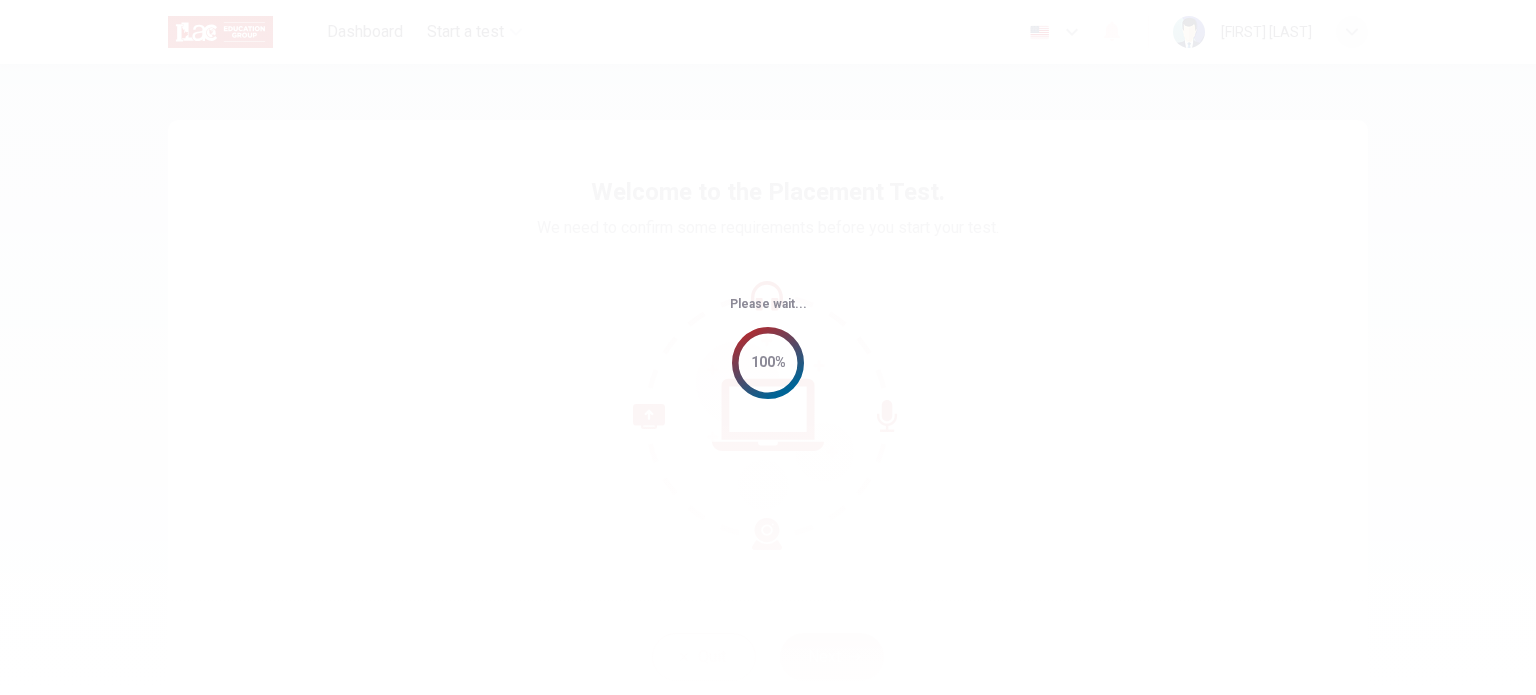 scroll, scrollTop: 0, scrollLeft: 0, axis: both 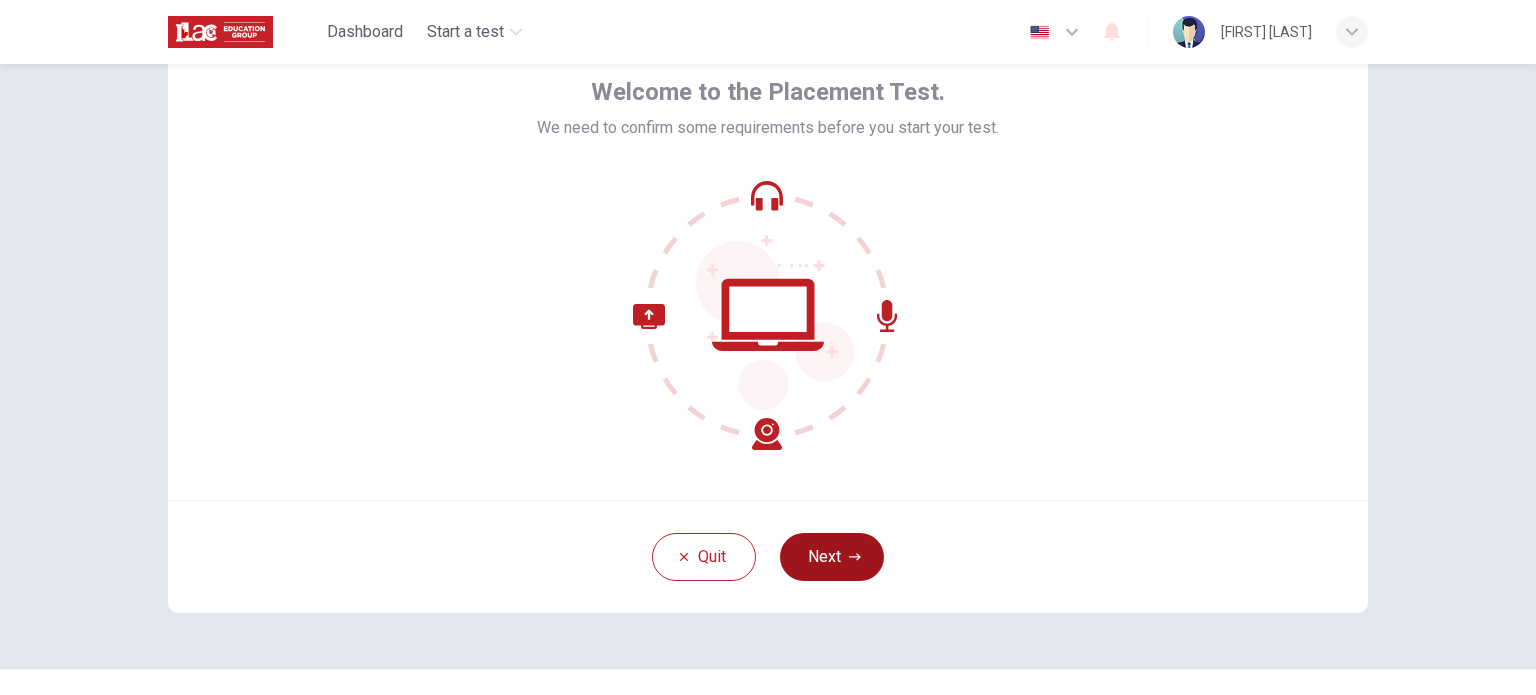 click on "Next" at bounding box center (832, 557) 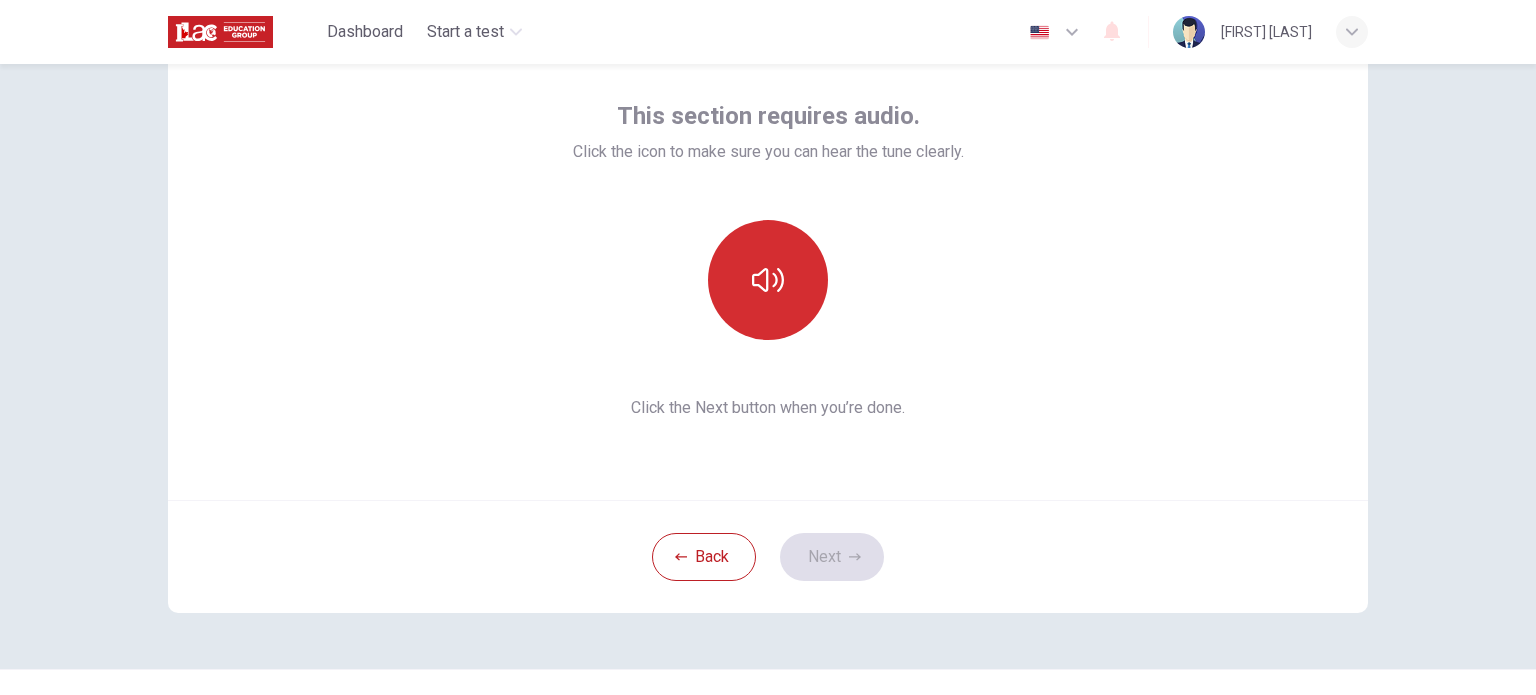 click 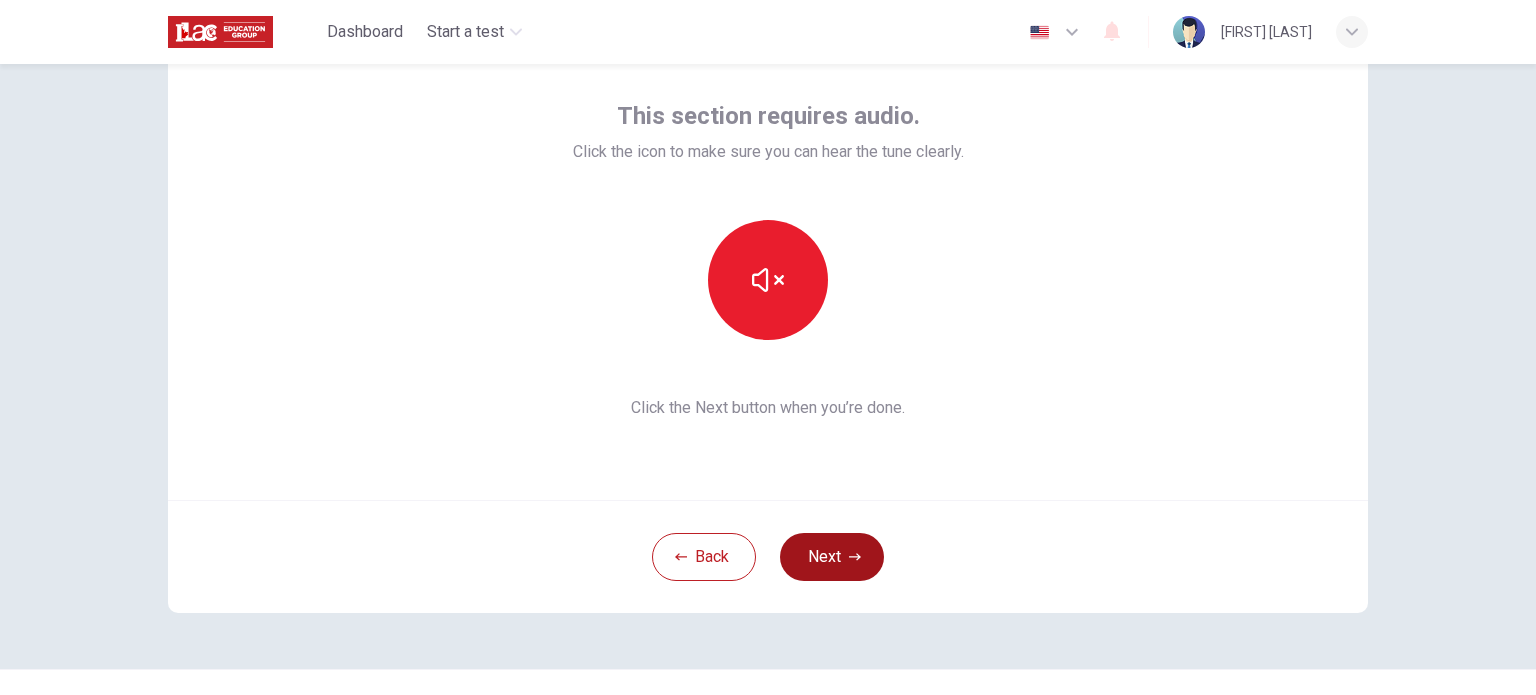 click on "Next" at bounding box center [832, 557] 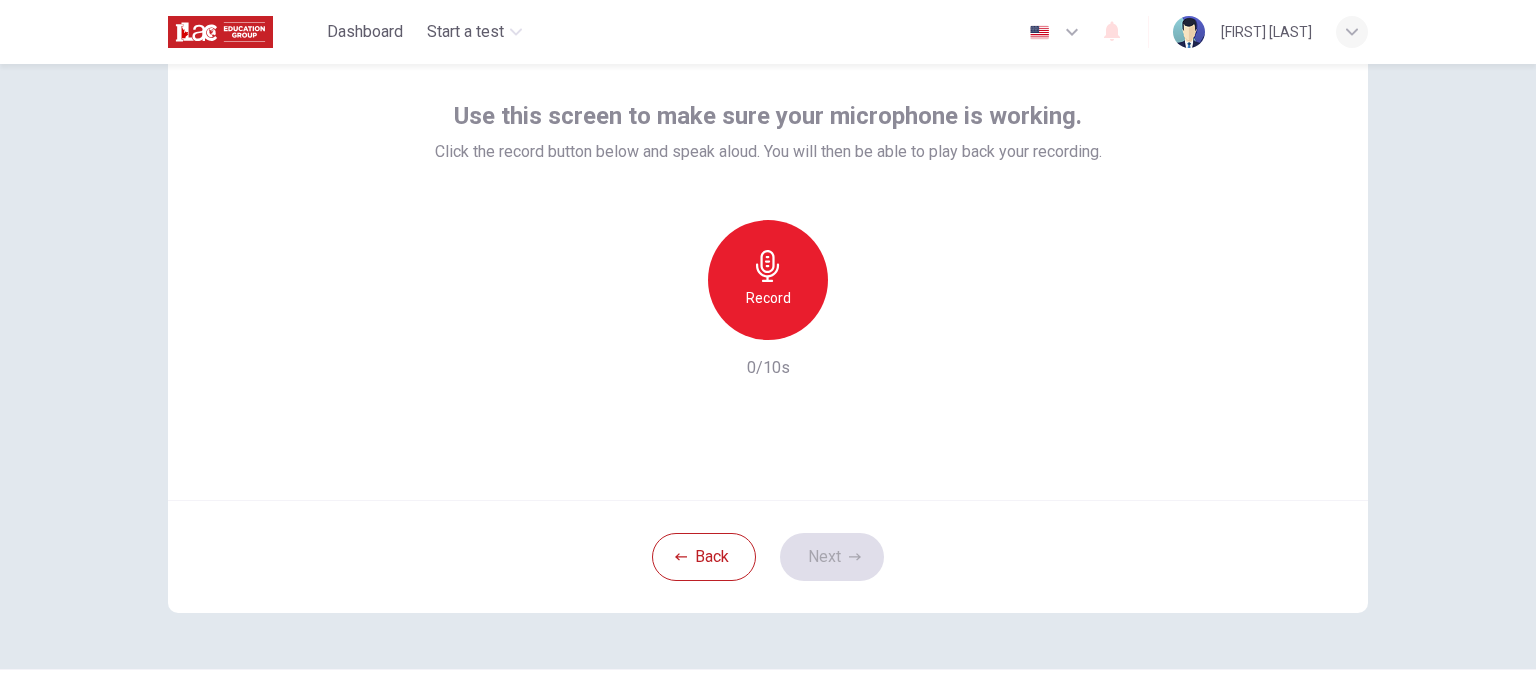 click 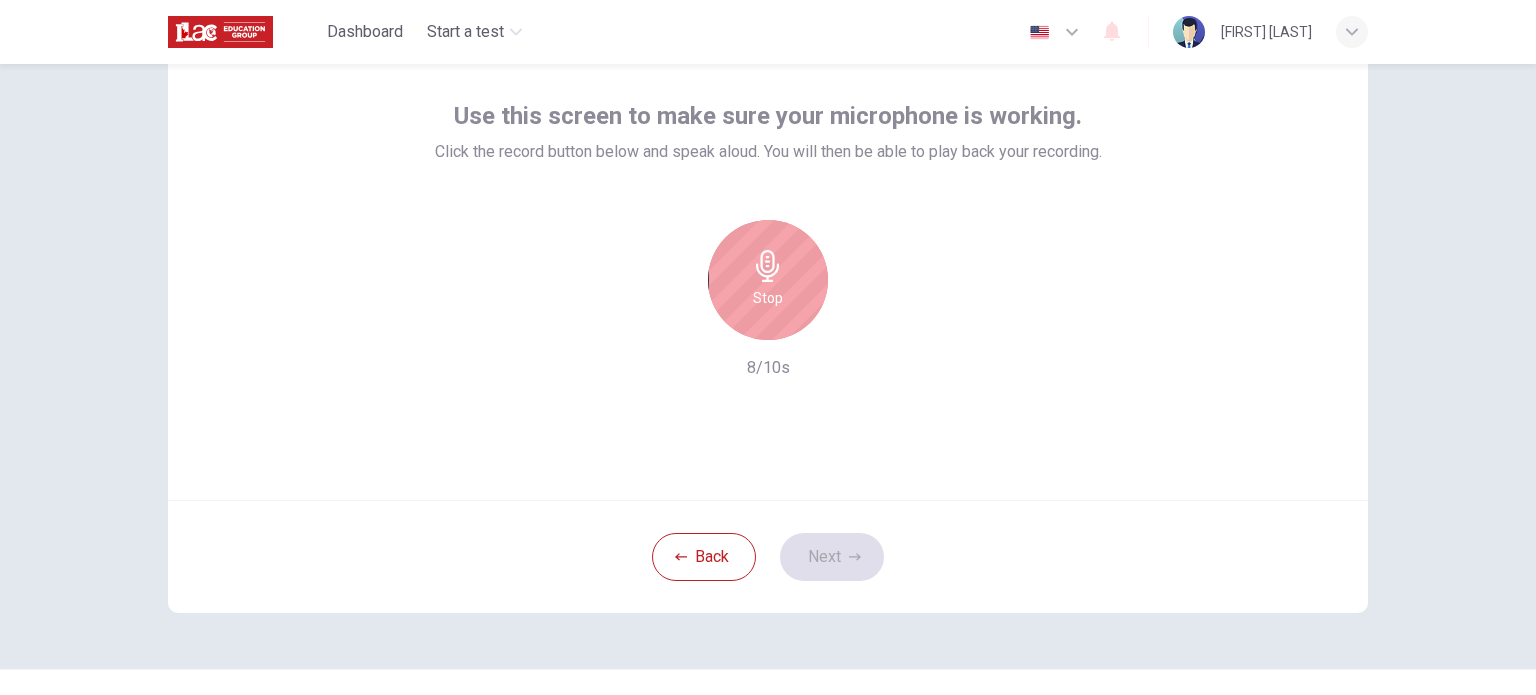 click on "Stop" at bounding box center [768, 280] 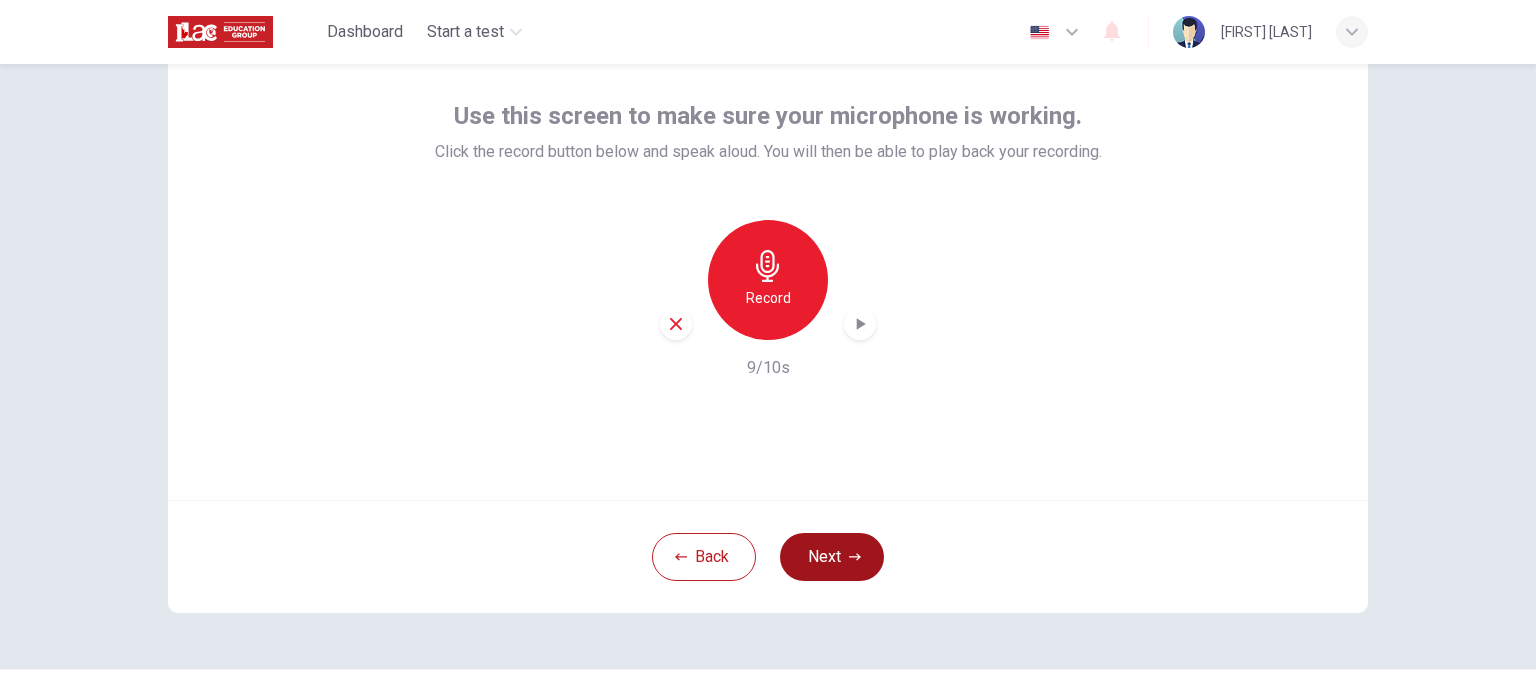 click on "Next" at bounding box center [832, 557] 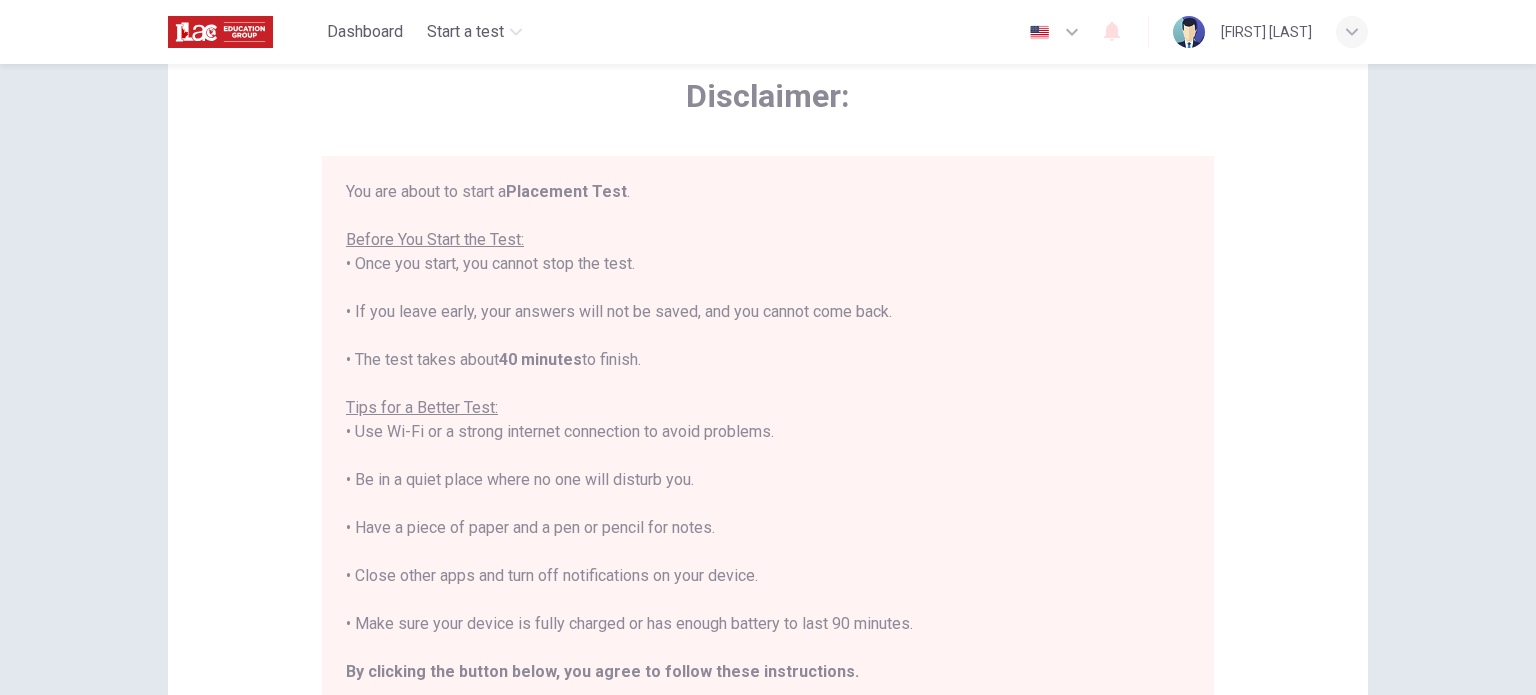 scroll, scrollTop: 23, scrollLeft: 0, axis: vertical 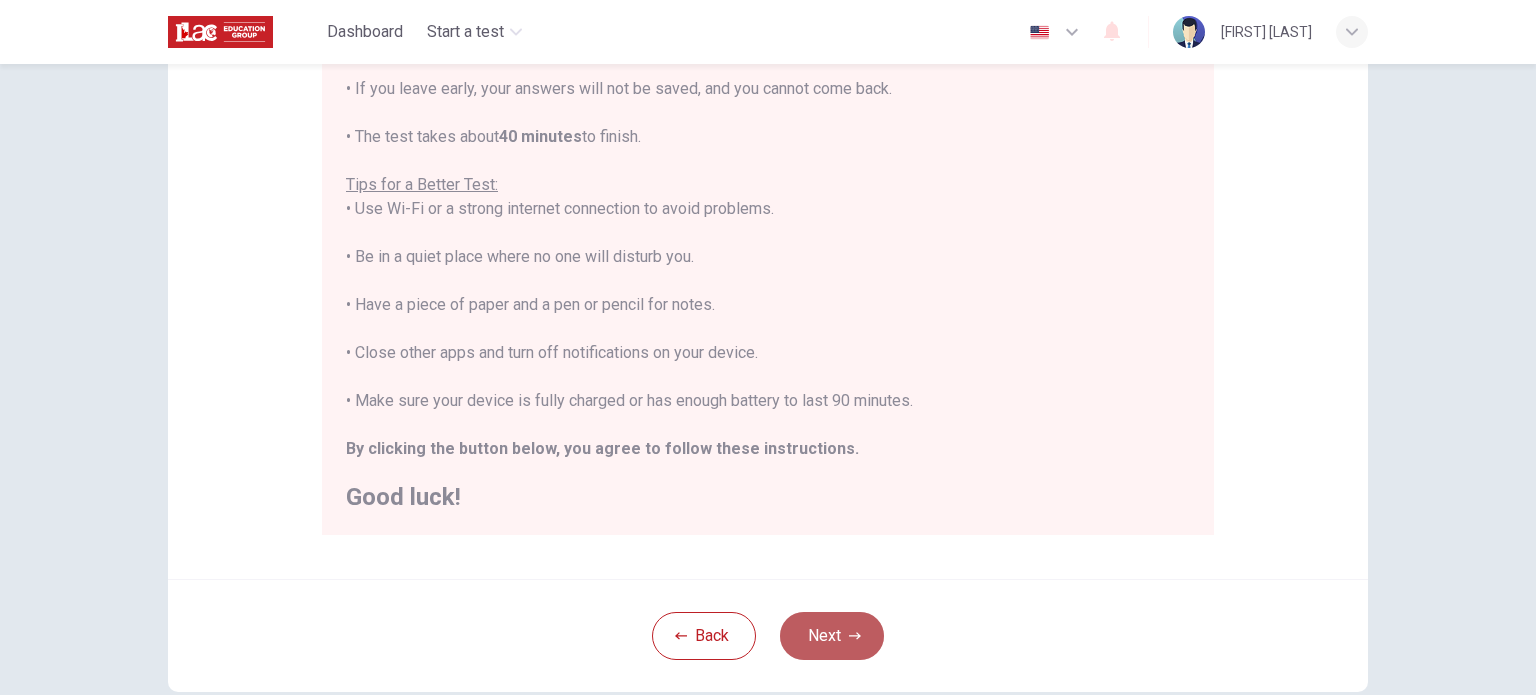 click on "Next" at bounding box center [832, 636] 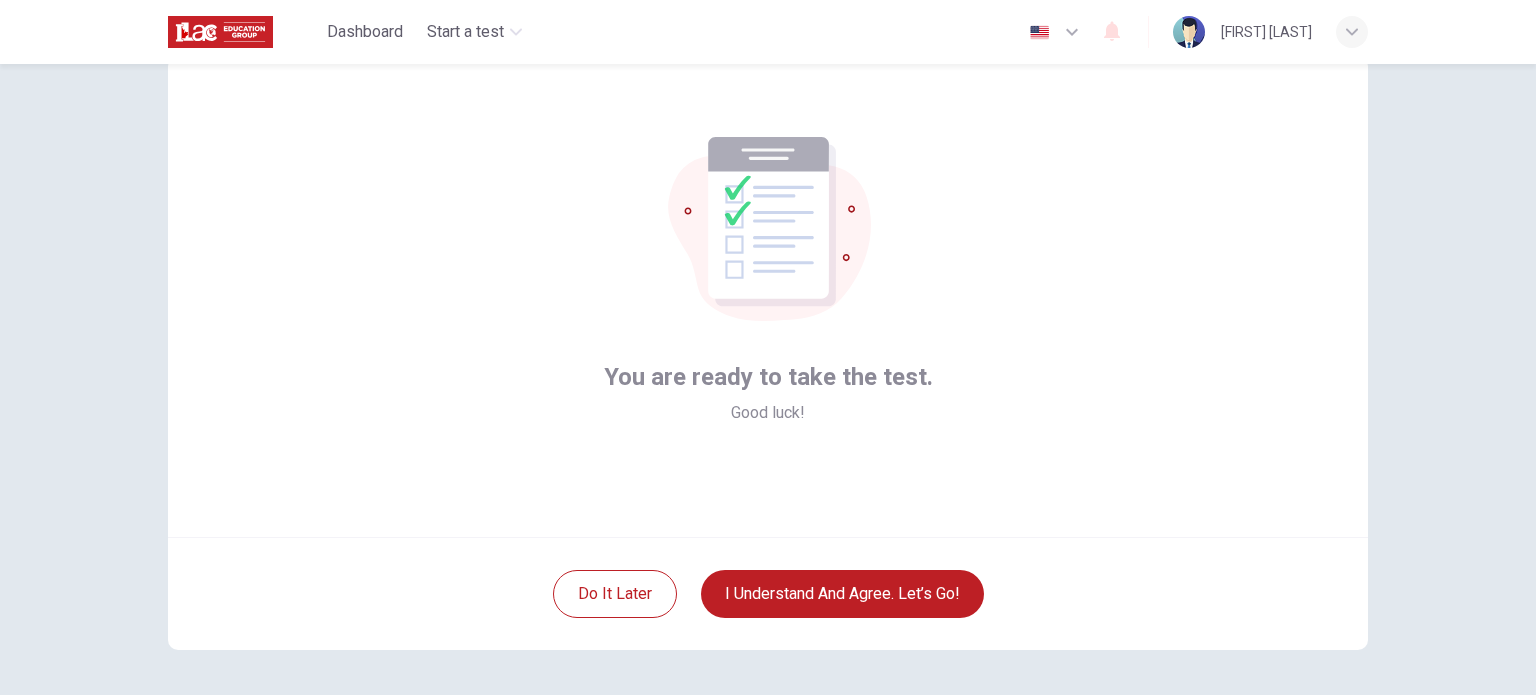 scroll, scrollTop: 137, scrollLeft: 0, axis: vertical 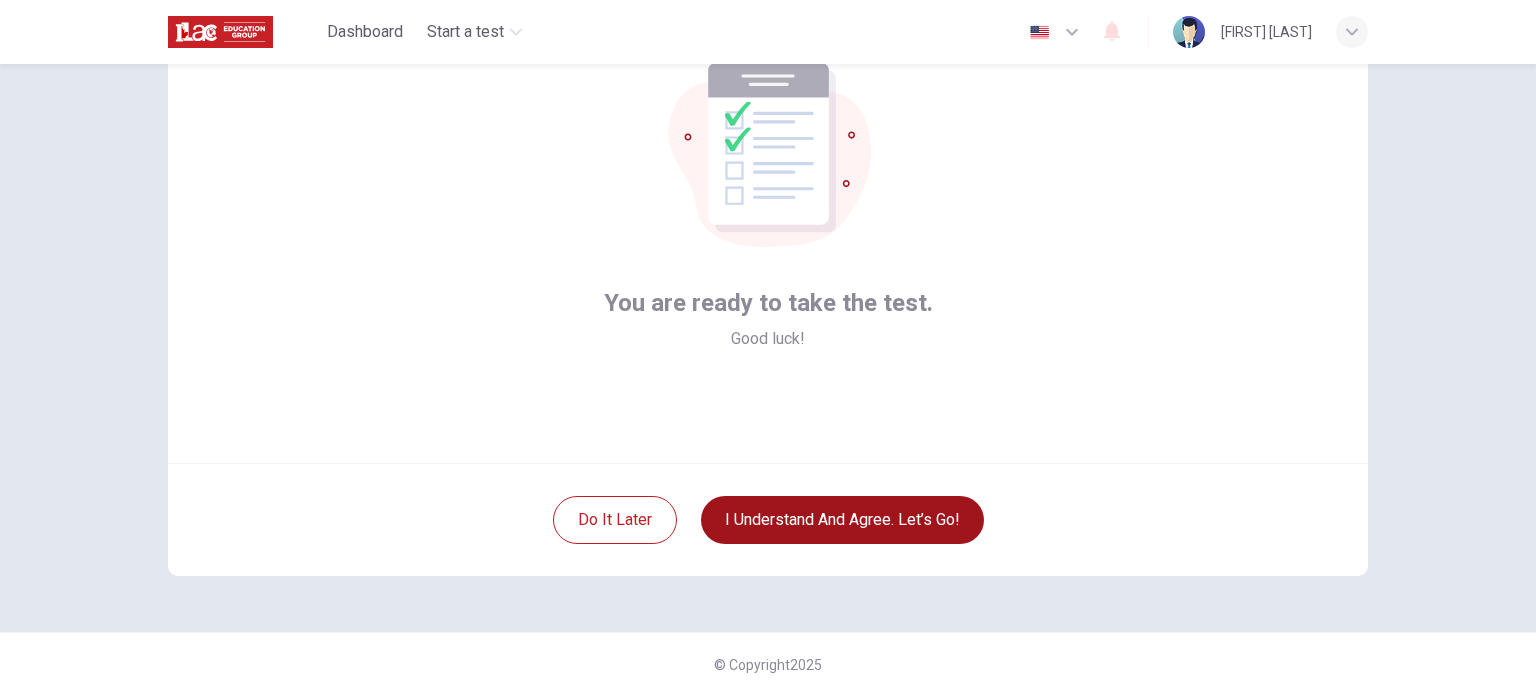 click on "I understand and agree. Let’s go!" at bounding box center [842, 520] 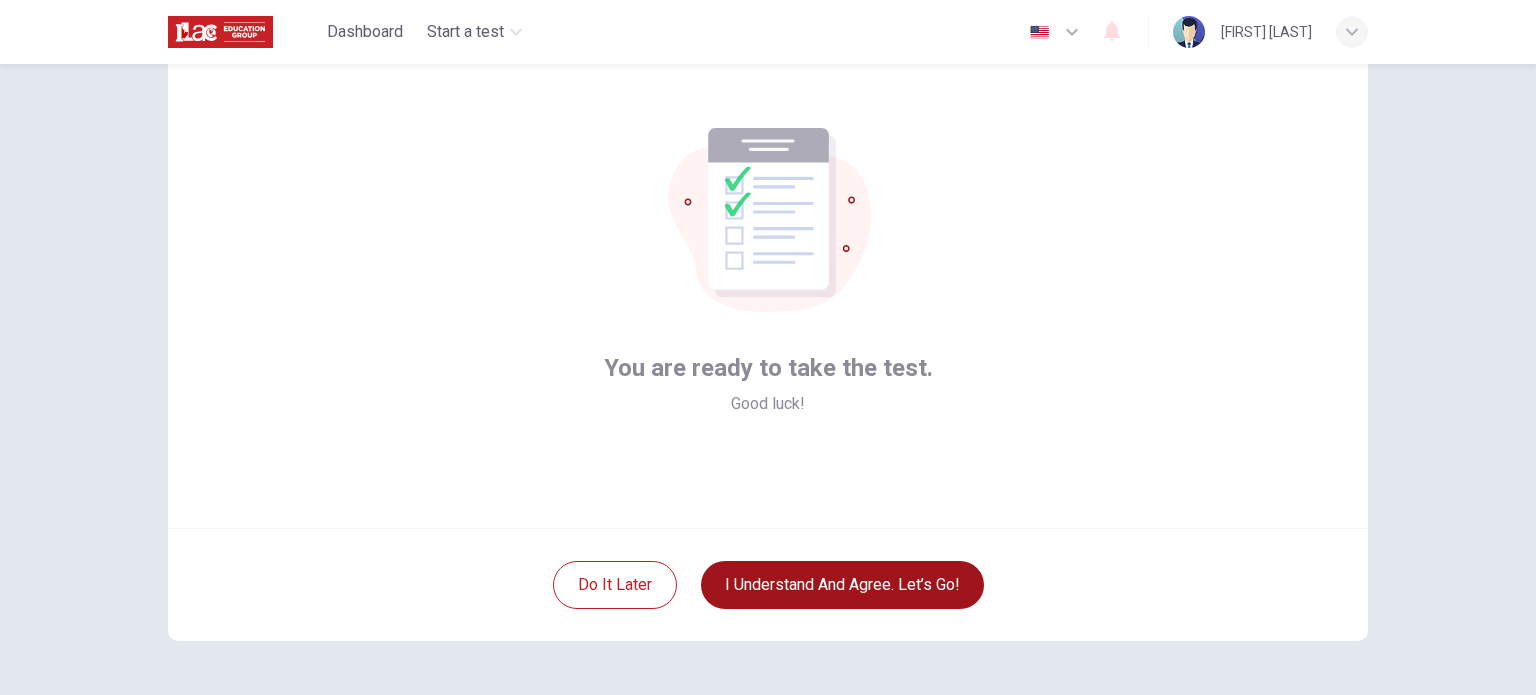 scroll, scrollTop: 37, scrollLeft: 0, axis: vertical 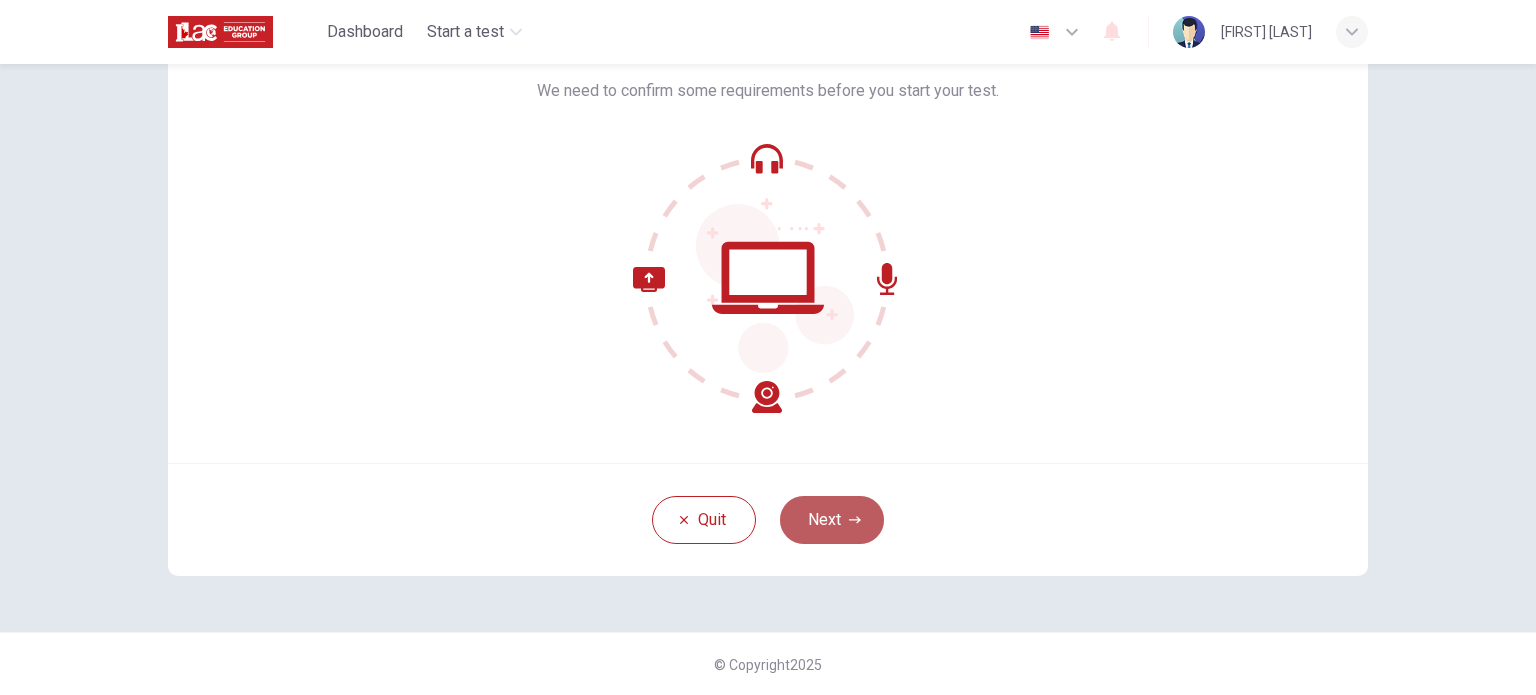 click on "Next" at bounding box center (832, 520) 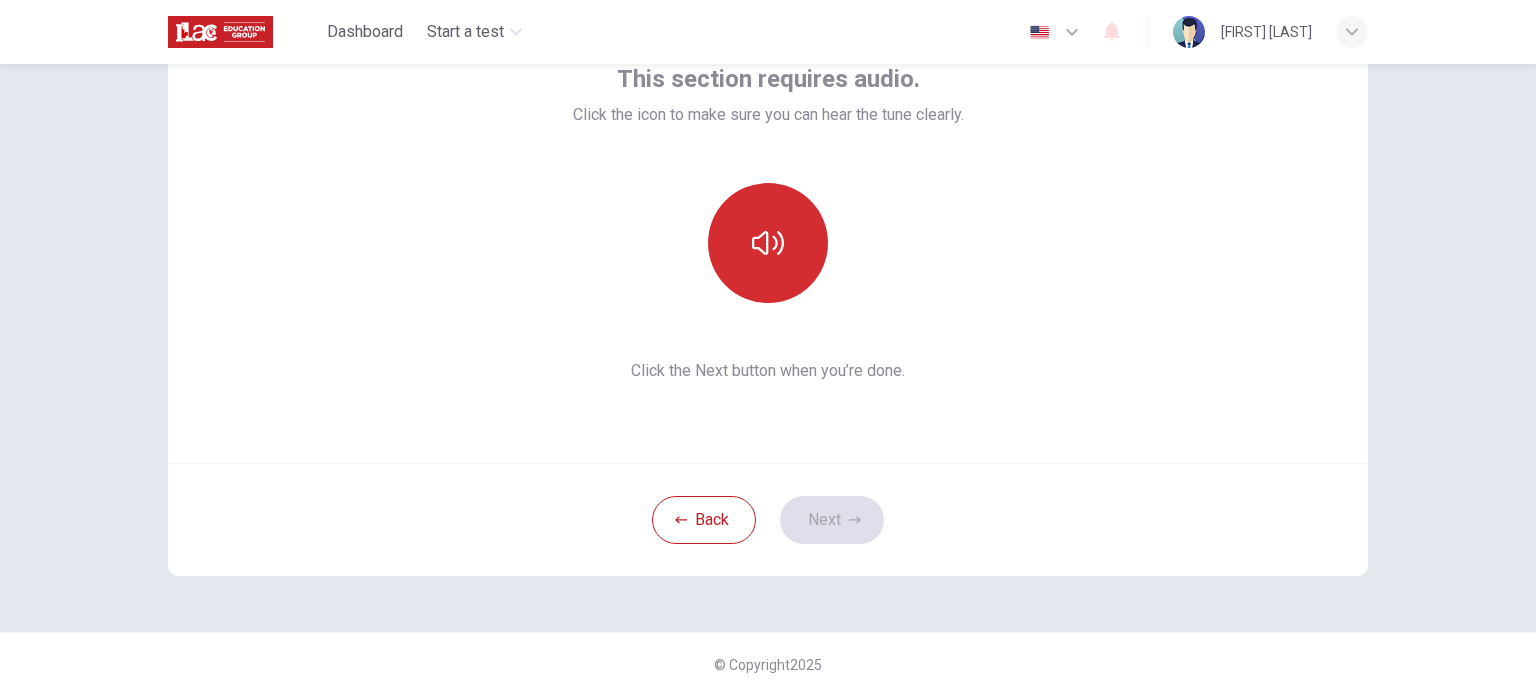 click at bounding box center (768, 243) 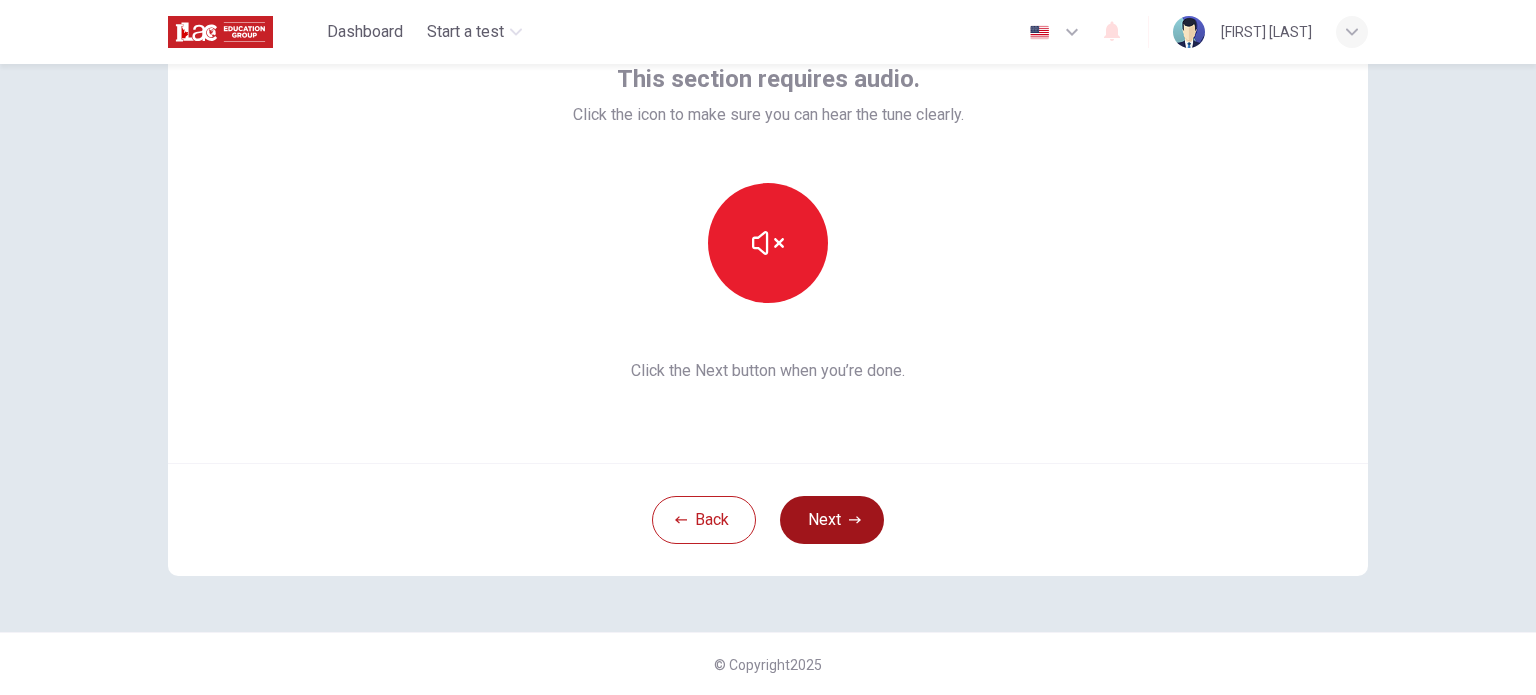 click on "Next" at bounding box center (832, 520) 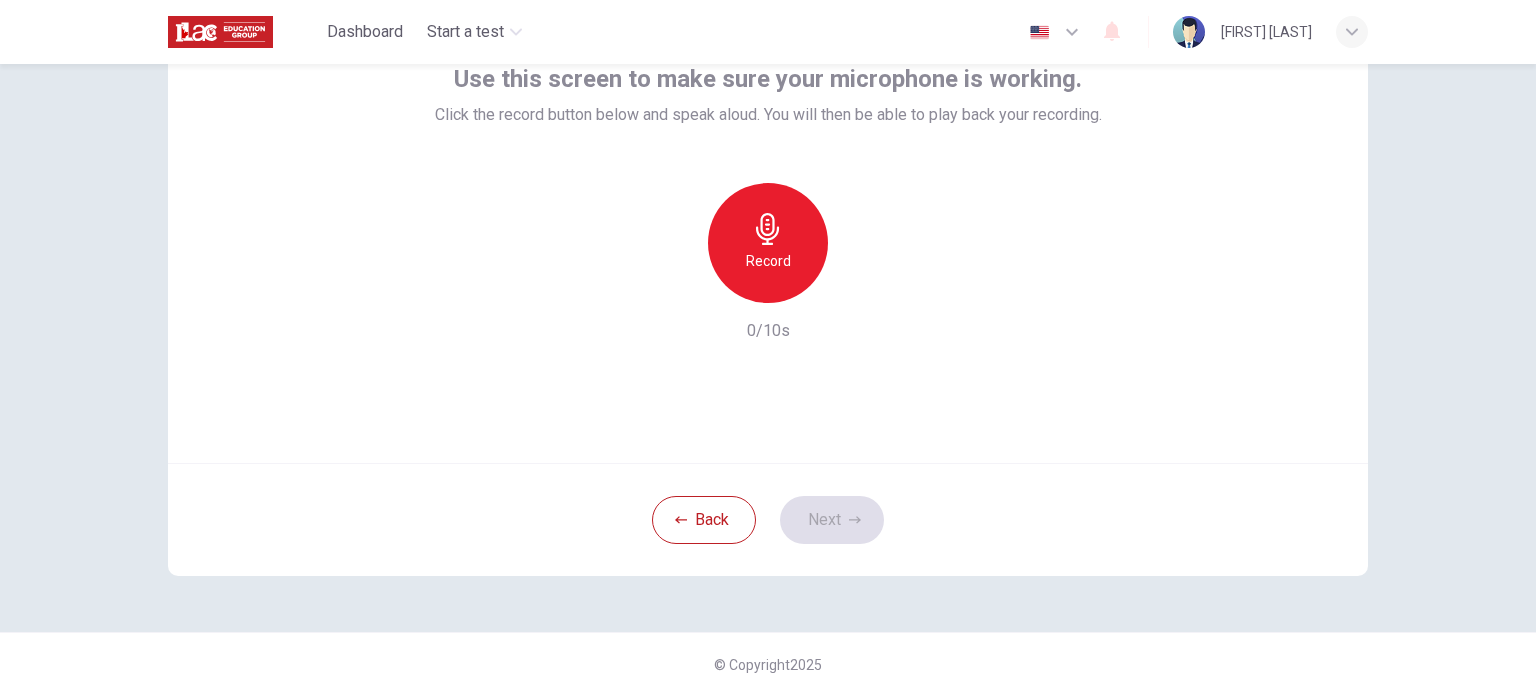 click 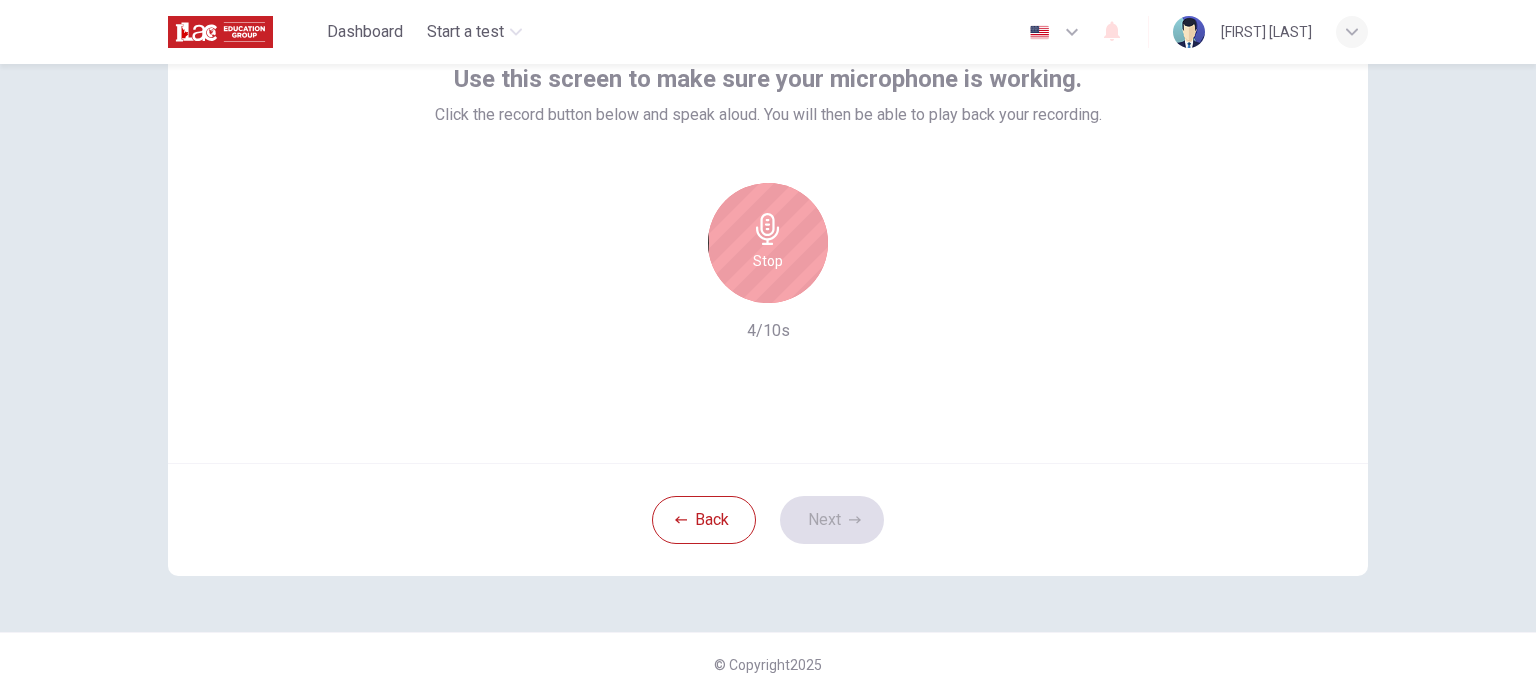 click on "Stop" at bounding box center (768, 243) 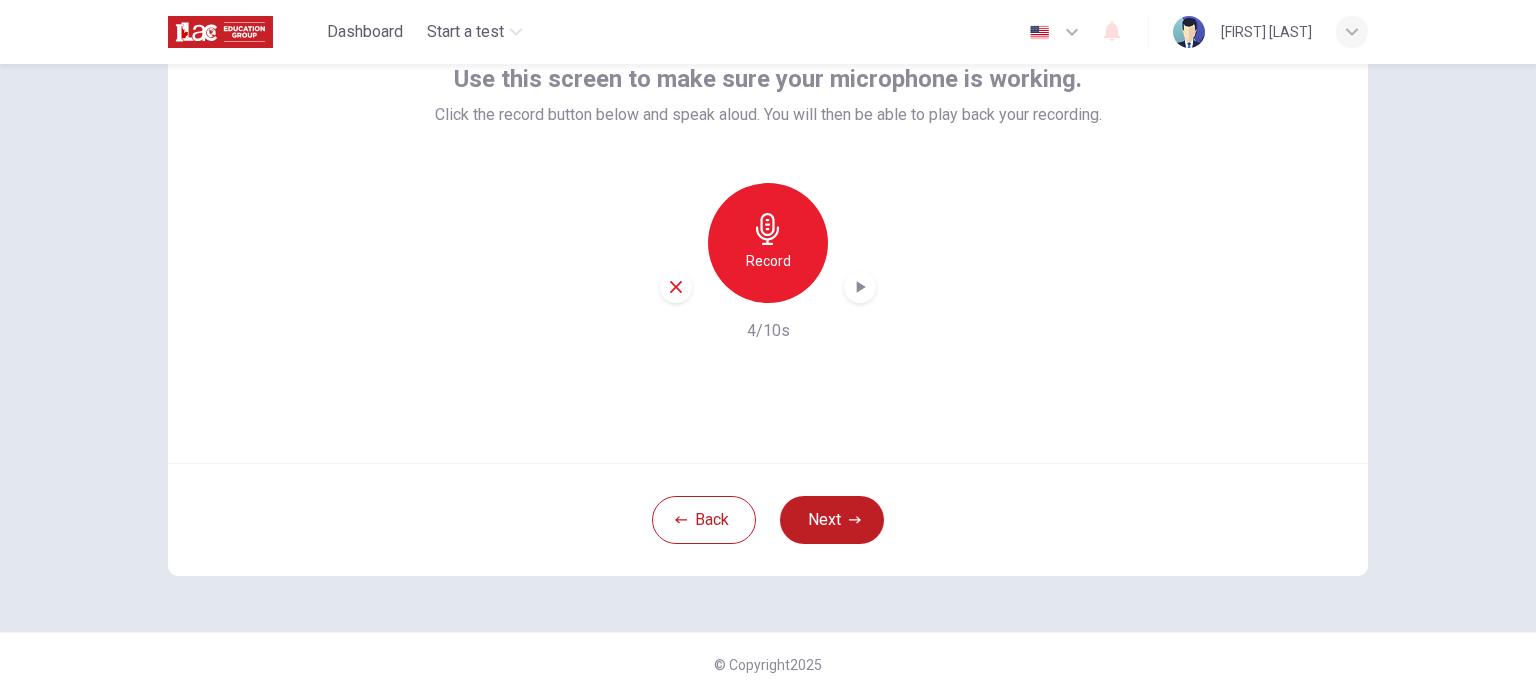 click 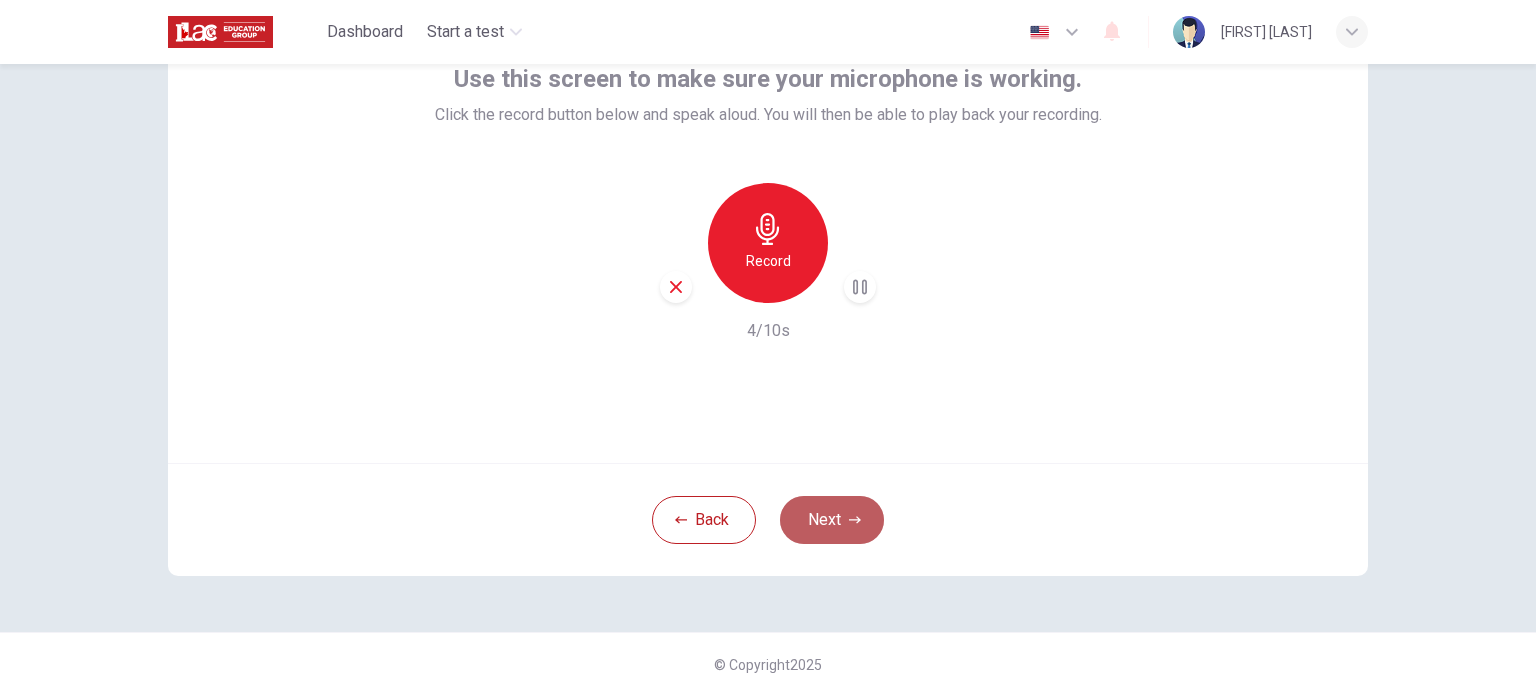 click 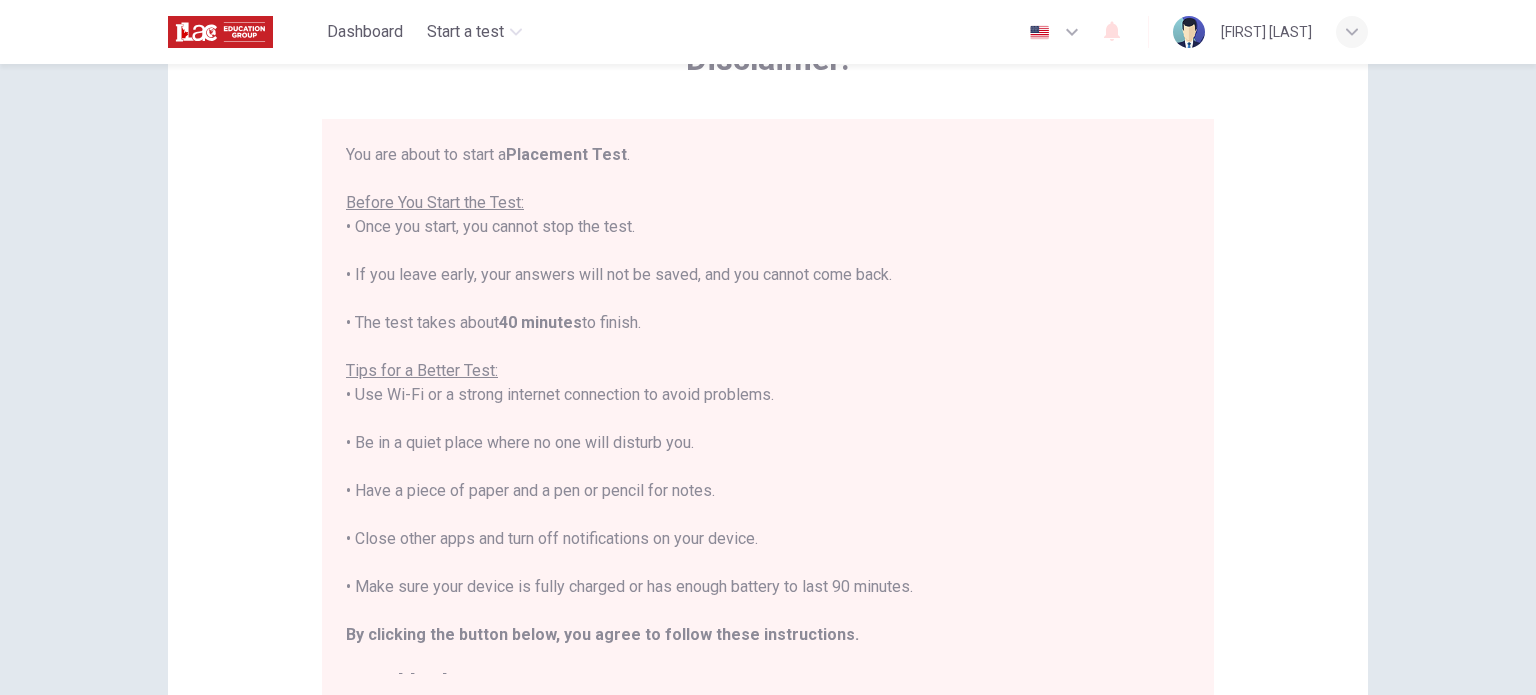 scroll, scrollTop: 23, scrollLeft: 0, axis: vertical 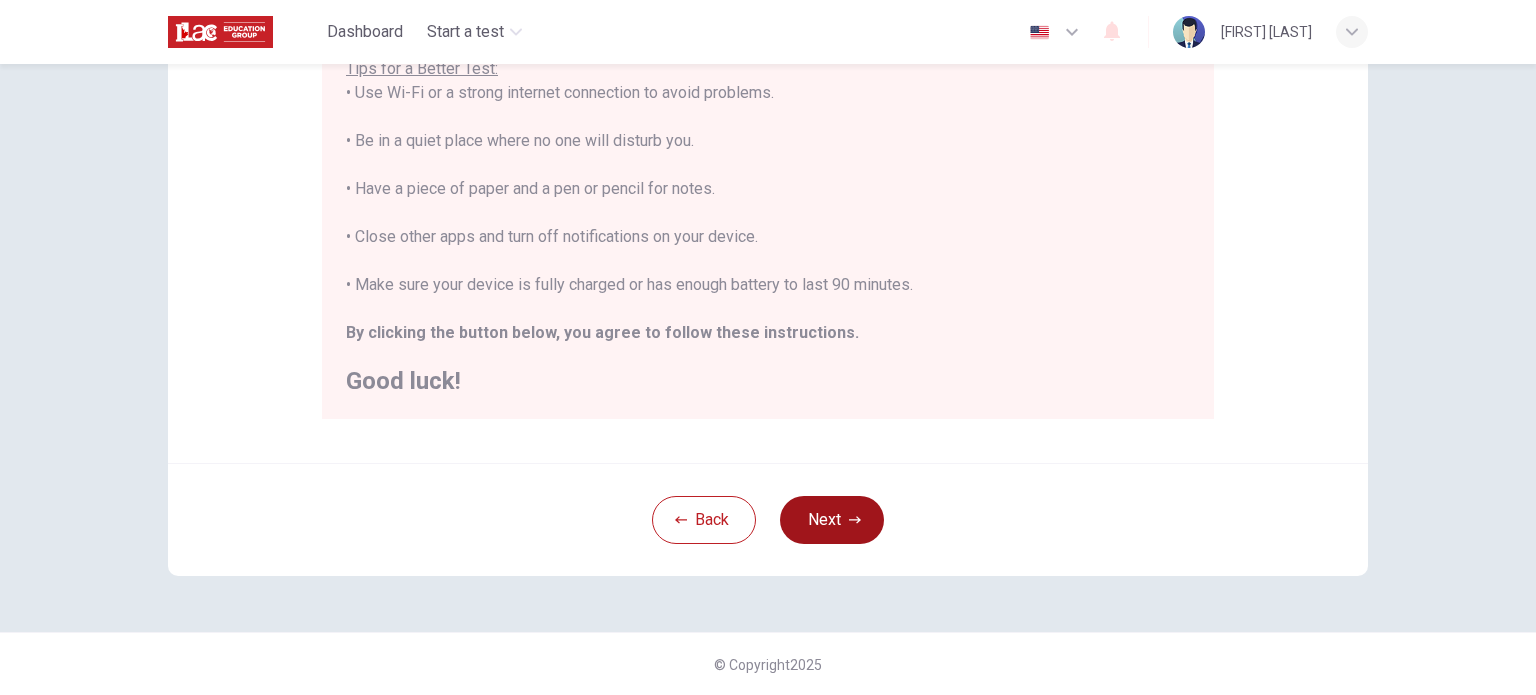 click on "Next" at bounding box center [832, 520] 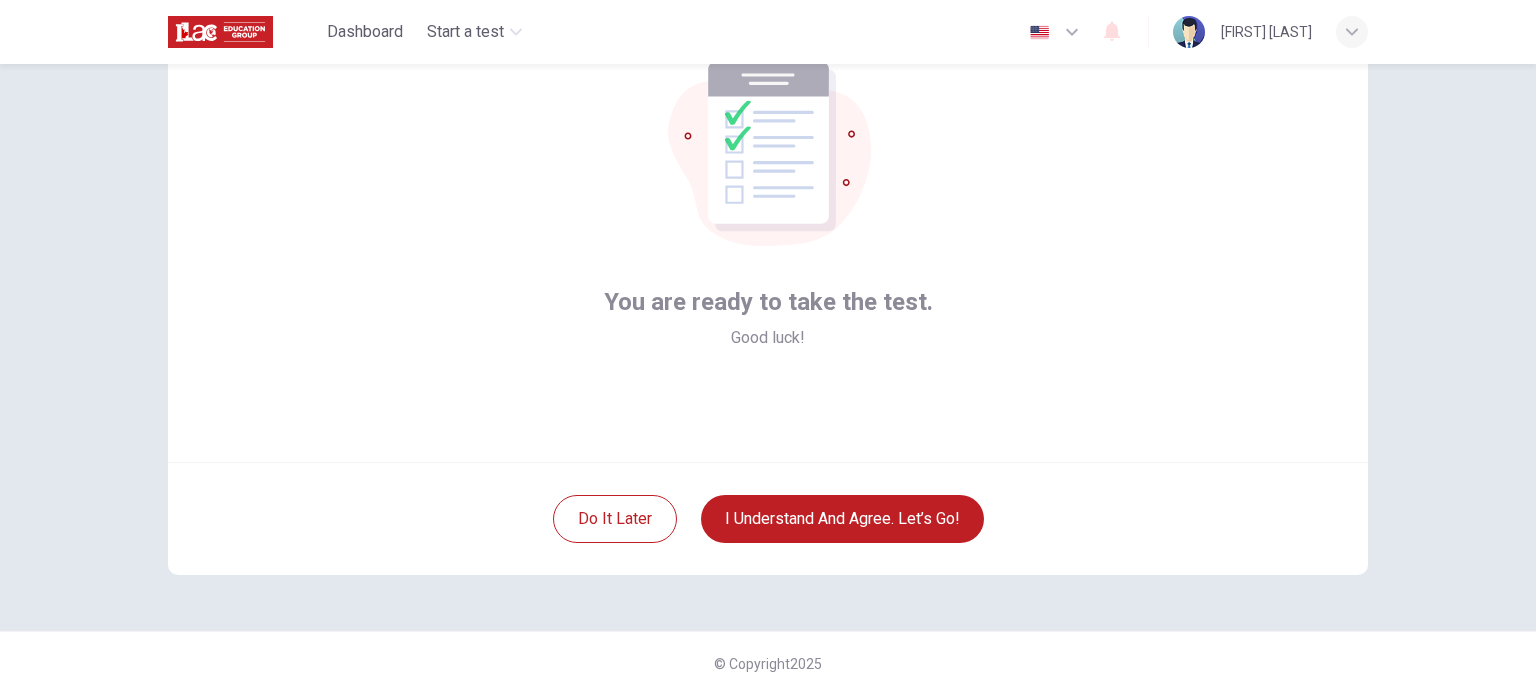 scroll, scrollTop: 137, scrollLeft: 0, axis: vertical 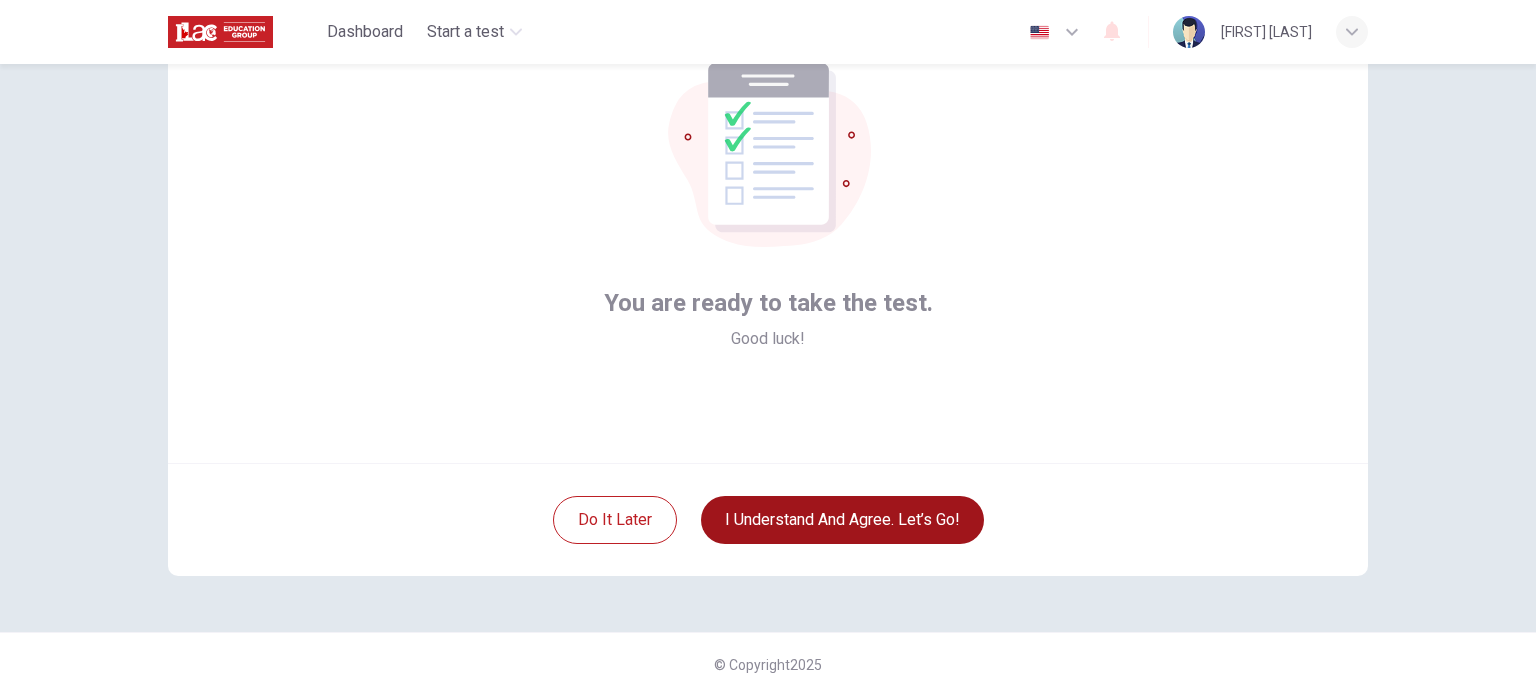 click on "I understand and agree. Let’s go!" at bounding box center (842, 520) 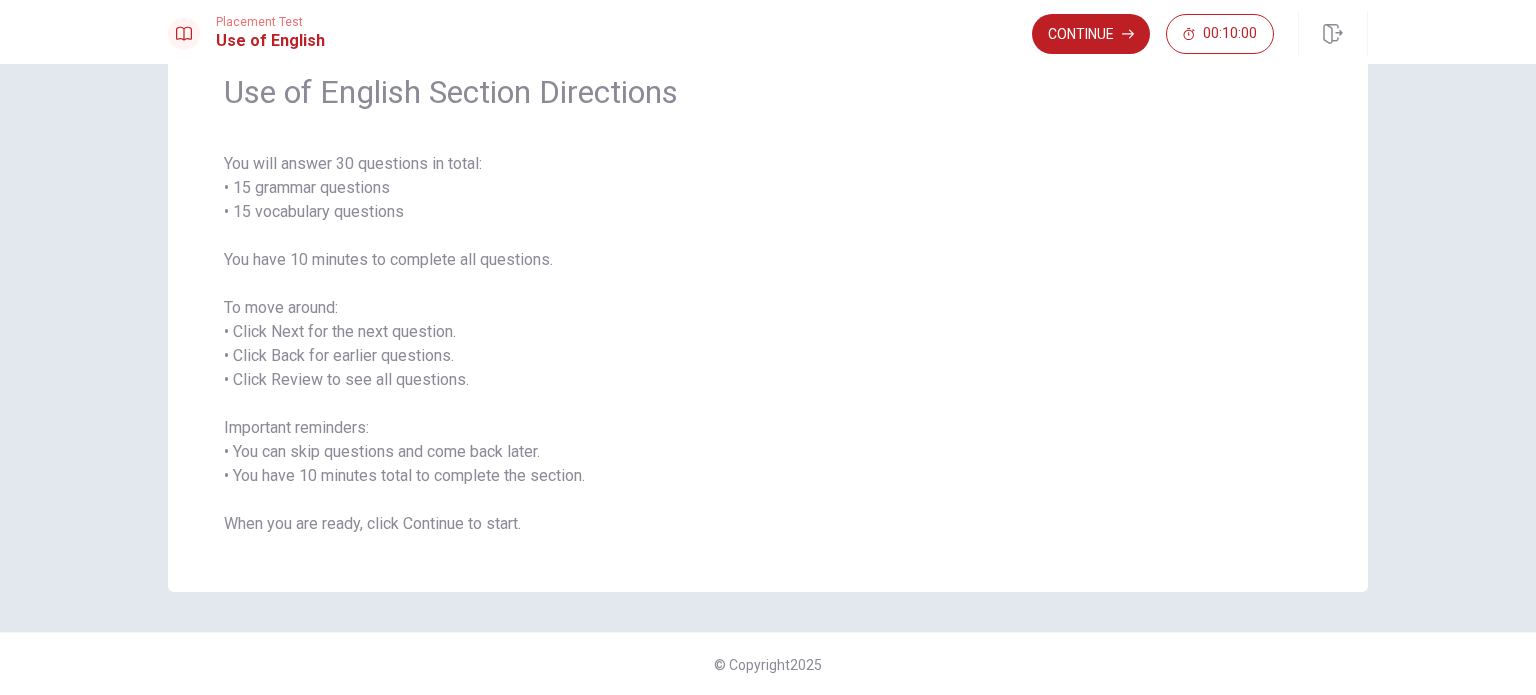 scroll, scrollTop: 0, scrollLeft: 0, axis: both 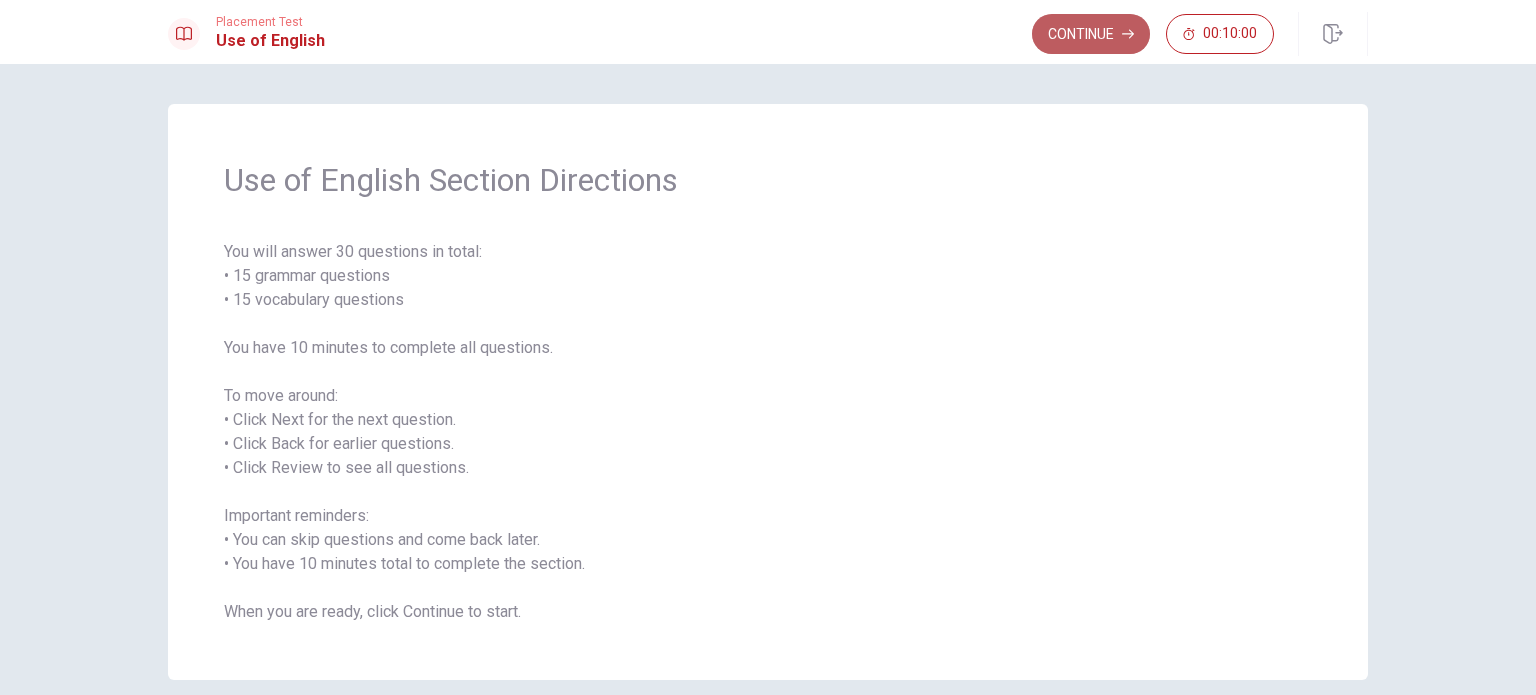 click on "Continue" at bounding box center (1091, 34) 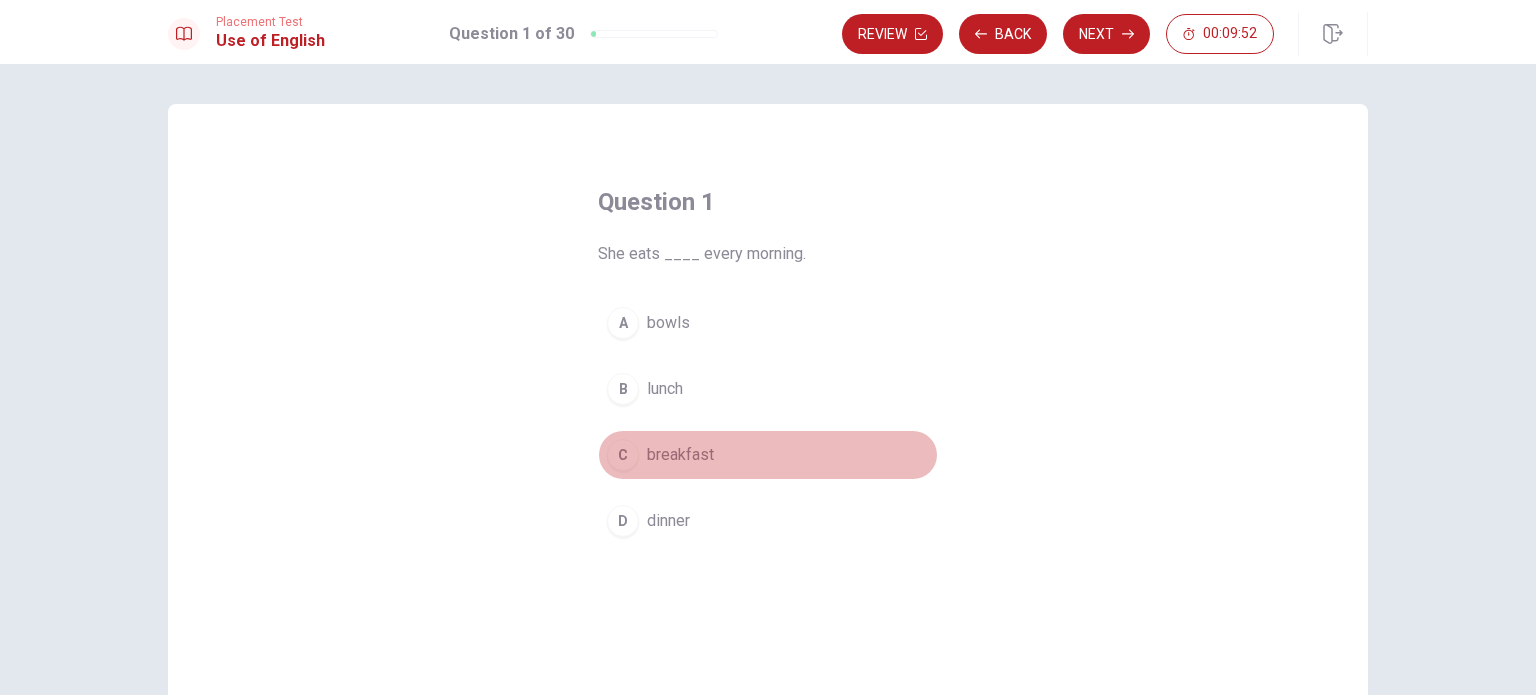 click on "C" at bounding box center (623, 455) 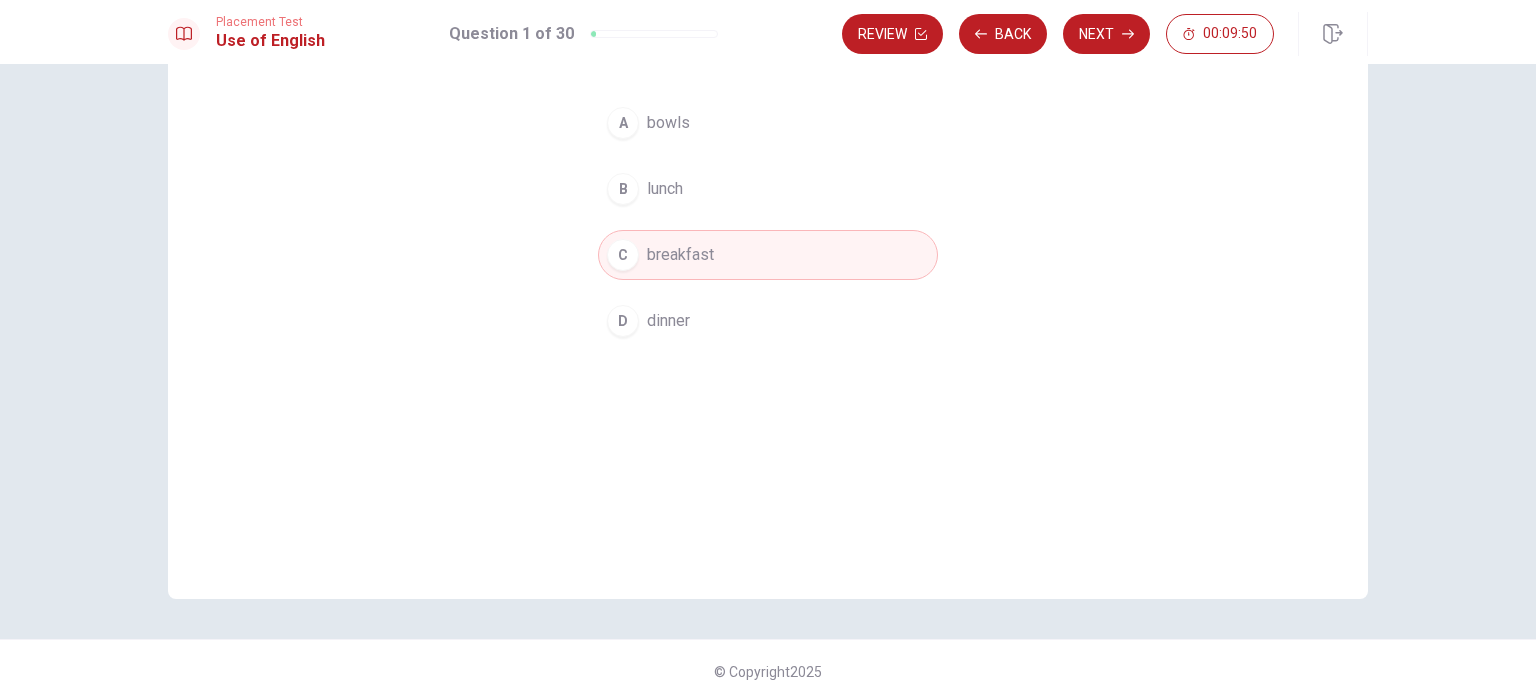 scroll, scrollTop: 0, scrollLeft: 0, axis: both 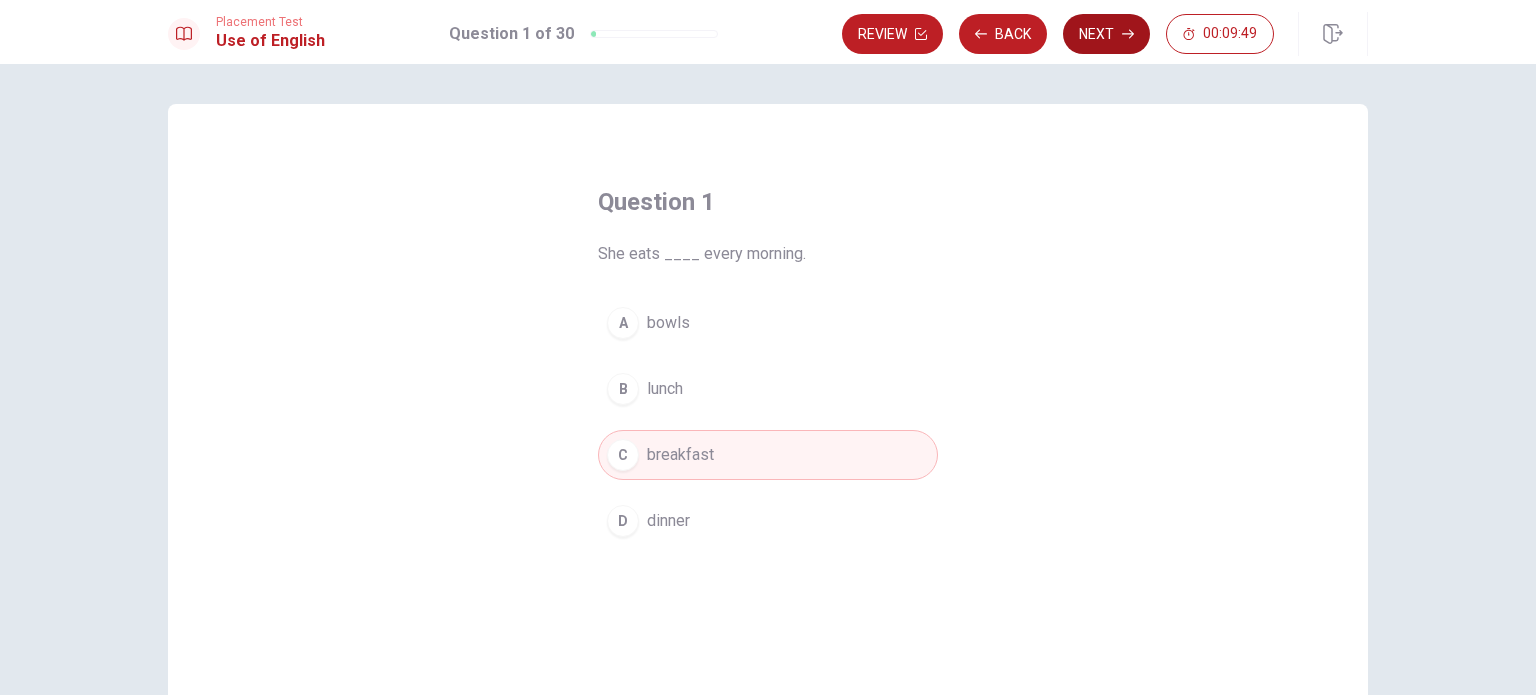 click on "Next" at bounding box center (1106, 34) 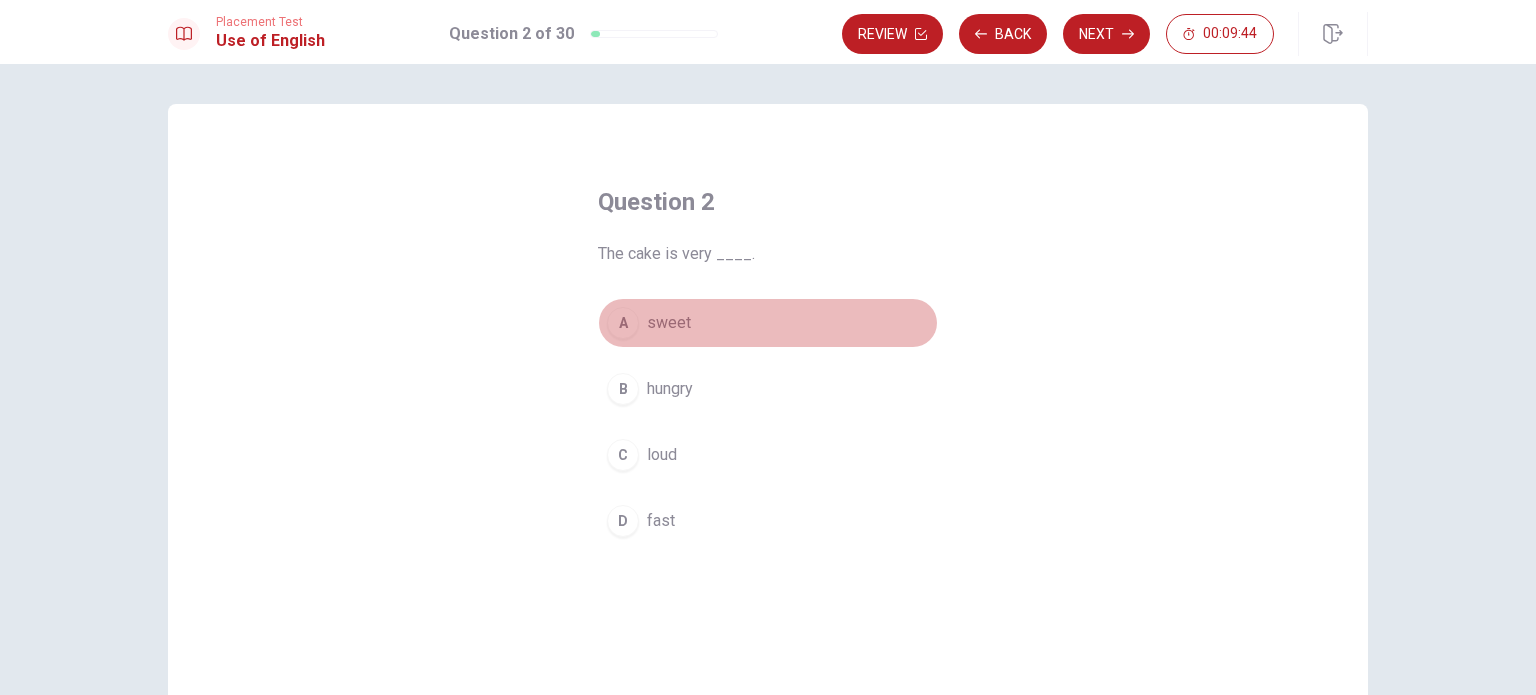 click on "A" at bounding box center (623, 323) 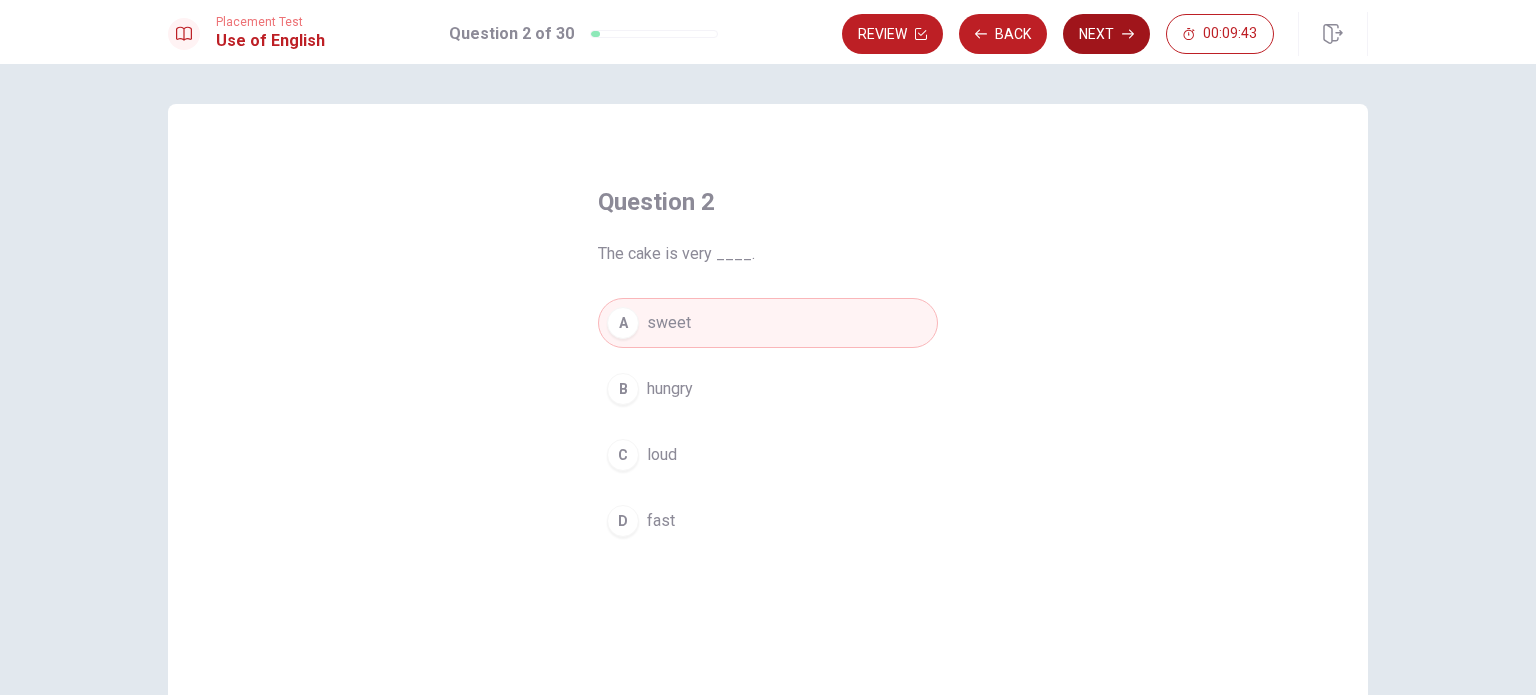 click on "Next" at bounding box center (1106, 34) 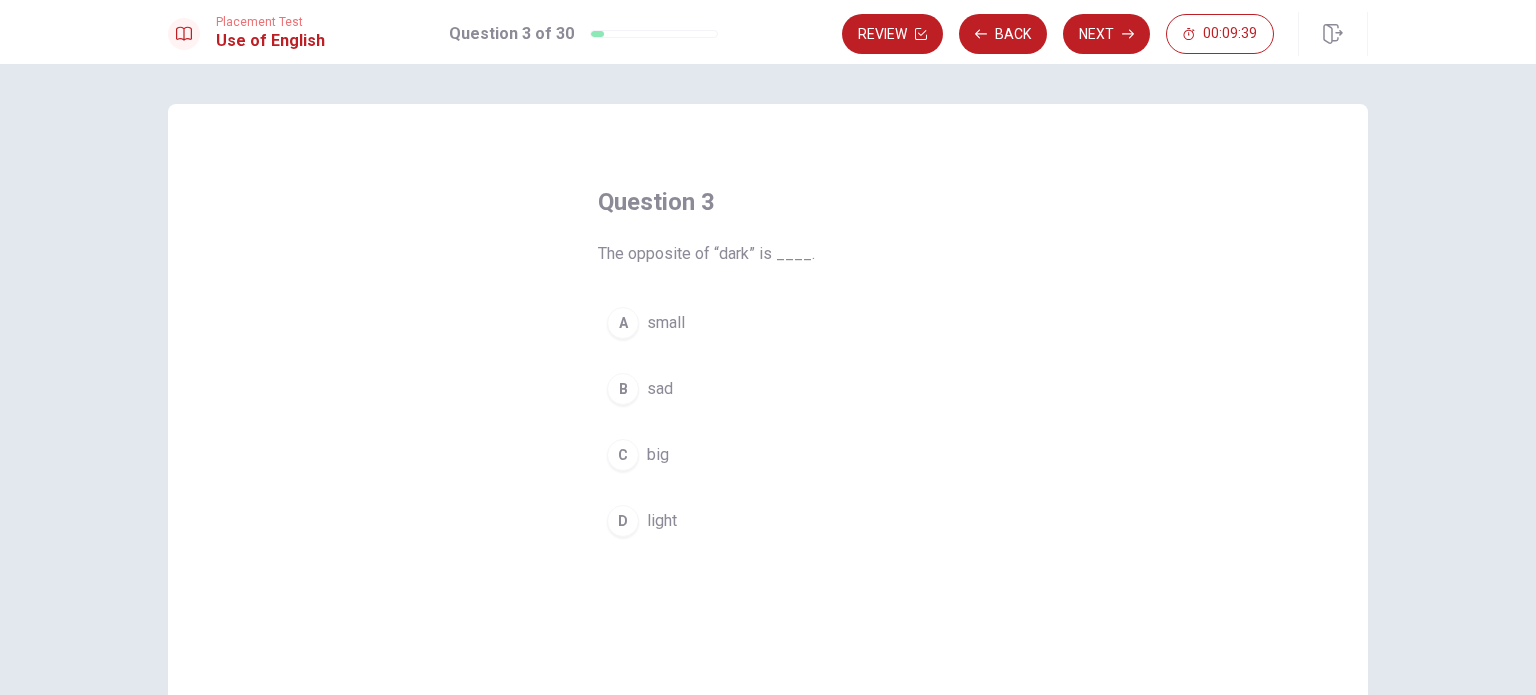 click on "D" at bounding box center [623, 521] 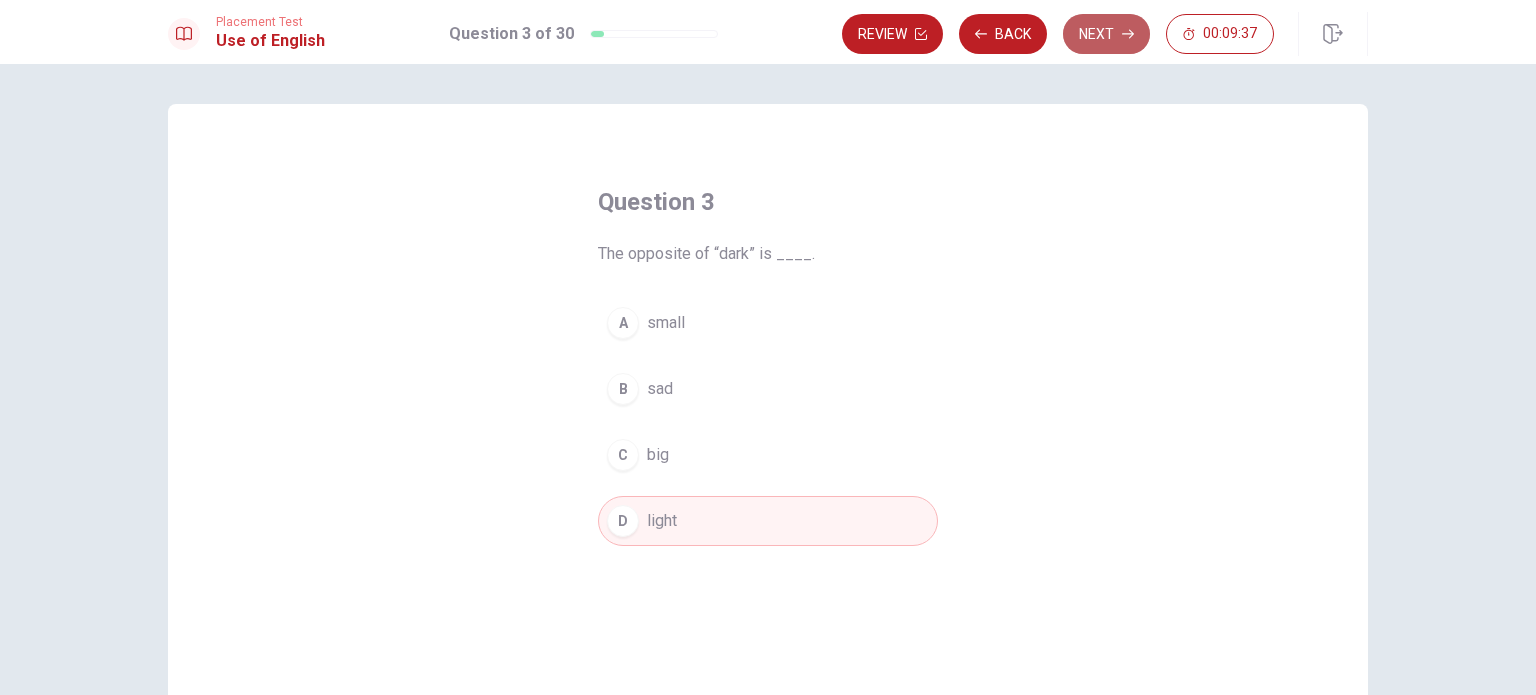 click on "Next" at bounding box center [1106, 34] 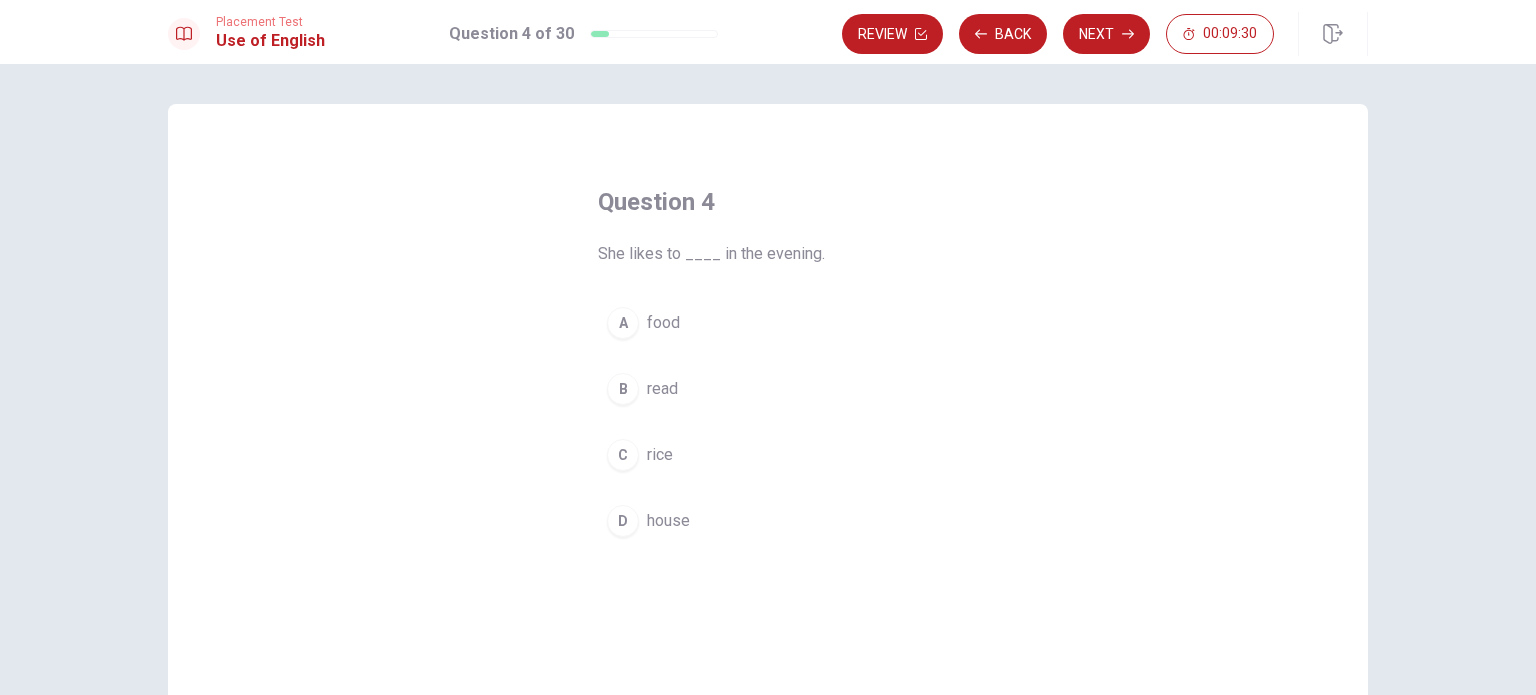 click on "B" at bounding box center [623, 389] 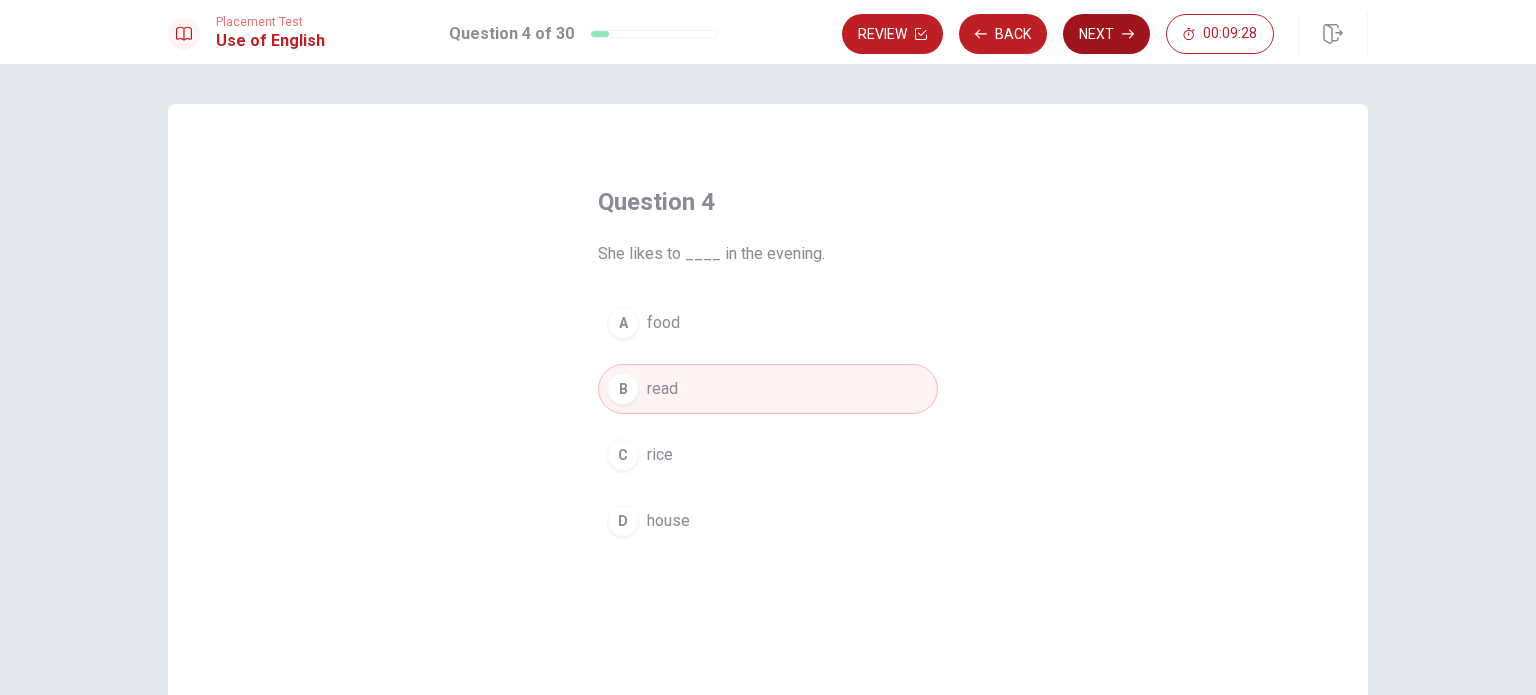 click on "Next" at bounding box center (1106, 34) 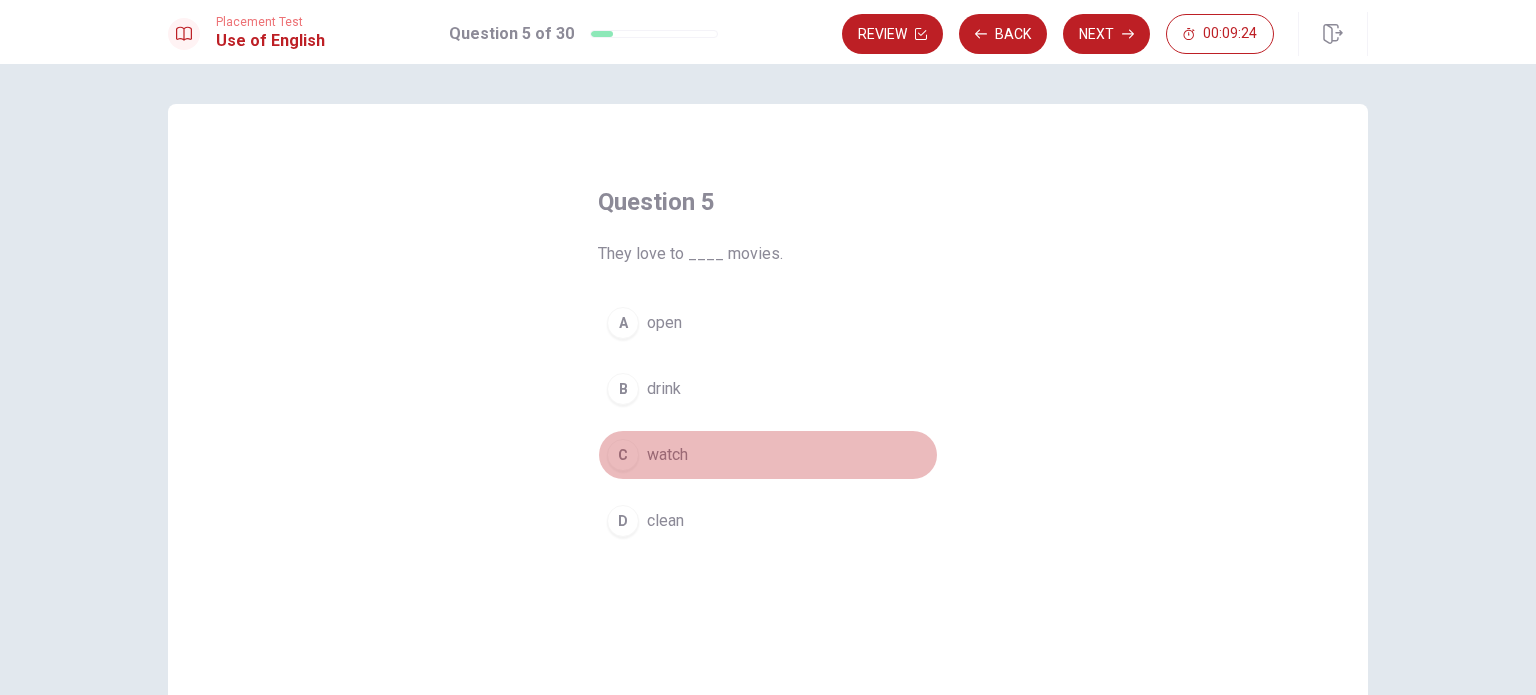 click on "C" at bounding box center (623, 455) 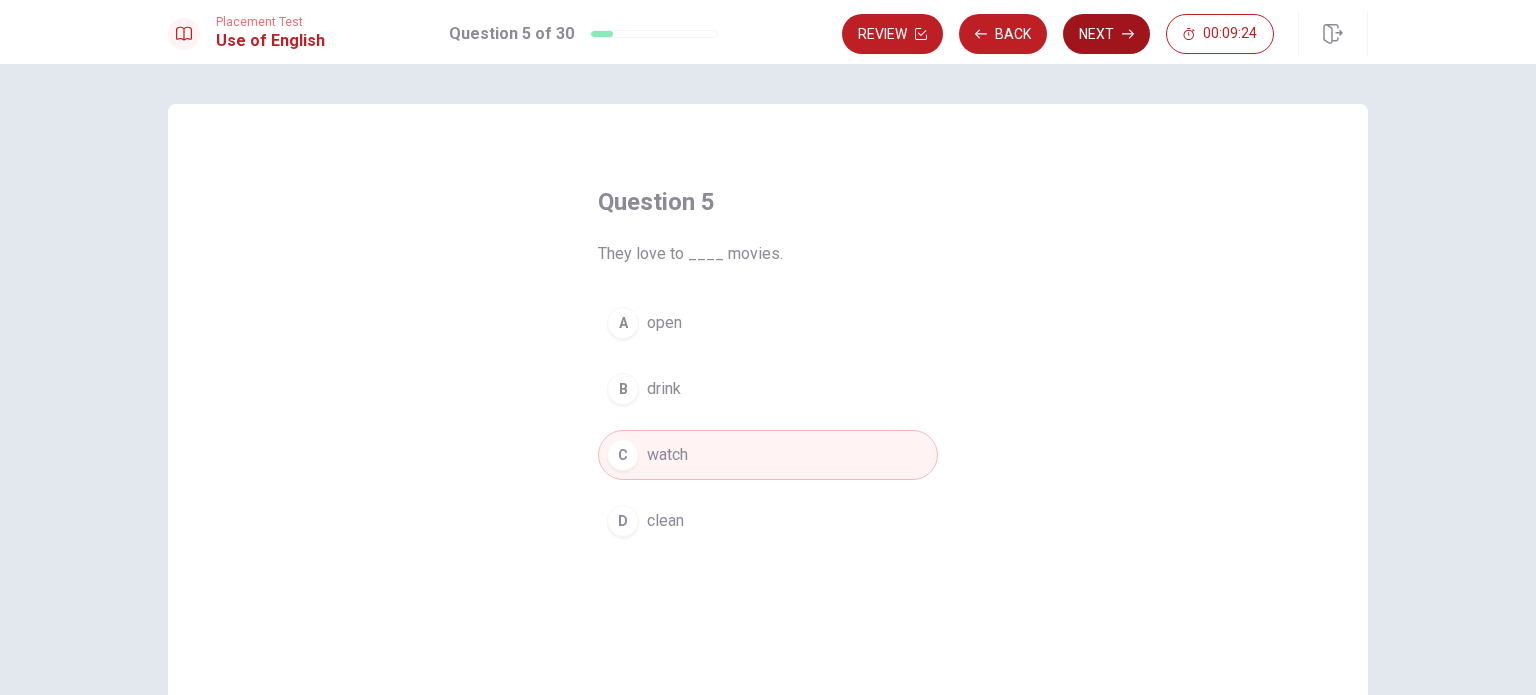 click on "Next" at bounding box center [1106, 34] 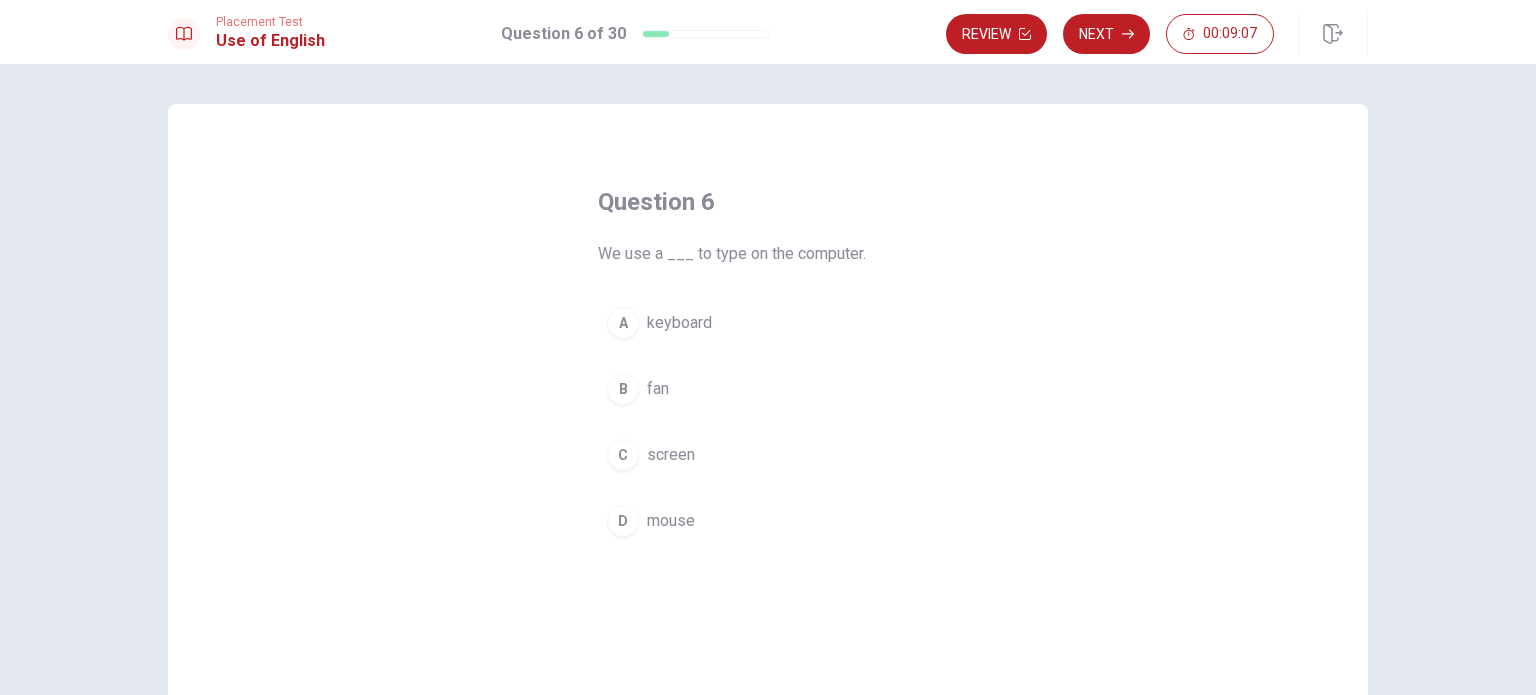 click on "A" at bounding box center (623, 323) 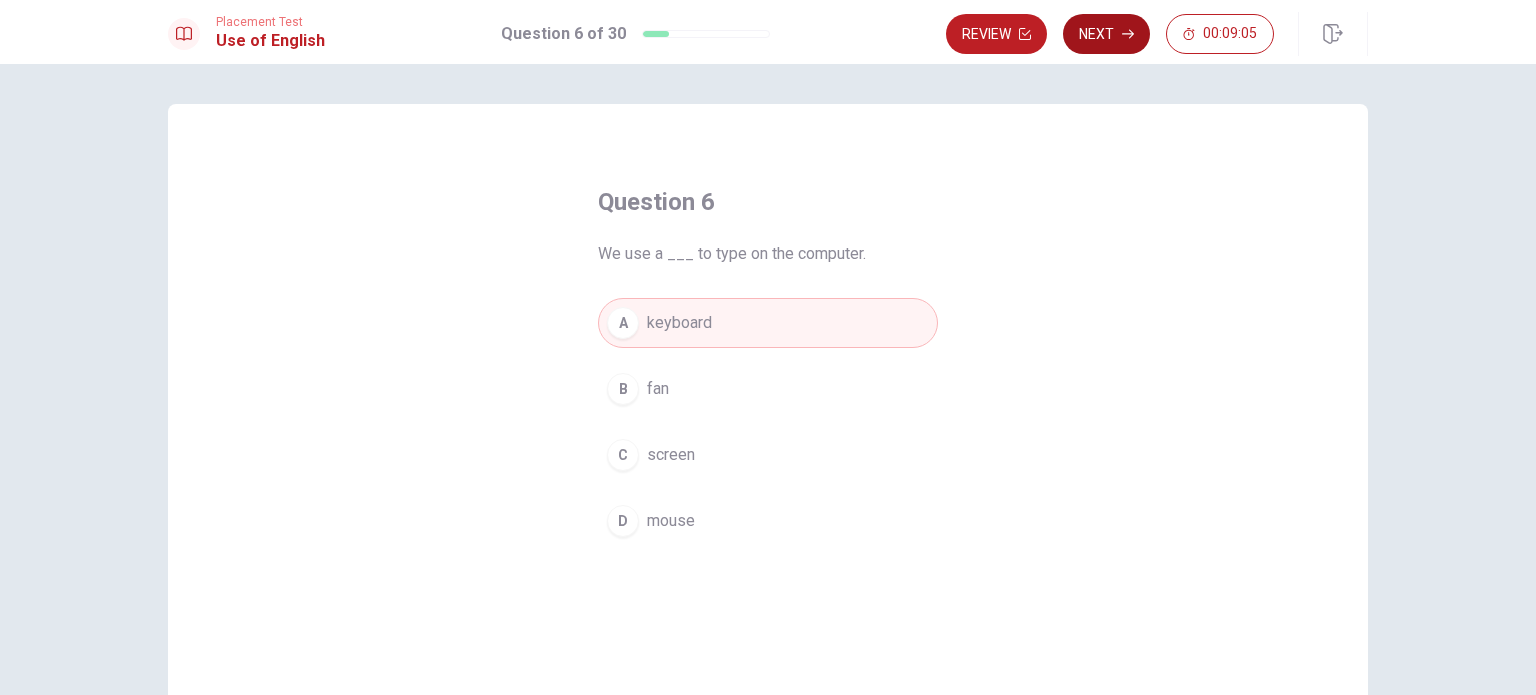 click on "Next" at bounding box center (1106, 34) 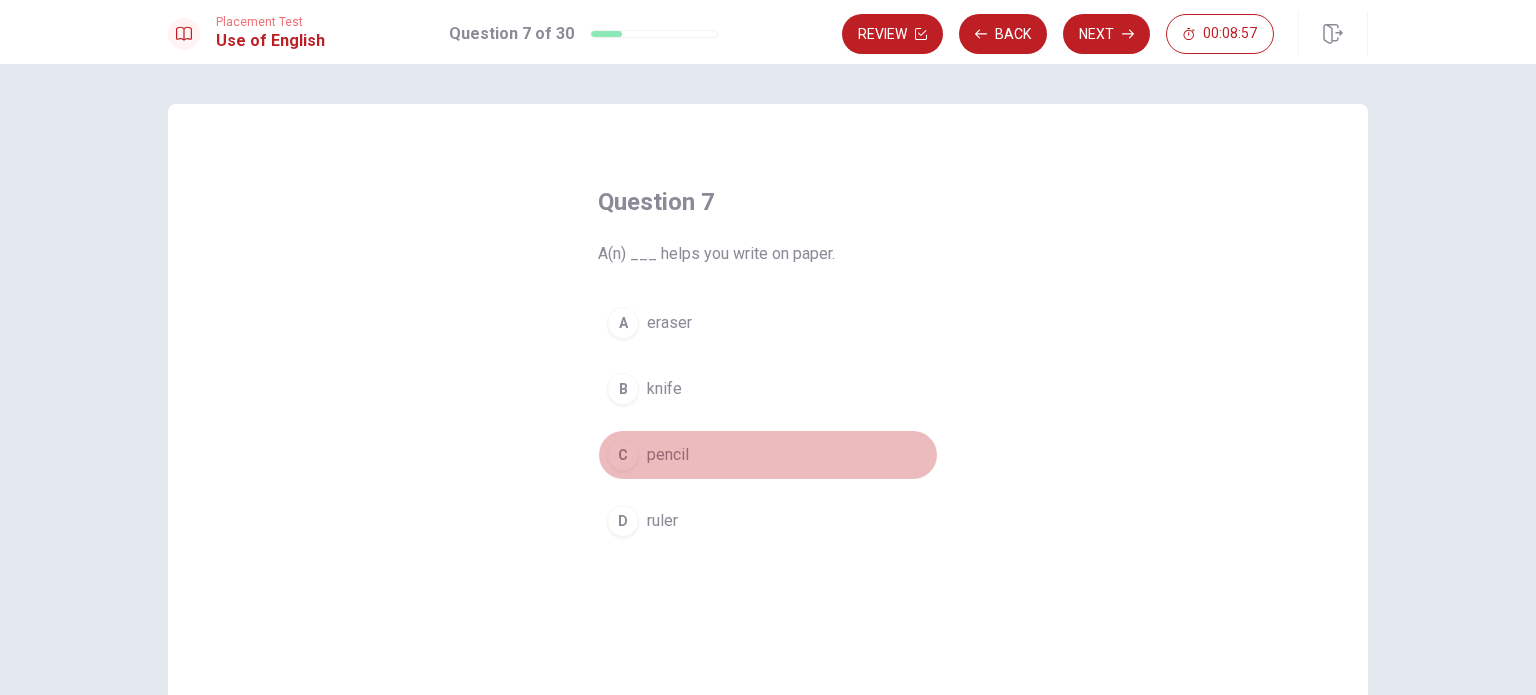 click on "C" at bounding box center (623, 455) 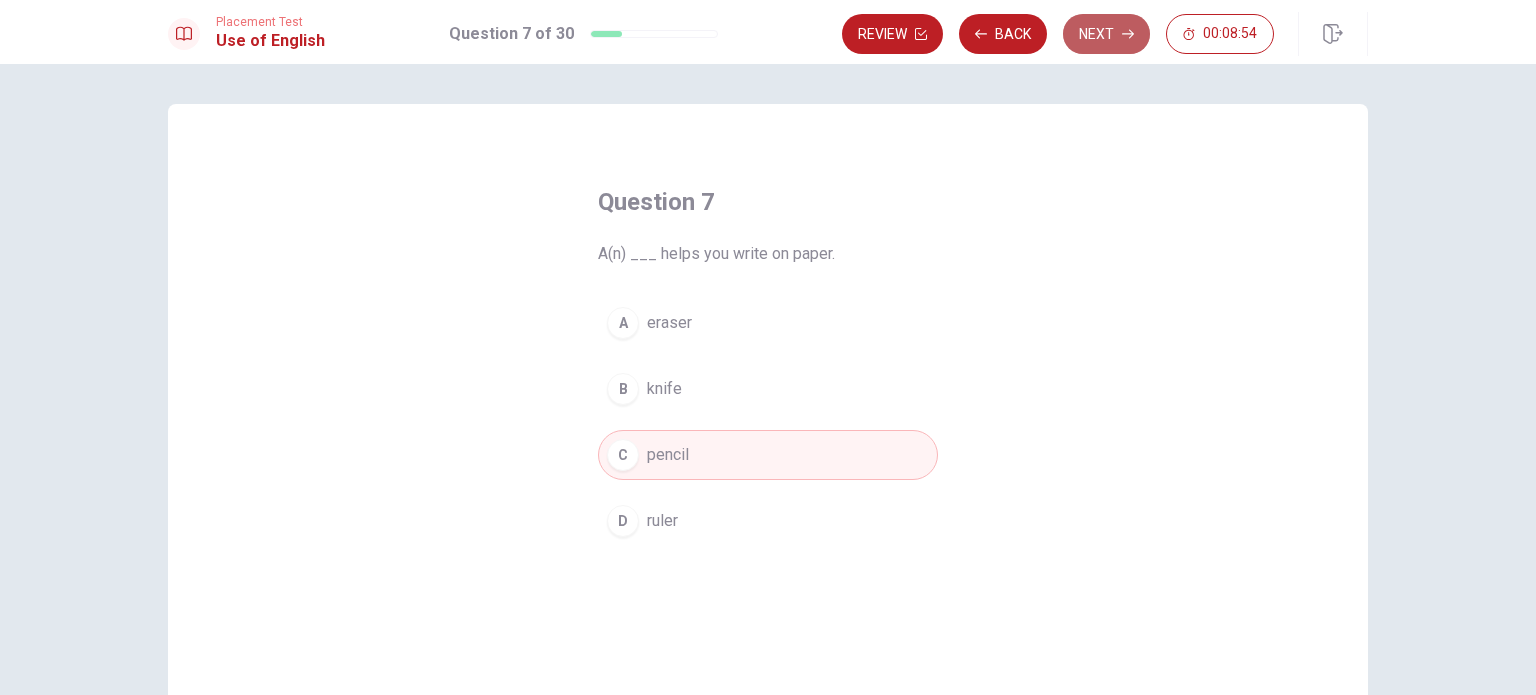 click on "Next" at bounding box center (1106, 34) 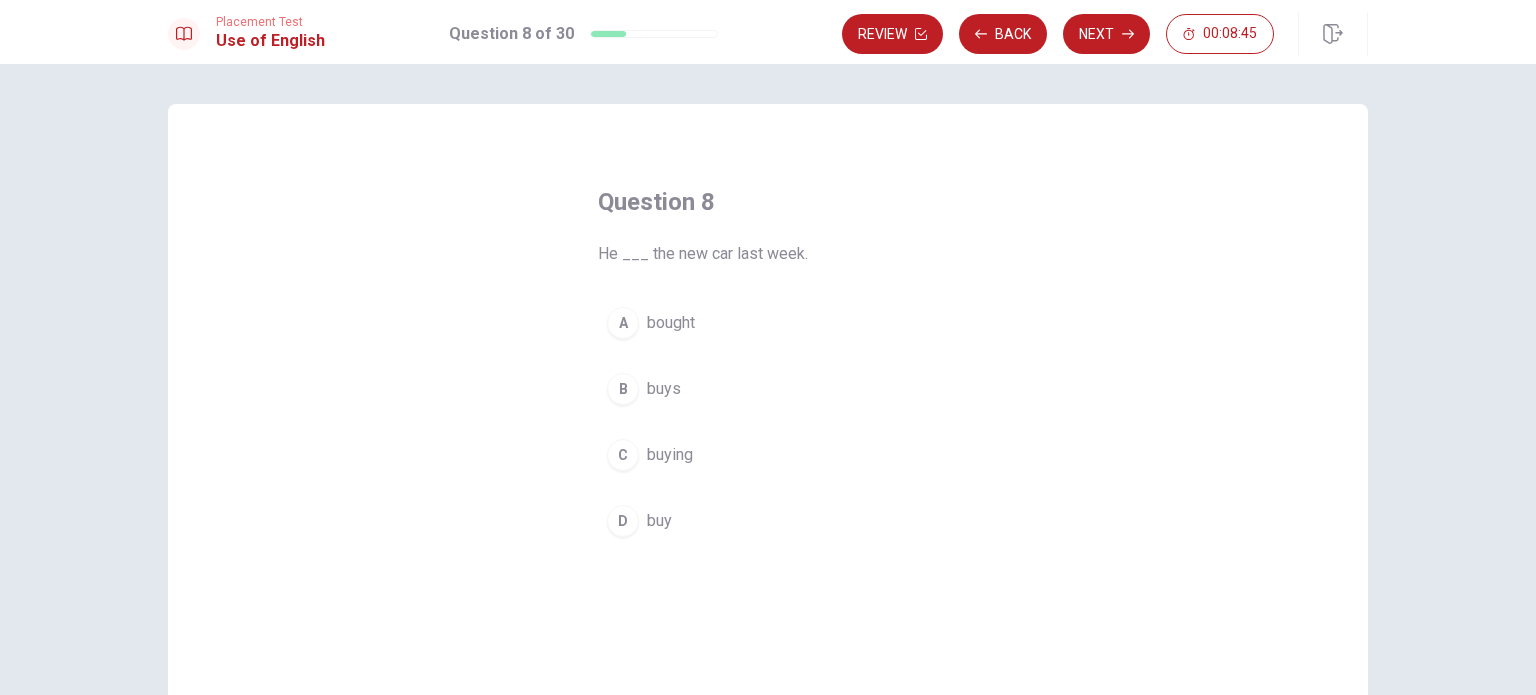 click on "A" at bounding box center [623, 323] 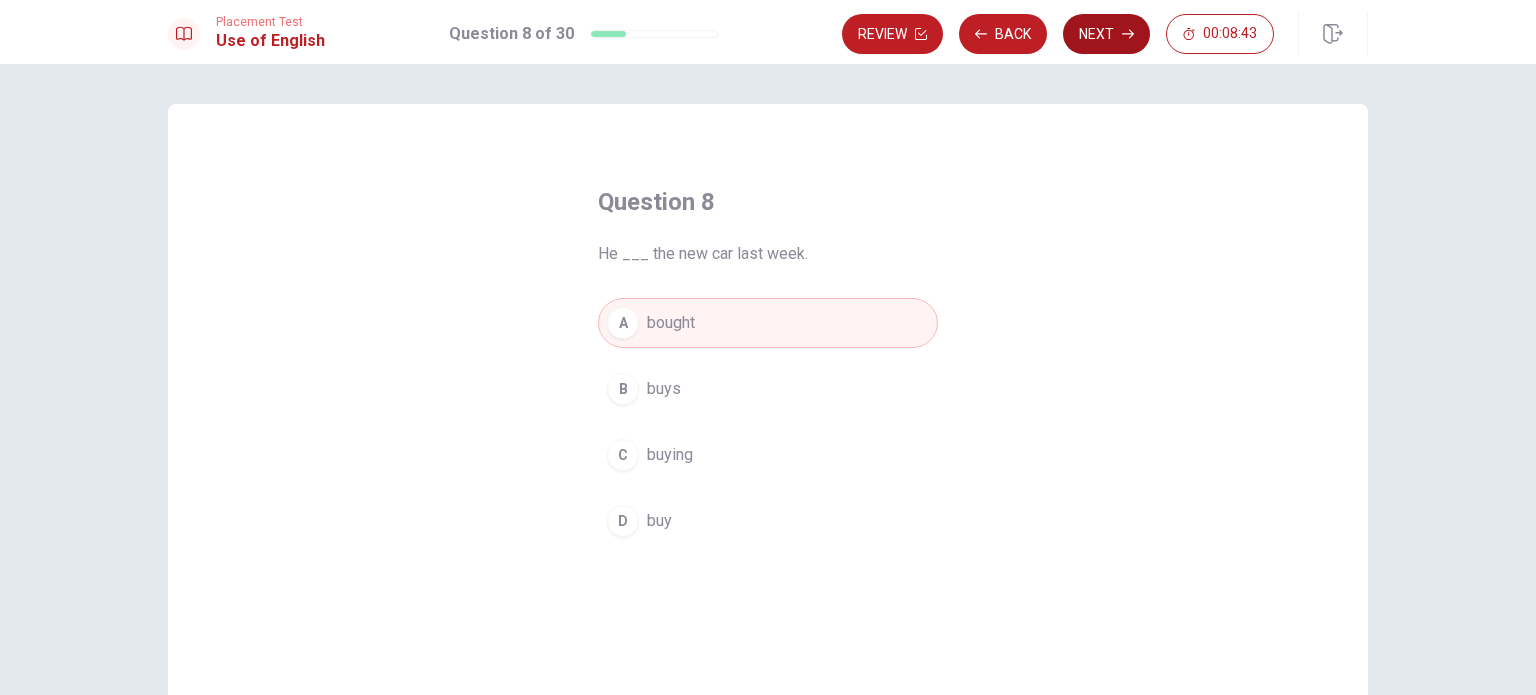 click on "Next" at bounding box center (1106, 34) 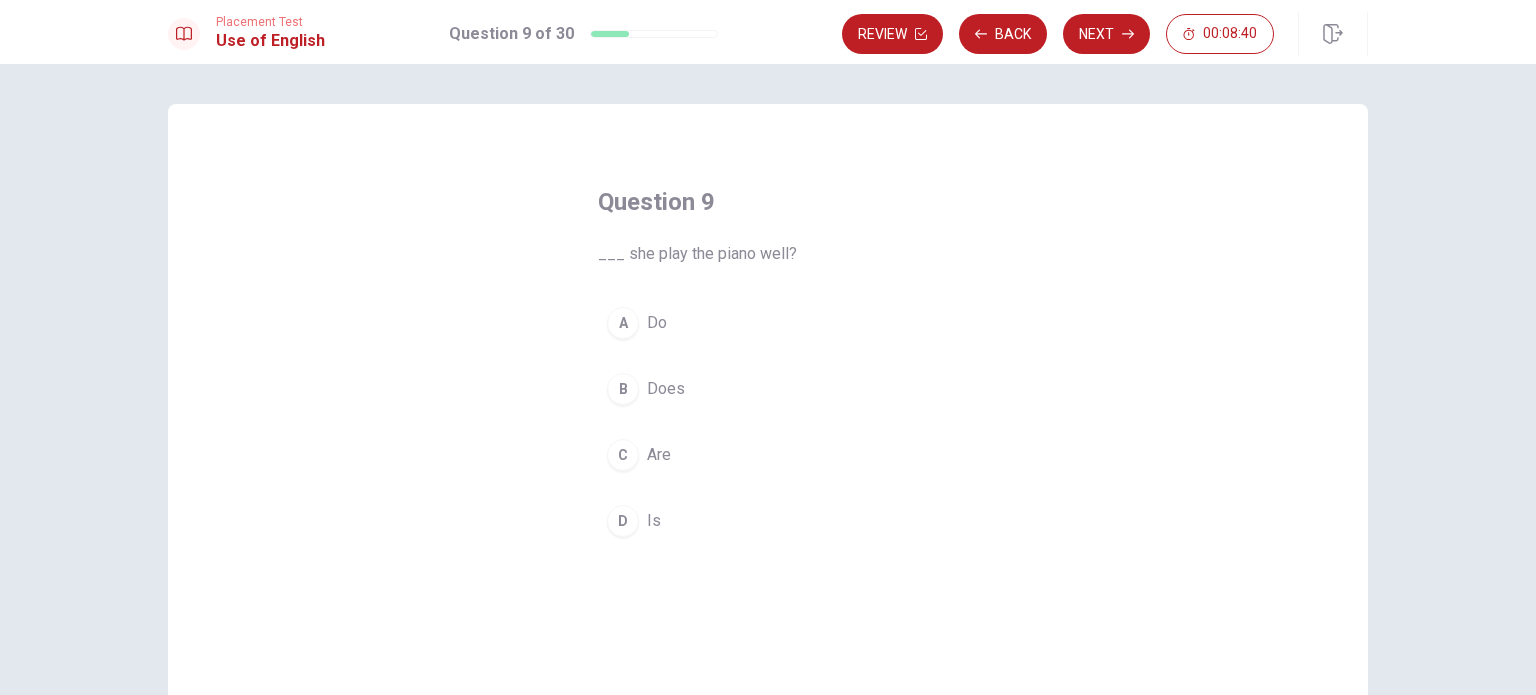 click on "B" at bounding box center [623, 389] 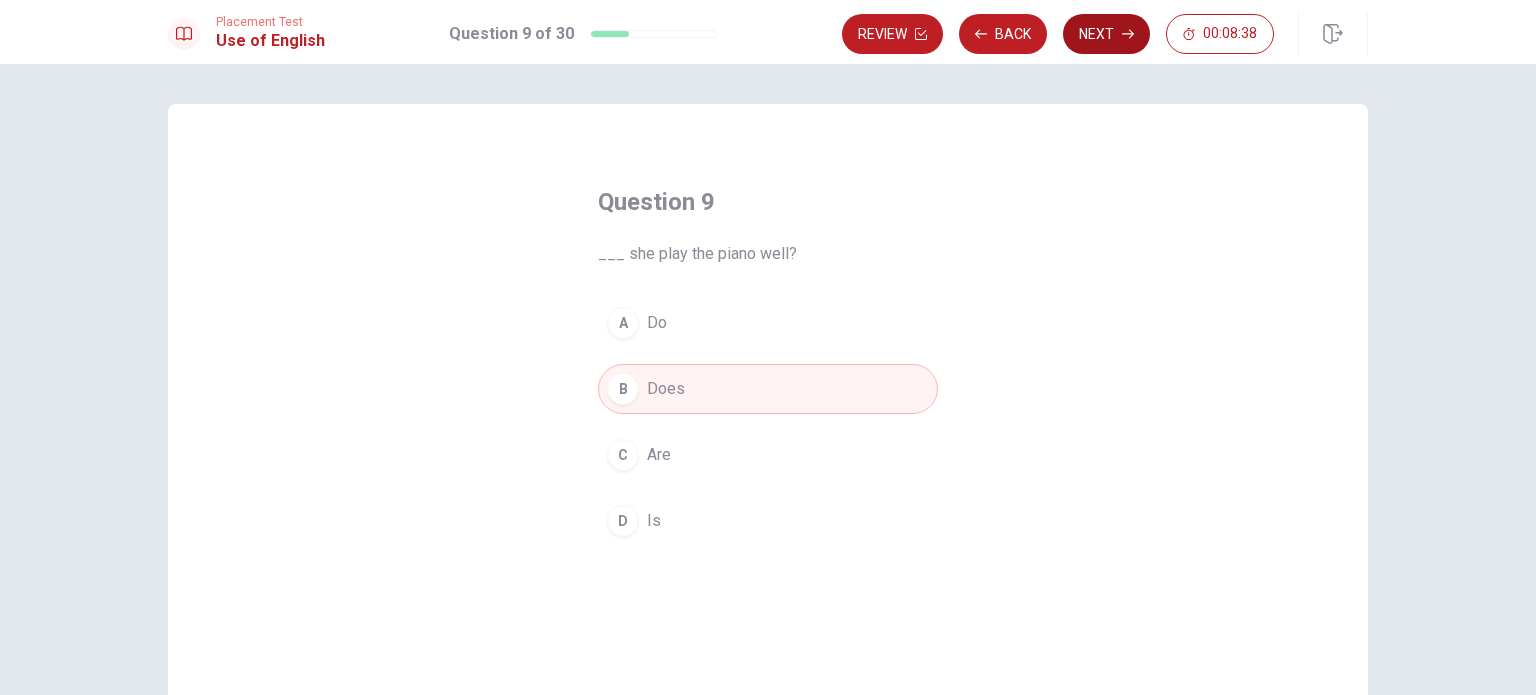 click on "Next" at bounding box center (1106, 34) 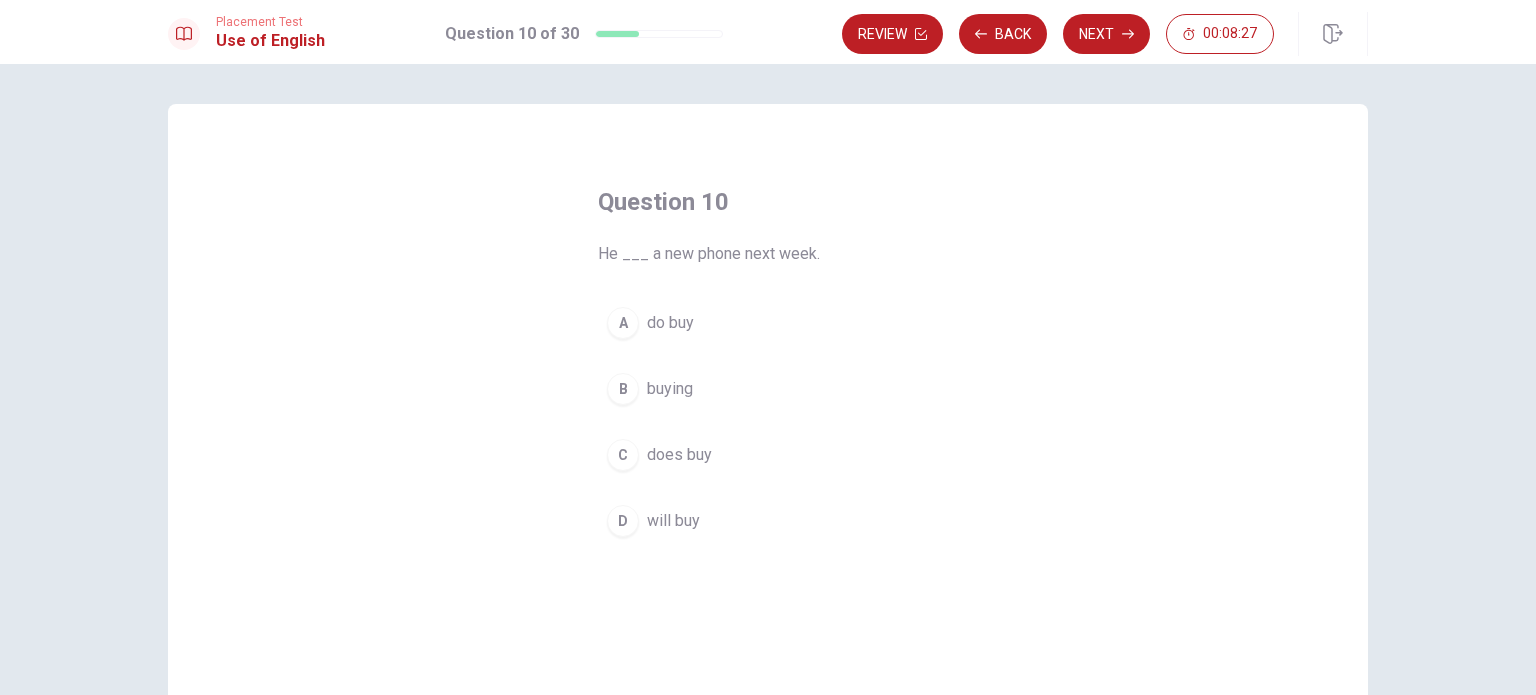 click on "D" at bounding box center [623, 521] 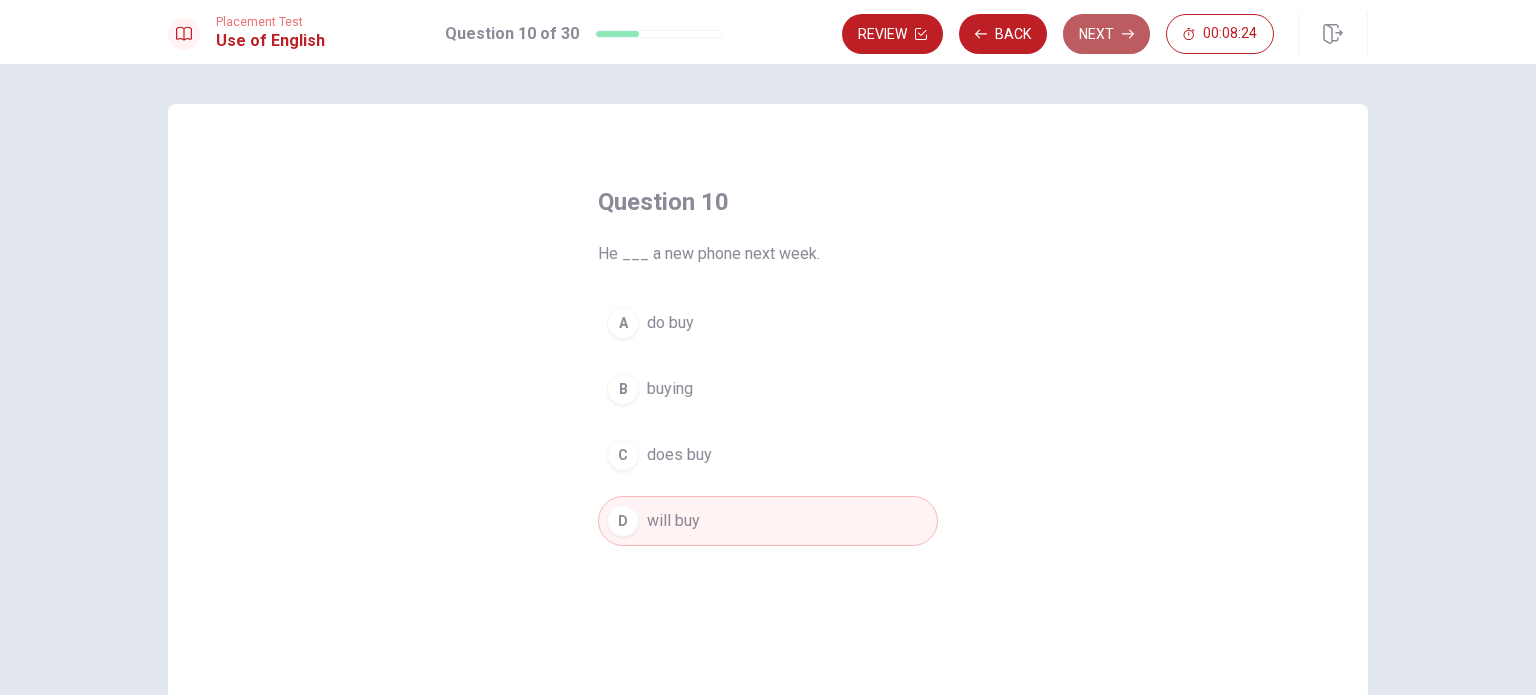 click on "Next" at bounding box center [1106, 34] 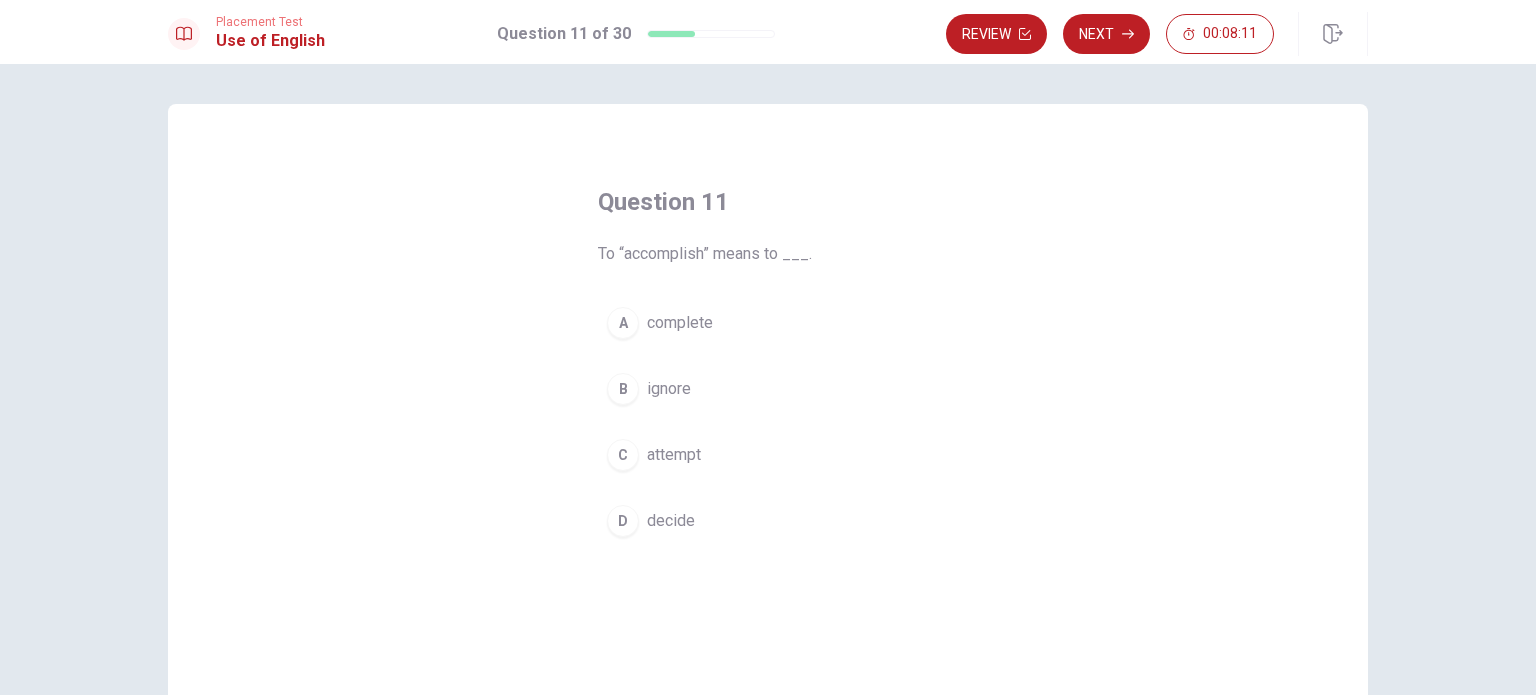 drag, startPoint x: 620, startPoint y: 521, endPoint x: 633, endPoint y: 516, distance: 13.928389 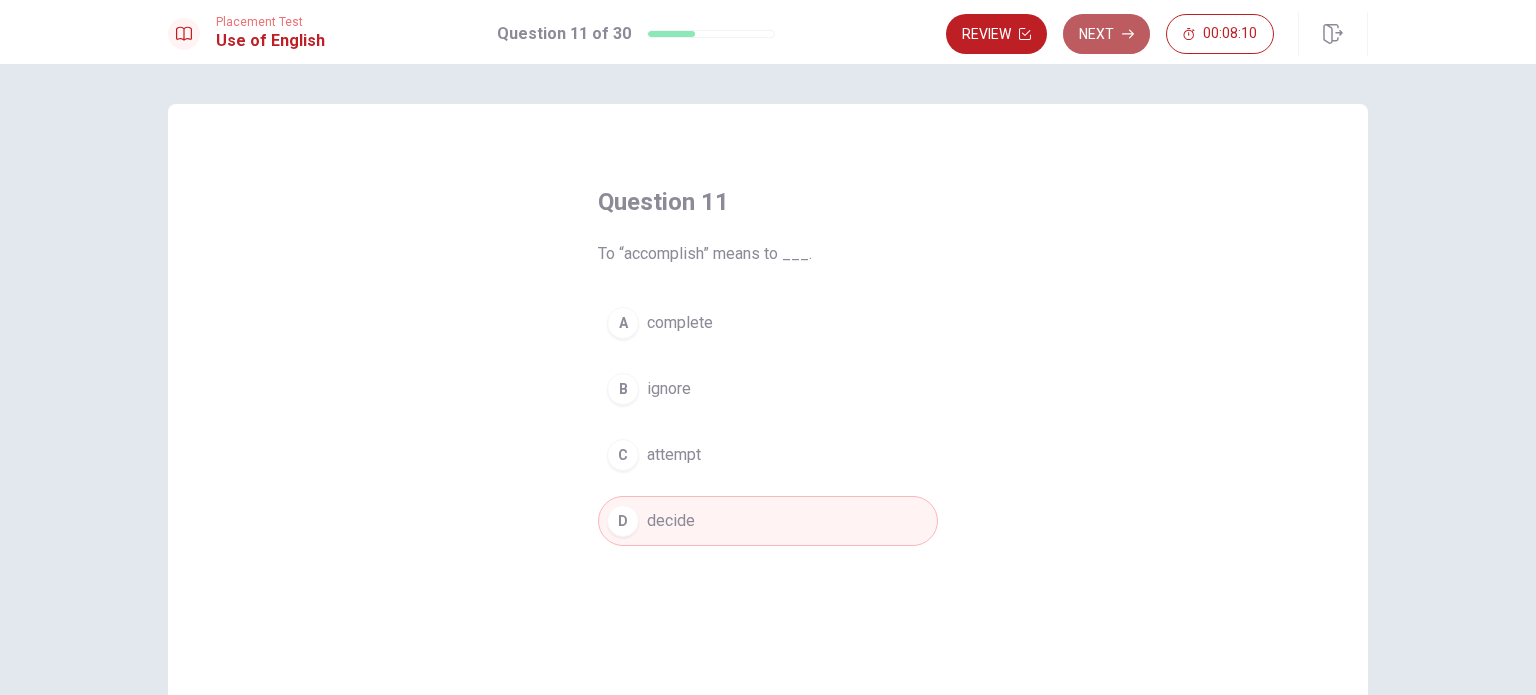 click on "Next" at bounding box center (1106, 34) 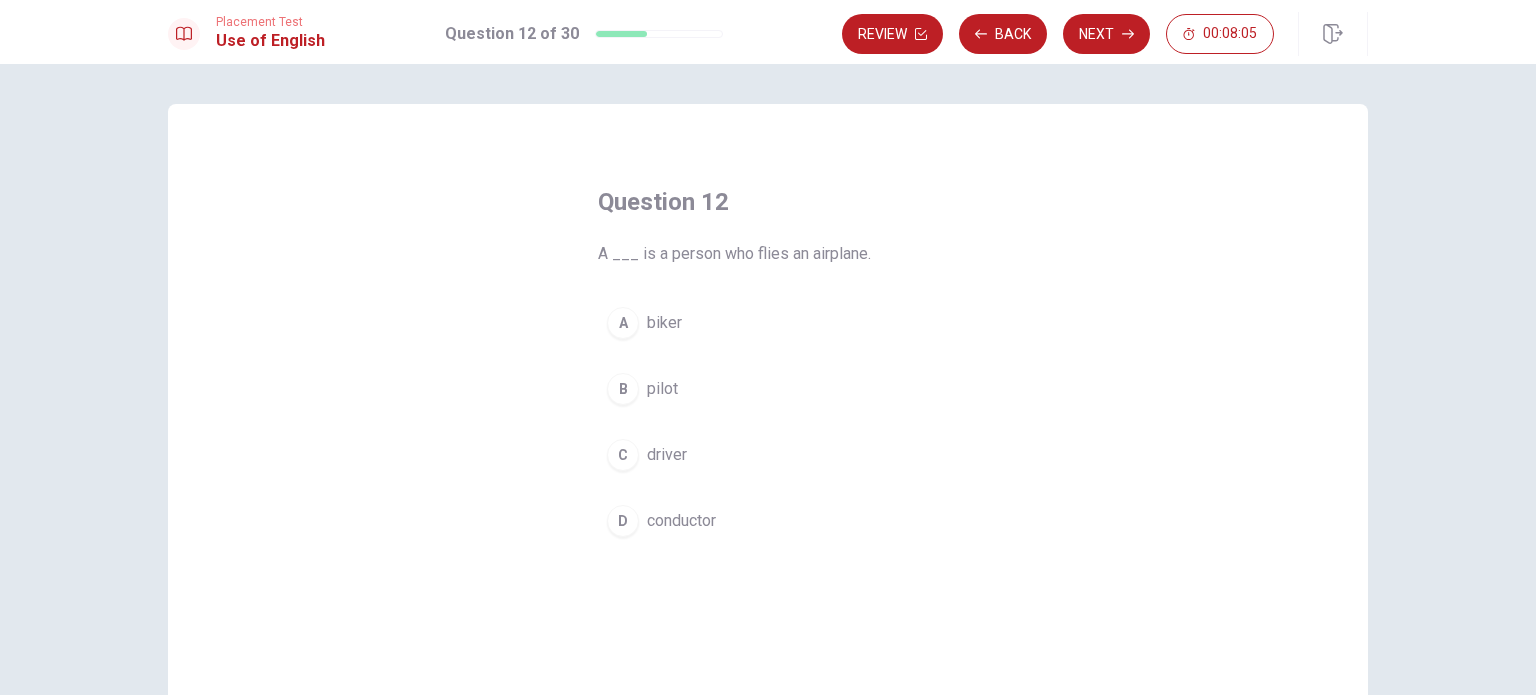 click on "B" at bounding box center [623, 389] 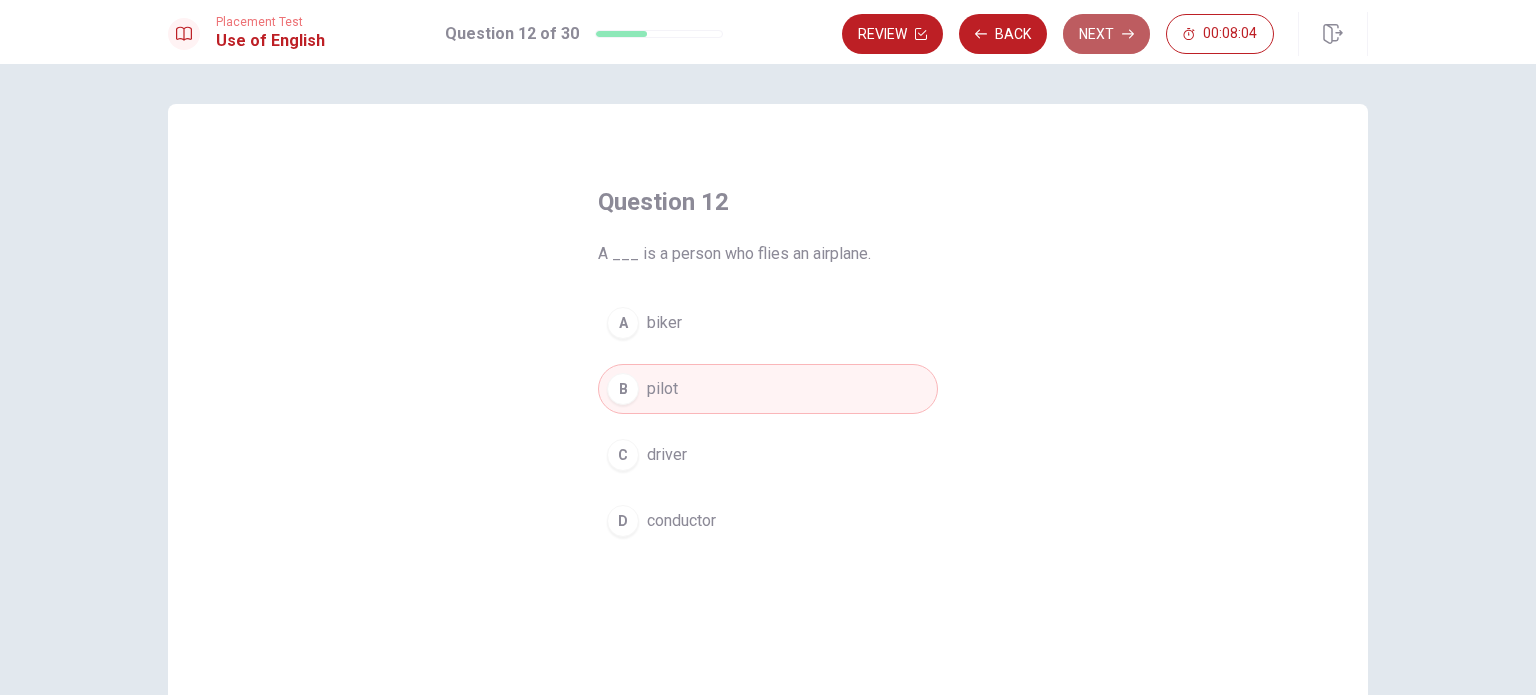 click on "Next" at bounding box center (1106, 34) 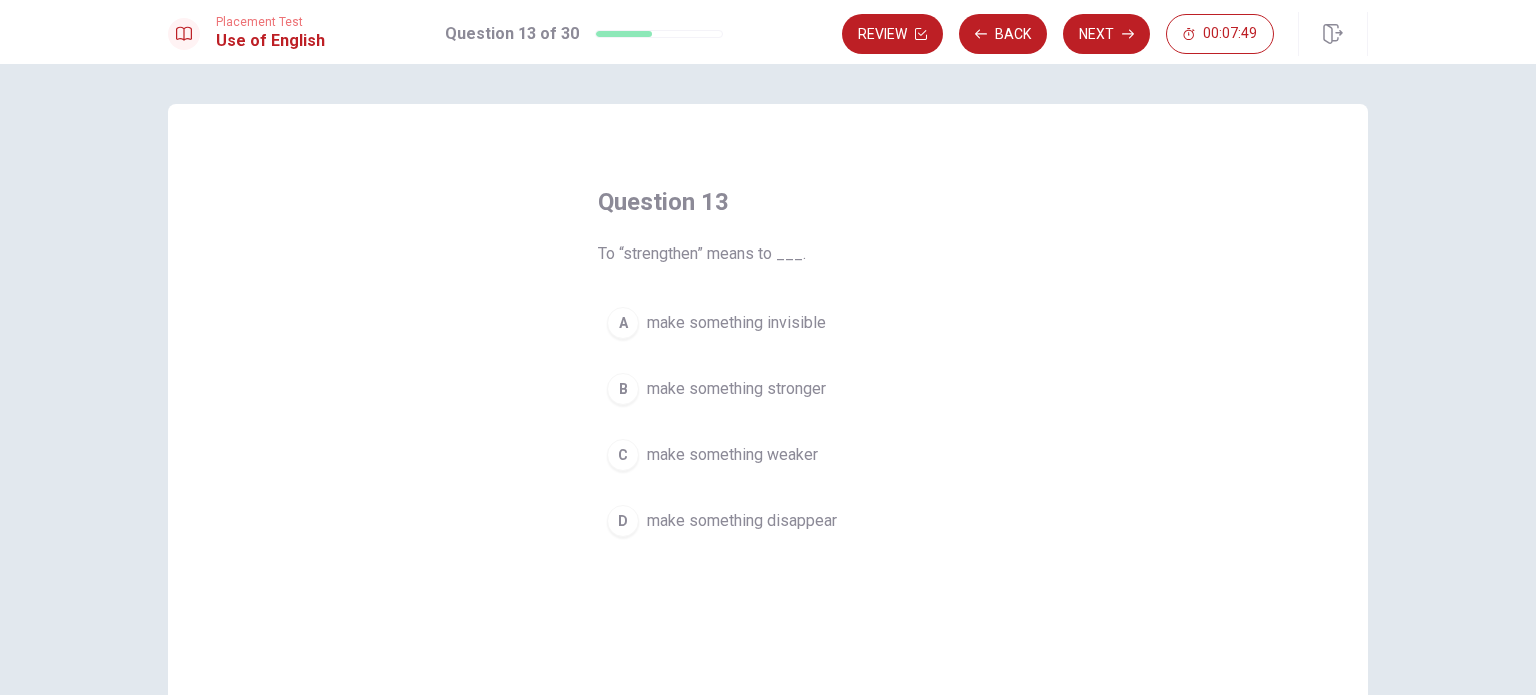 click on "B" at bounding box center [623, 389] 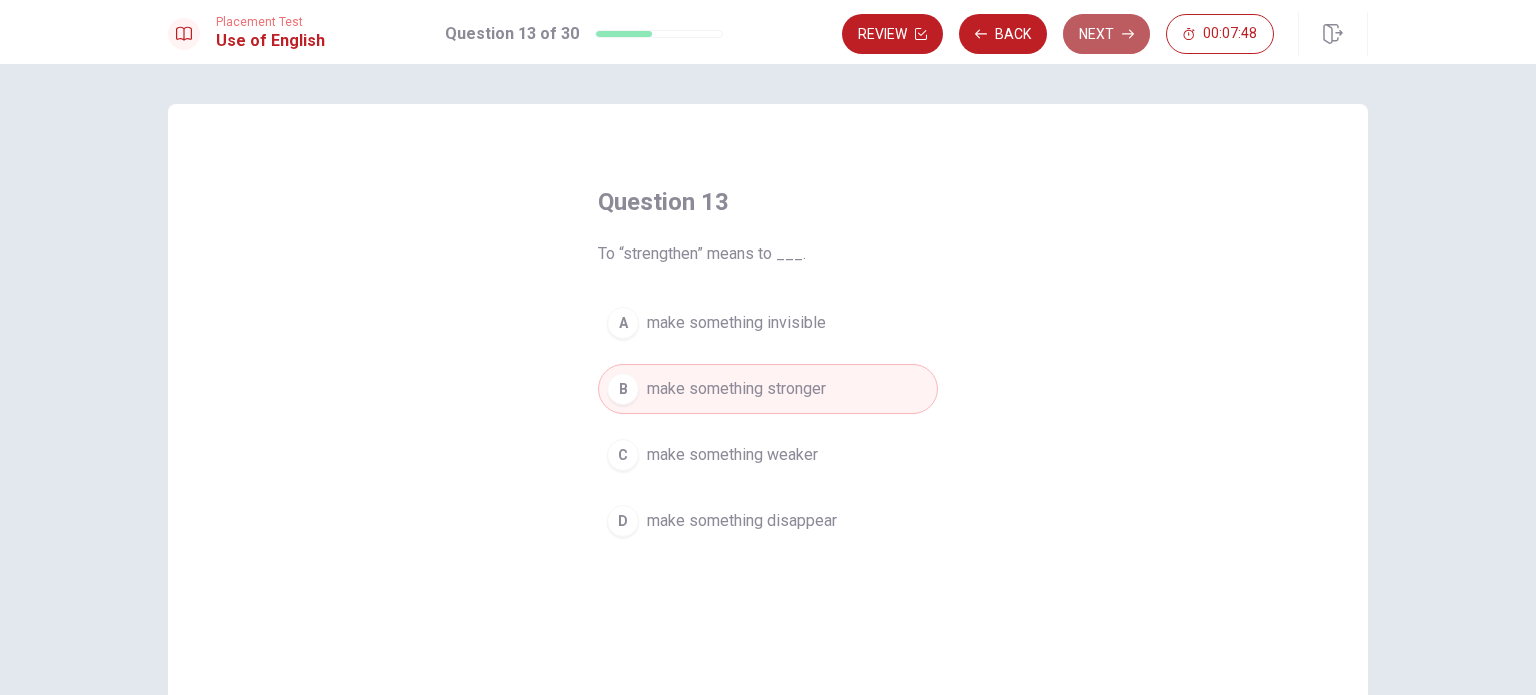 click on "Next" at bounding box center (1106, 34) 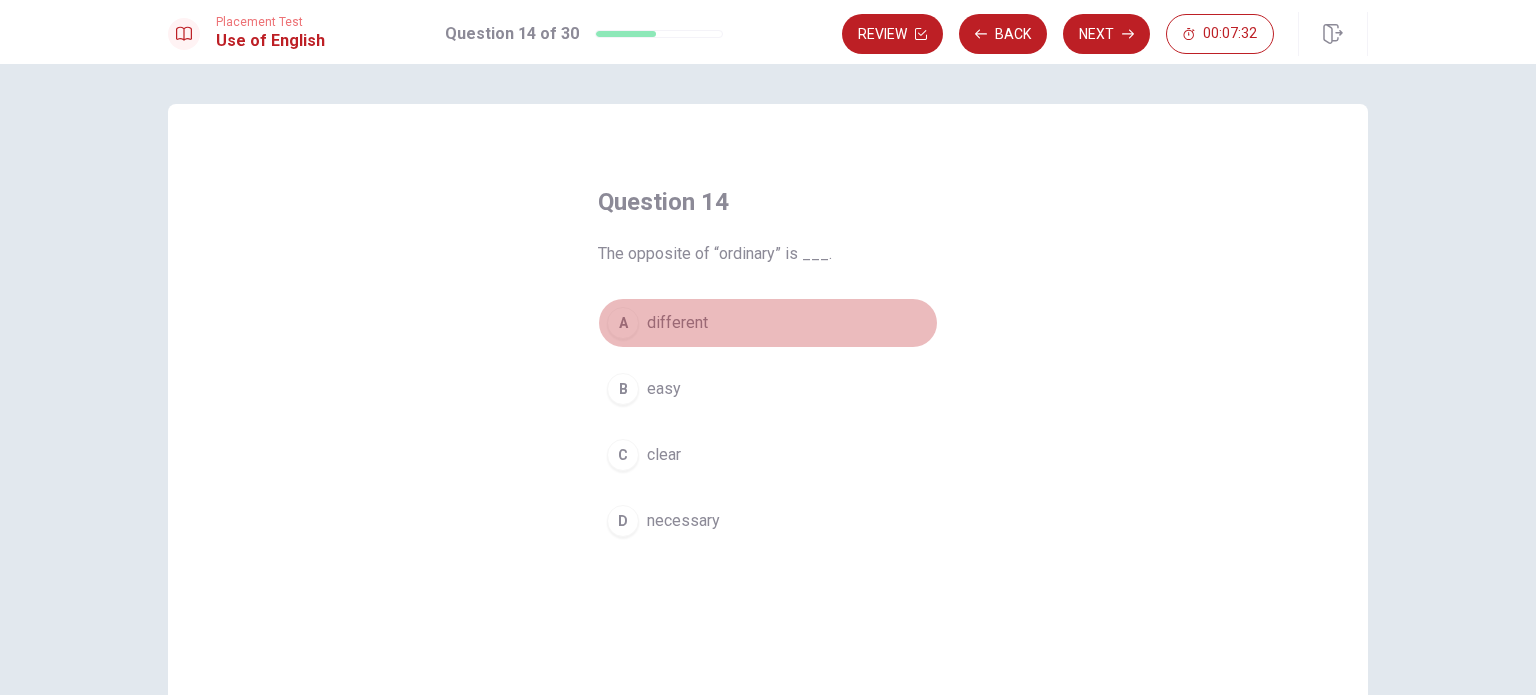click on "A" at bounding box center (623, 323) 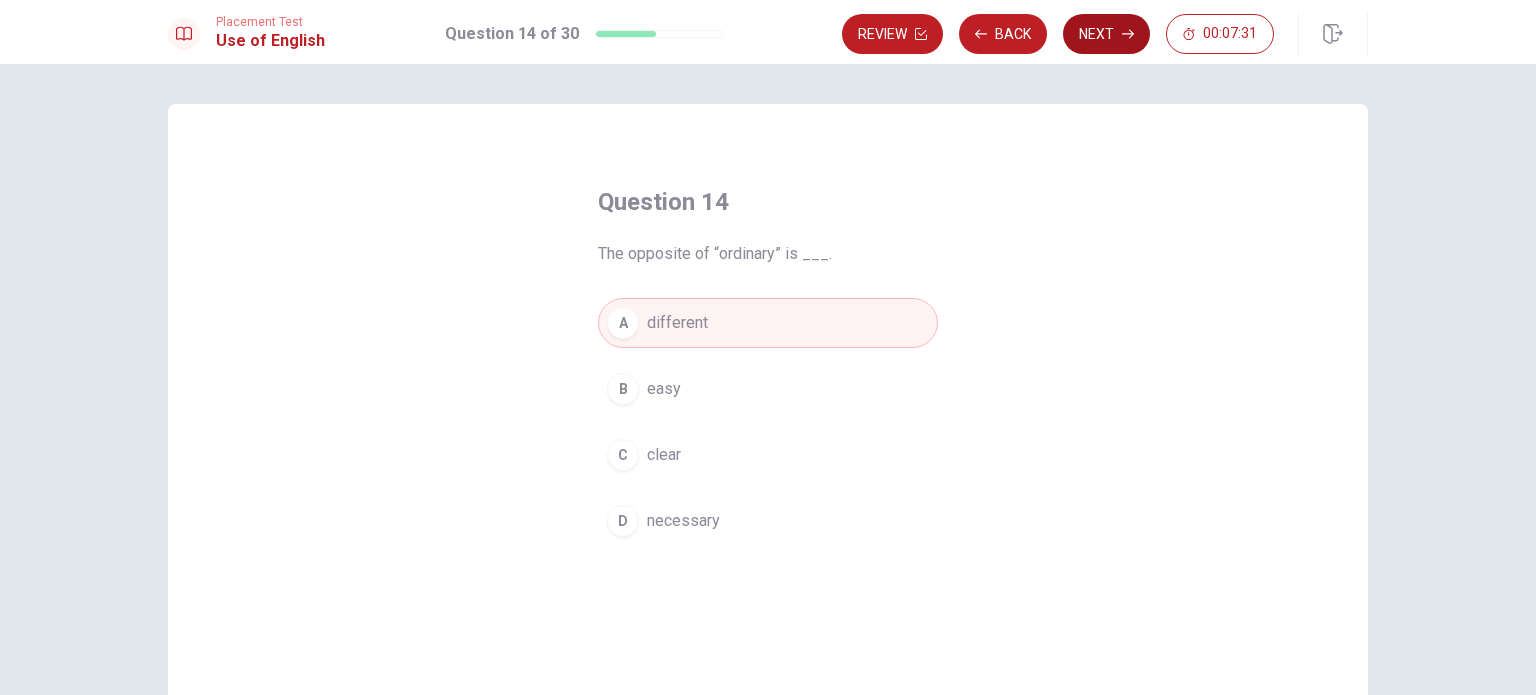 click on "Next" at bounding box center (1106, 34) 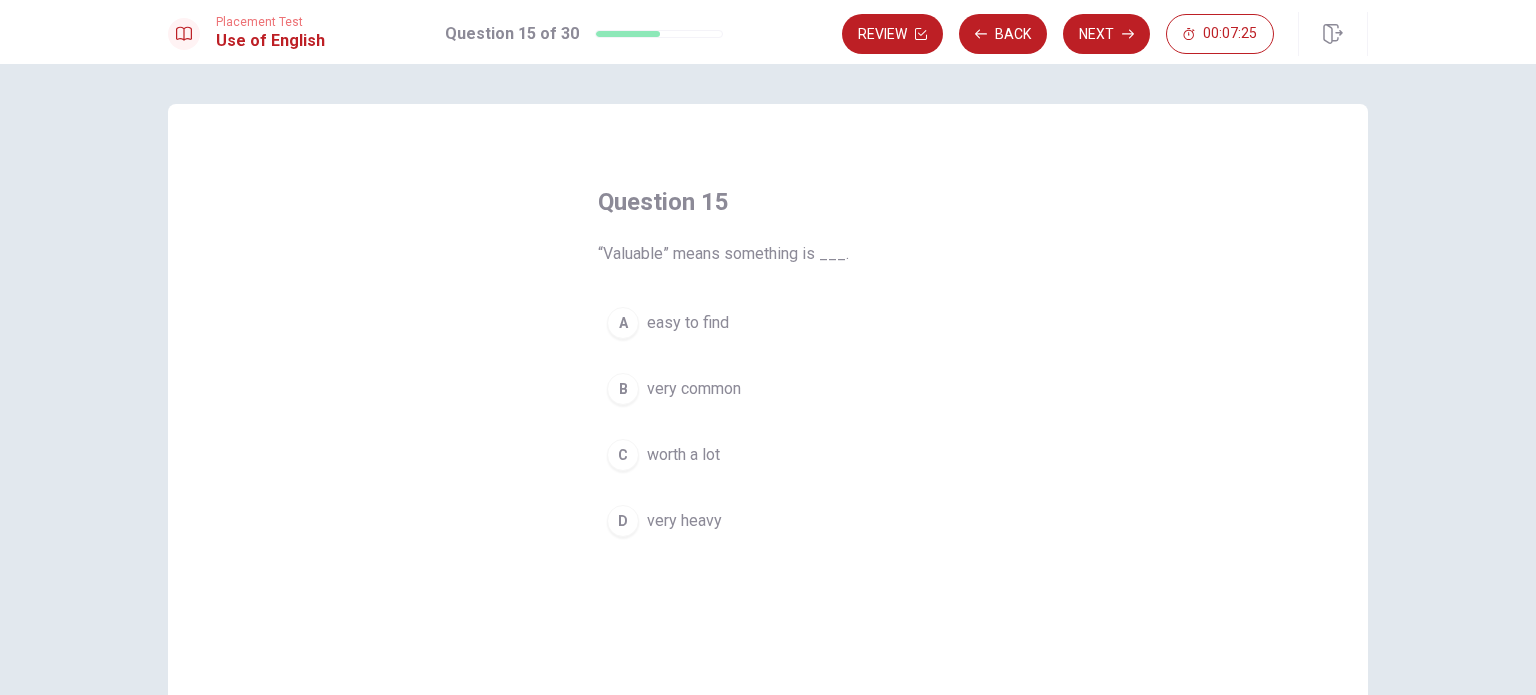click on "C" at bounding box center [623, 455] 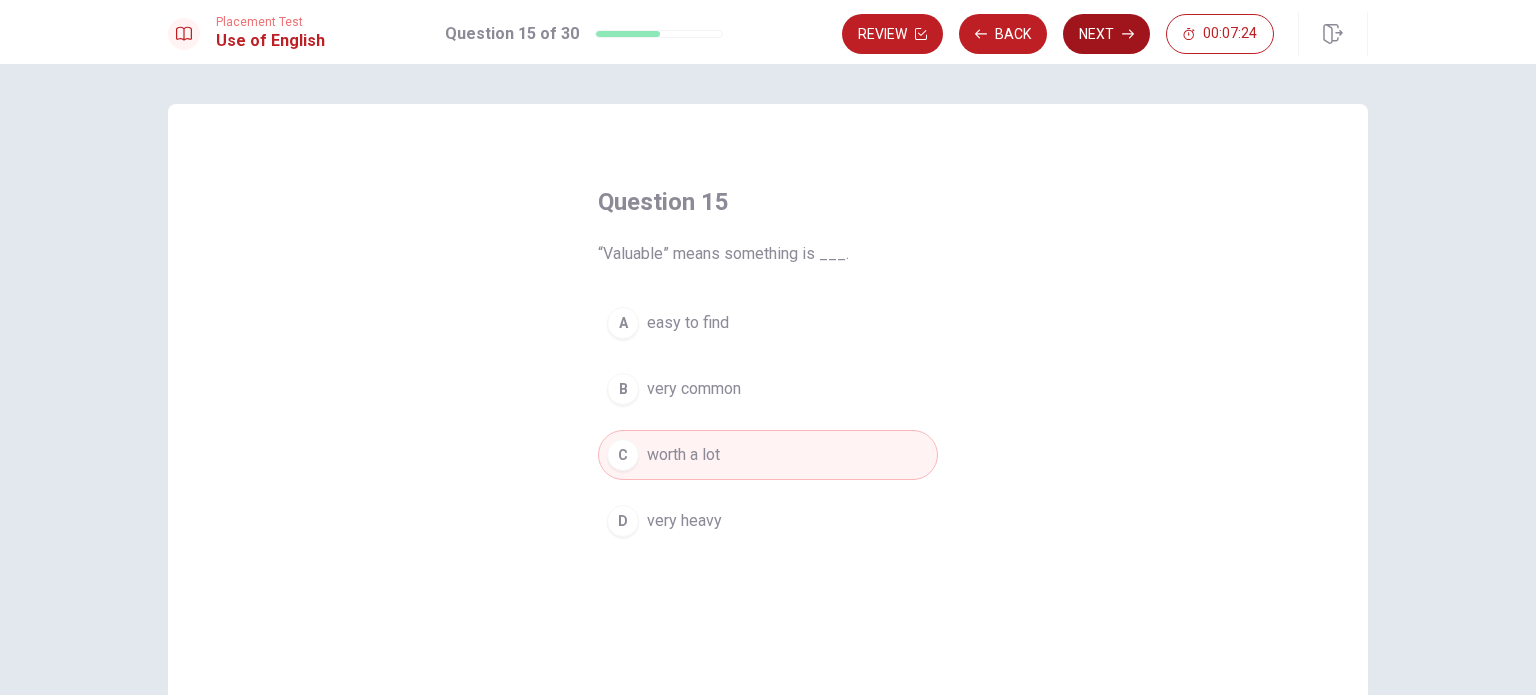 click on "Next" at bounding box center (1106, 34) 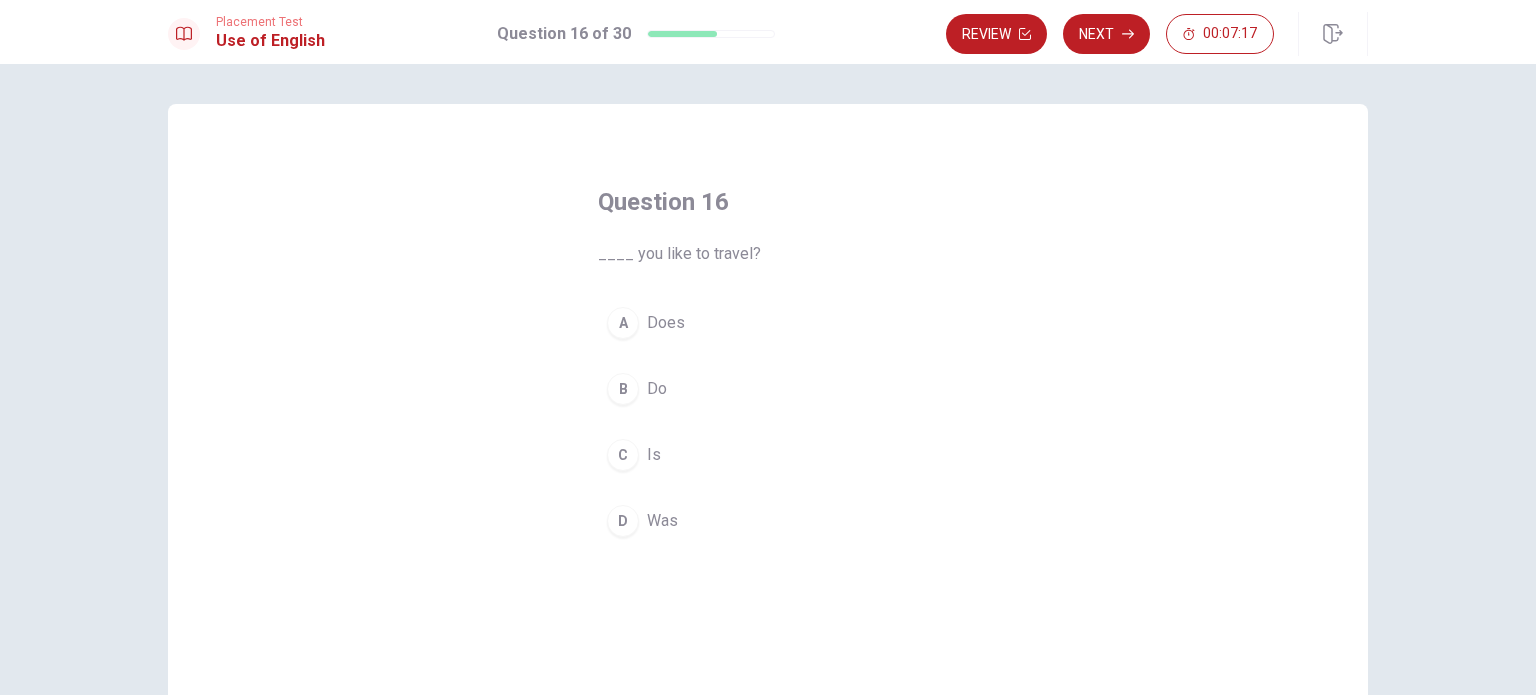 click on "B" at bounding box center (623, 389) 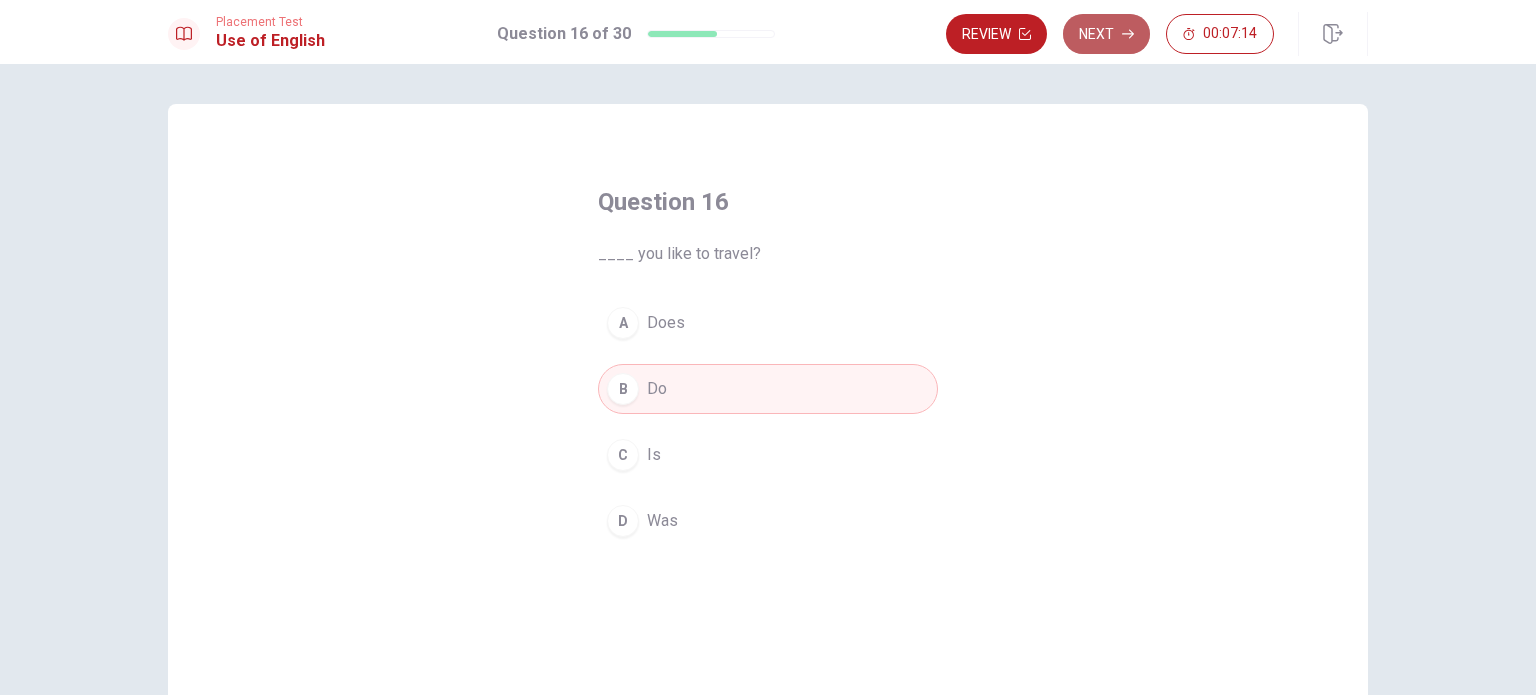 click 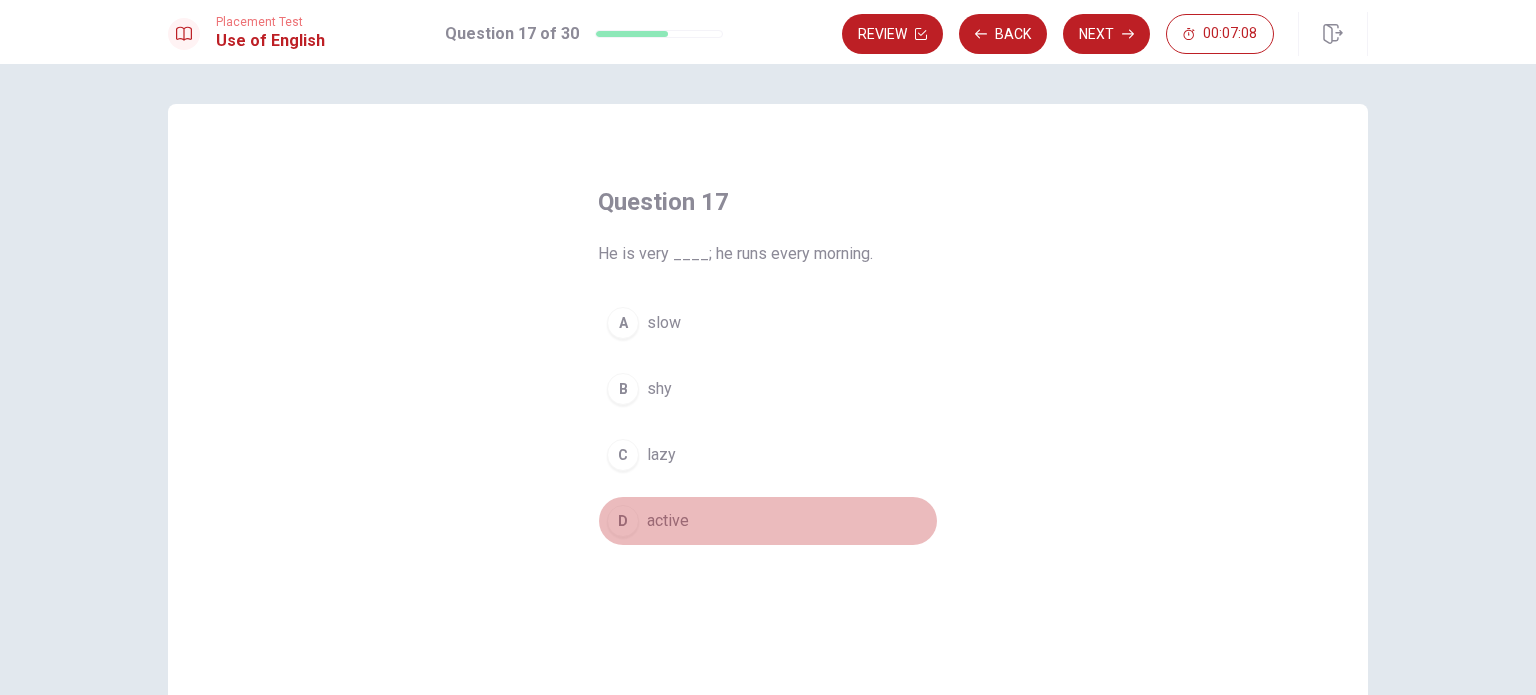 click on "D" at bounding box center (623, 521) 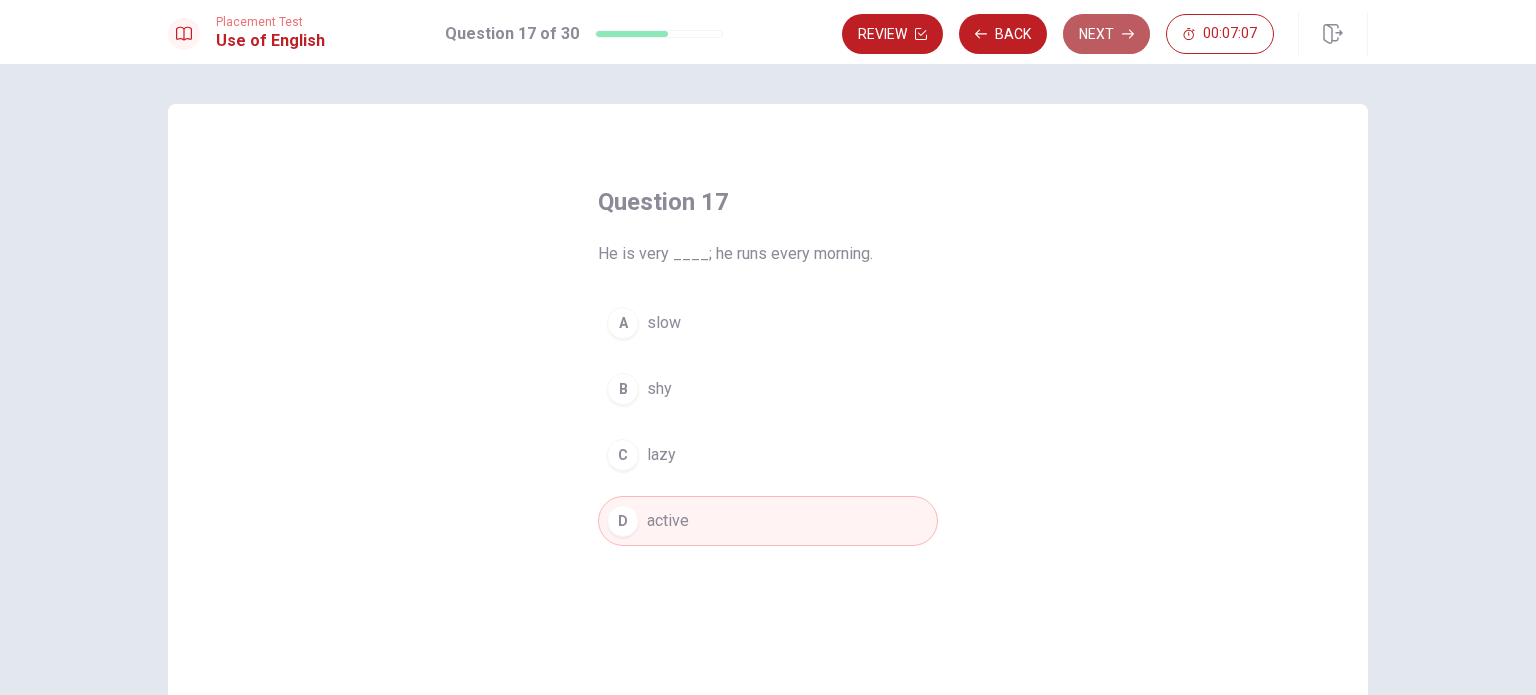 click on "Next" at bounding box center [1106, 34] 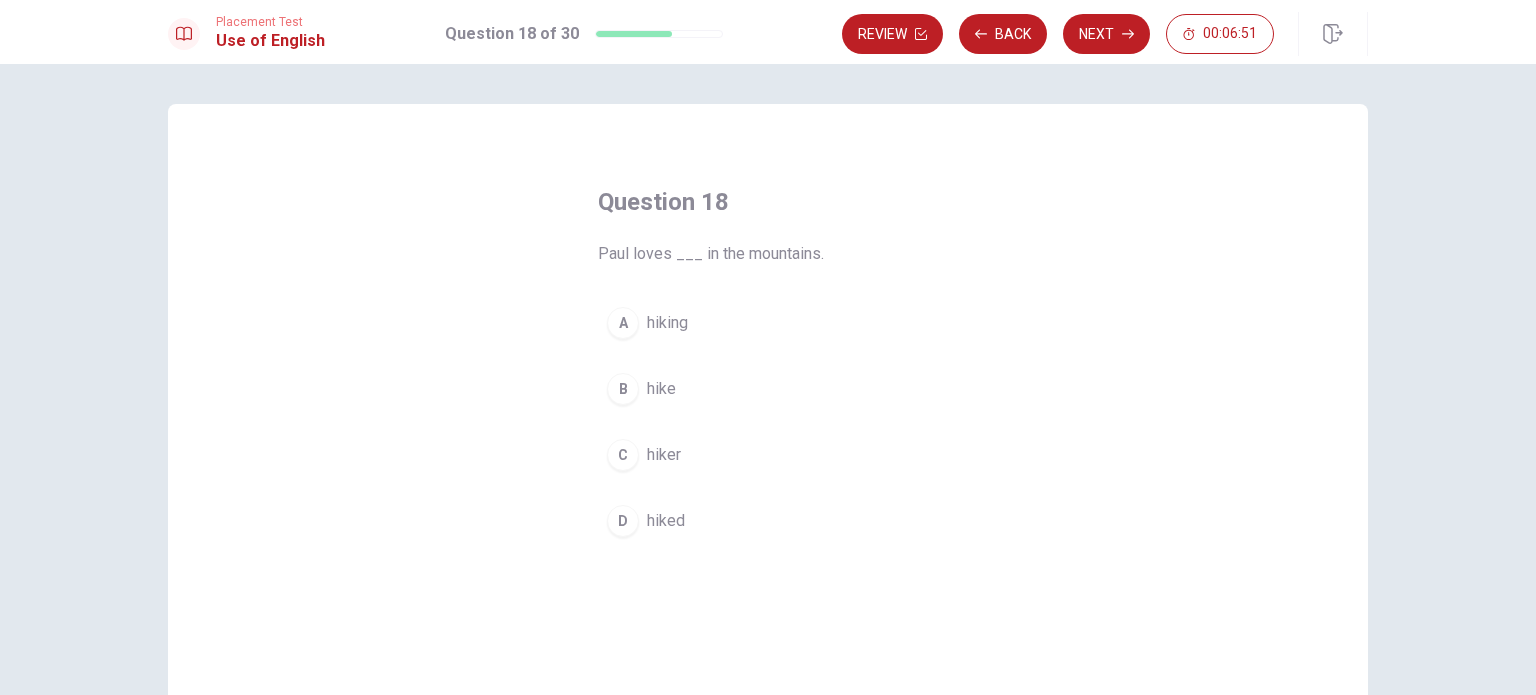 click on "A" at bounding box center [623, 323] 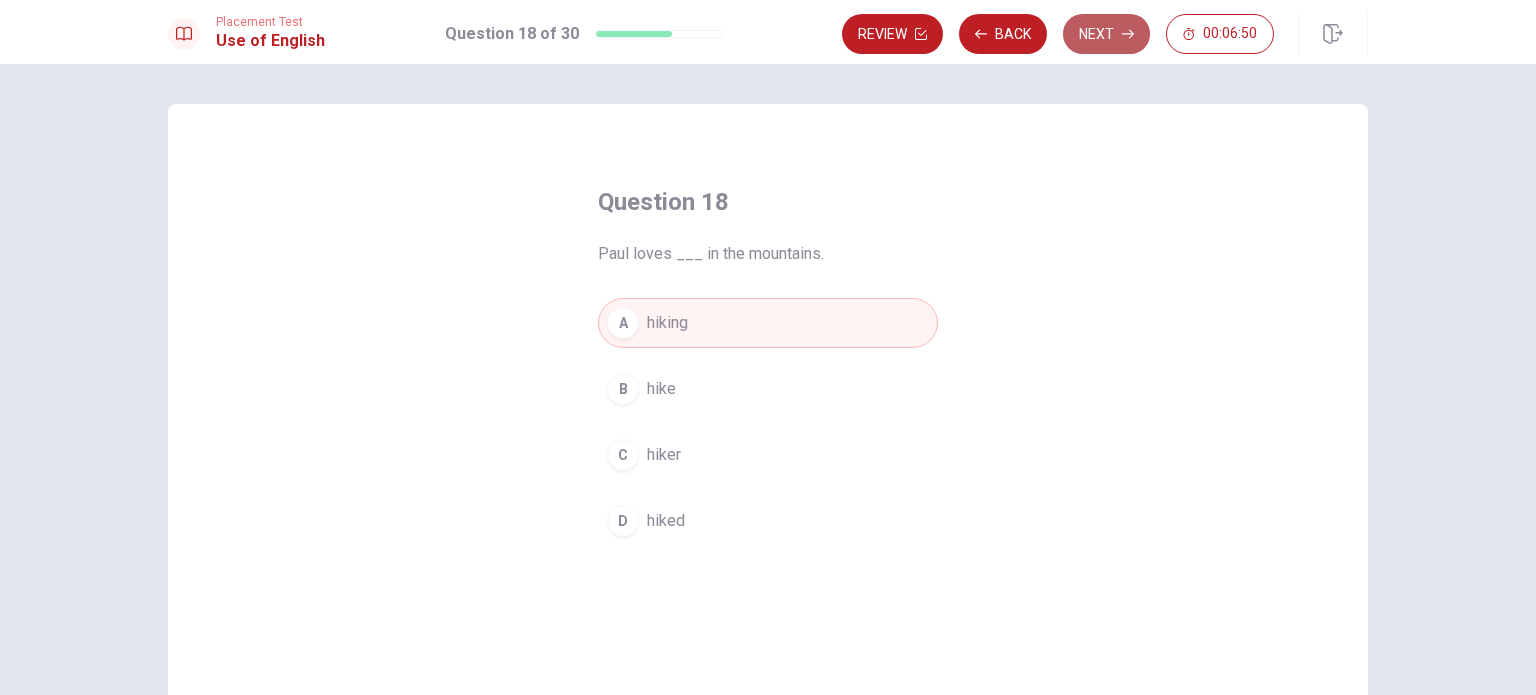 click on "Next" at bounding box center (1106, 34) 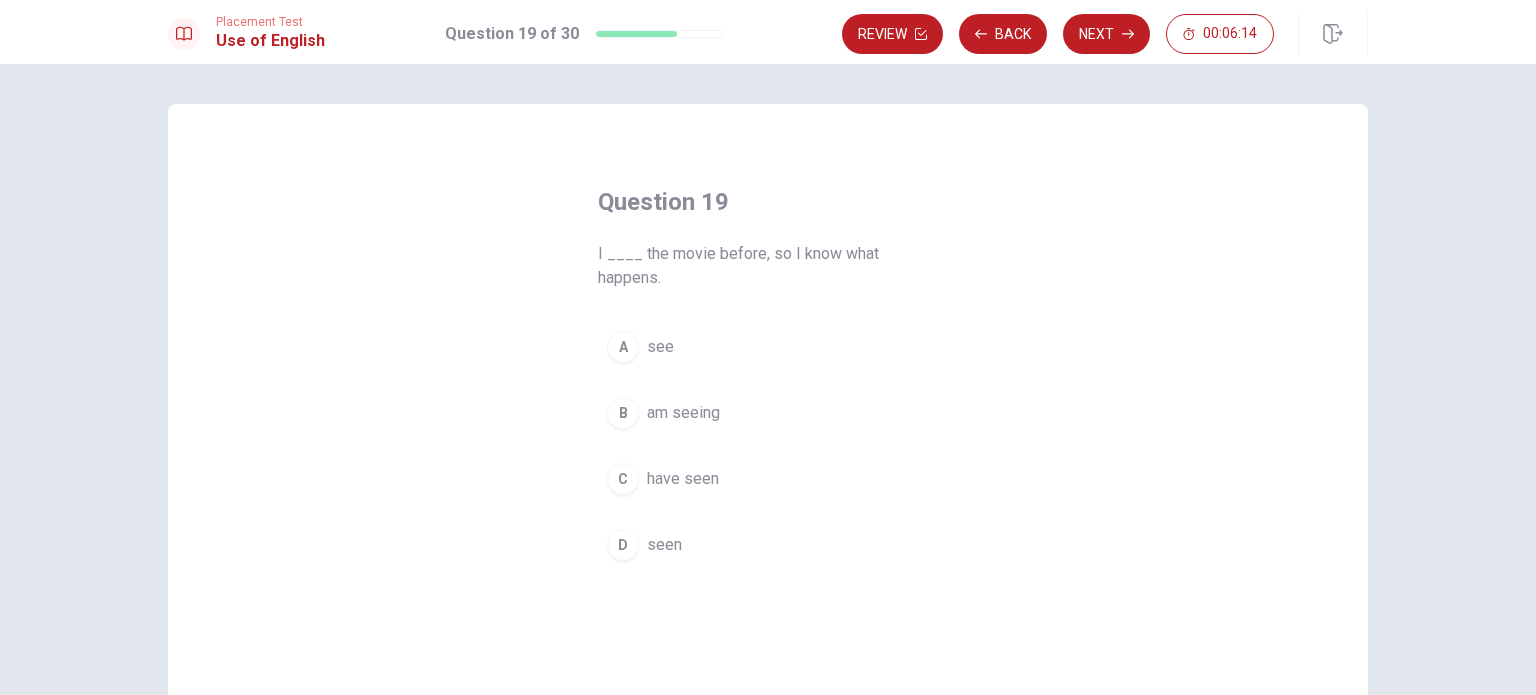 click on "C" at bounding box center [623, 479] 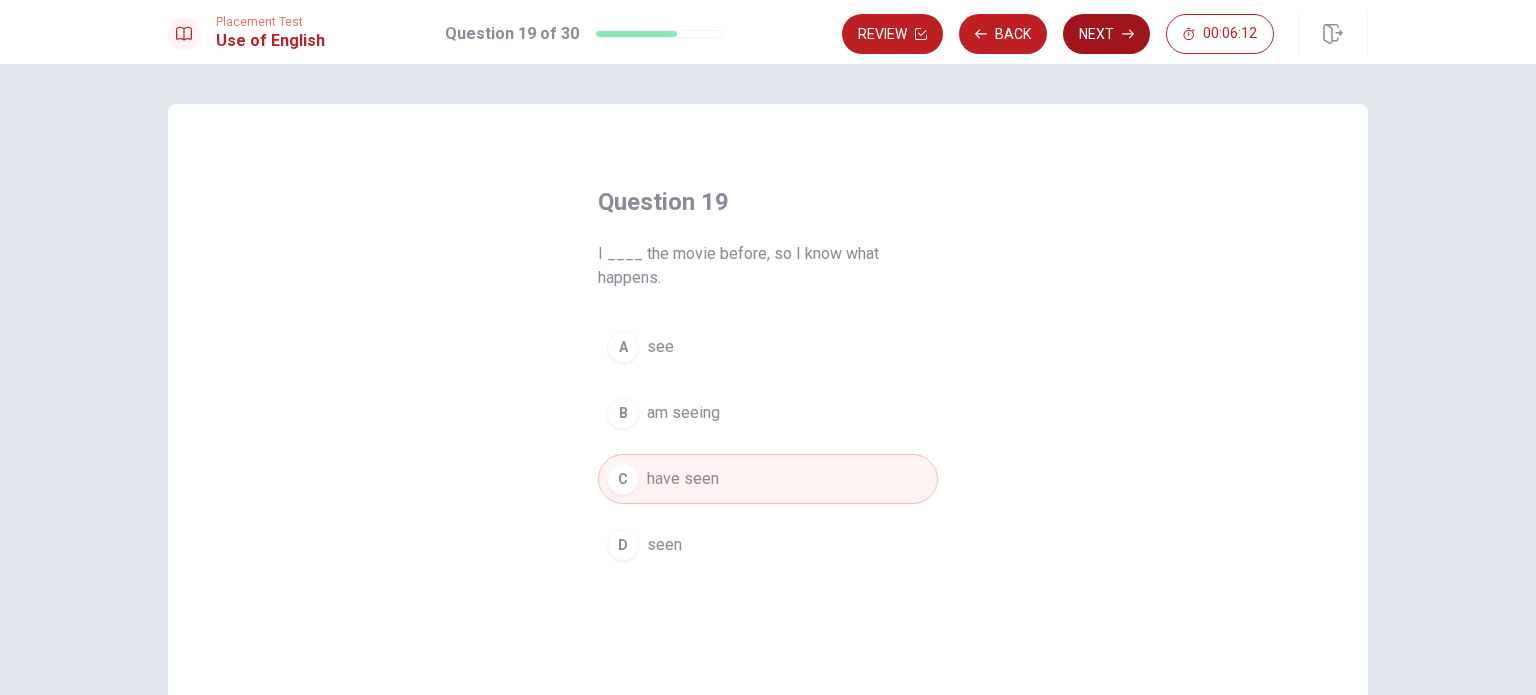 click on "Next" at bounding box center (1106, 34) 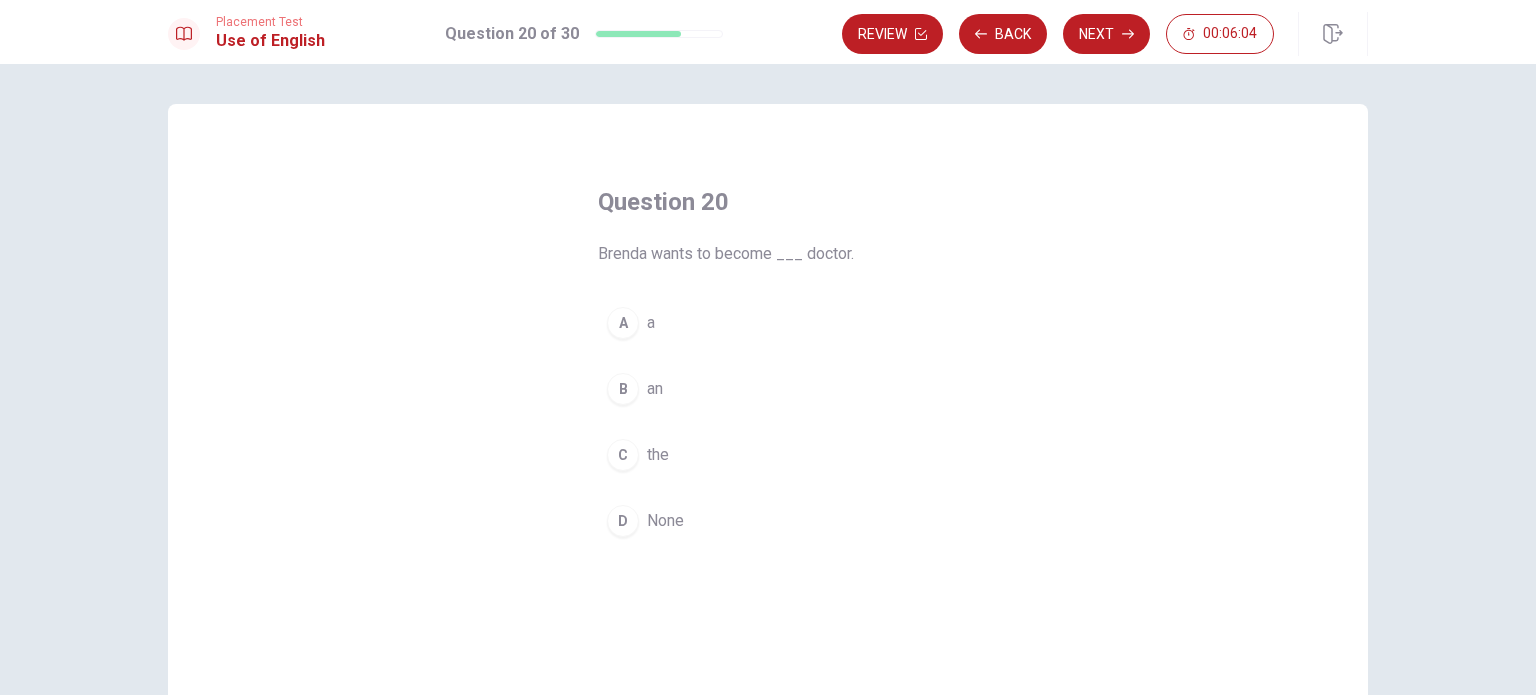 click on "A" at bounding box center (623, 323) 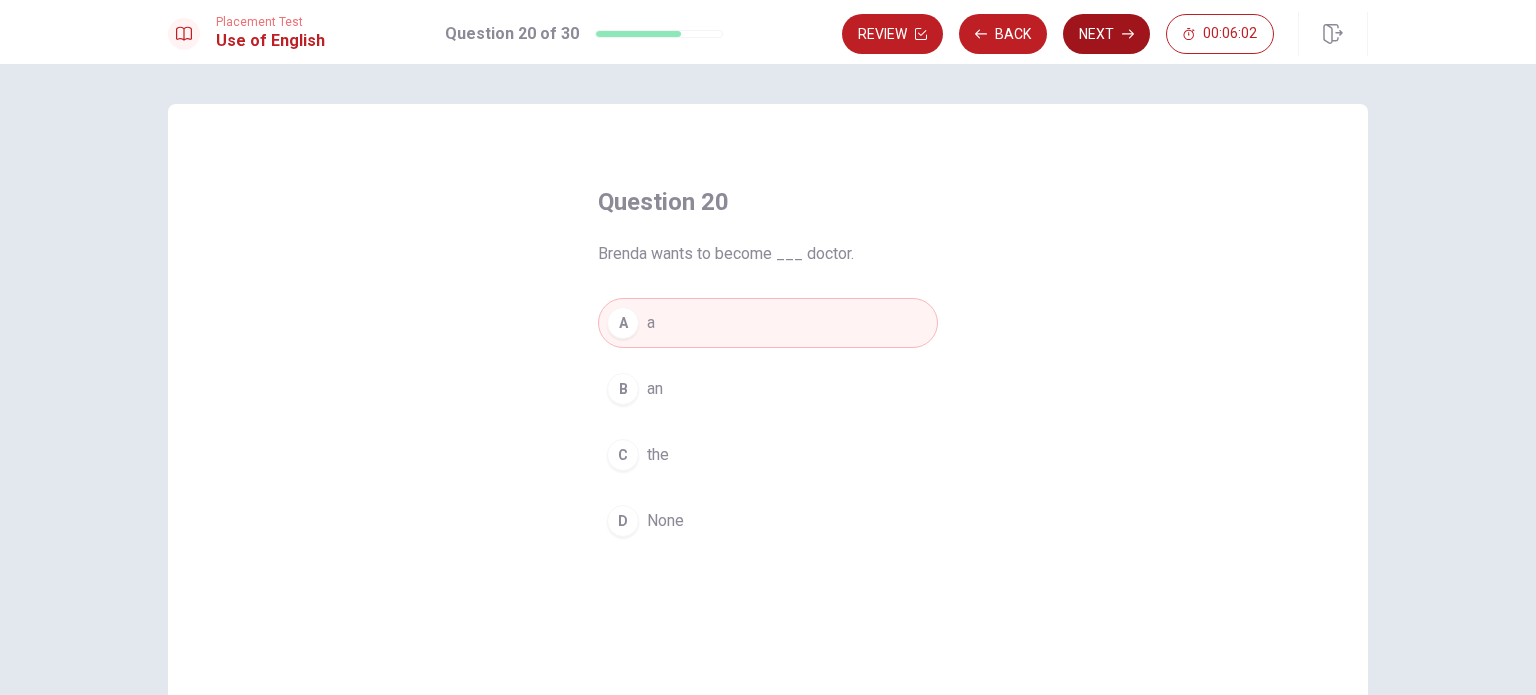 click on "Next" at bounding box center [1106, 34] 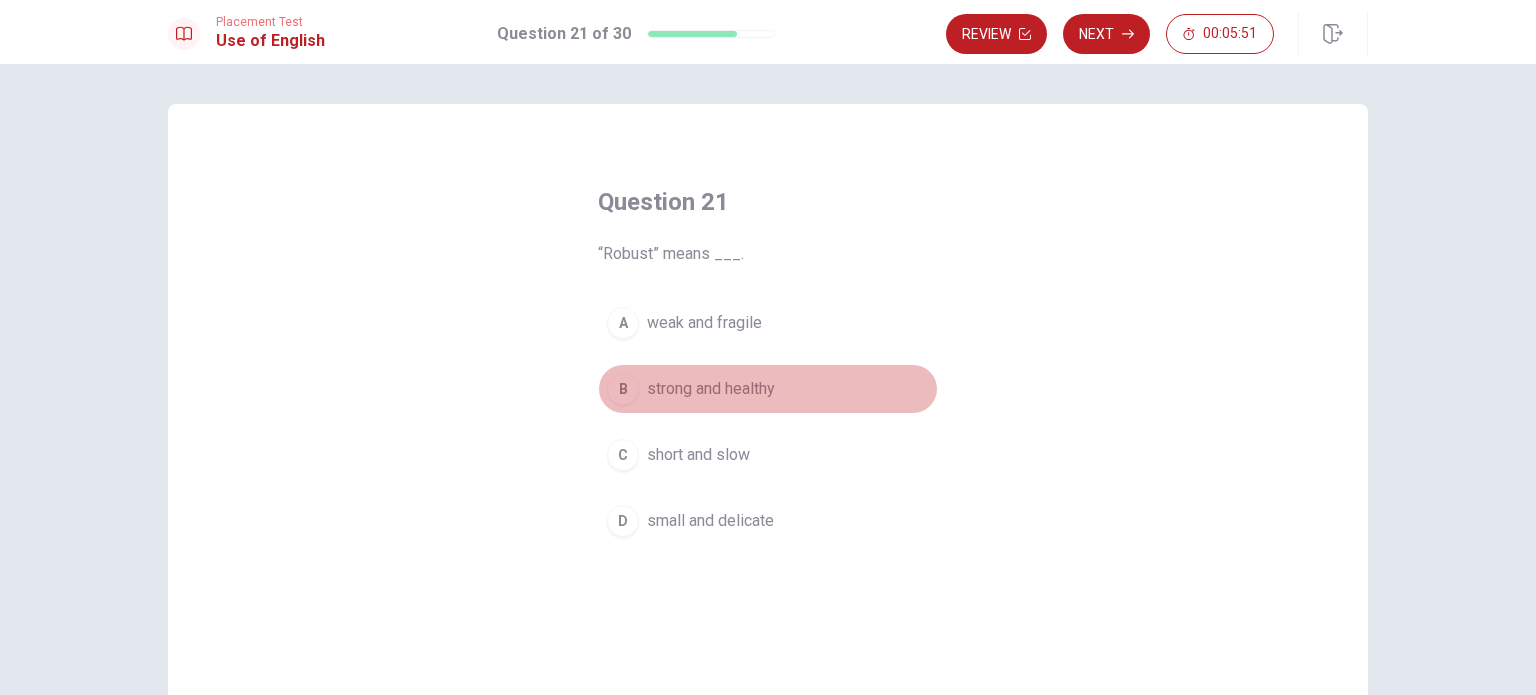 click on "B" at bounding box center (623, 389) 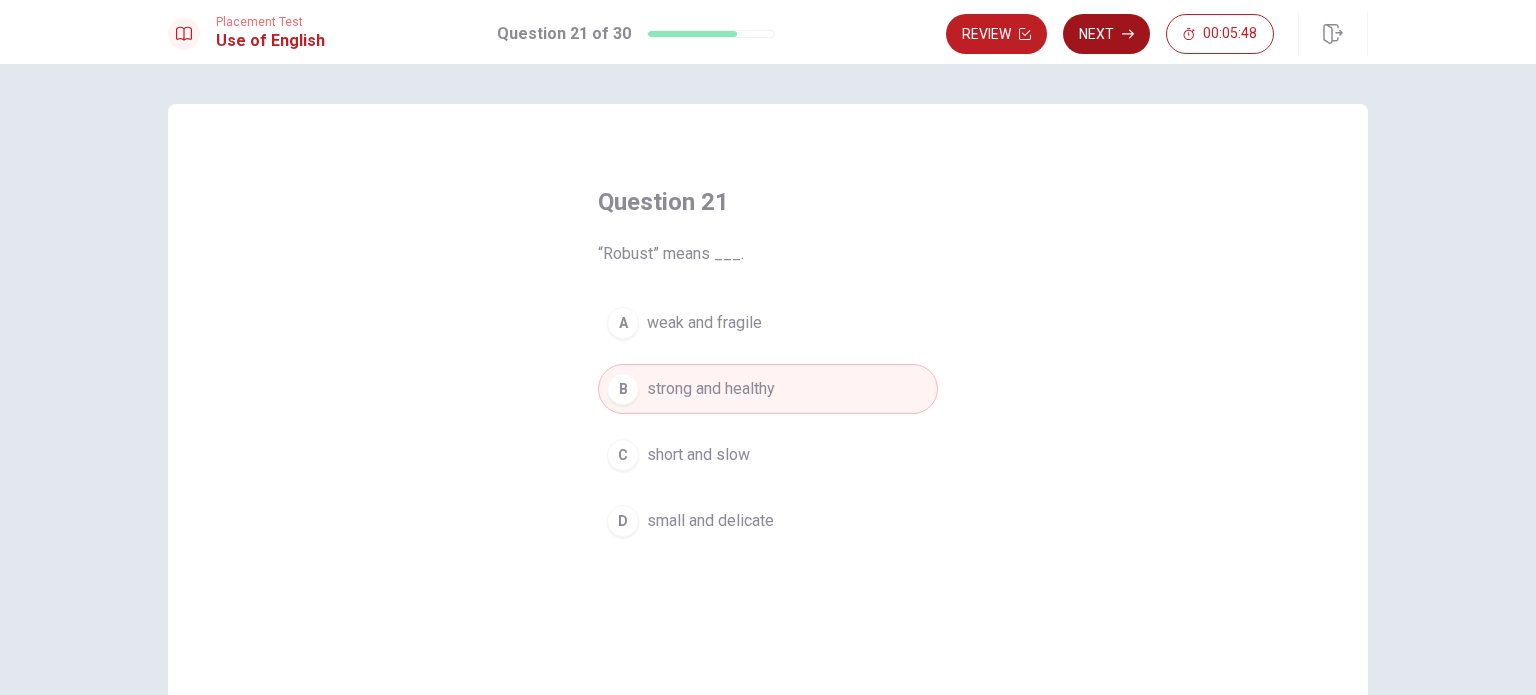 click 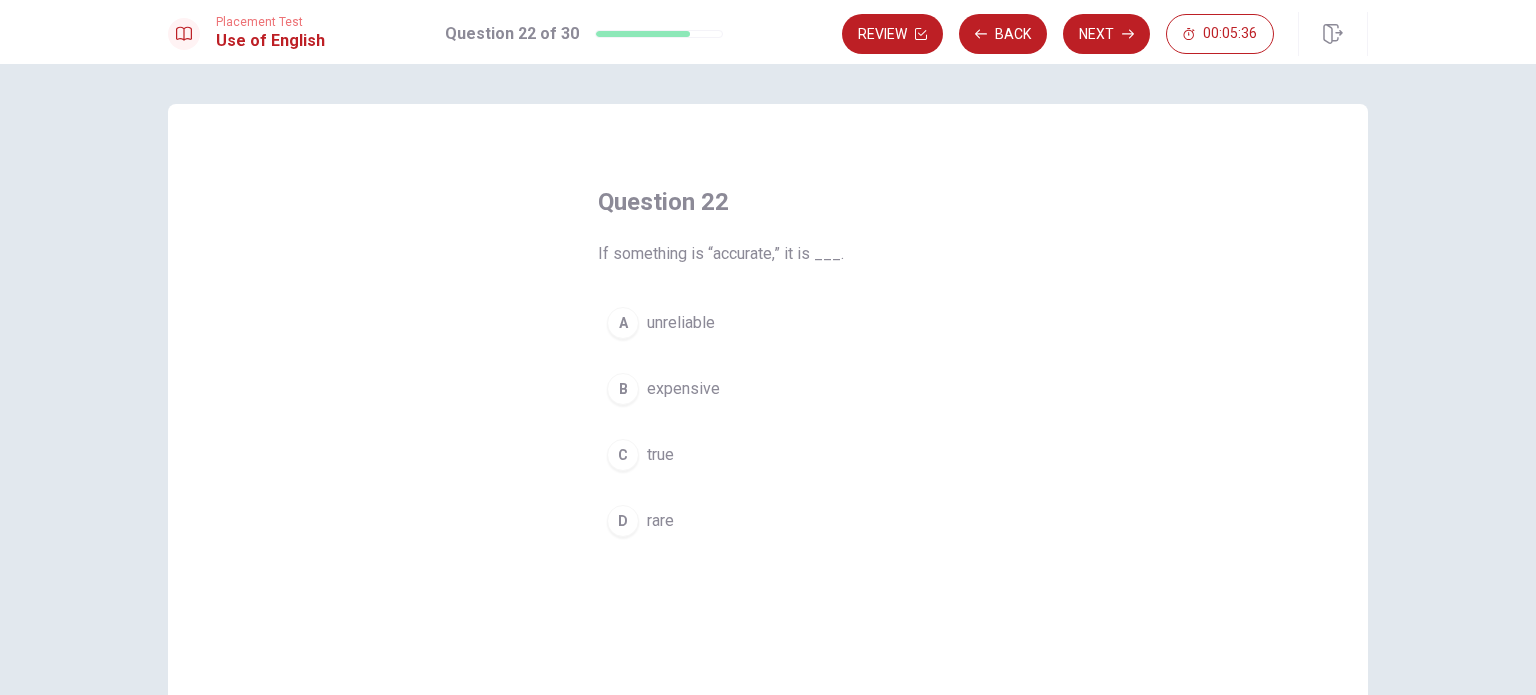 click on "D" at bounding box center (623, 521) 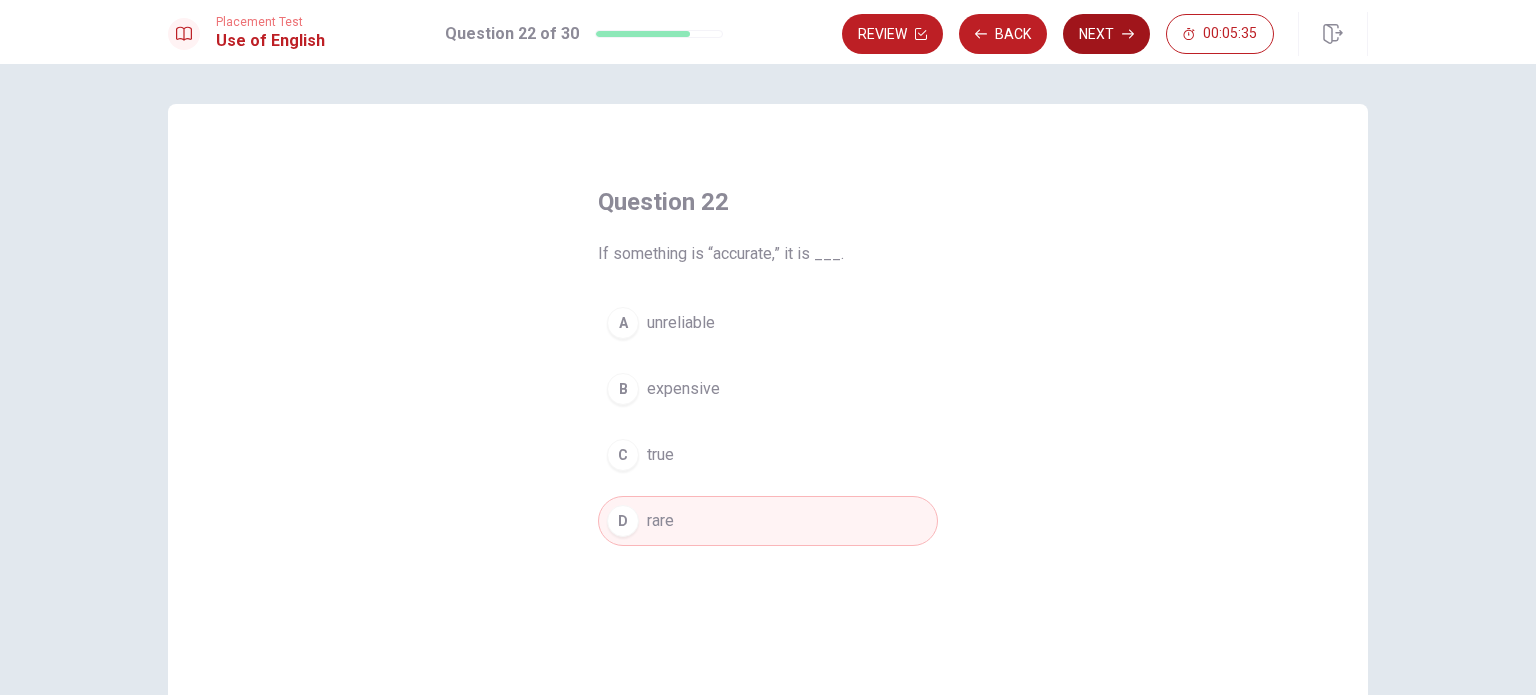 click on "Next" at bounding box center (1106, 34) 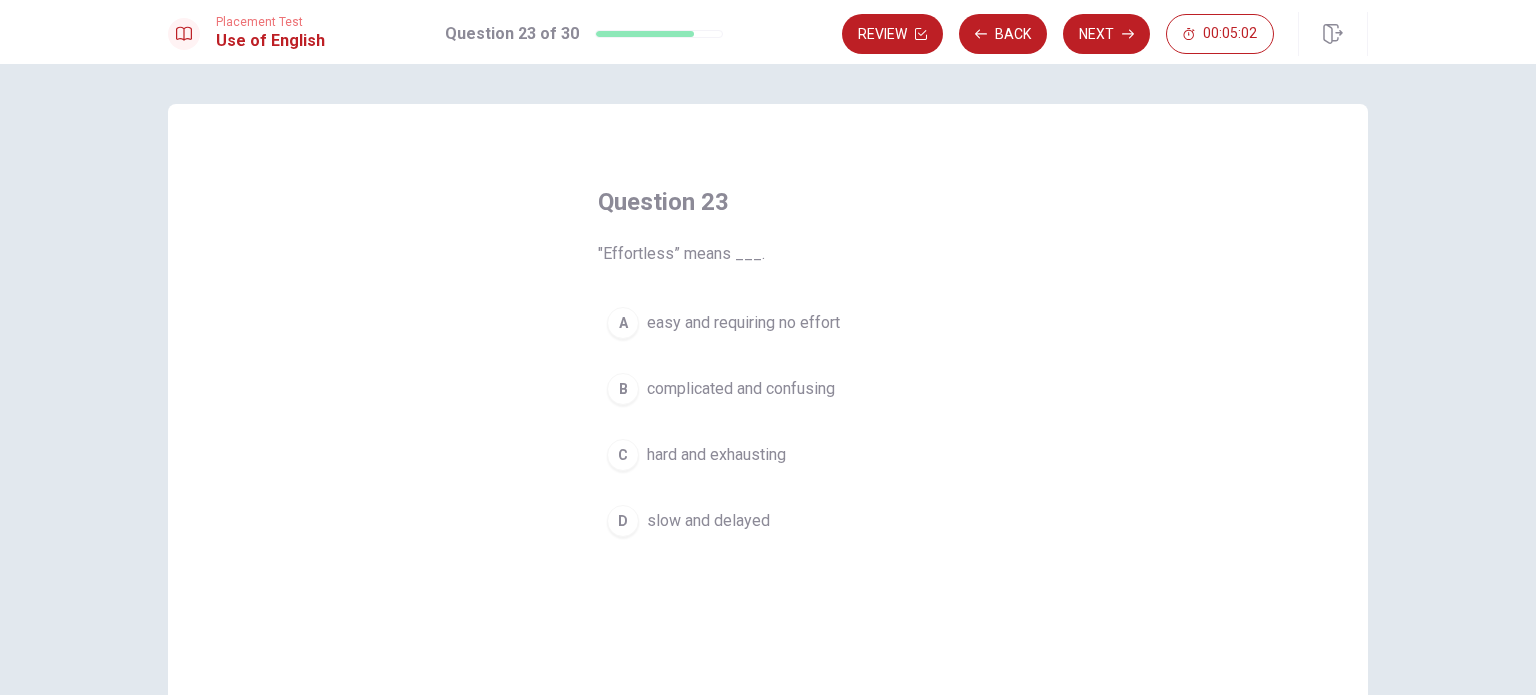 click on "D" at bounding box center (623, 521) 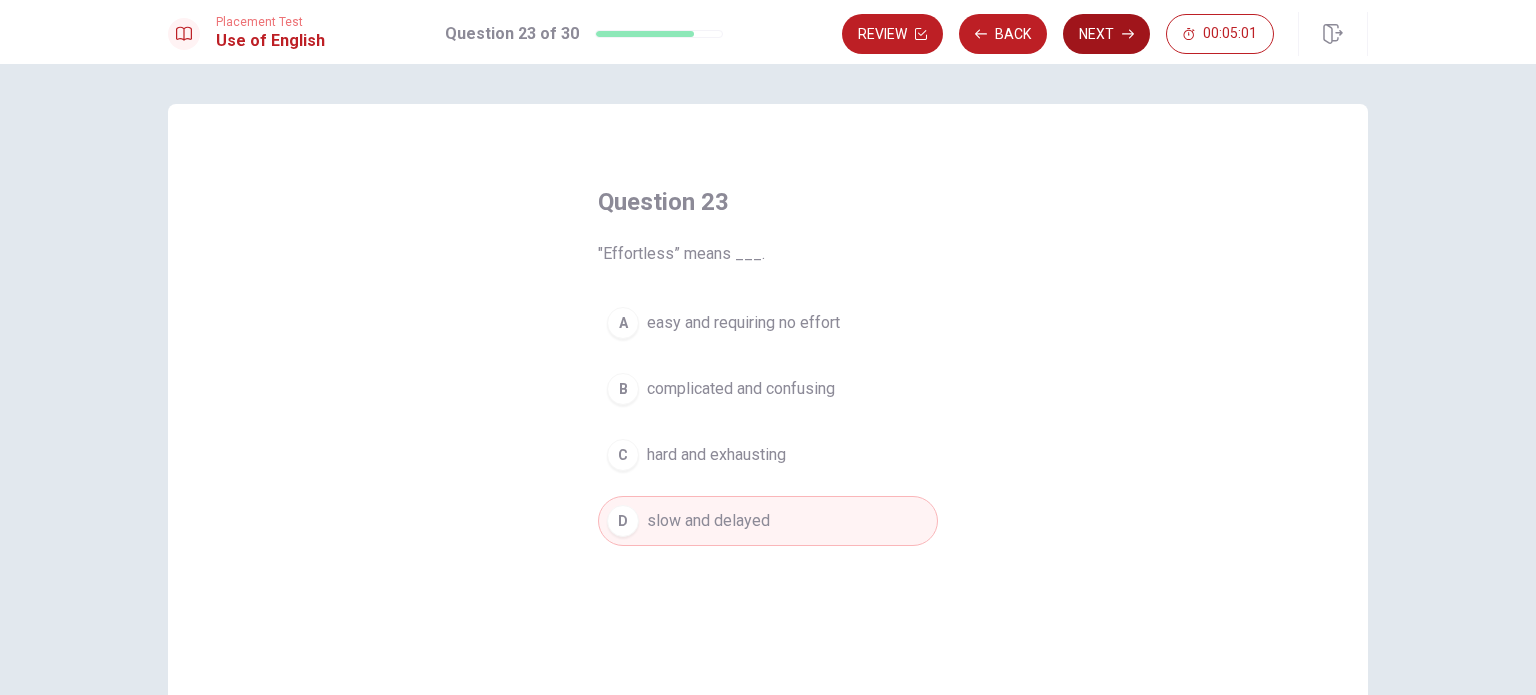click on "Next" at bounding box center (1106, 34) 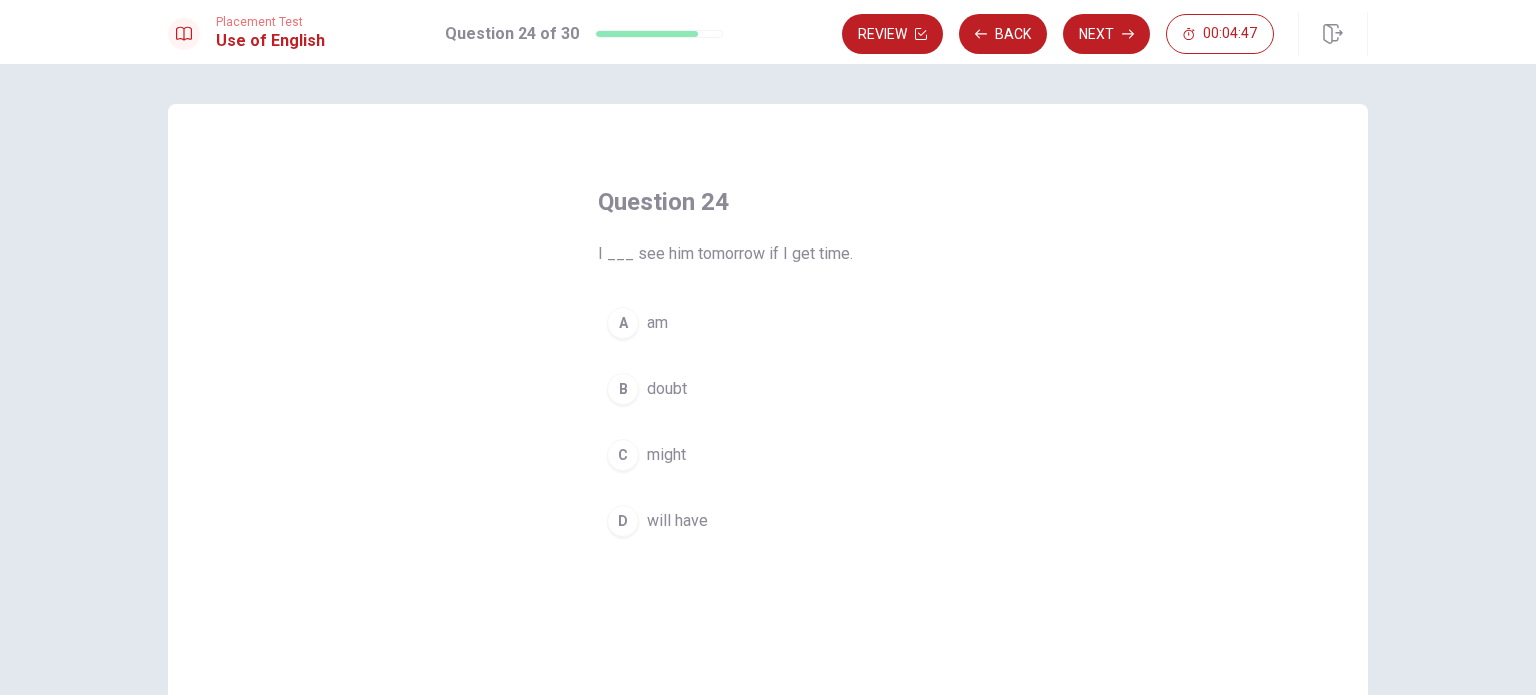 click on "D" at bounding box center [623, 521] 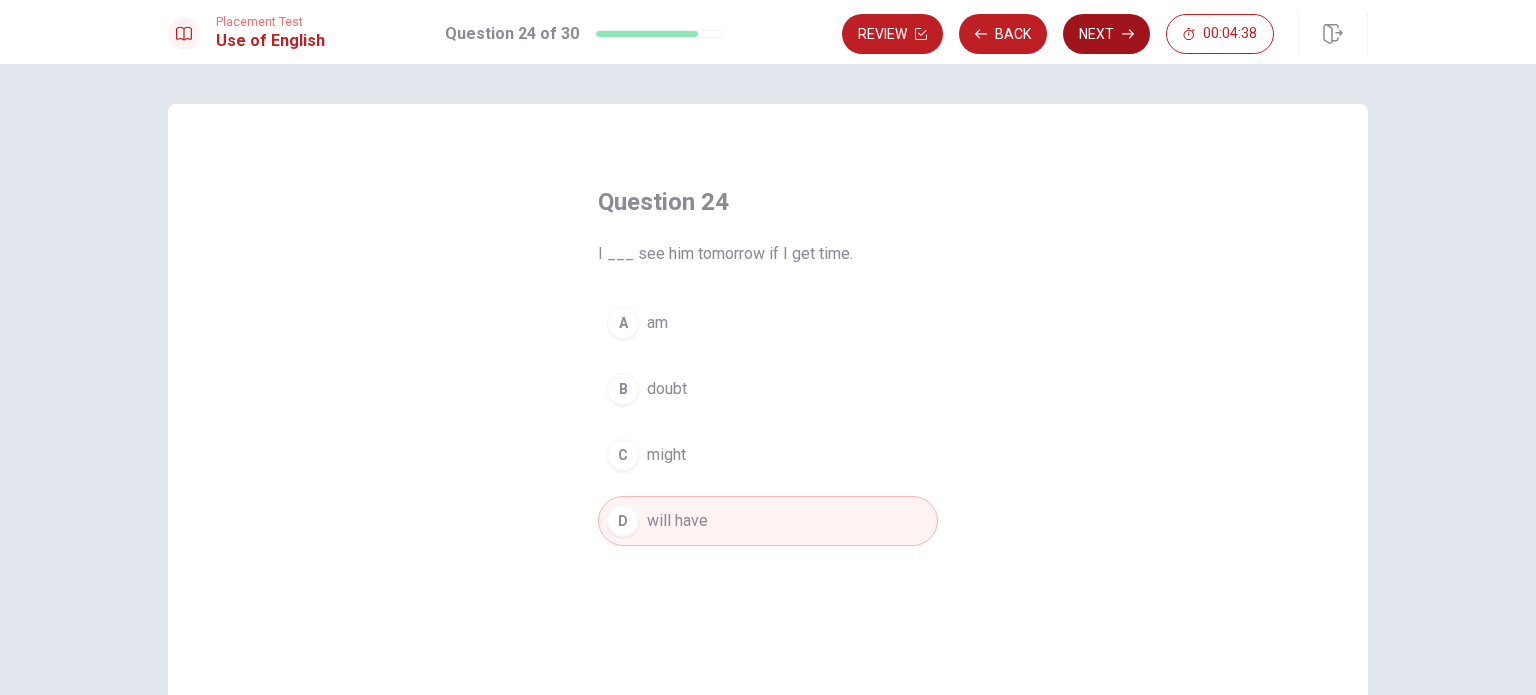 click on "Next" at bounding box center (1106, 34) 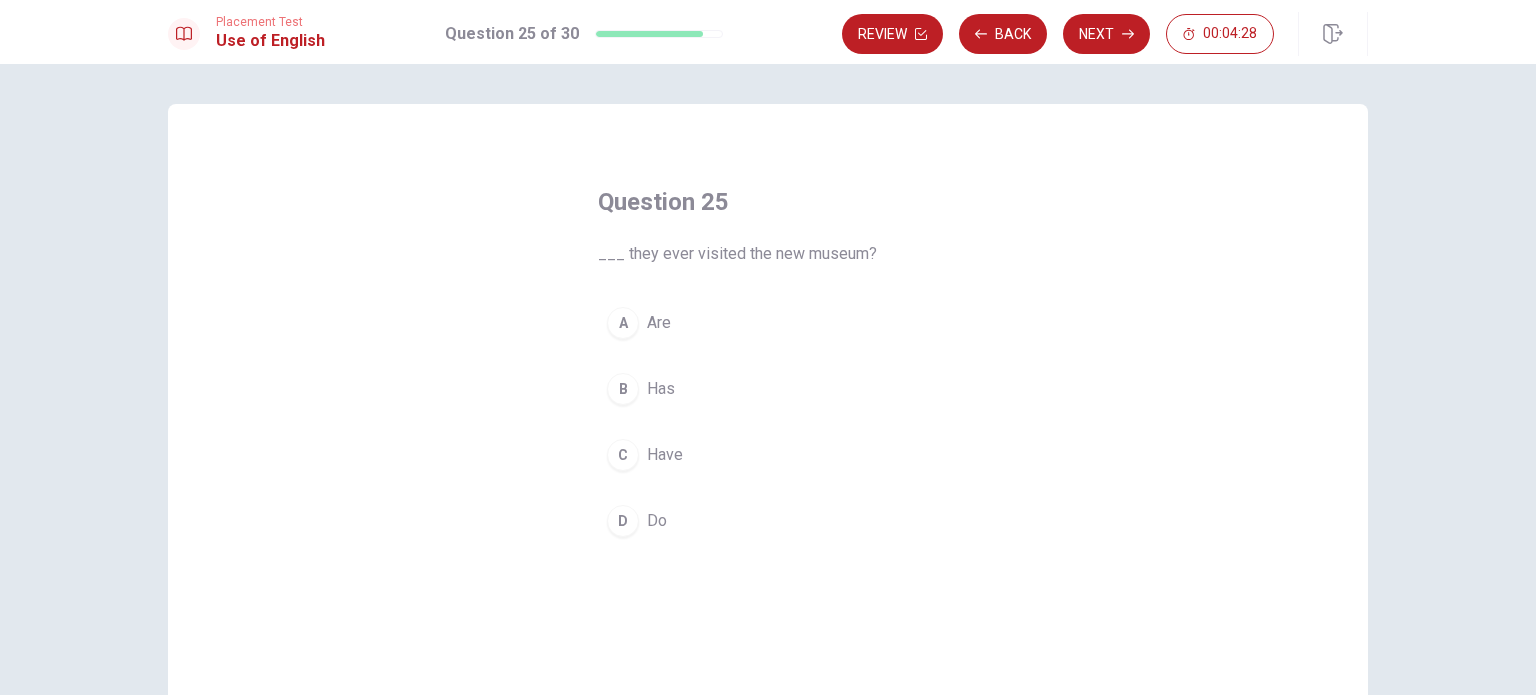 click on "A" at bounding box center [623, 323] 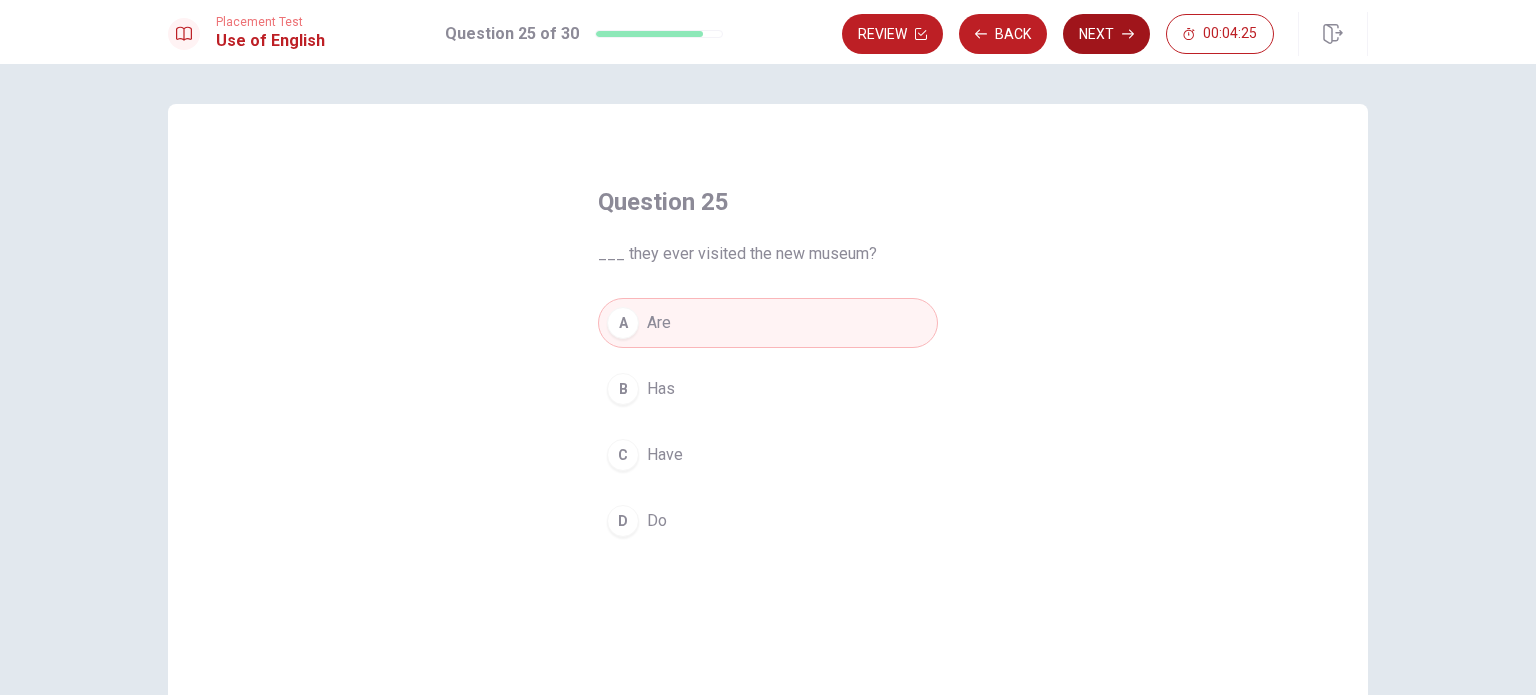 click on "Next" at bounding box center (1106, 34) 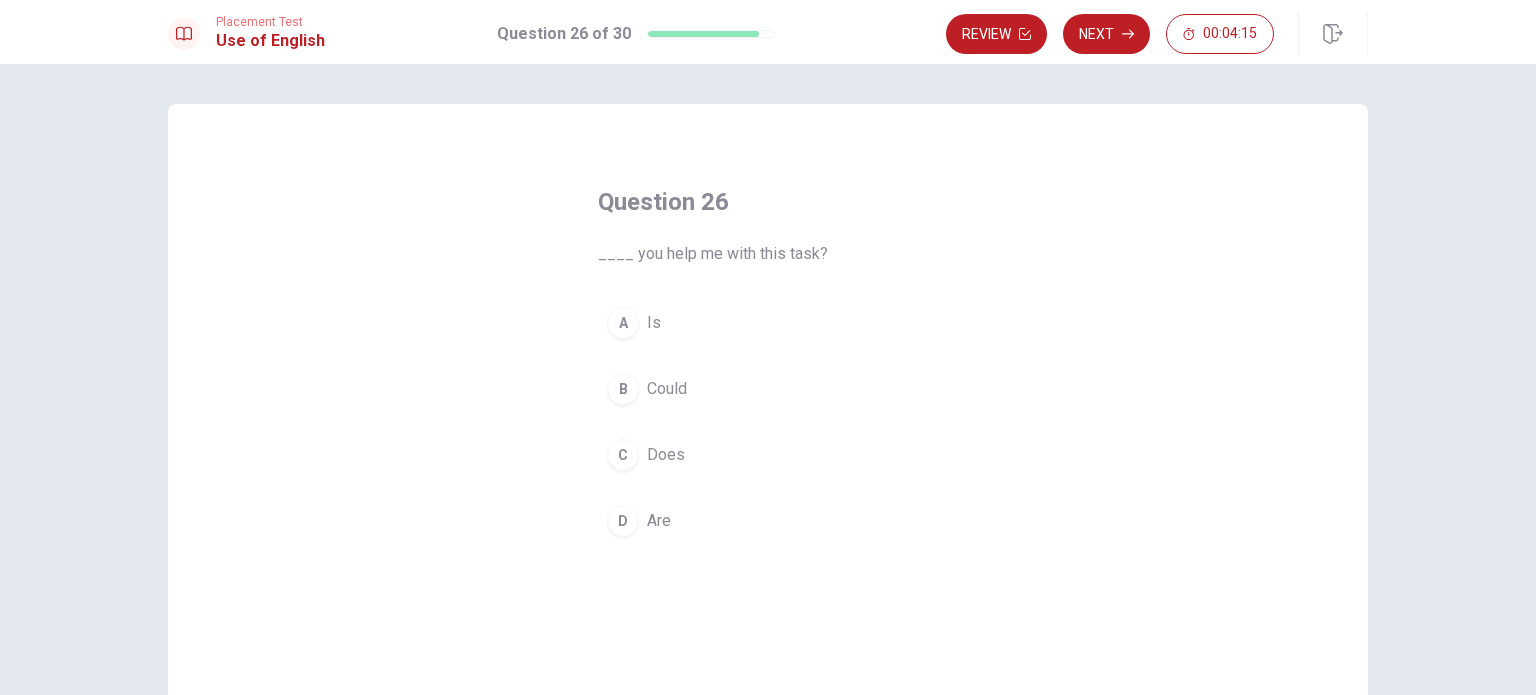 click on "B" at bounding box center (623, 389) 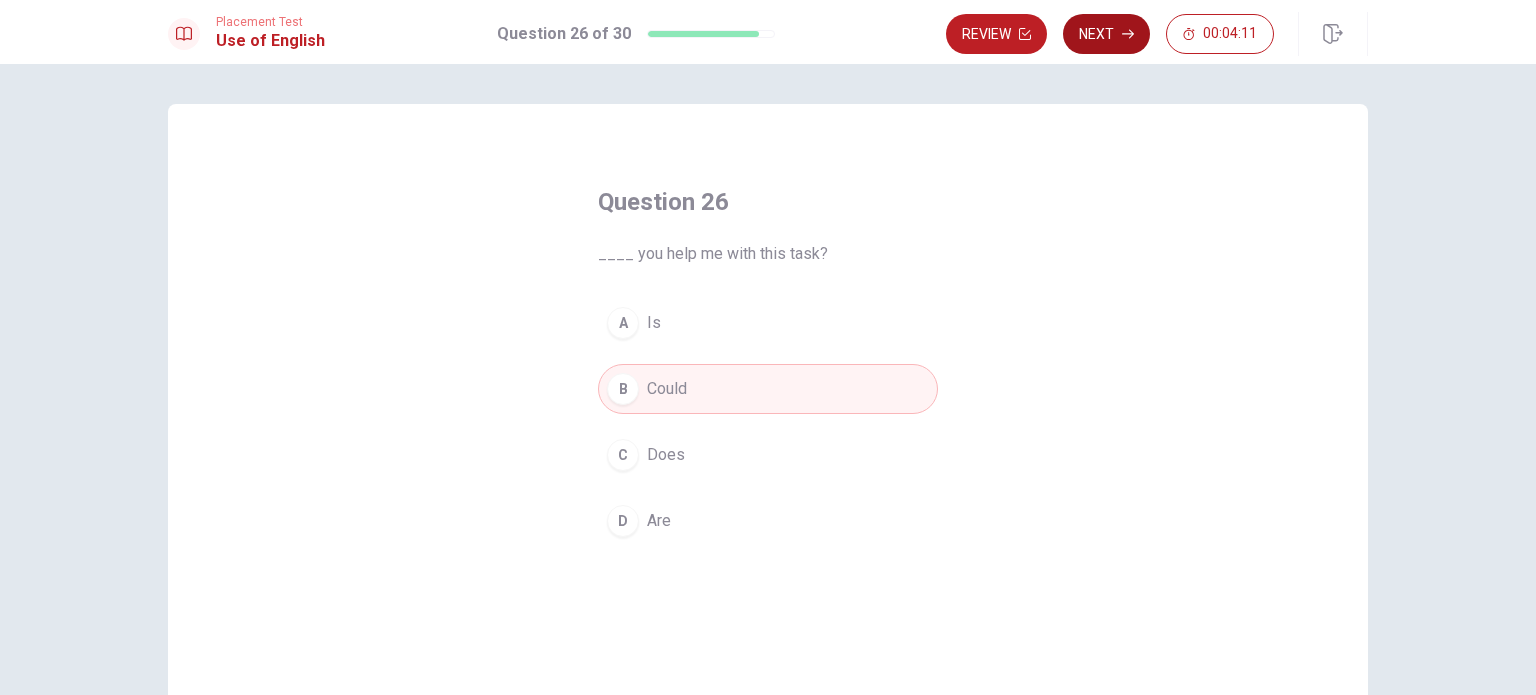 click on "Next" at bounding box center (1106, 34) 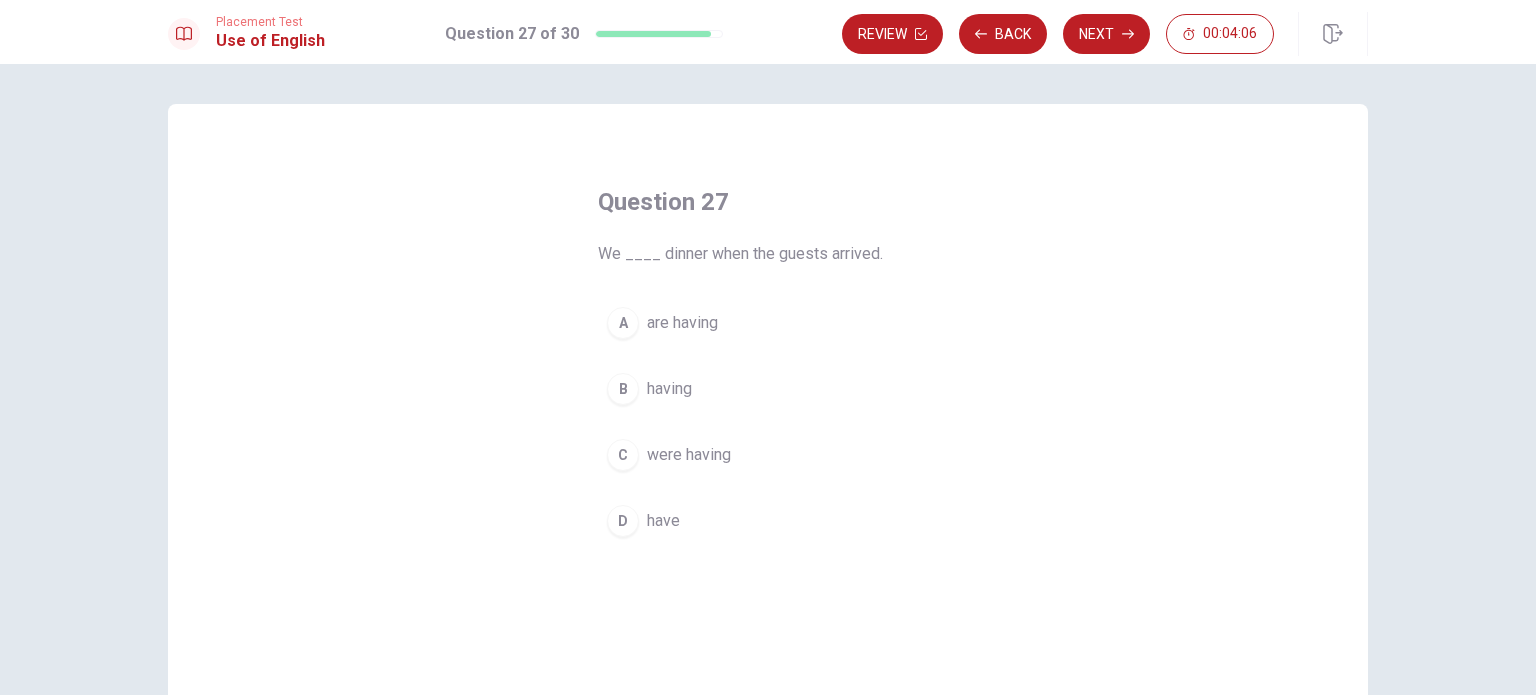 click on "C" at bounding box center (623, 455) 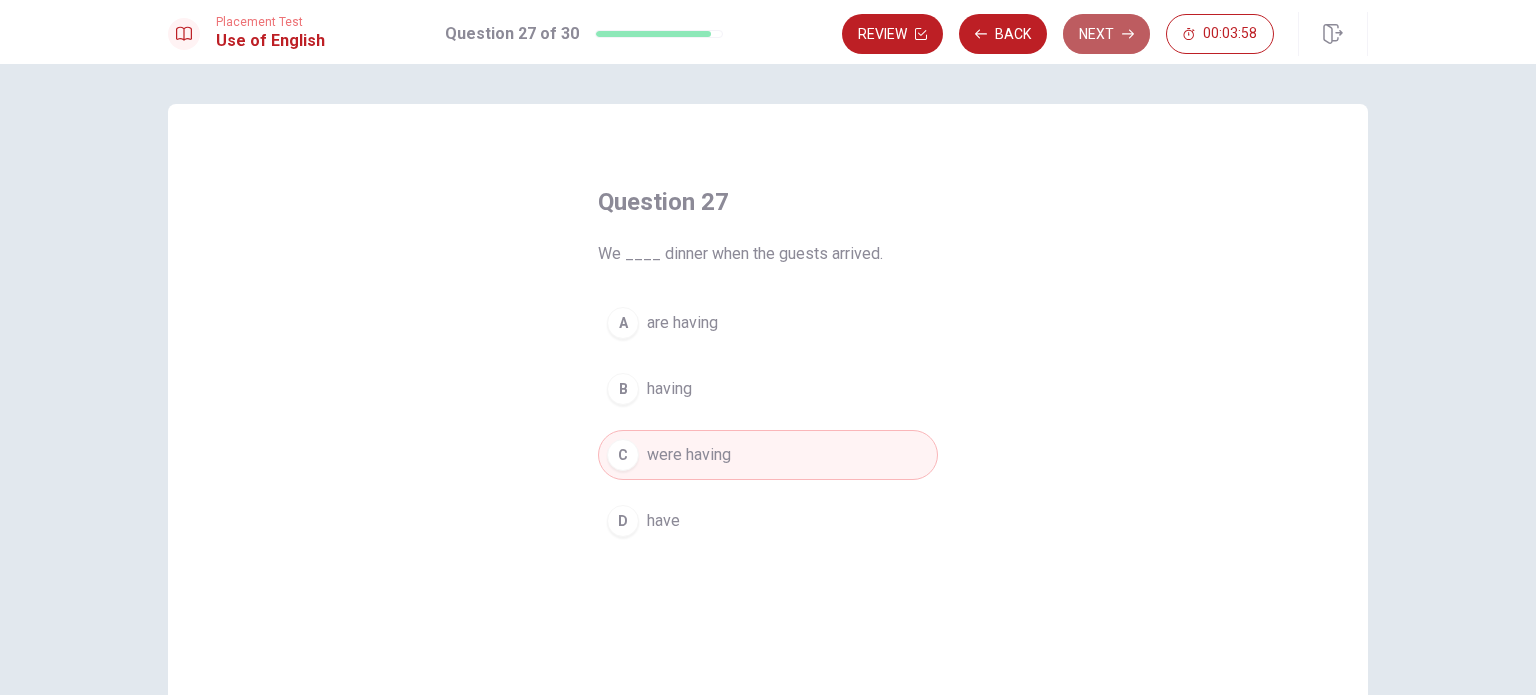 click on "Next" at bounding box center [1106, 34] 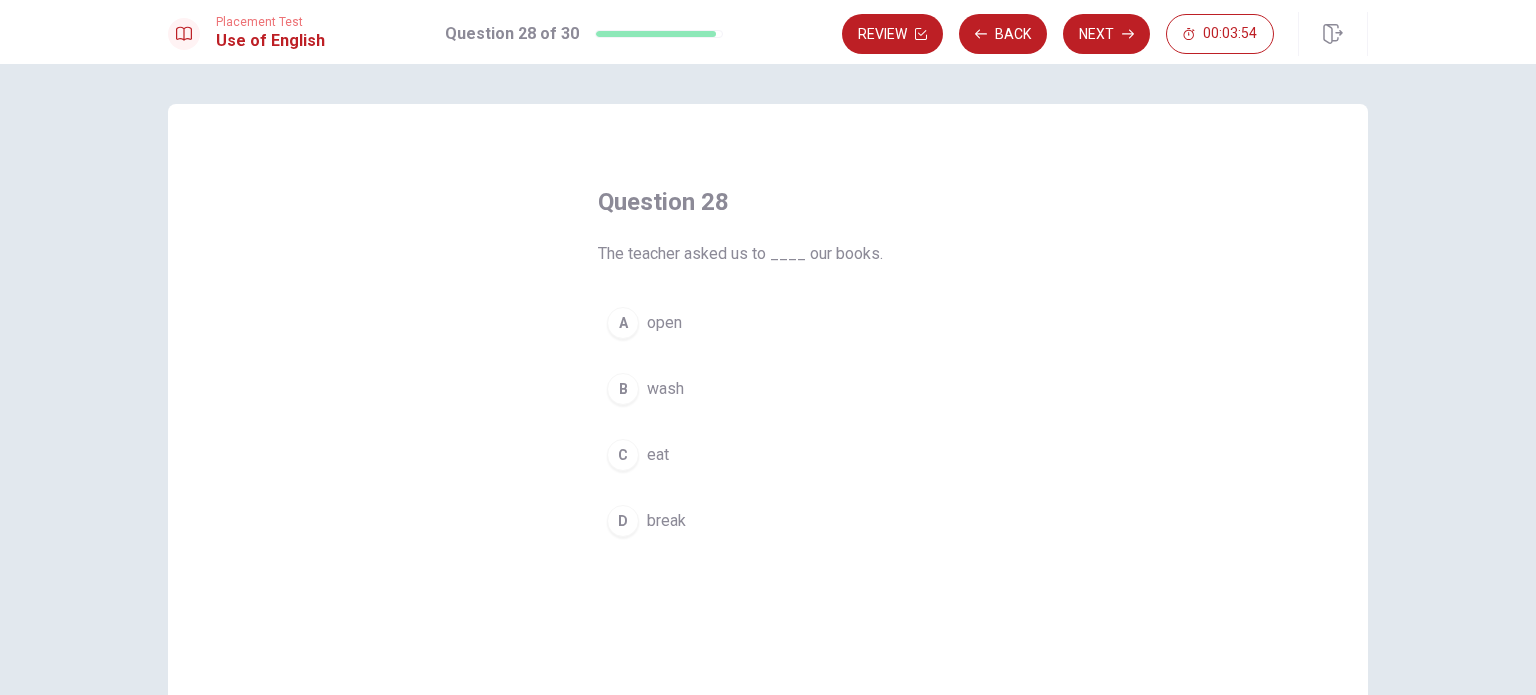 click on "A" at bounding box center [623, 323] 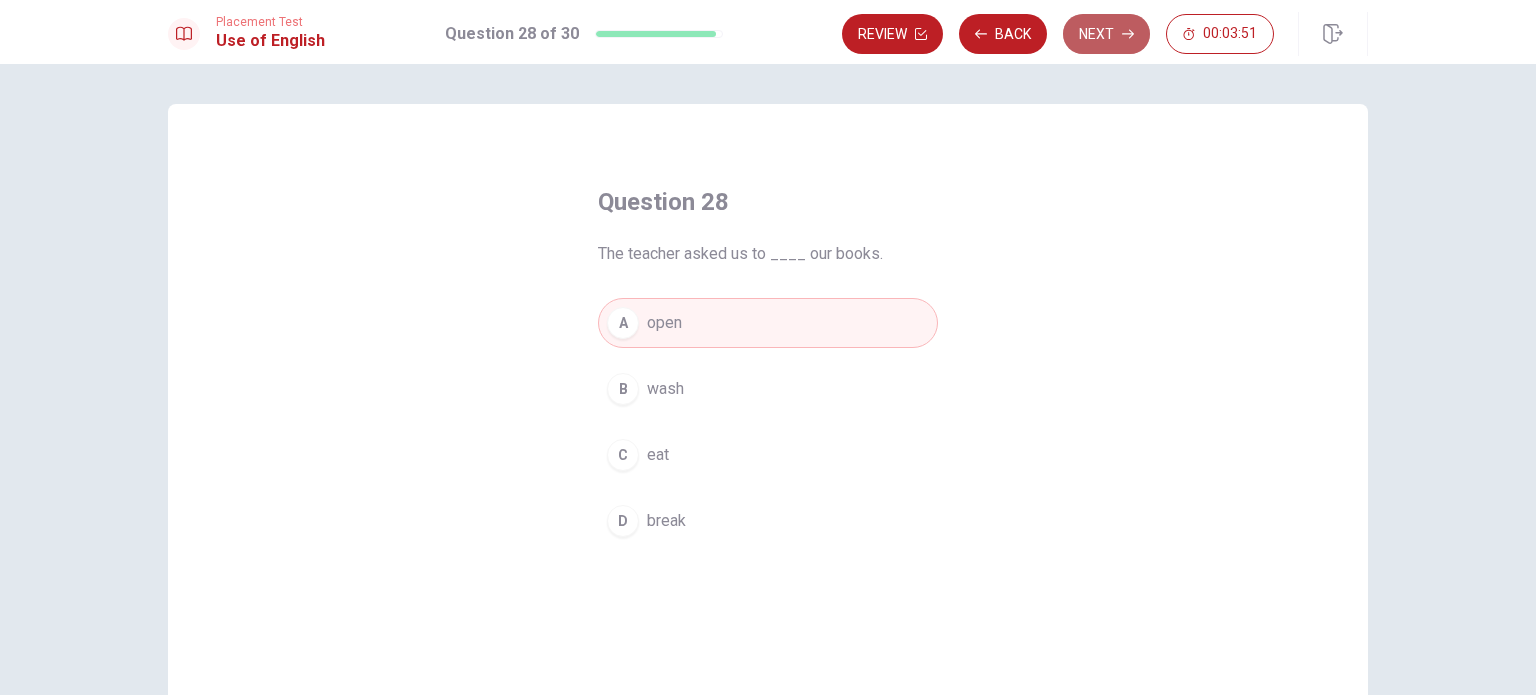 click on "Next" at bounding box center (1106, 34) 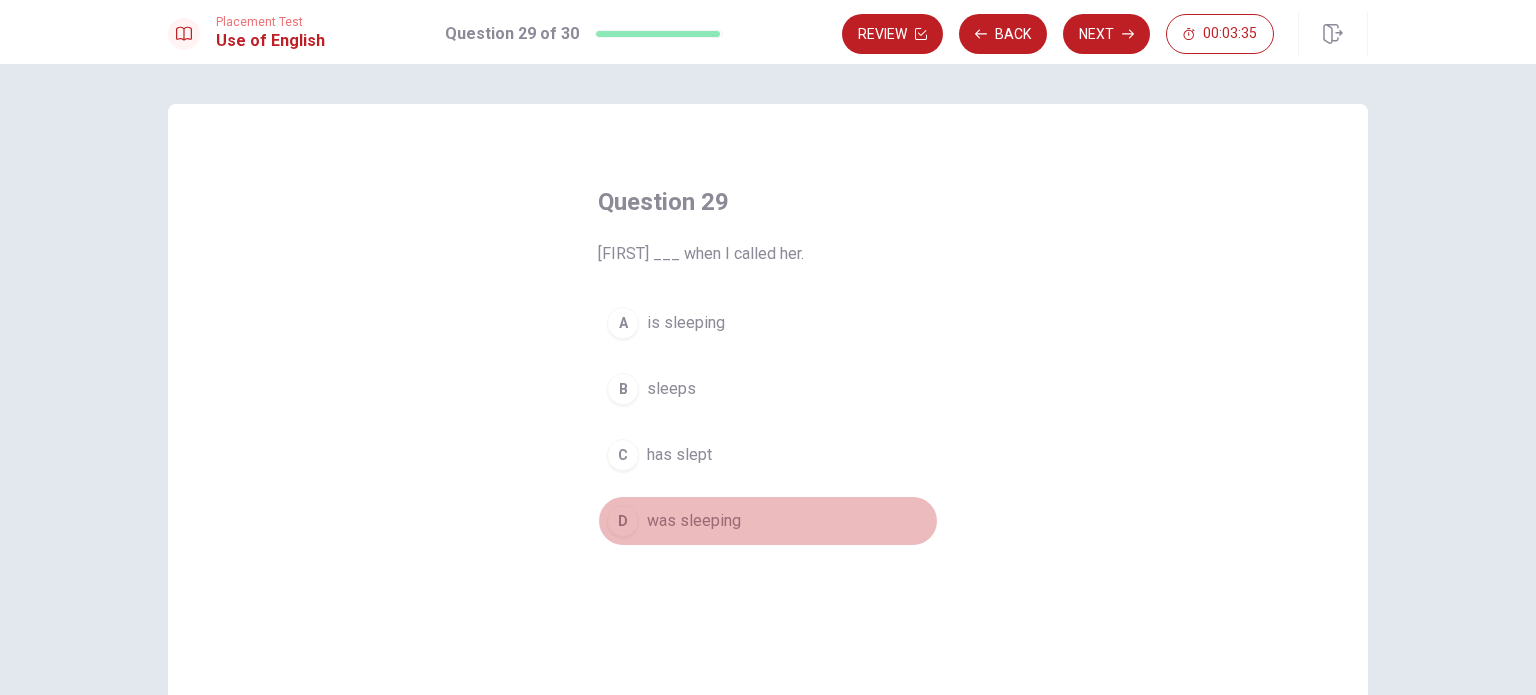 click on "D" at bounding box center (623, 521) 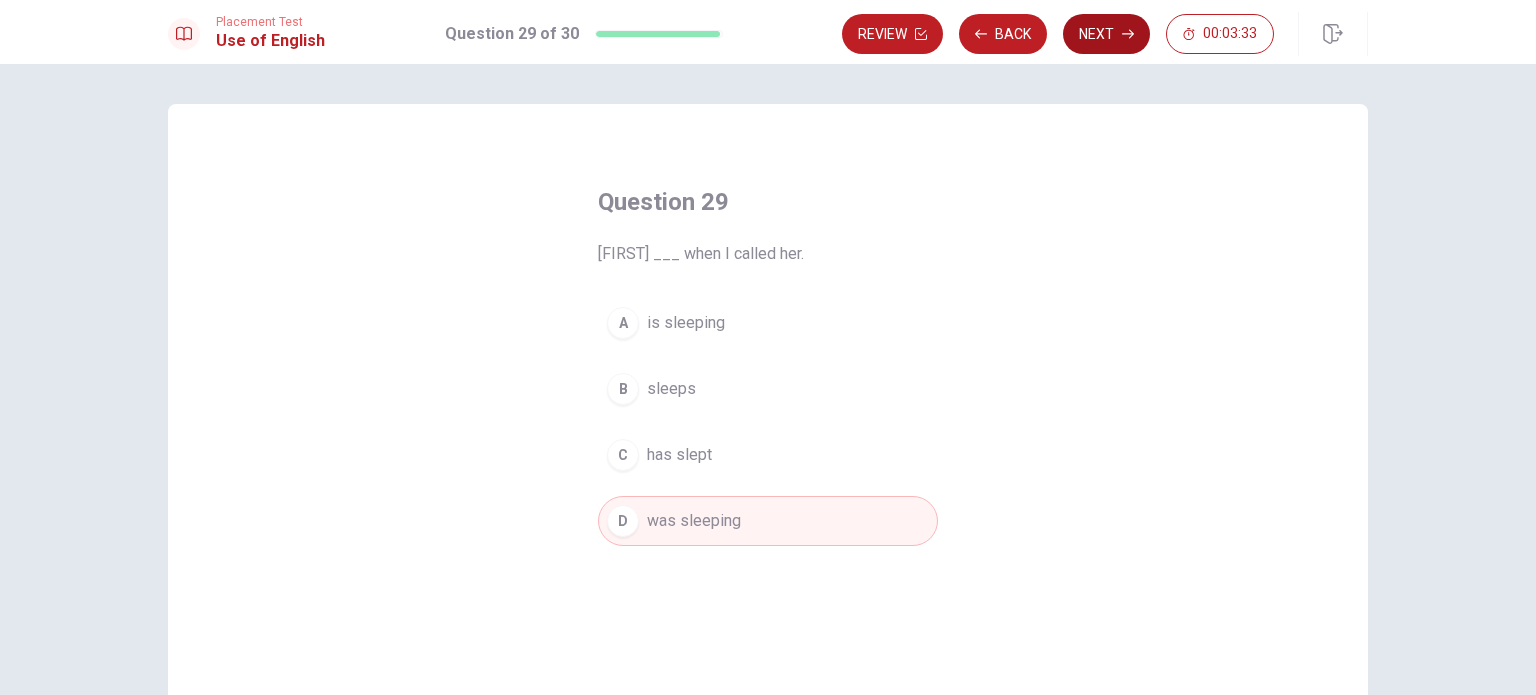 click 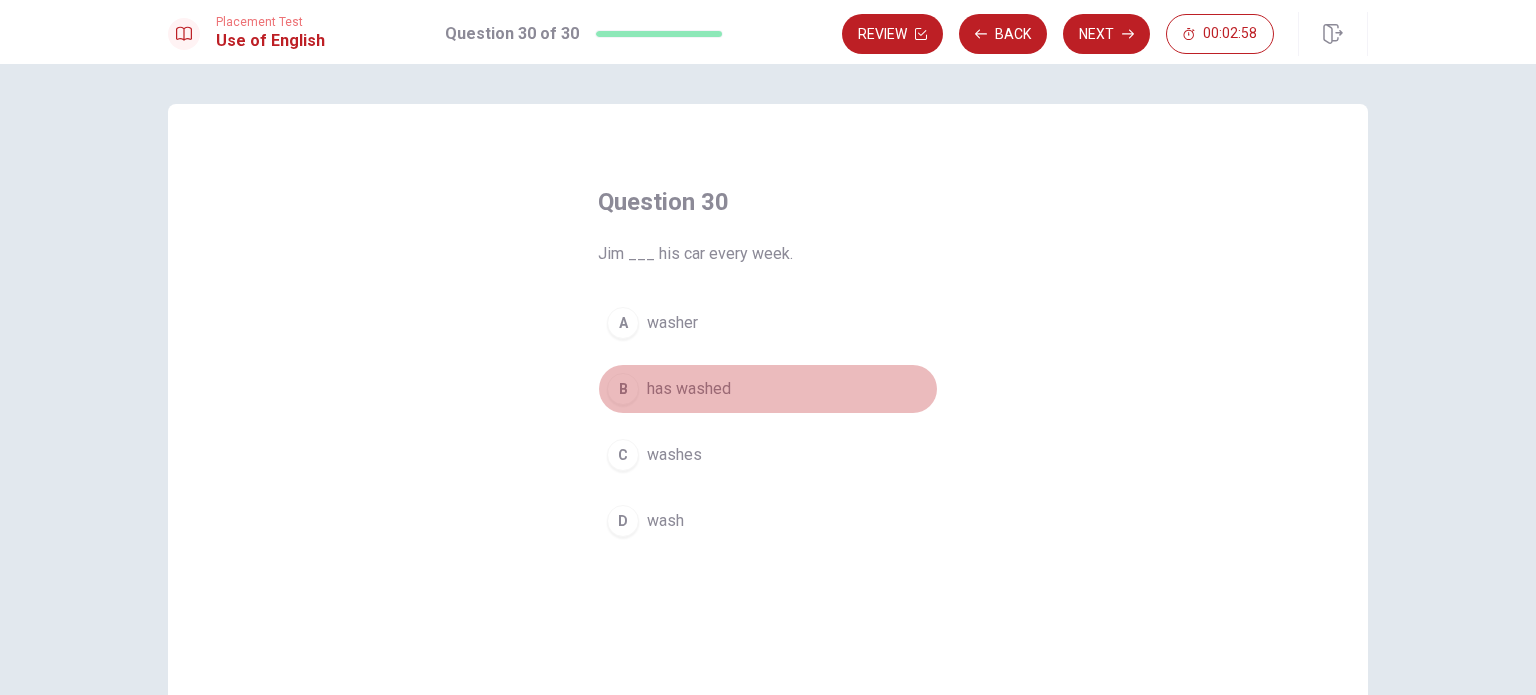 click on "B" at bounding box center (623, 389) 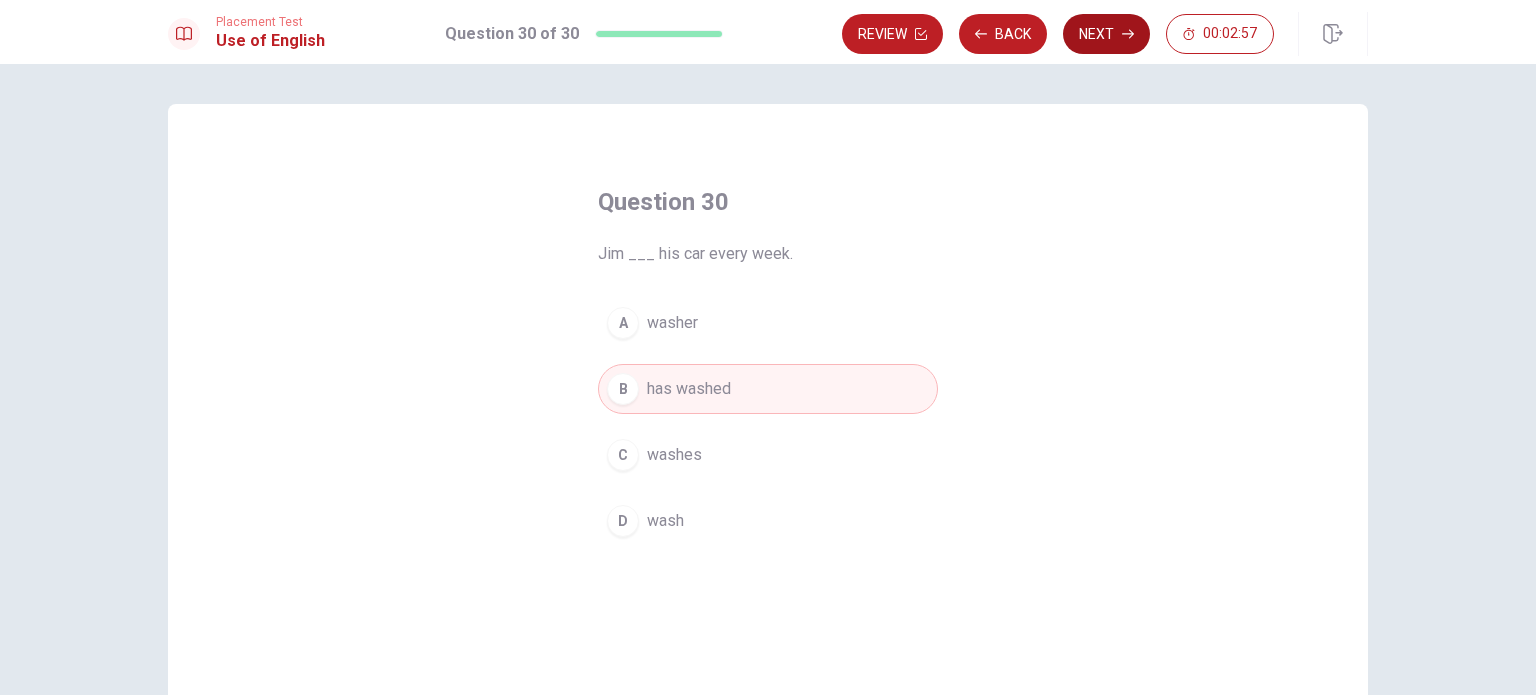 click on "Next" at bounding box center (1106, 34) 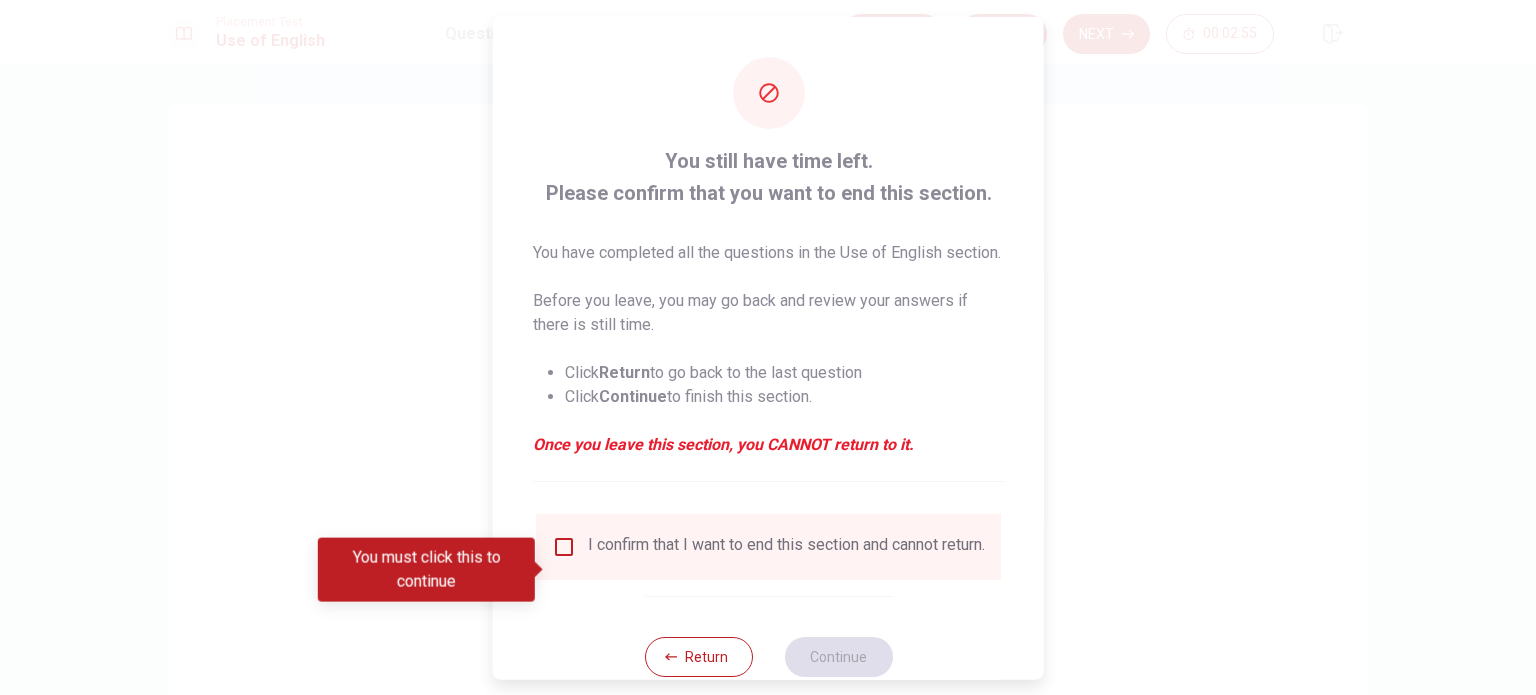 scroll, scrollTop: 74, scrollLeft: 0, axis: vertical 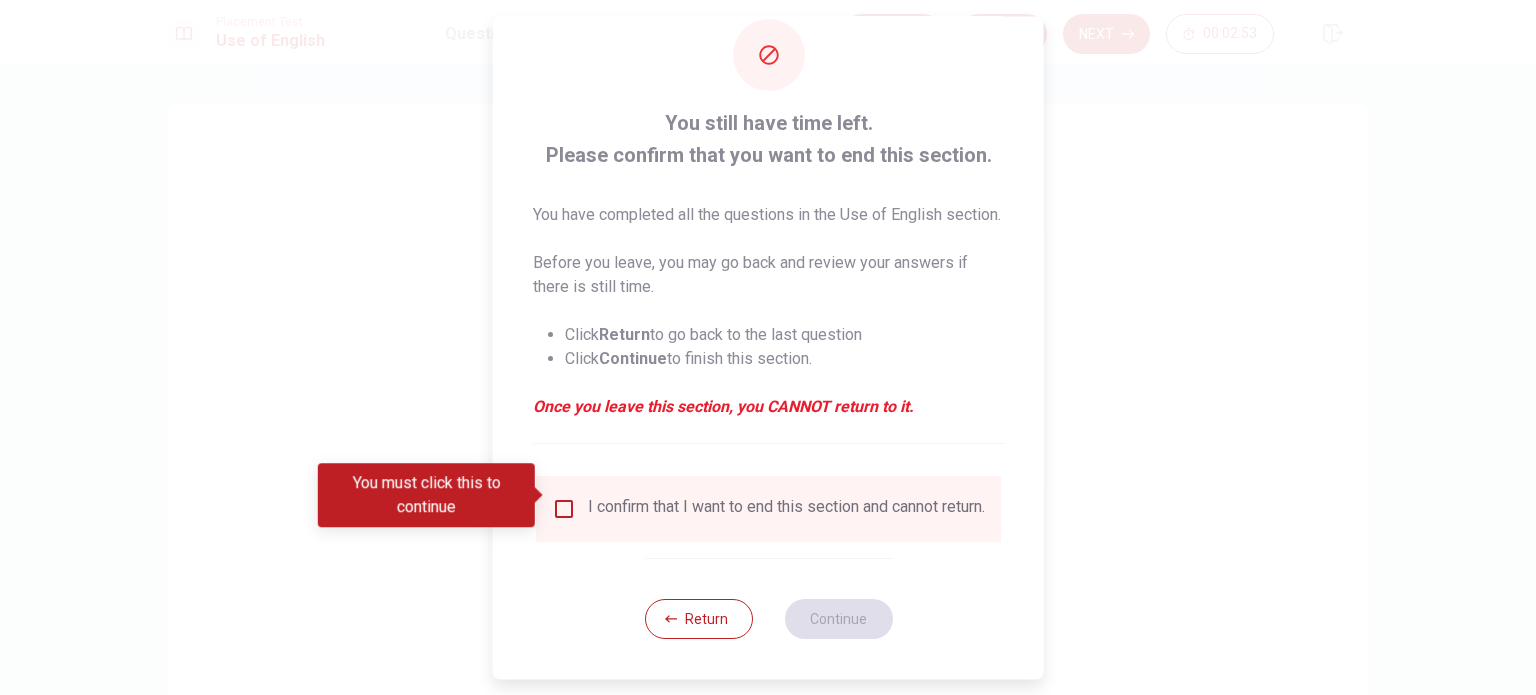 click at bounding box center [564, 509] 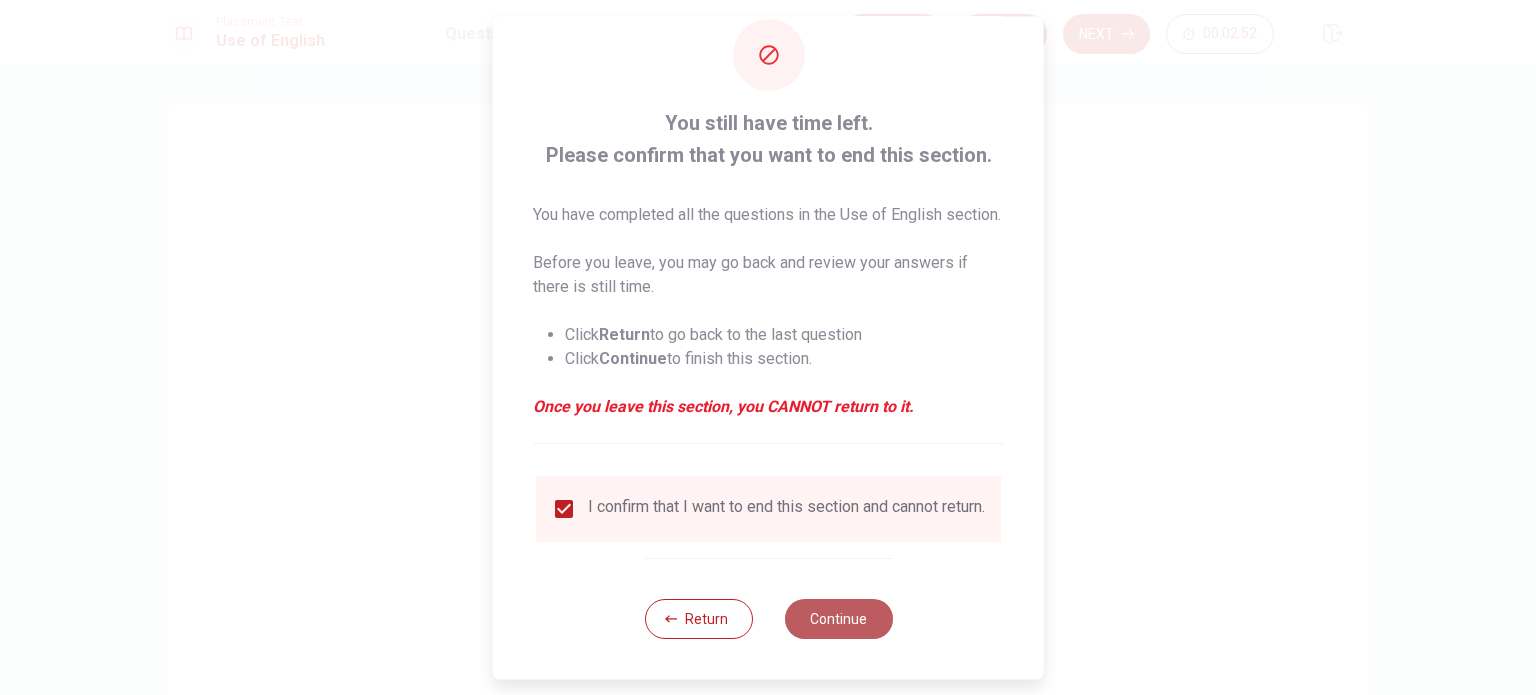 click on "Continue" at bounding box center [838, 619] 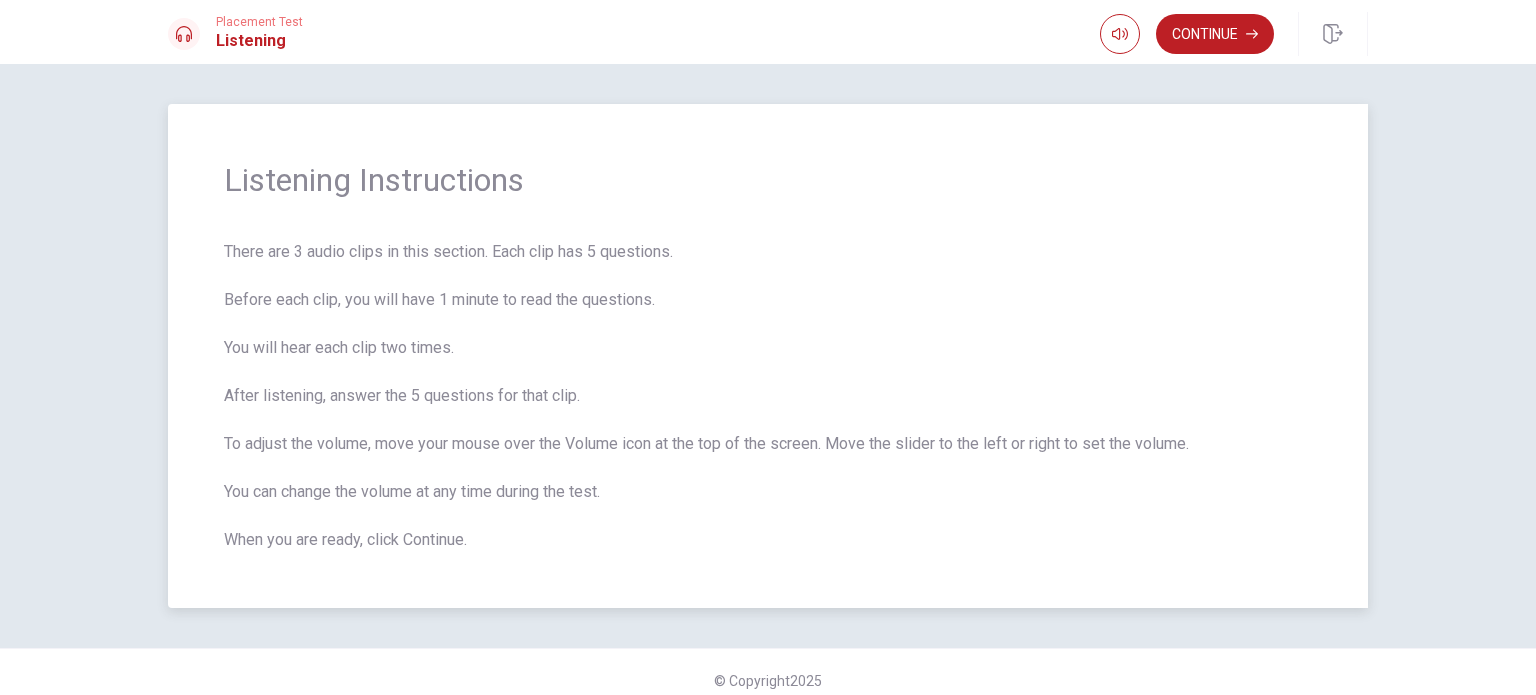 scroll, scrollTop: 16, scrollLeft: 0, axis: vertical 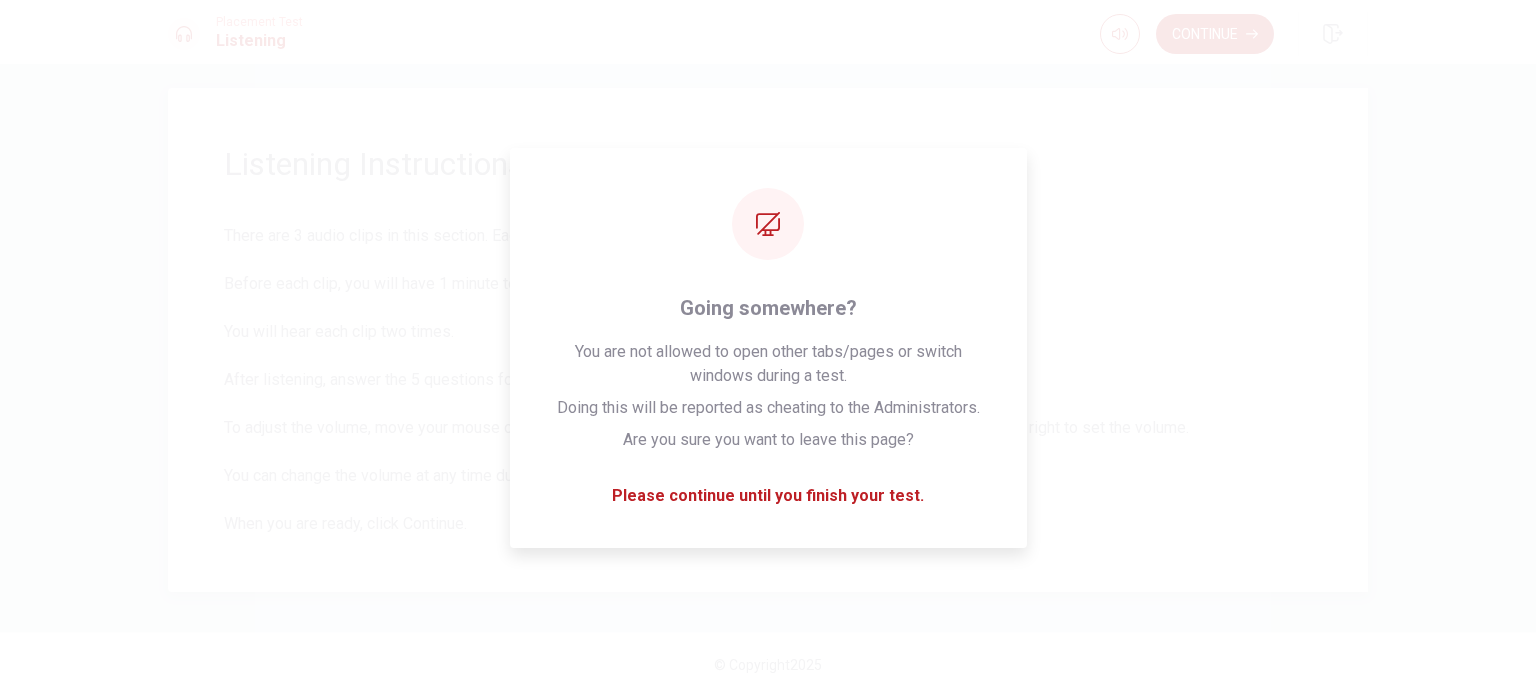 click on "Listening Instructions" at bounding box center [768, 164] 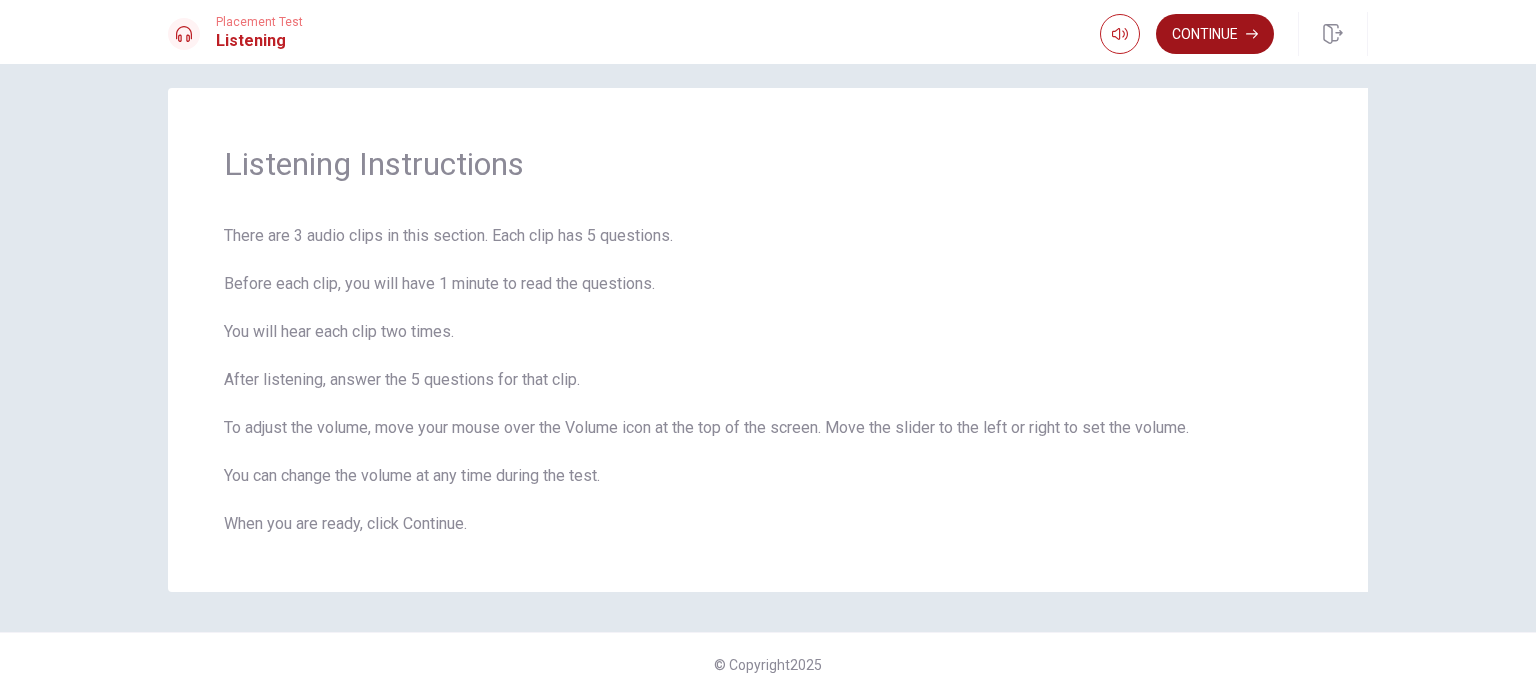 click on "Continue" at bounding box center [1215, 34] 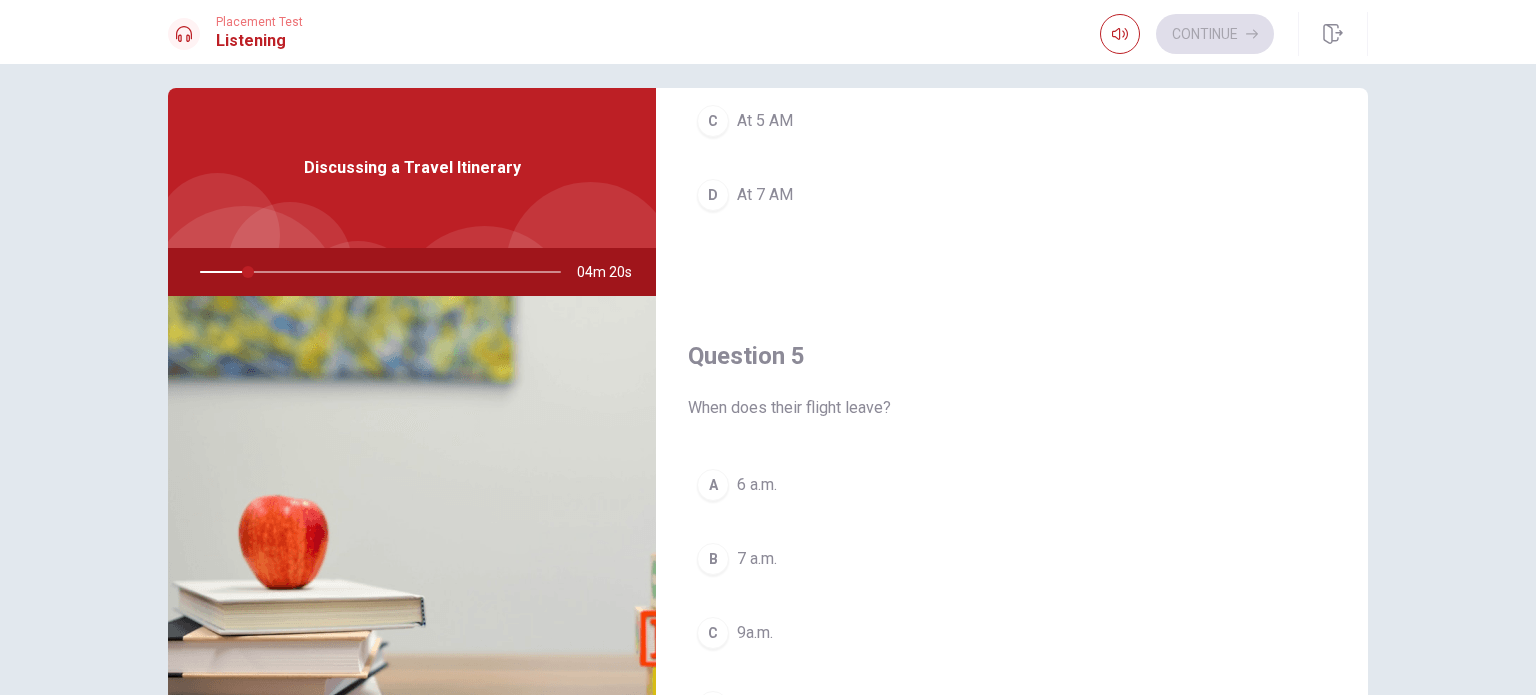 scroll, scrollTop: 1856, scrollLeft: 0, axis: vertical 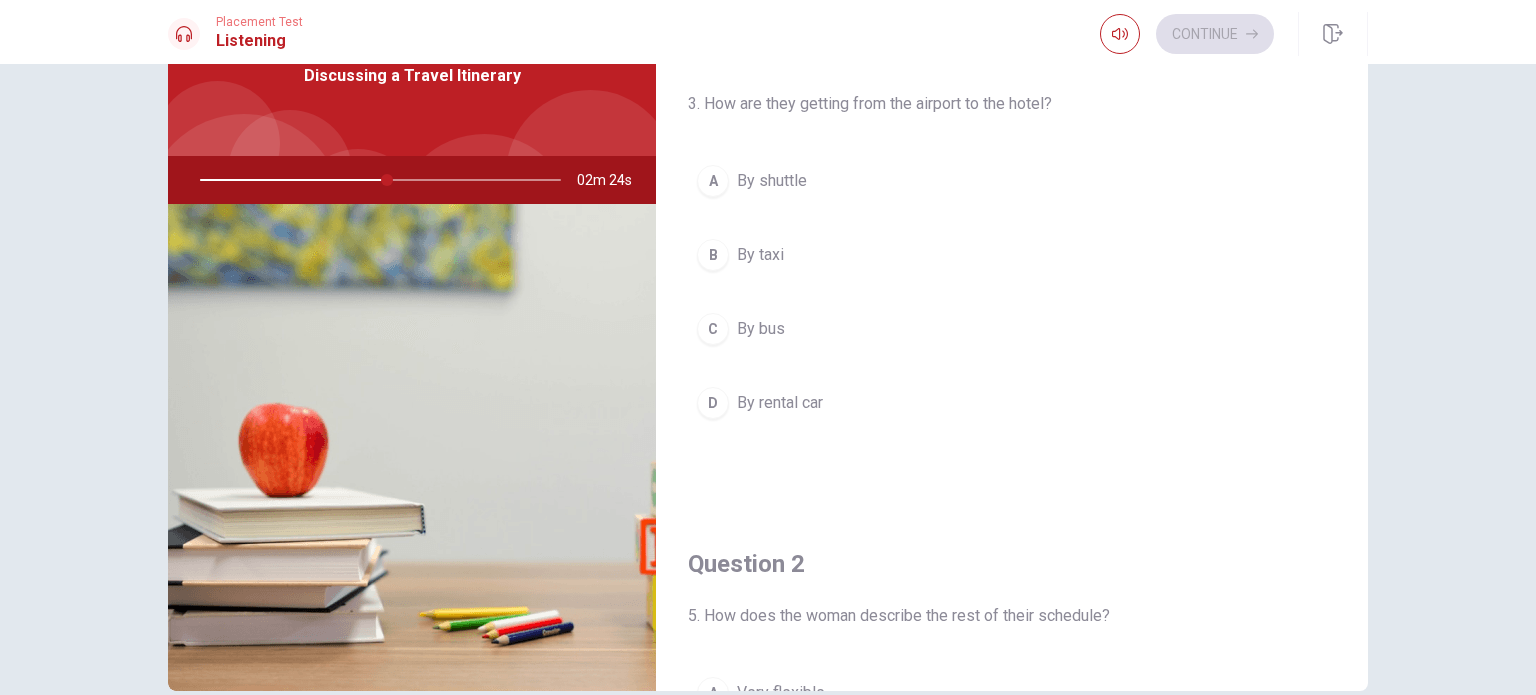 click on "A" at bounding box center (713, 181) 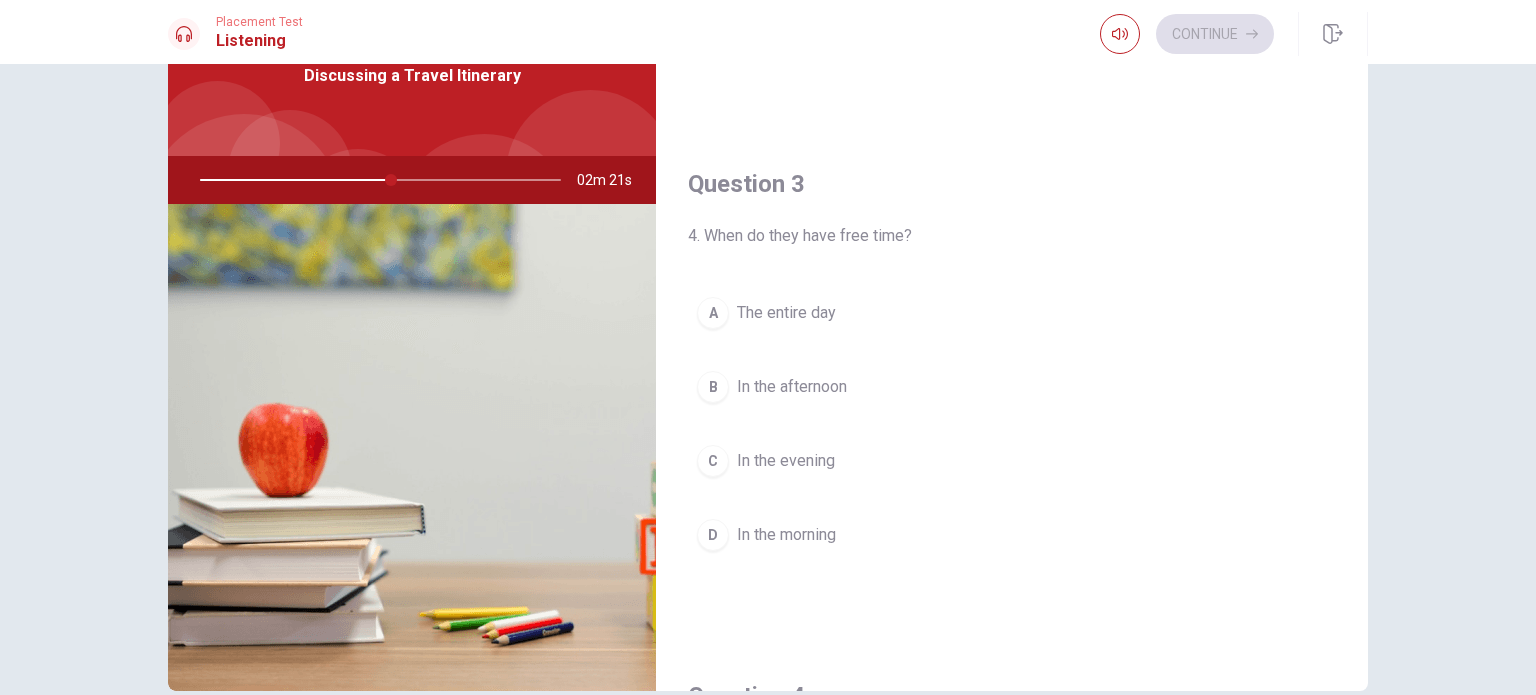 scroll, scrollTop: 900, scrollLeft: 0, axis: vertical 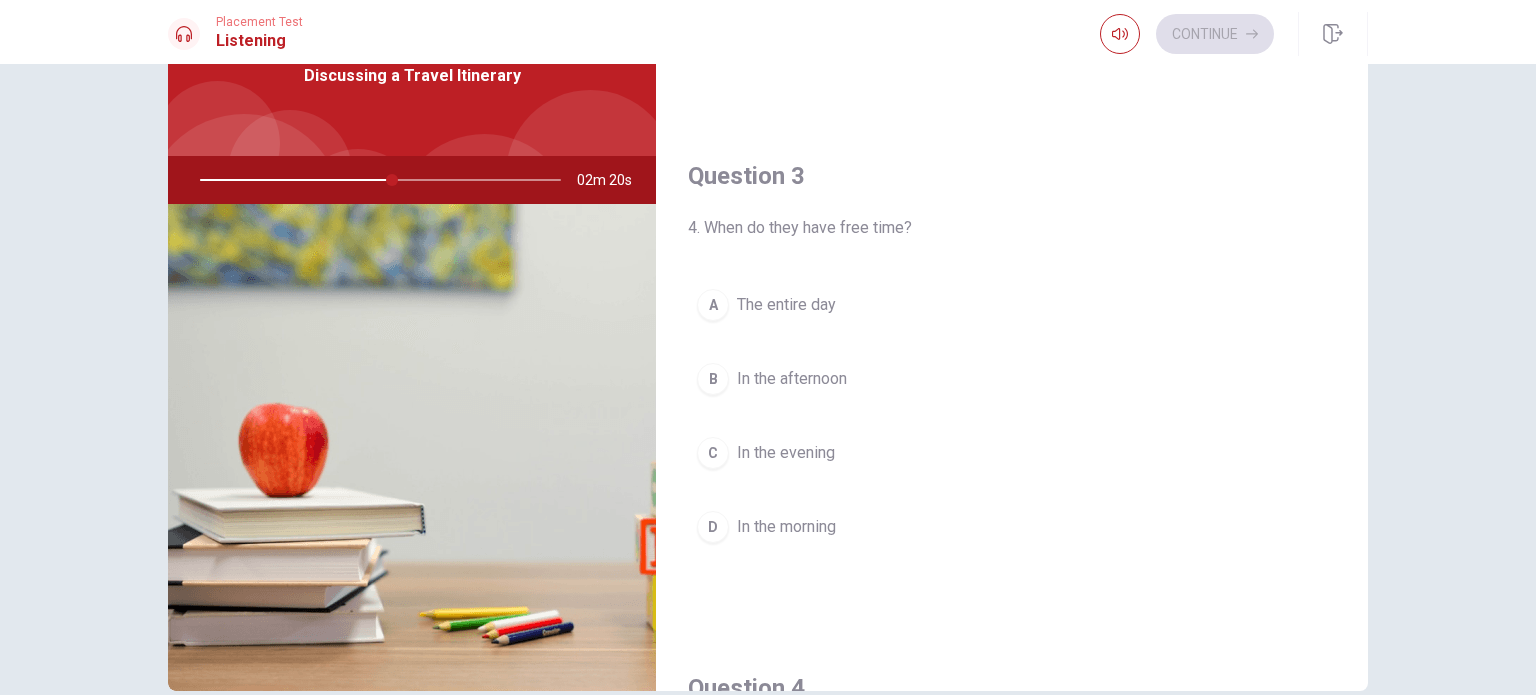 click on "B" at bounding box center (713, 379) 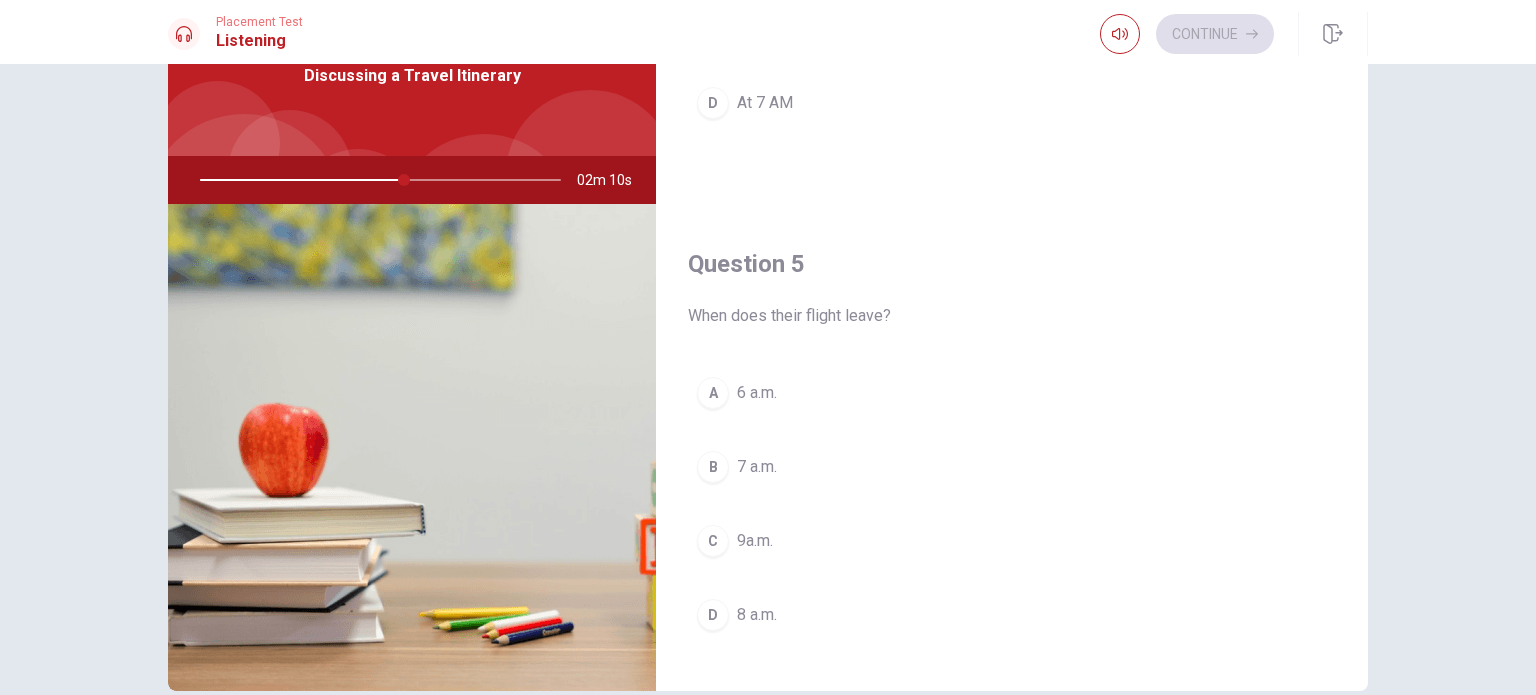 scroll, scrollTop: 1856, scrollLeft: 0, axis: vertical 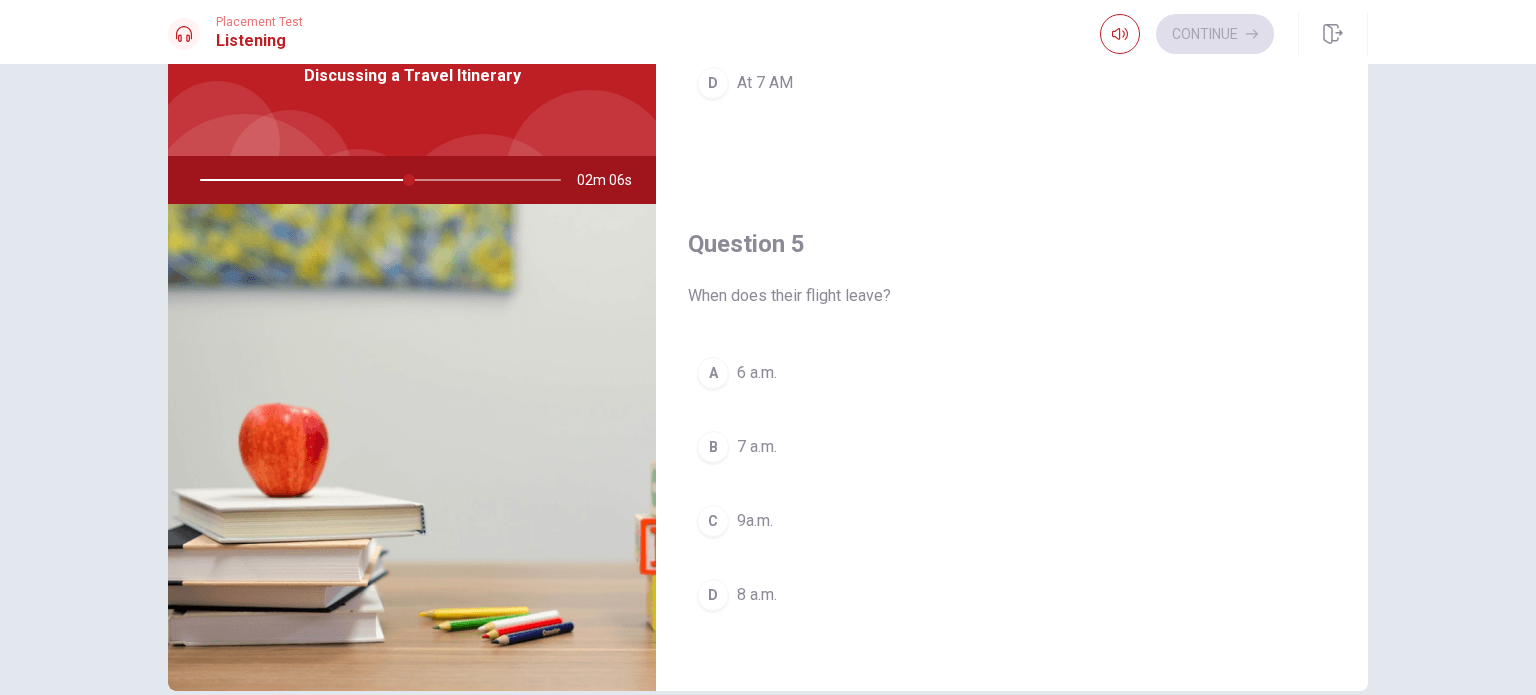 click on "D" at bounding box center [713, 595] 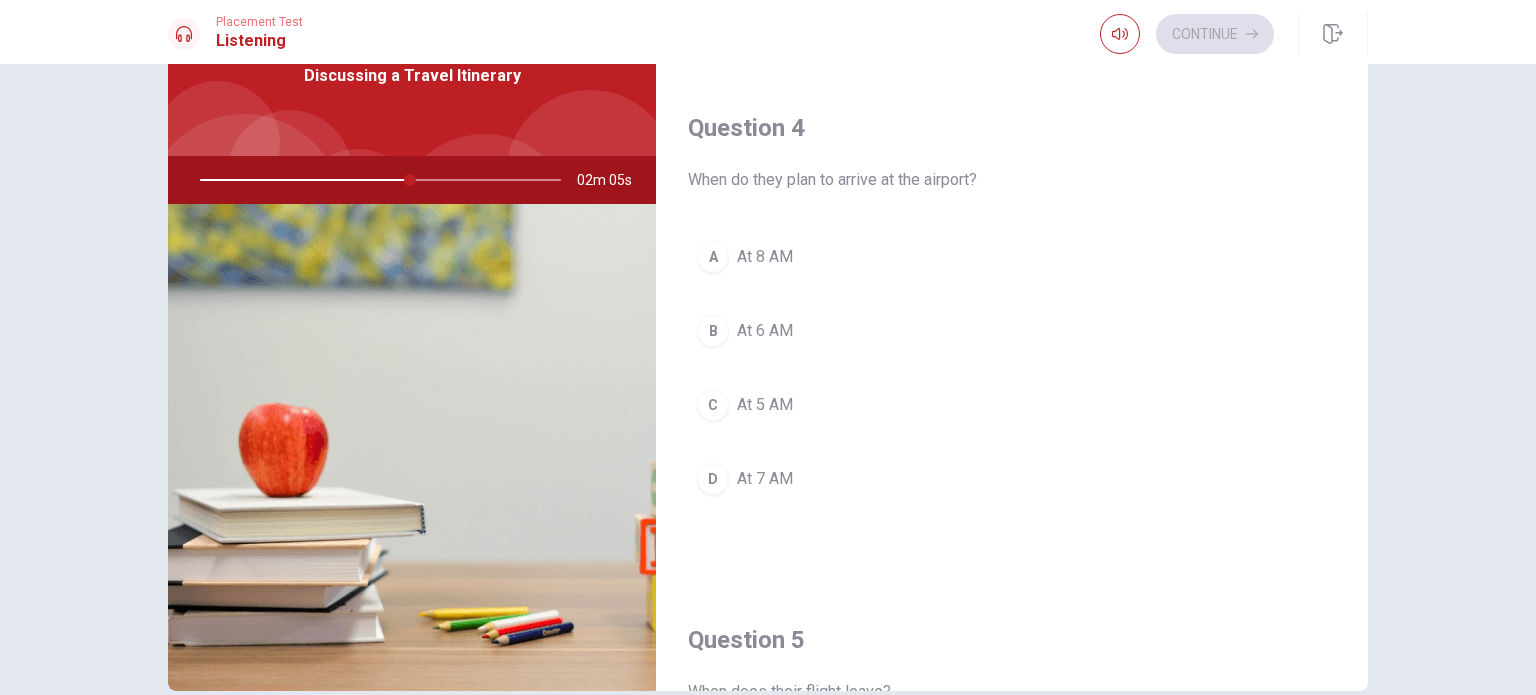 scroll, scrollTop: 1456, scrollLeft: 0, axis: vertical 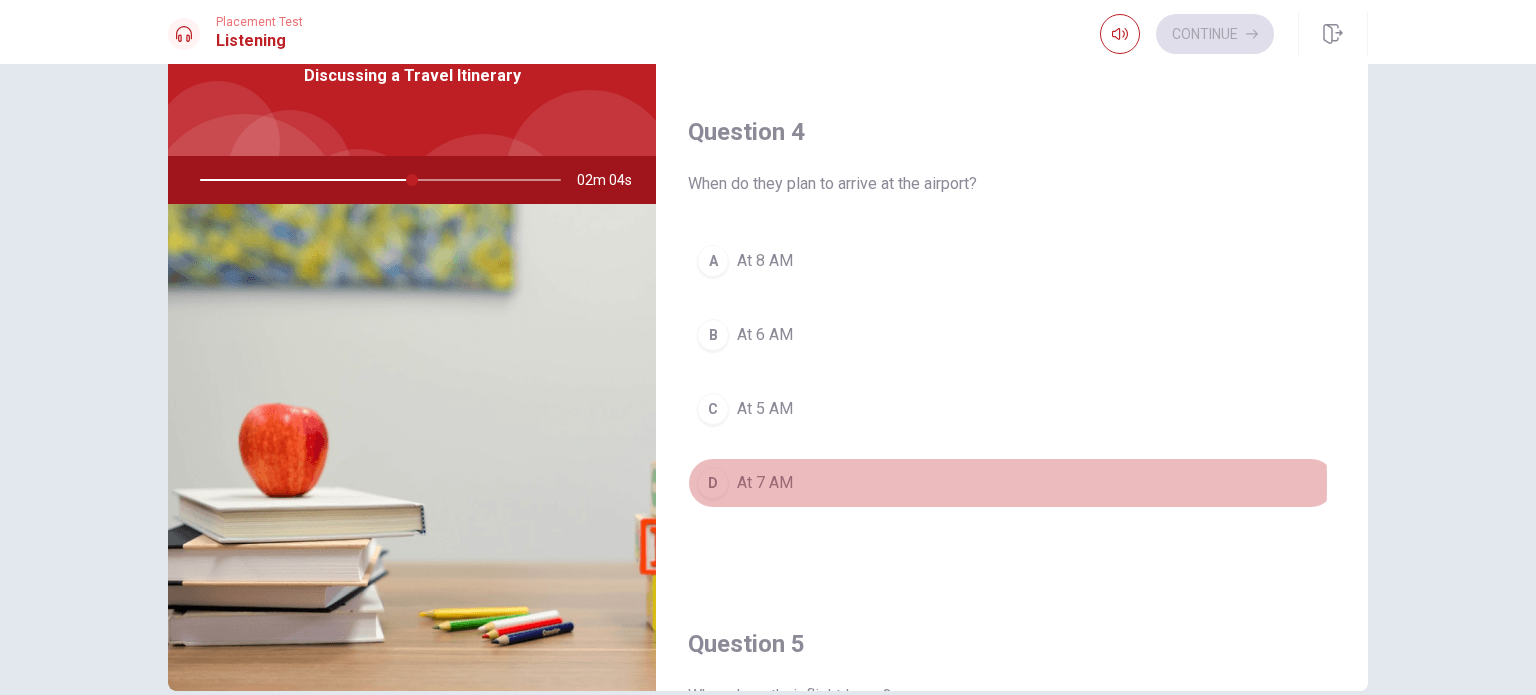 click on "D" at bounding box center [713, 483] 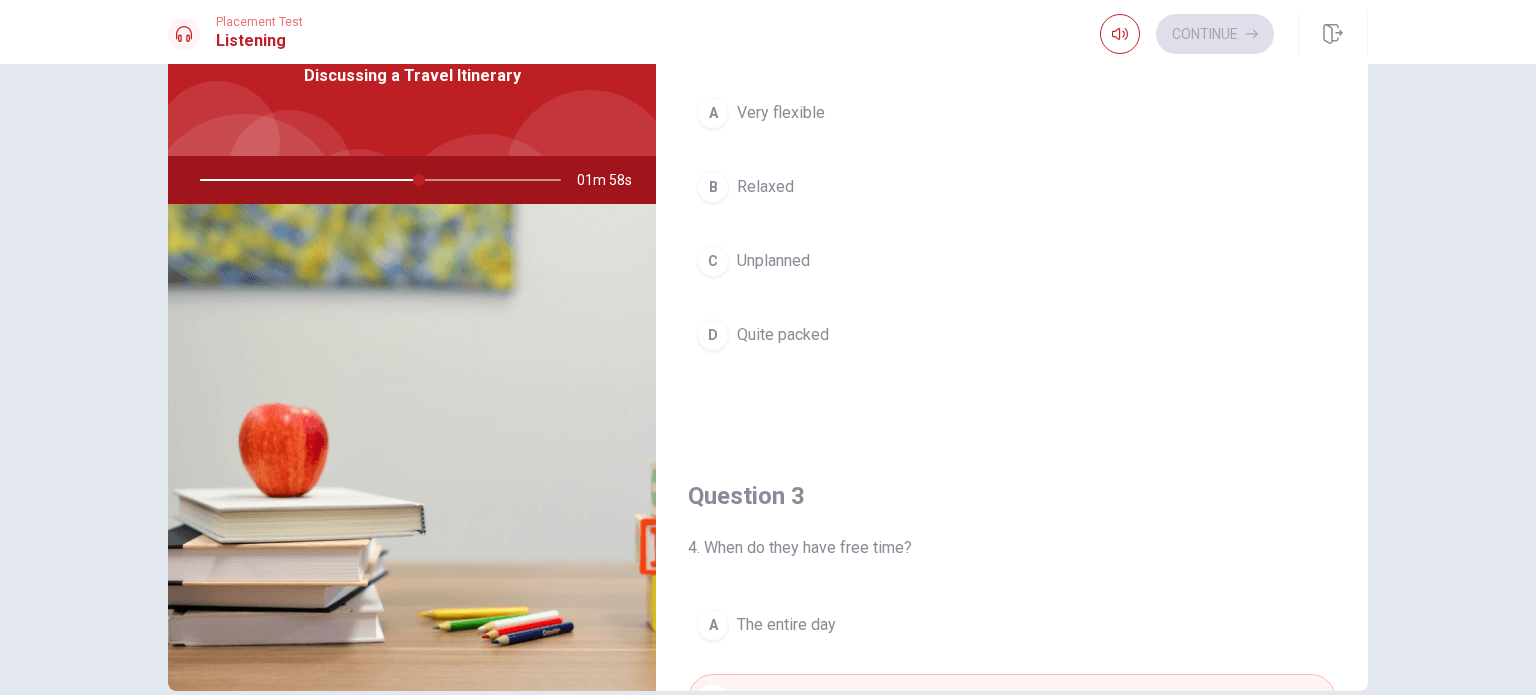 scroll, scrollTop: 456, scrollLeft: 0, axis: vertical 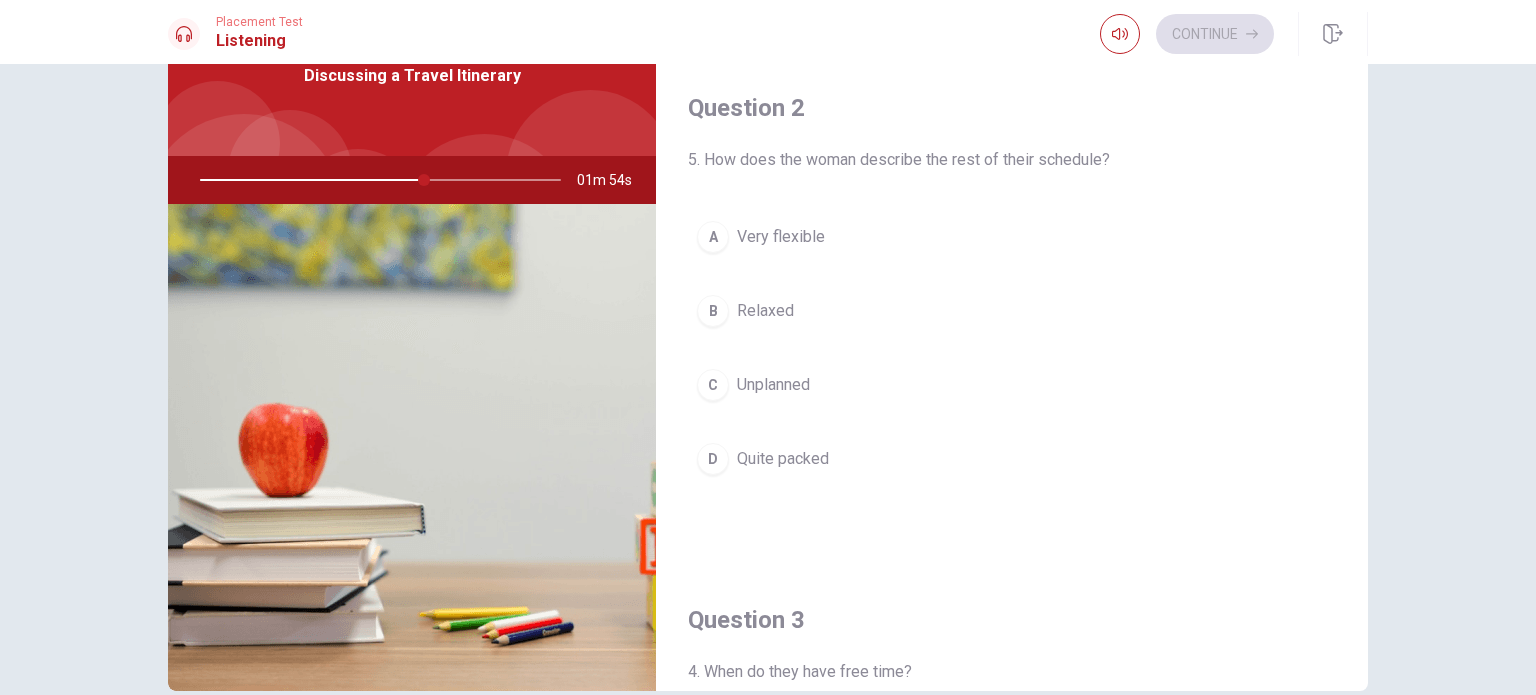 click on "B" at bounding box center [713, 311] 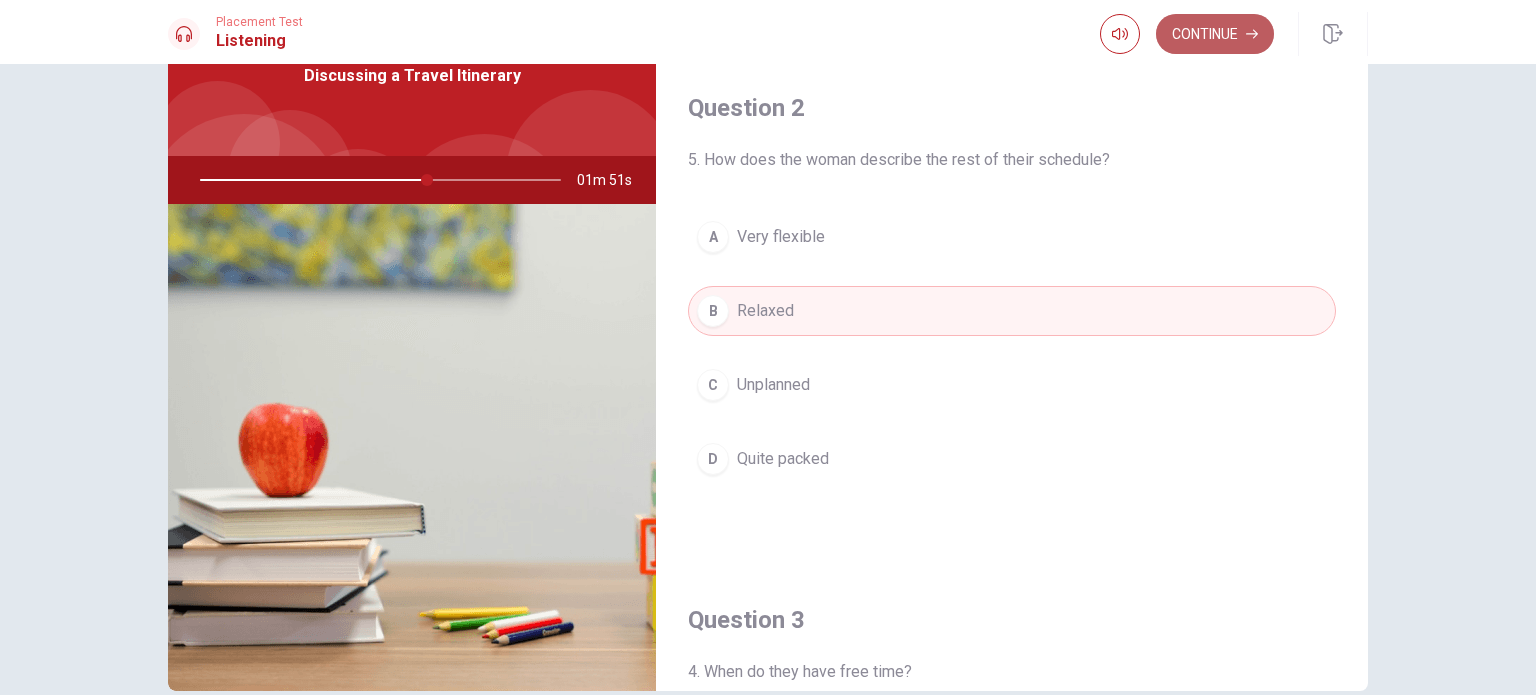 click on "Continue" at bounding box center (1215, 34) 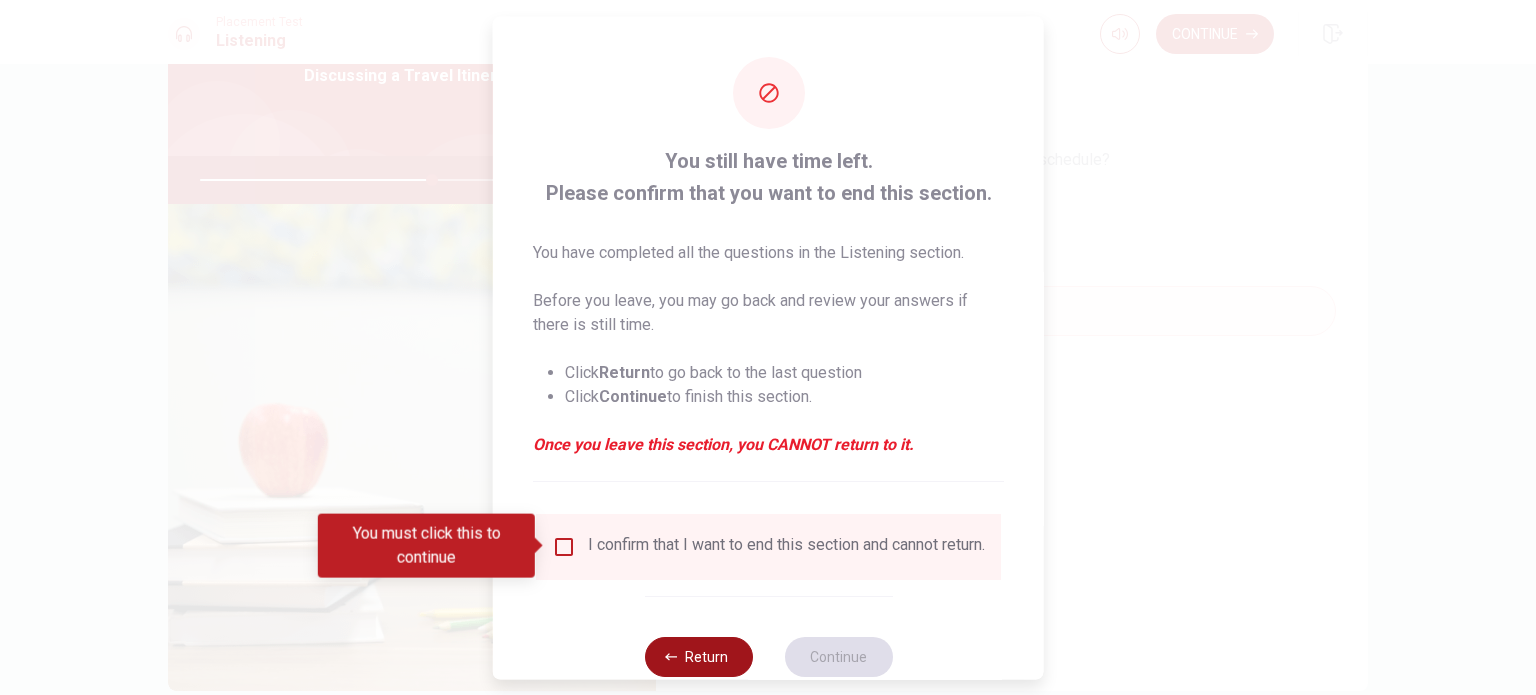 click on "Return" at bounding box center (698, 656) 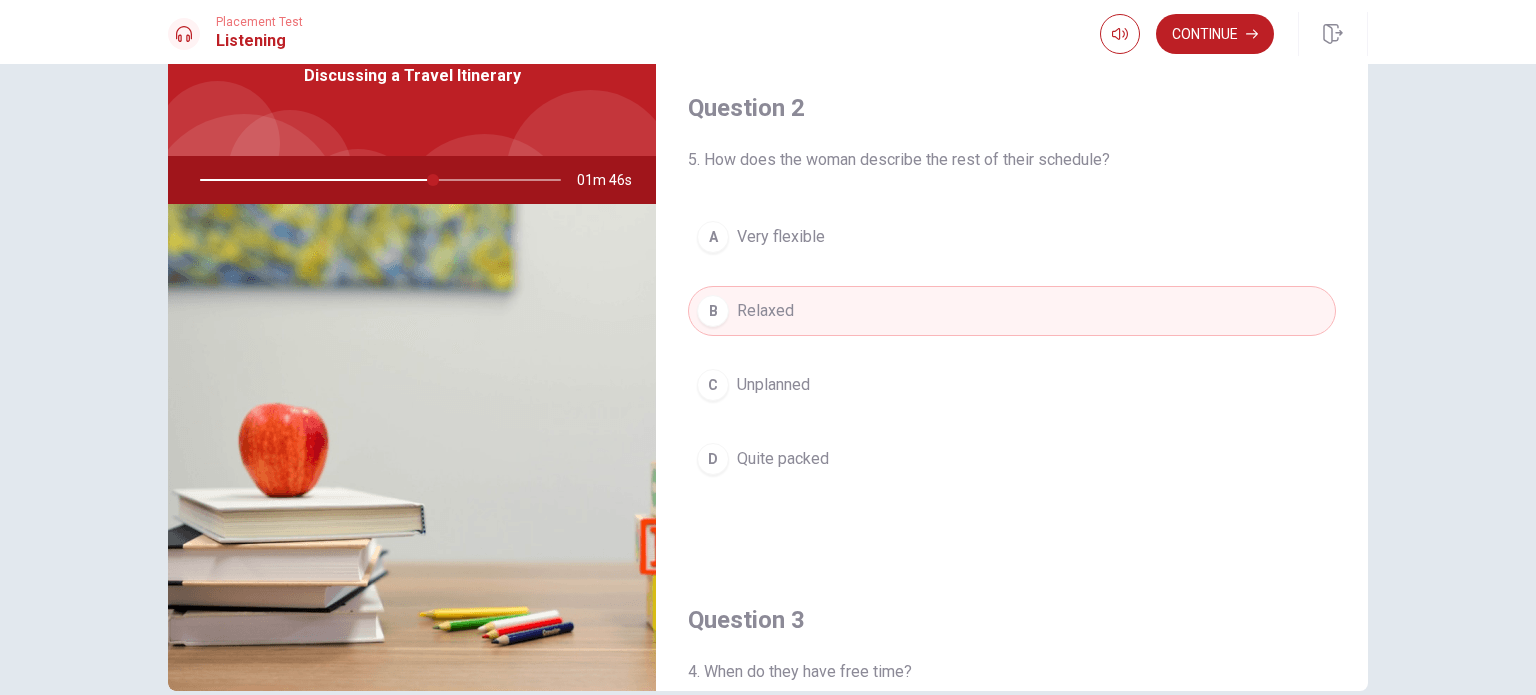 click at bounding box center (376, 180) 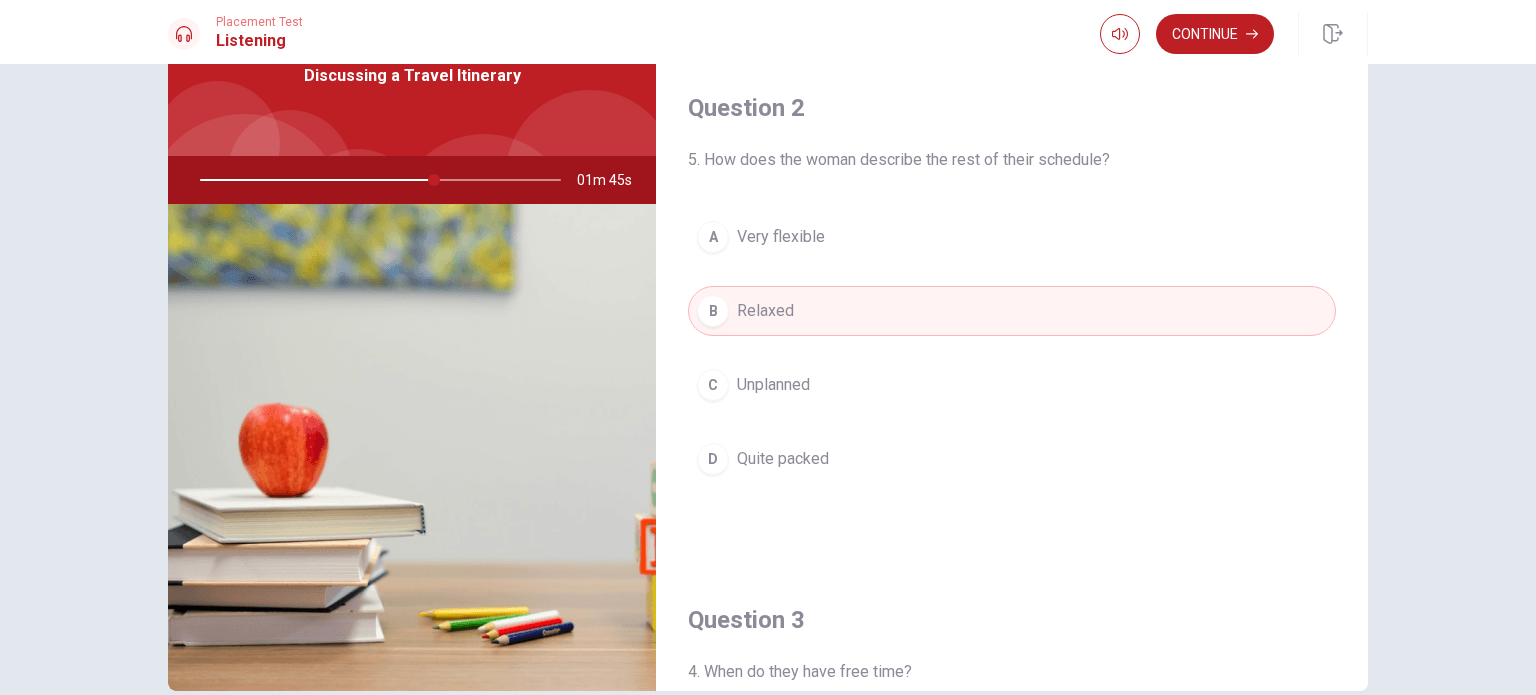 drag, startPoint x: 376, startPoint y: 180, endPoint x: 326, endPoint y: 184, distance: 50.159744 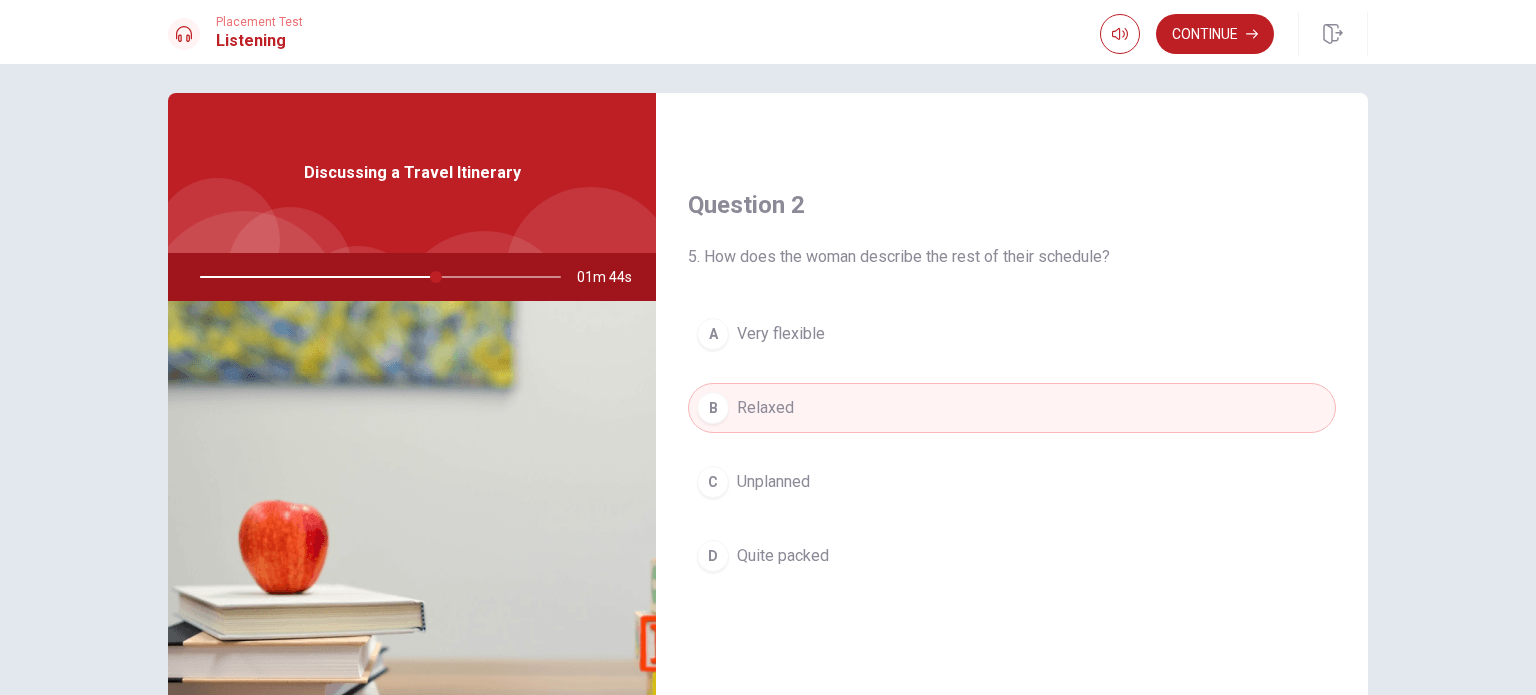 scroll, scrollTop: 0, scrollLeft: 0, axis: both 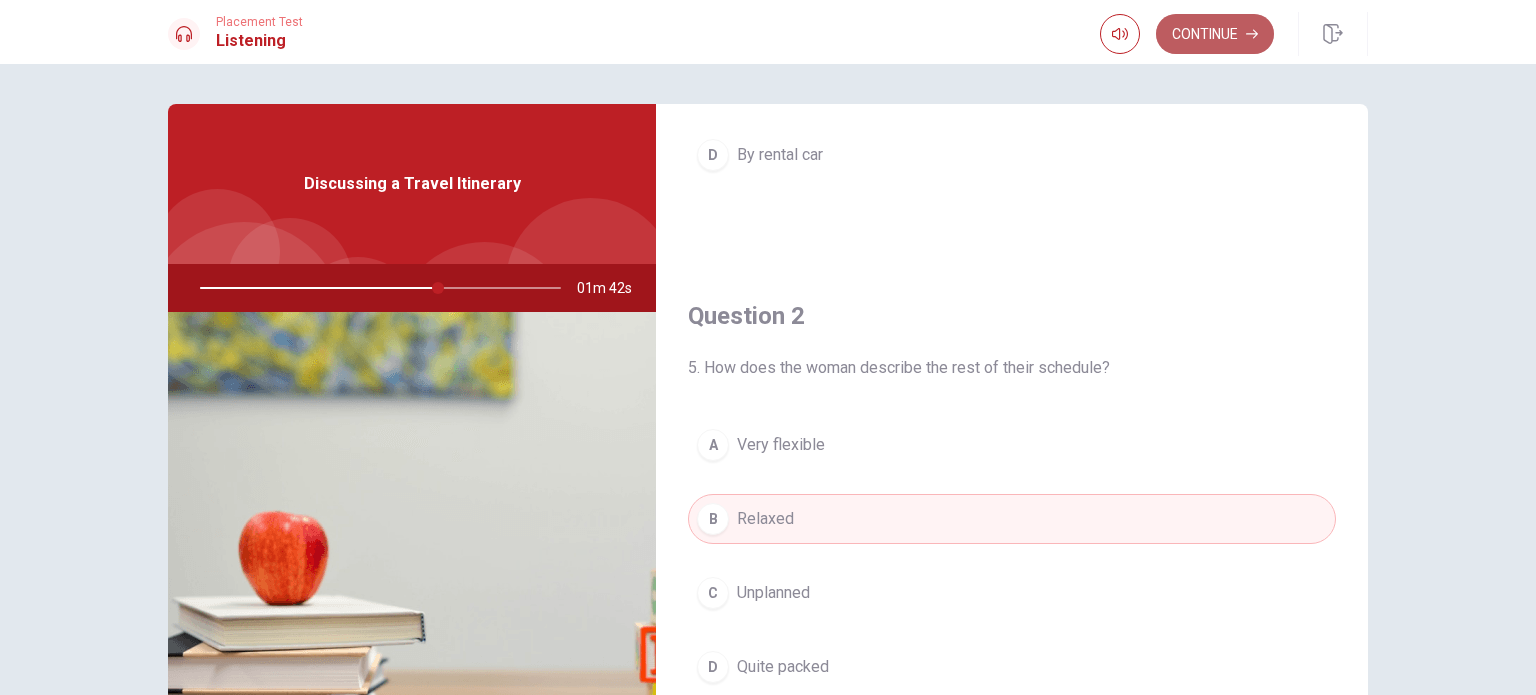 click on "Continue" at bounding box center [1215, 34] 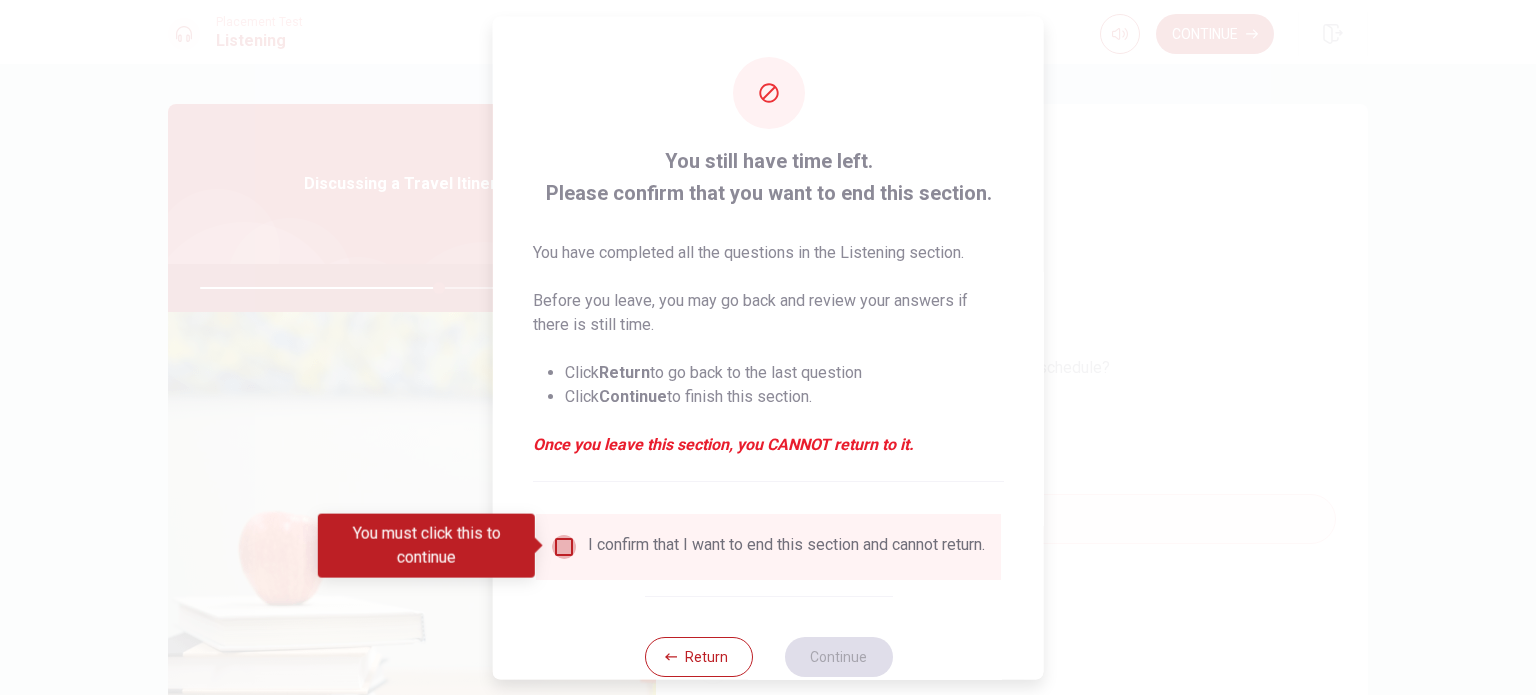 click at bounding box center [564, 546] 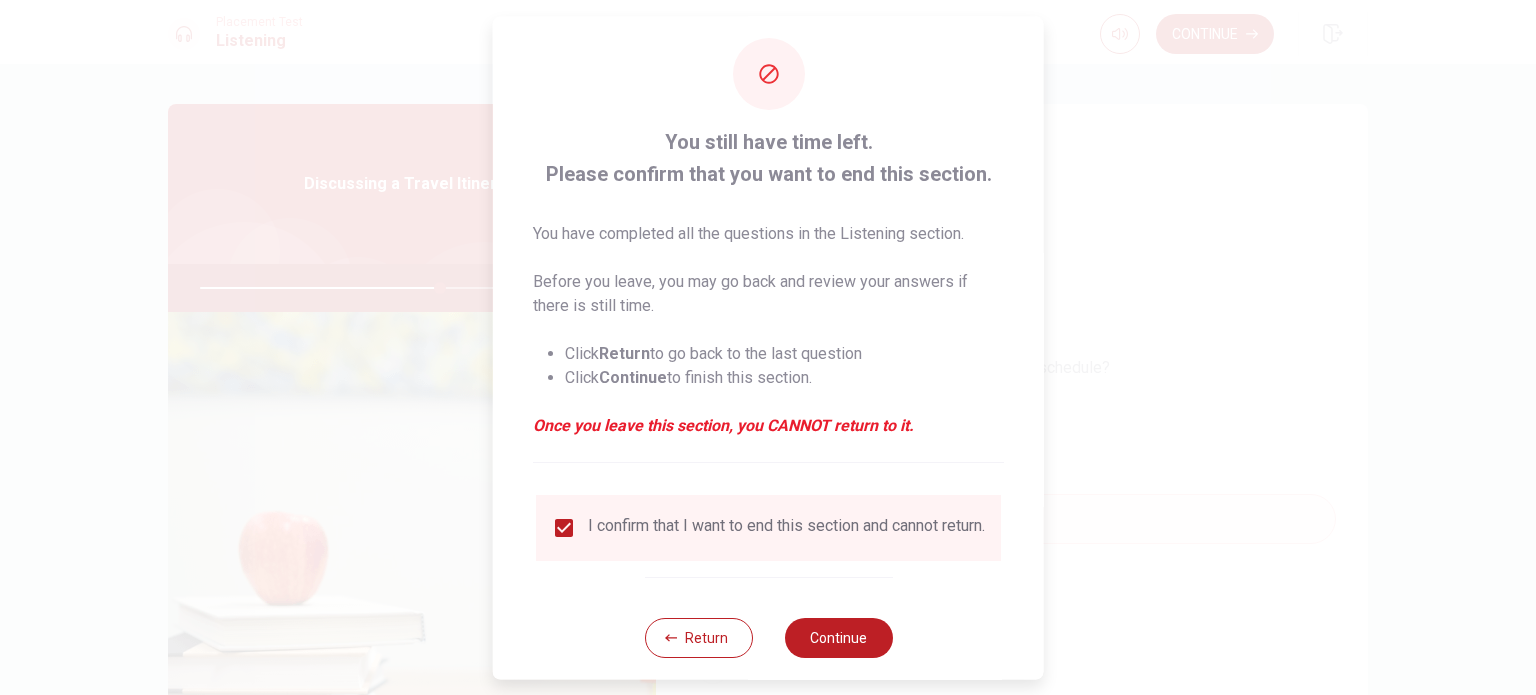 scroll, scrollTop: 50, scrollLeft: 0, axis: vertical 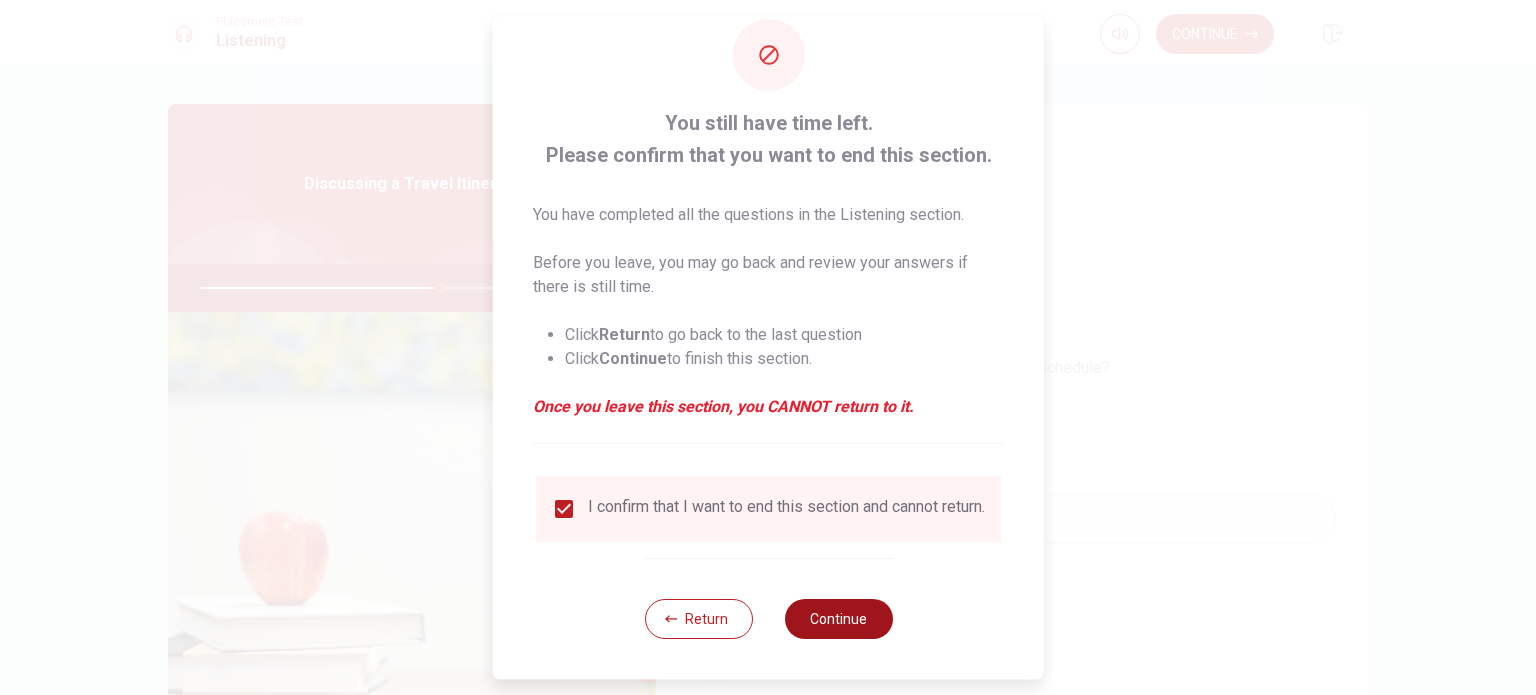 click on "Continue" at bounding box center [838, 619] 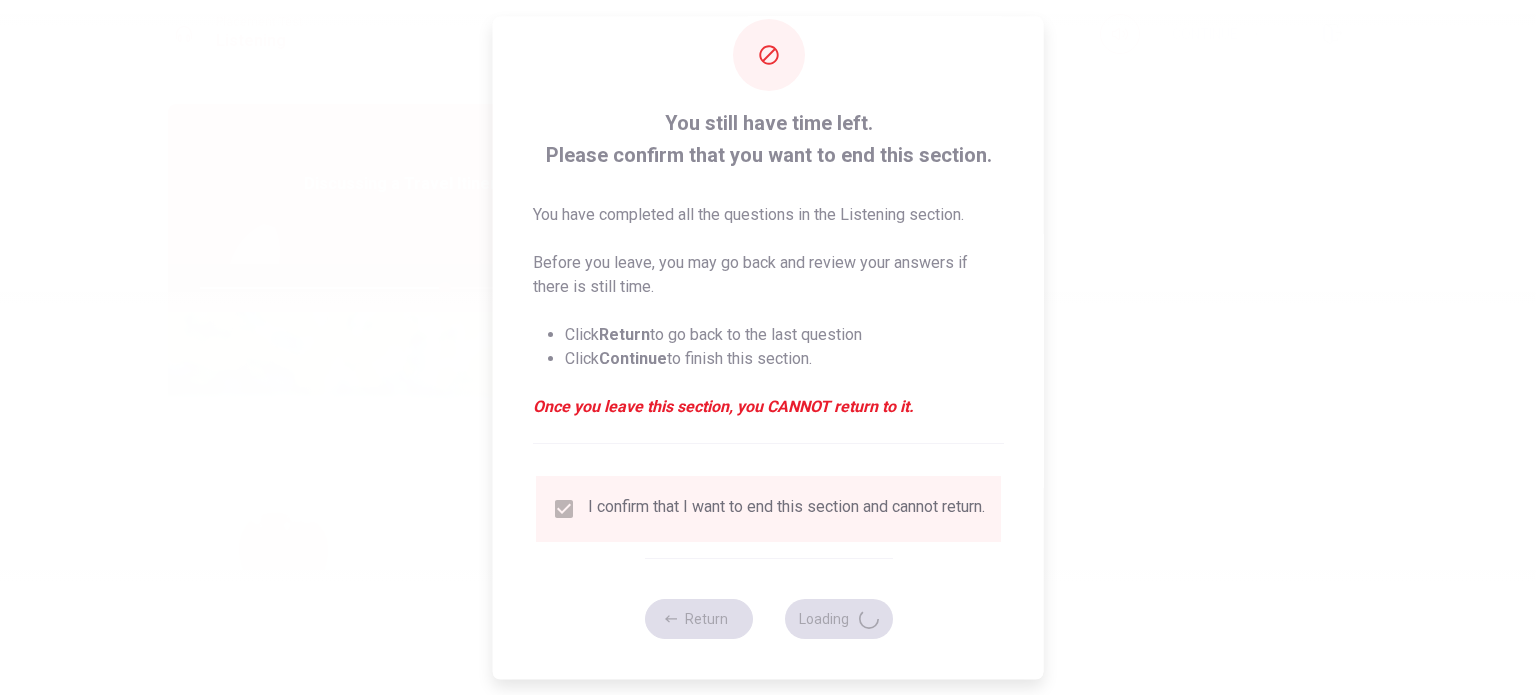 type on "68" 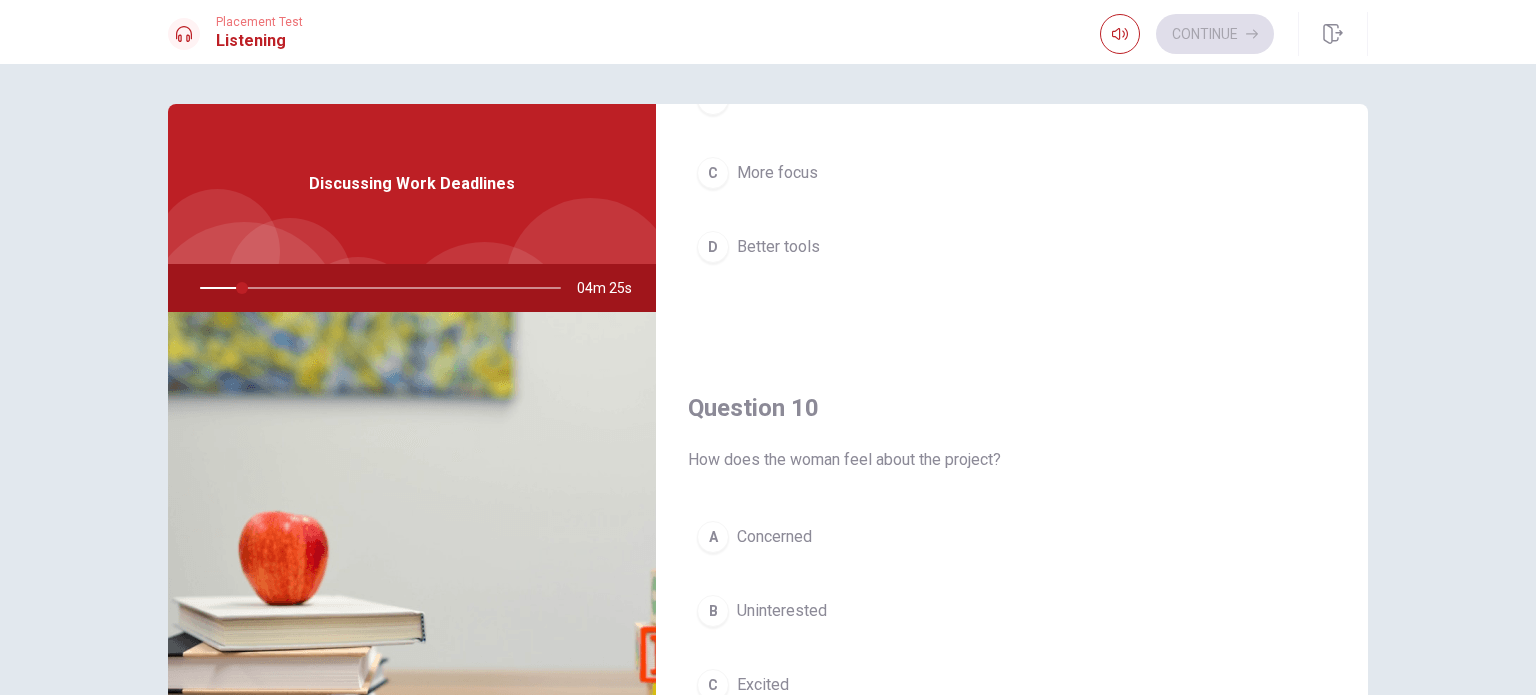 scroll, scrollTop: 1856, scrollLeft: 0, axis: vertical 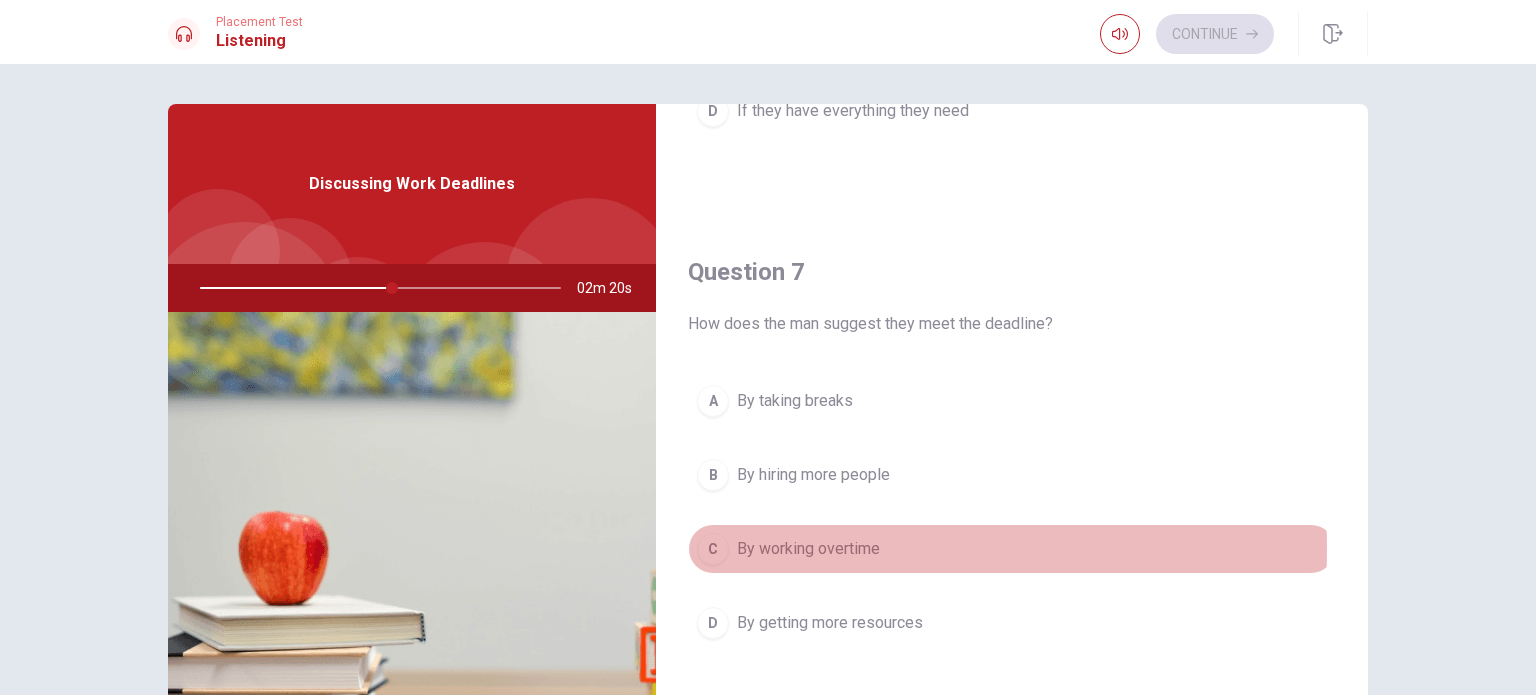 click on "By working overtime" at bounding box center (808, 549) 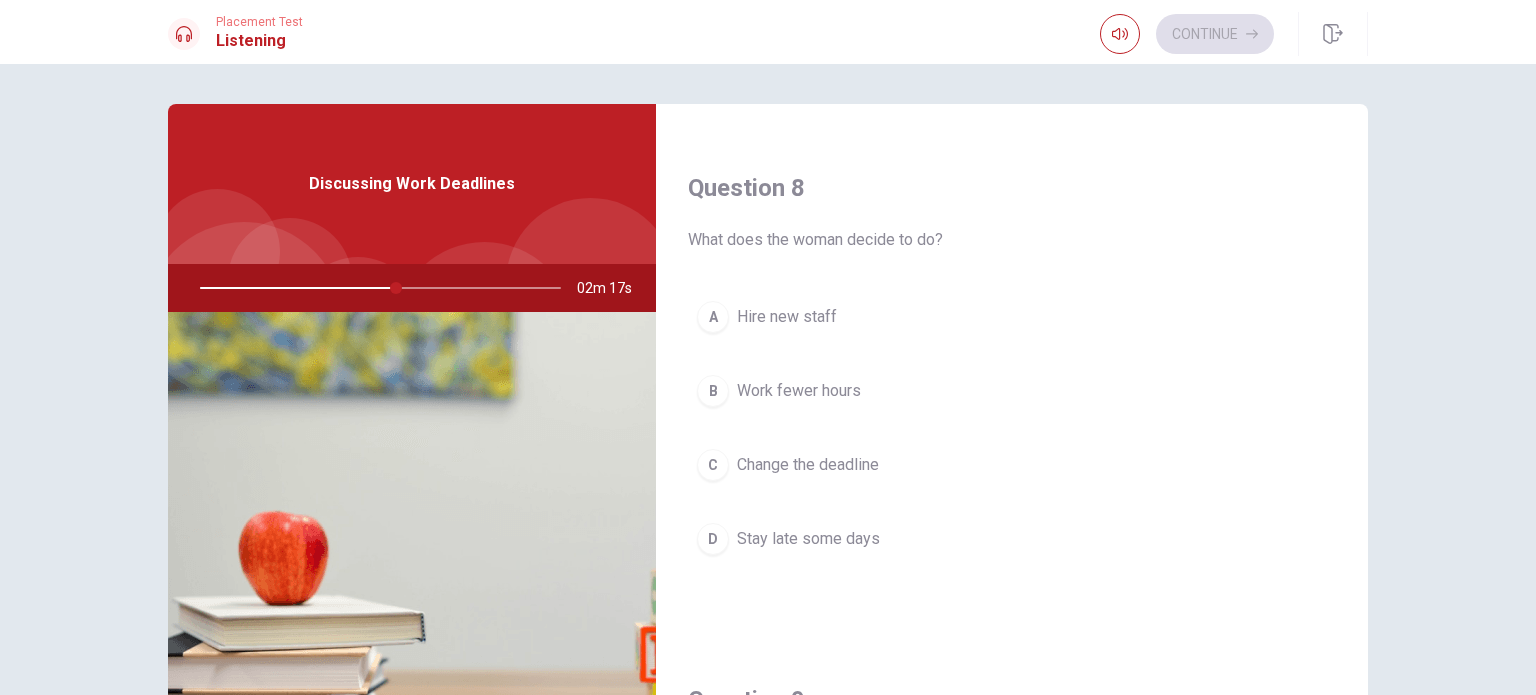 scroll, scrollTop: 1000, scrollLeft: 0, axis: vertical 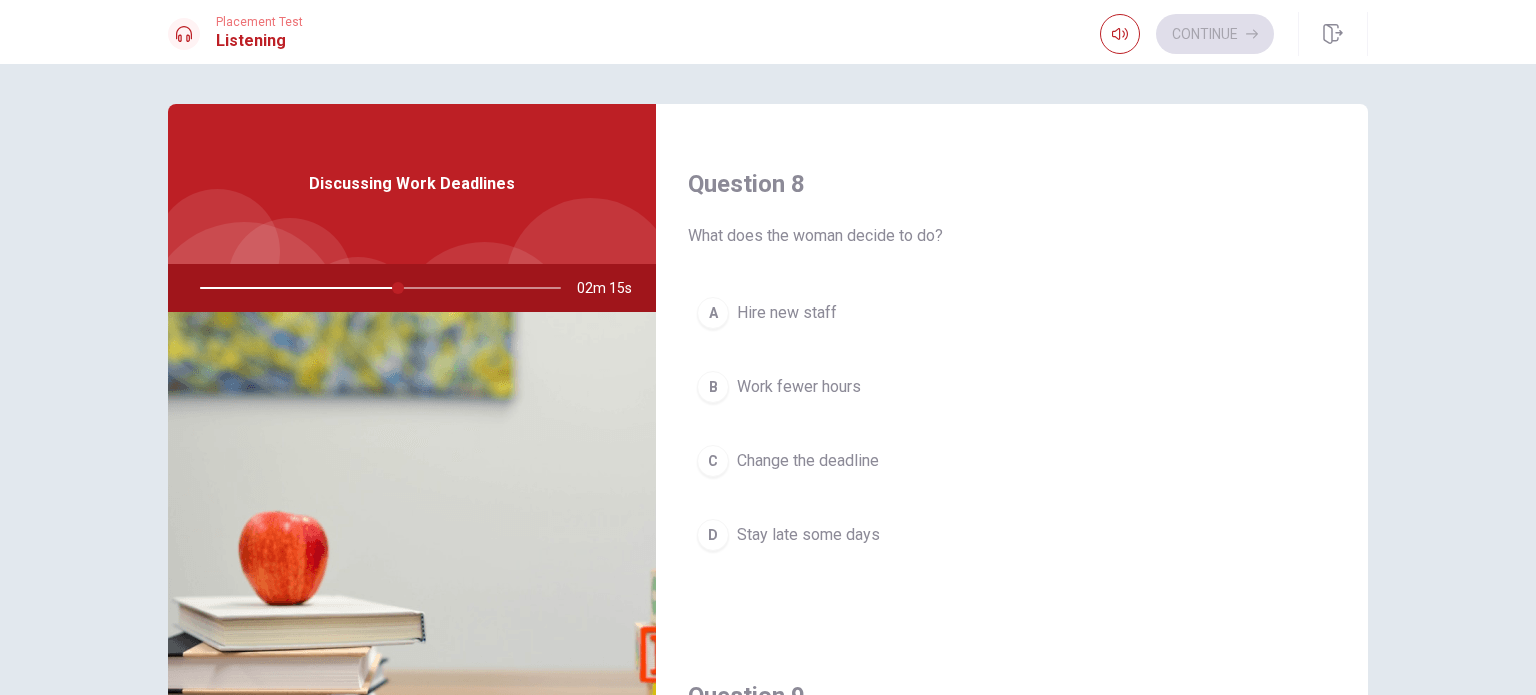 click on "C" at bounding box center (713, 461) 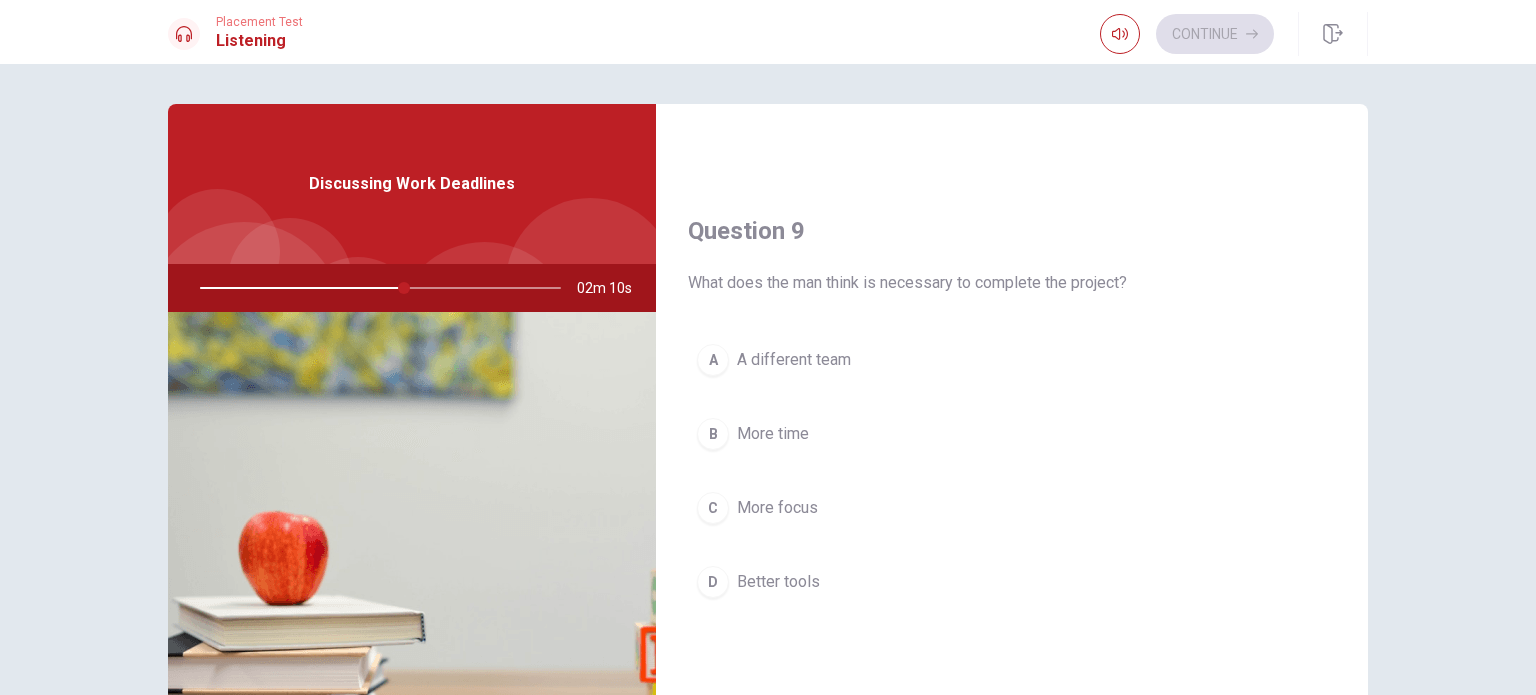 scroll, scrollTop: 1500, scrollLeft: 0, axis: vertical 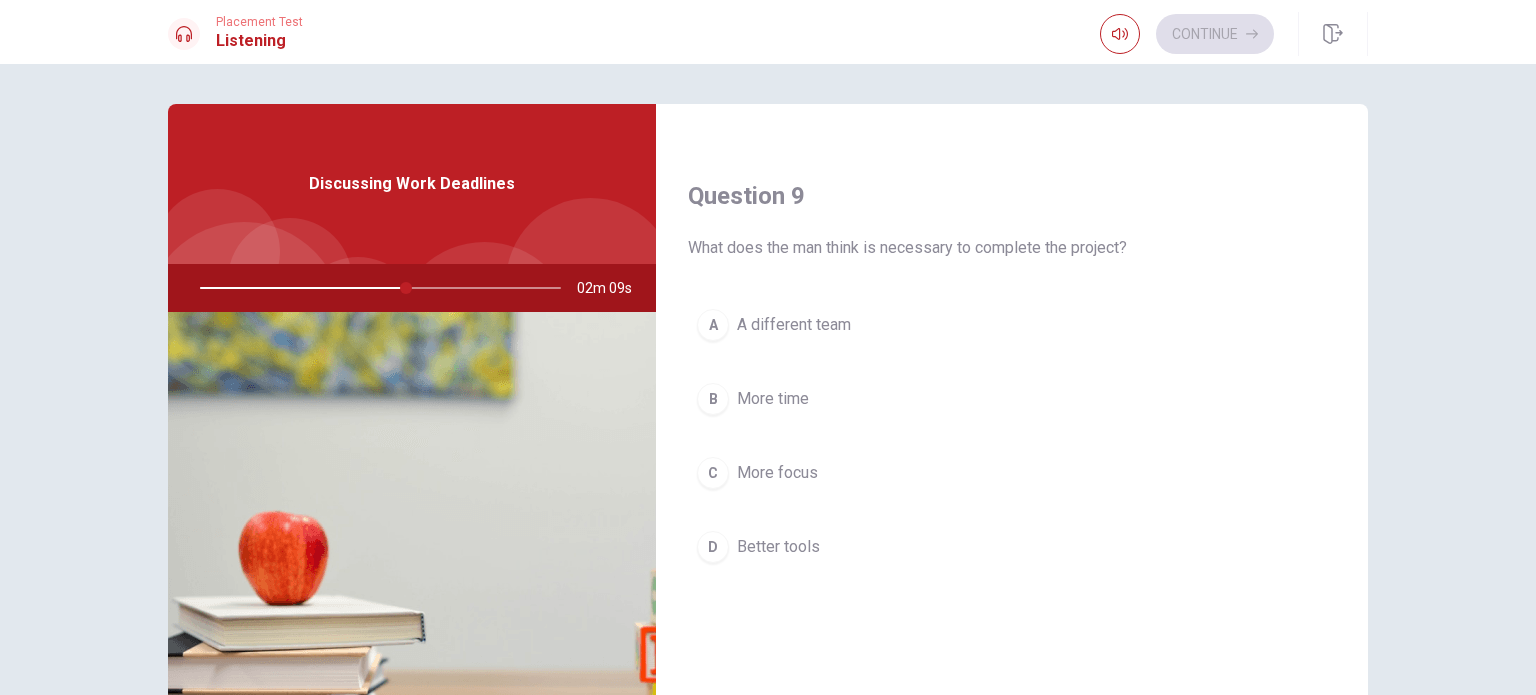 click on "C" at bounding box center [713, 473] 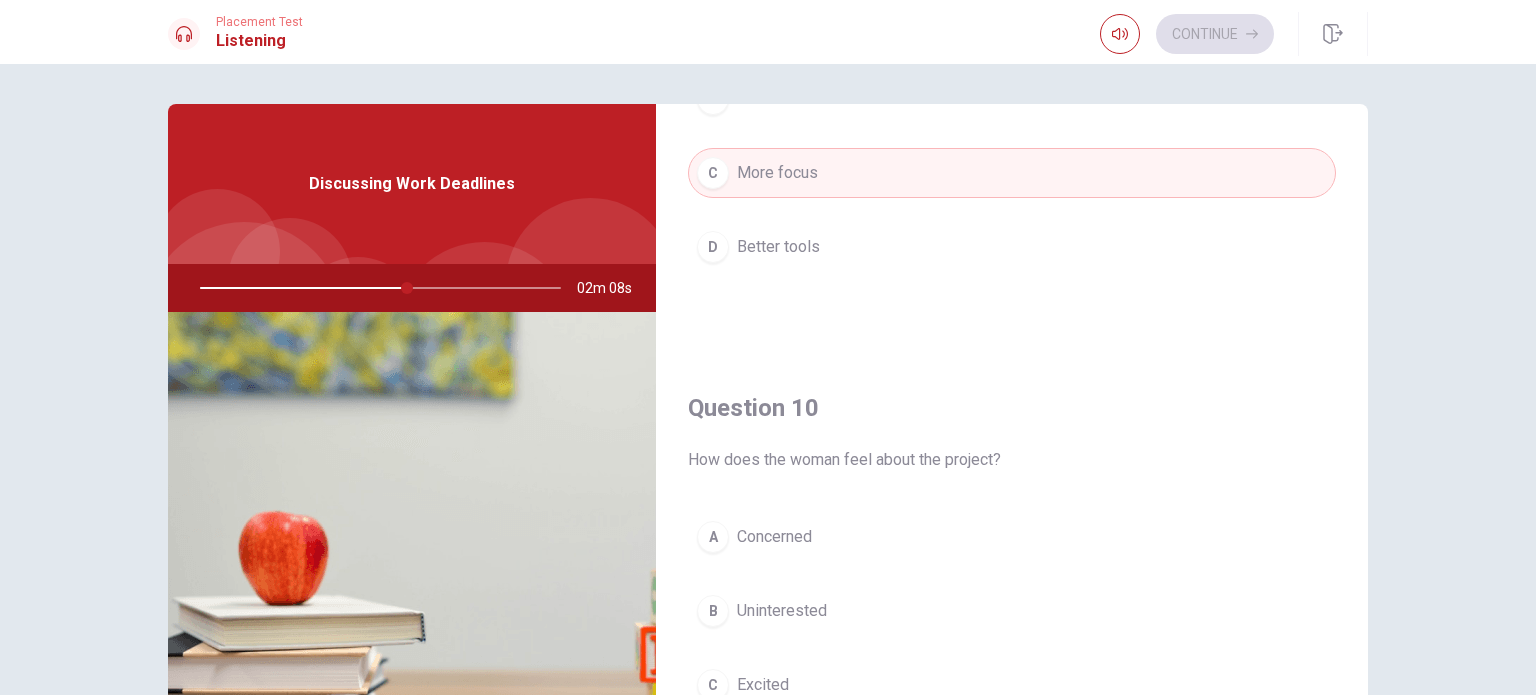 scroll, scrollTop: 1856, scrollLeft: 0, axis: vertical 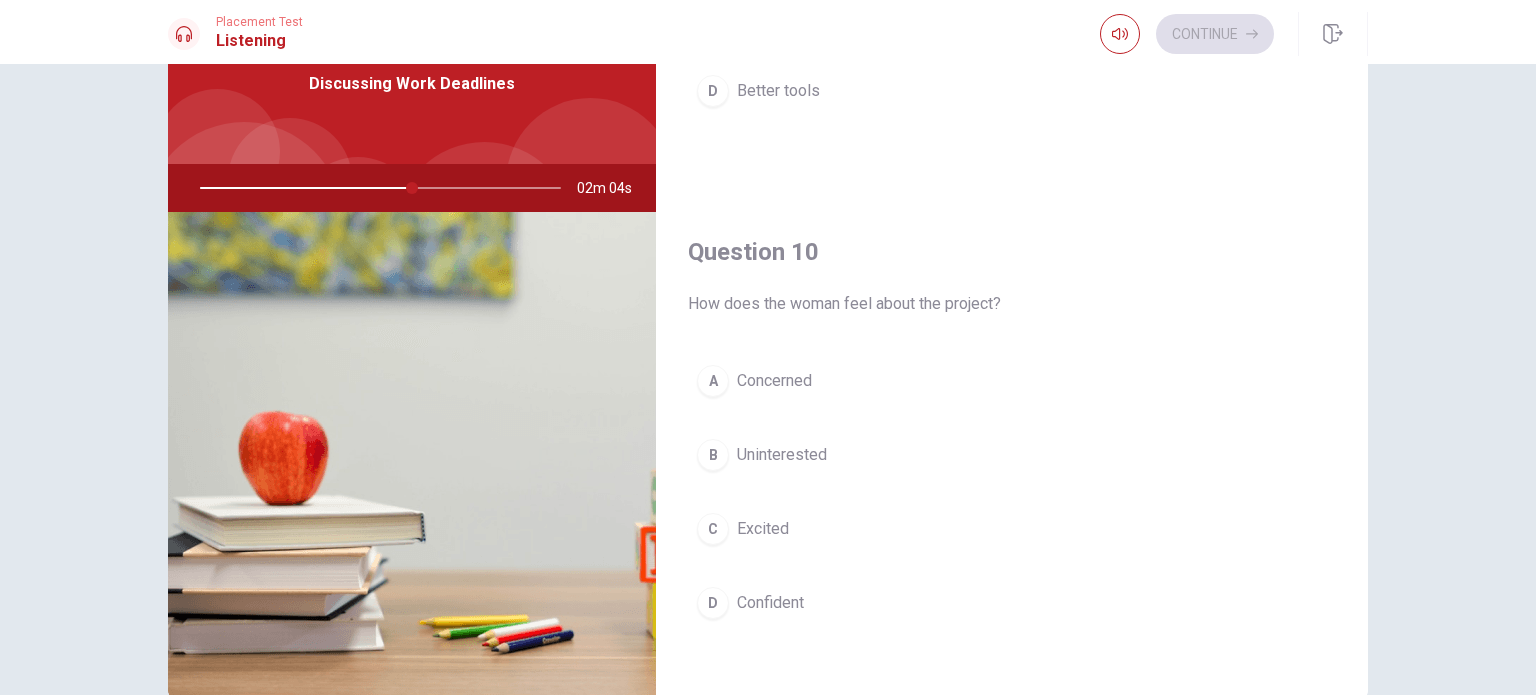click on "A" at bounding box center [713, 381] 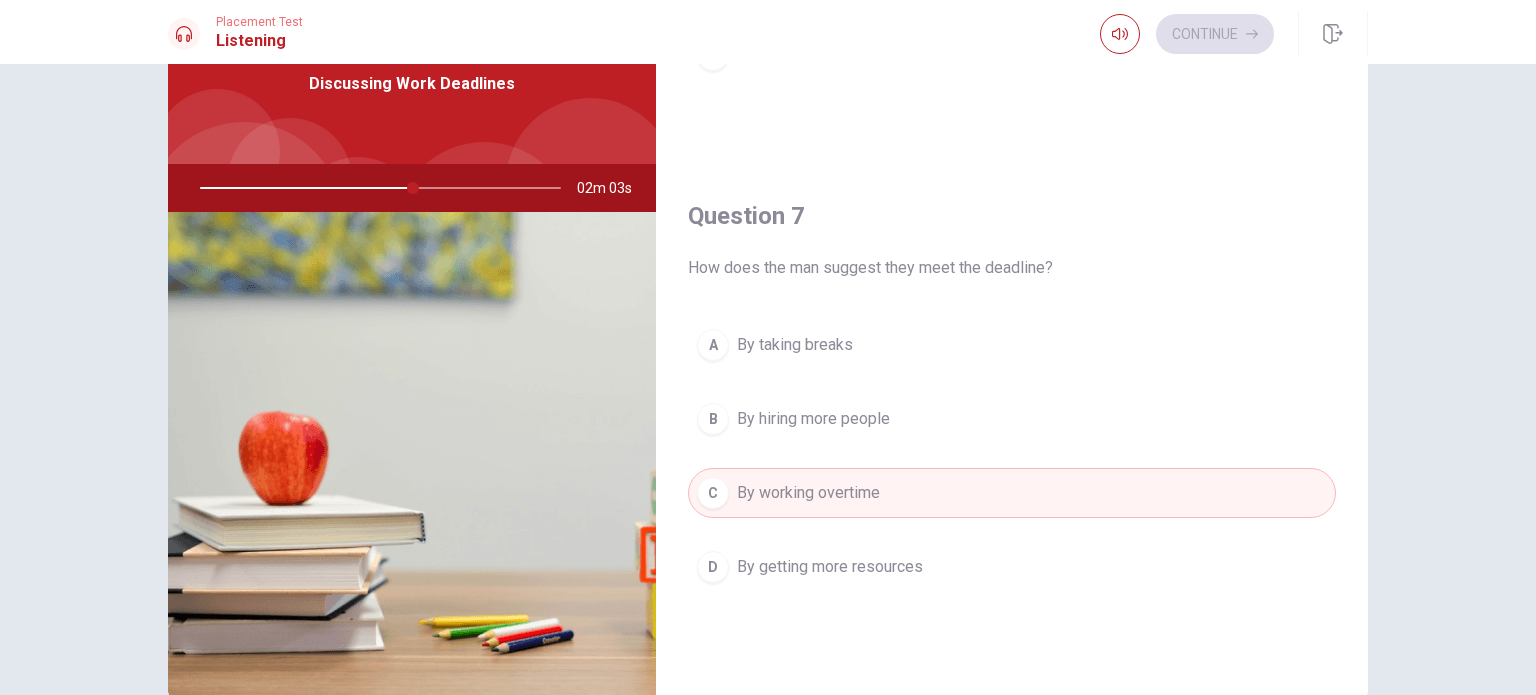 scroll, scrollTop: 0, scrollLeft: 0, axis: both 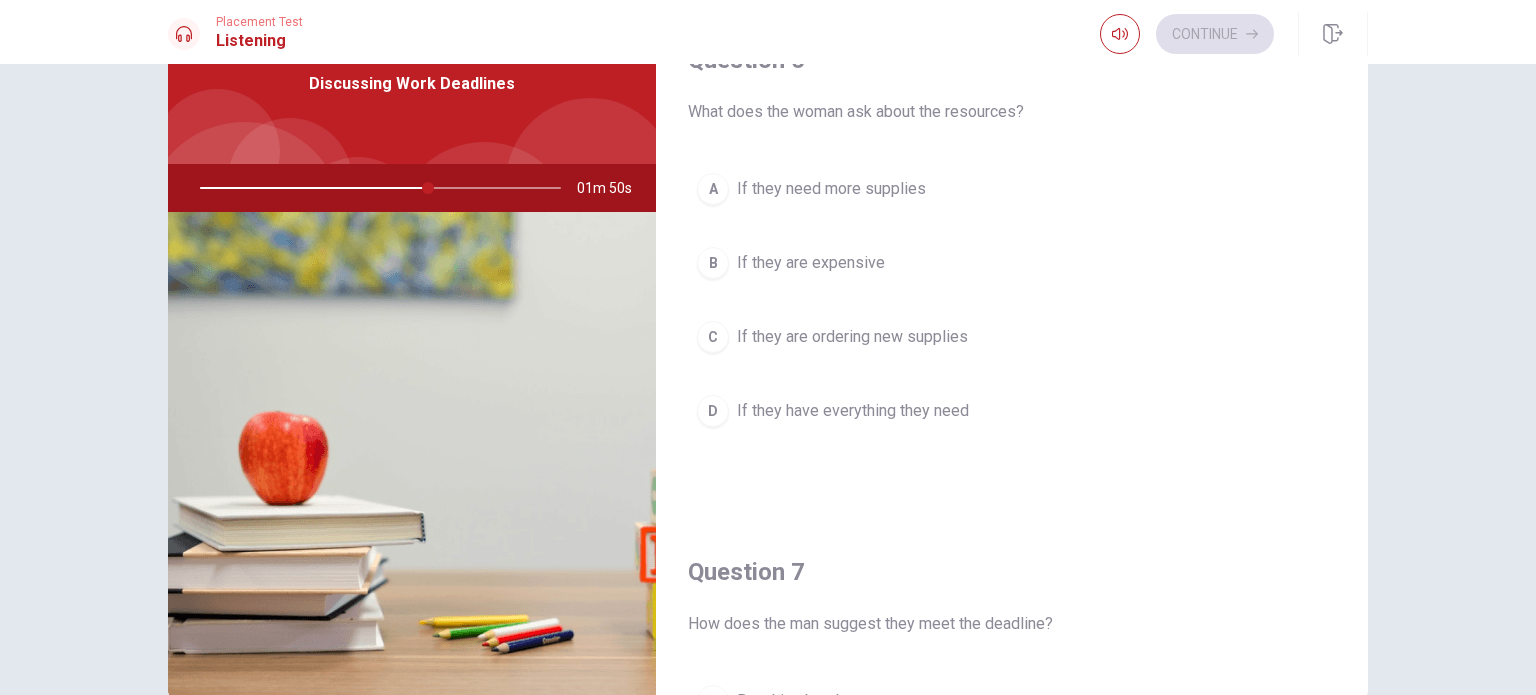 click on "D" at bounding box center (713, 411) 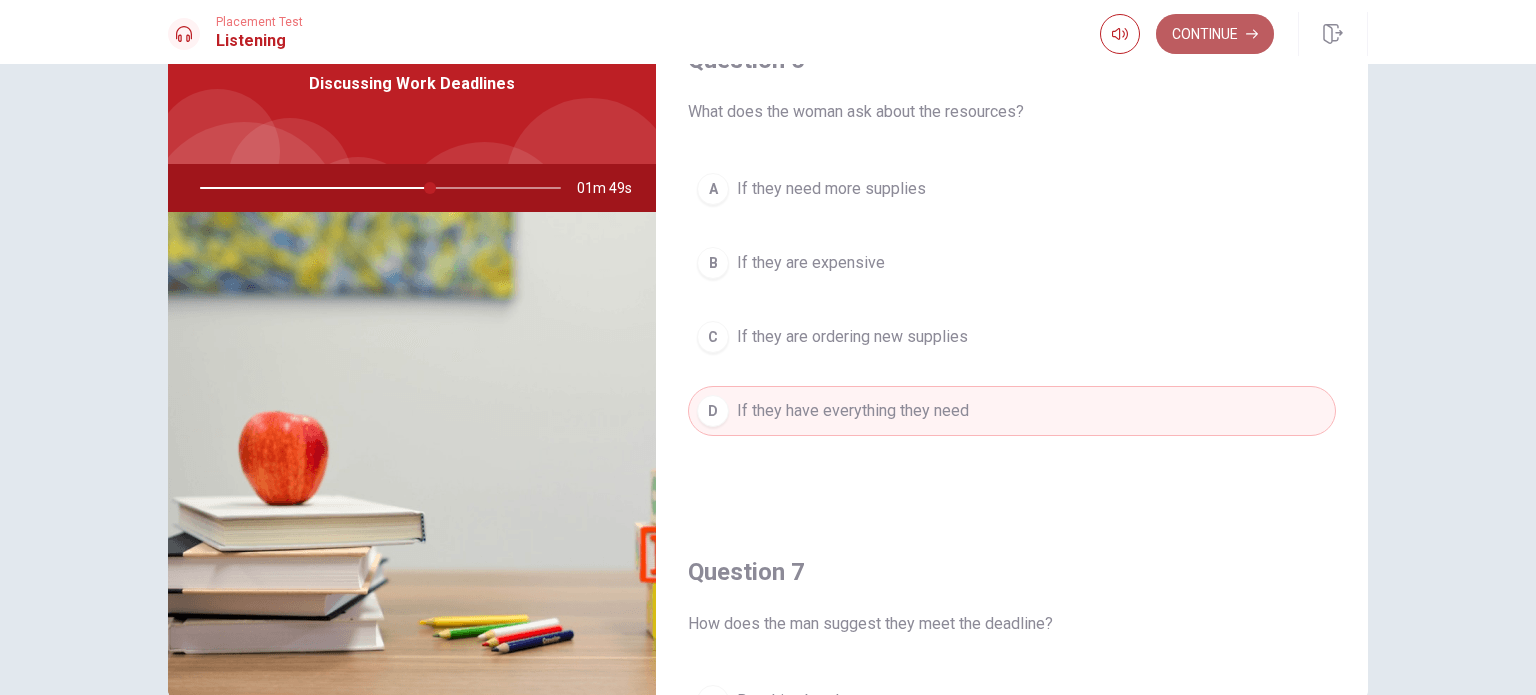 click on "Continue" at bounding box center [1215, 34] 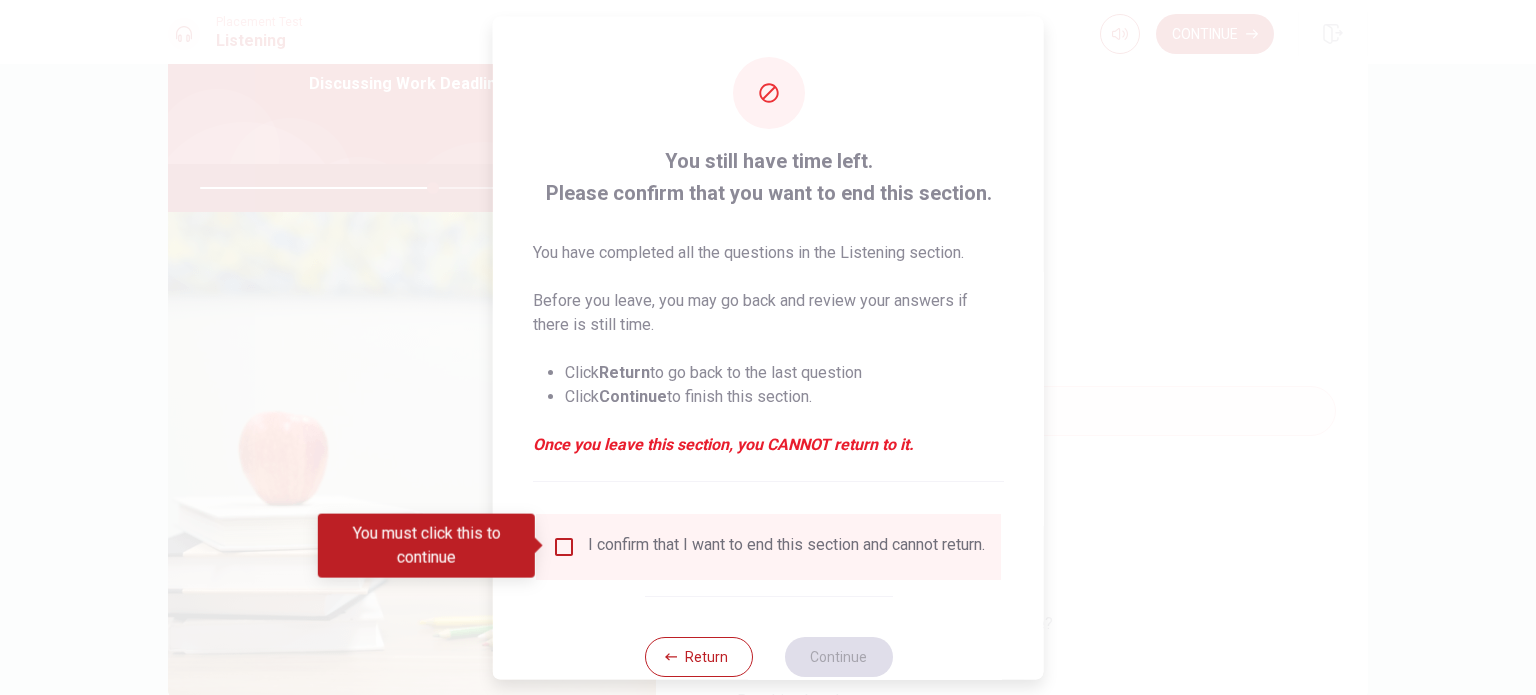 click at bounding box center (564, 546) 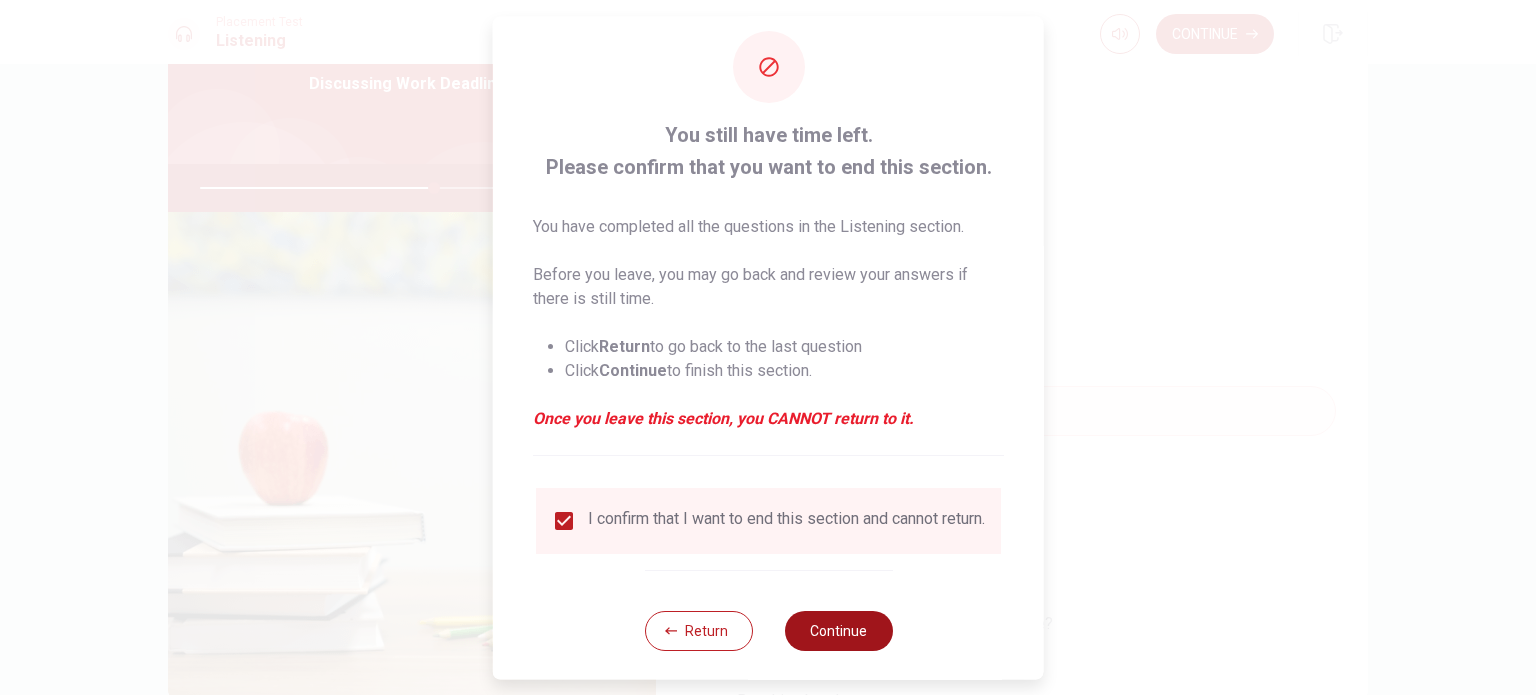 scroll, scrollTop: 50, scrollLeft: 0, axis: vertical 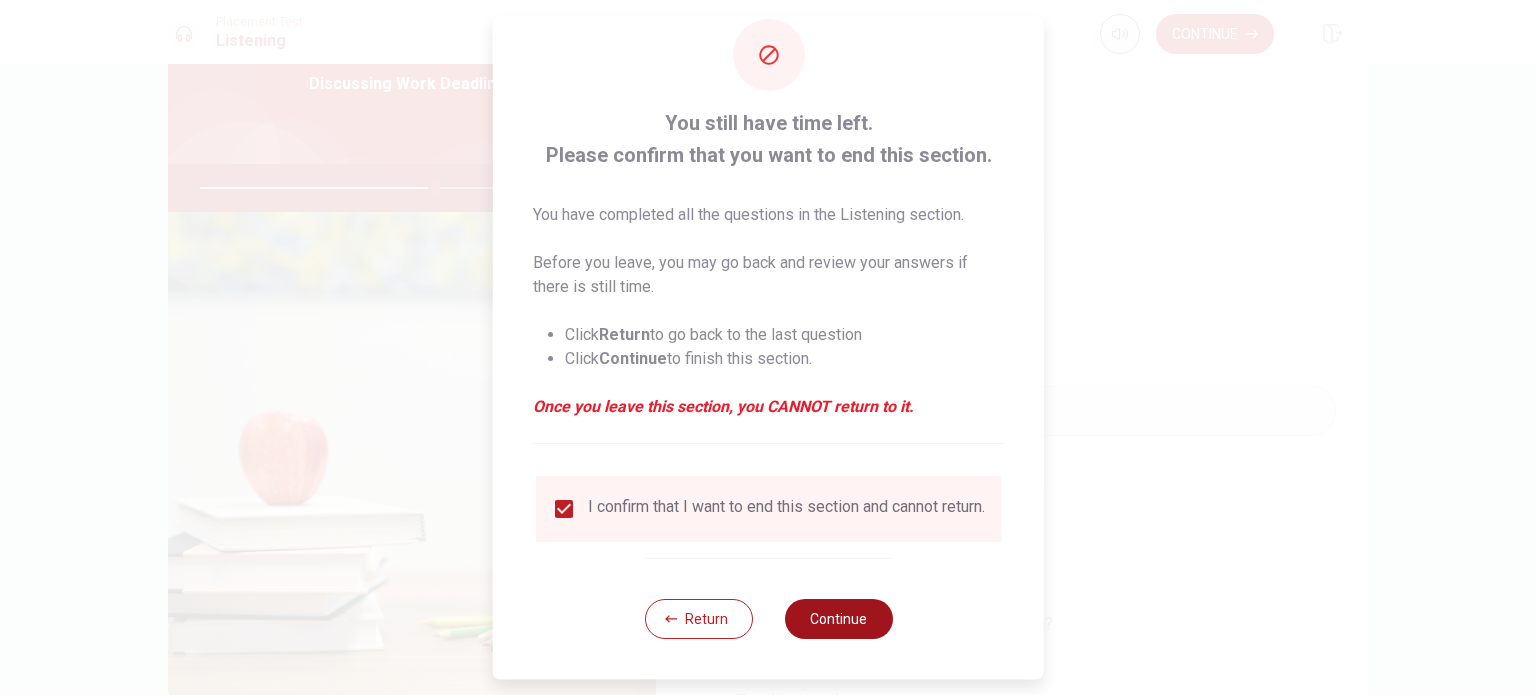 click on "Continue" at bounding box center (838, 619) 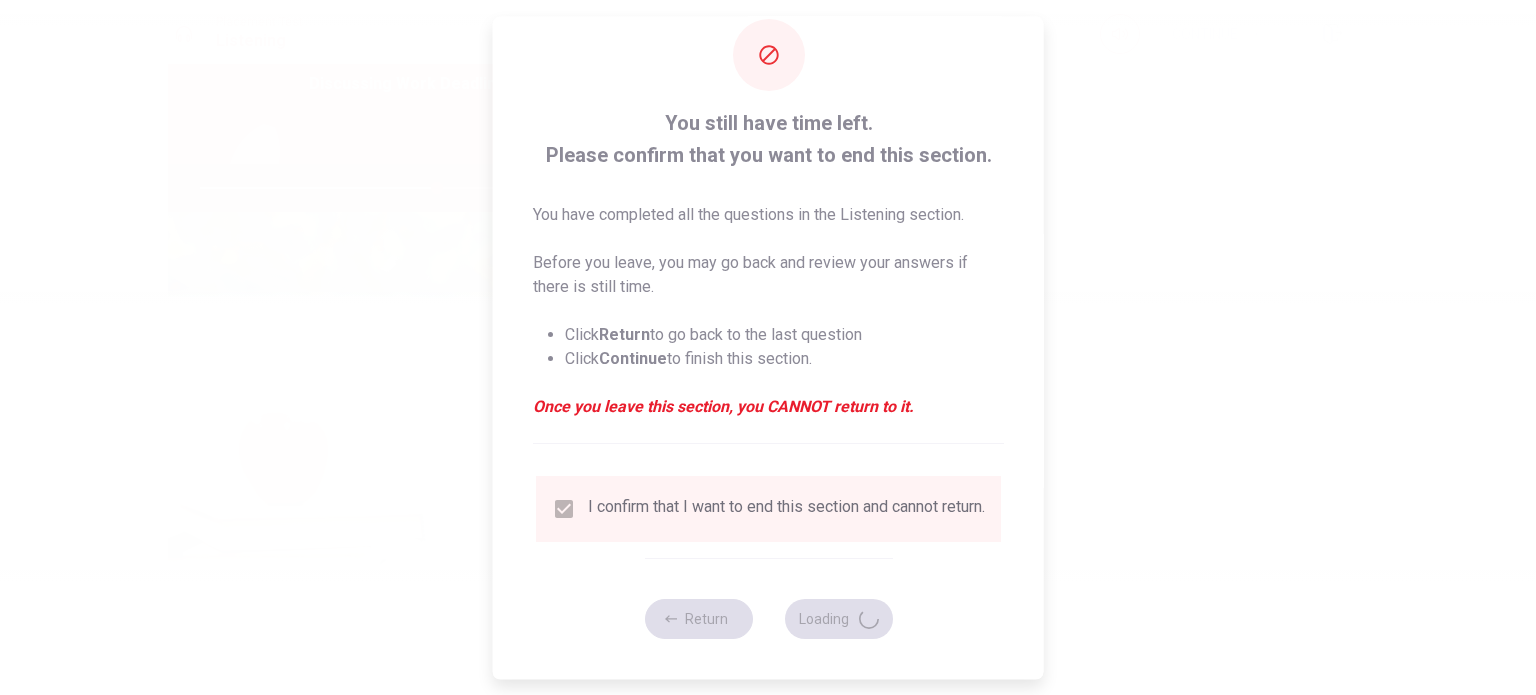 type on "66" 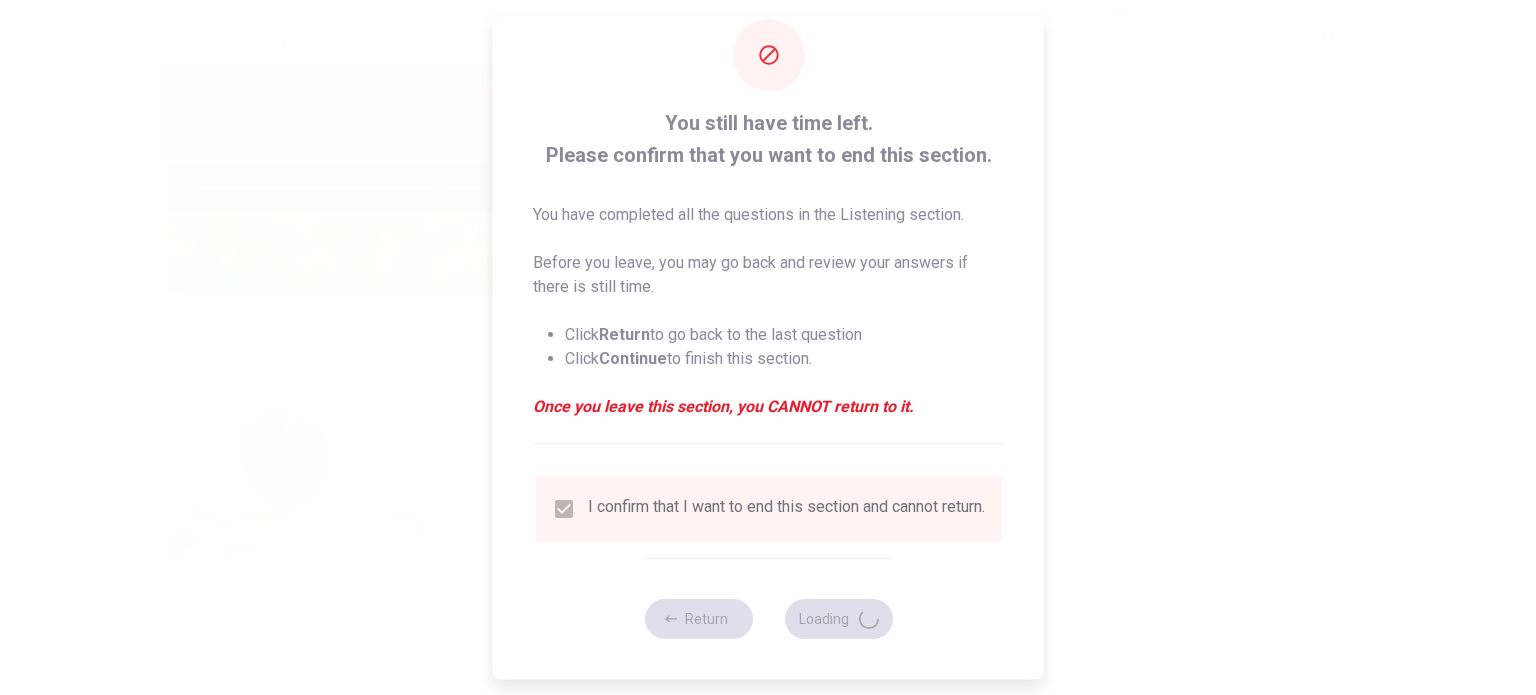 scroll, scrollTop: 0, scrollLeft: 0, axis: both 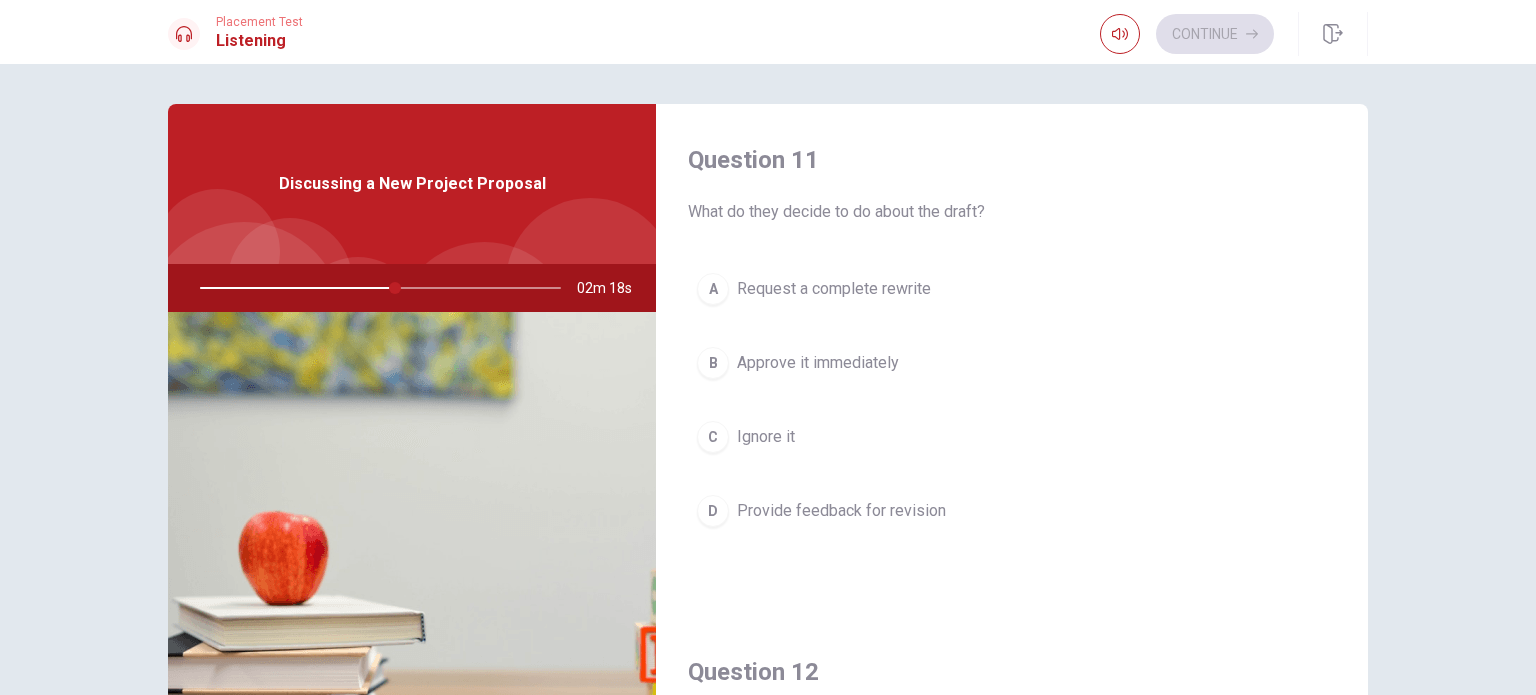 click on "D" at bounding box center (713, 511) 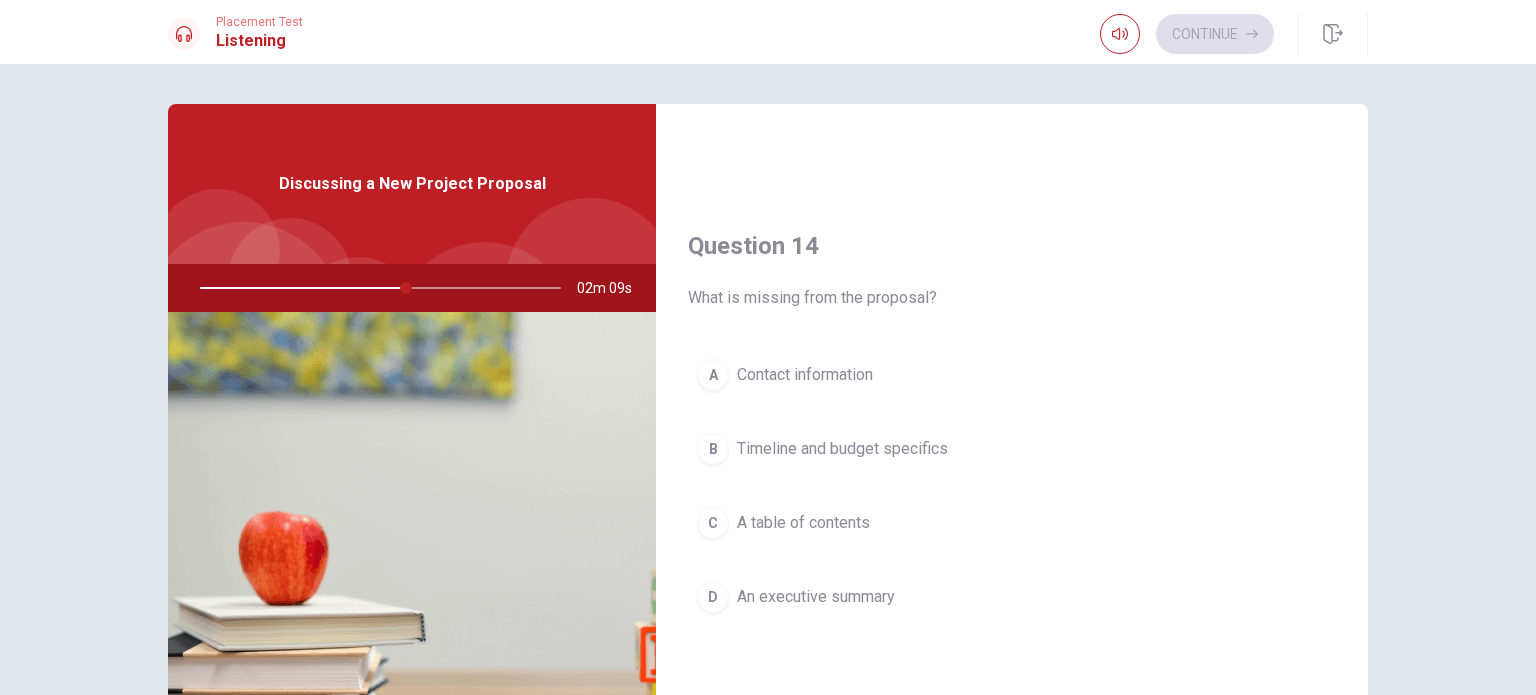 scroll, scrollTop: 1500, scrollLeft: 0, axis: vertical 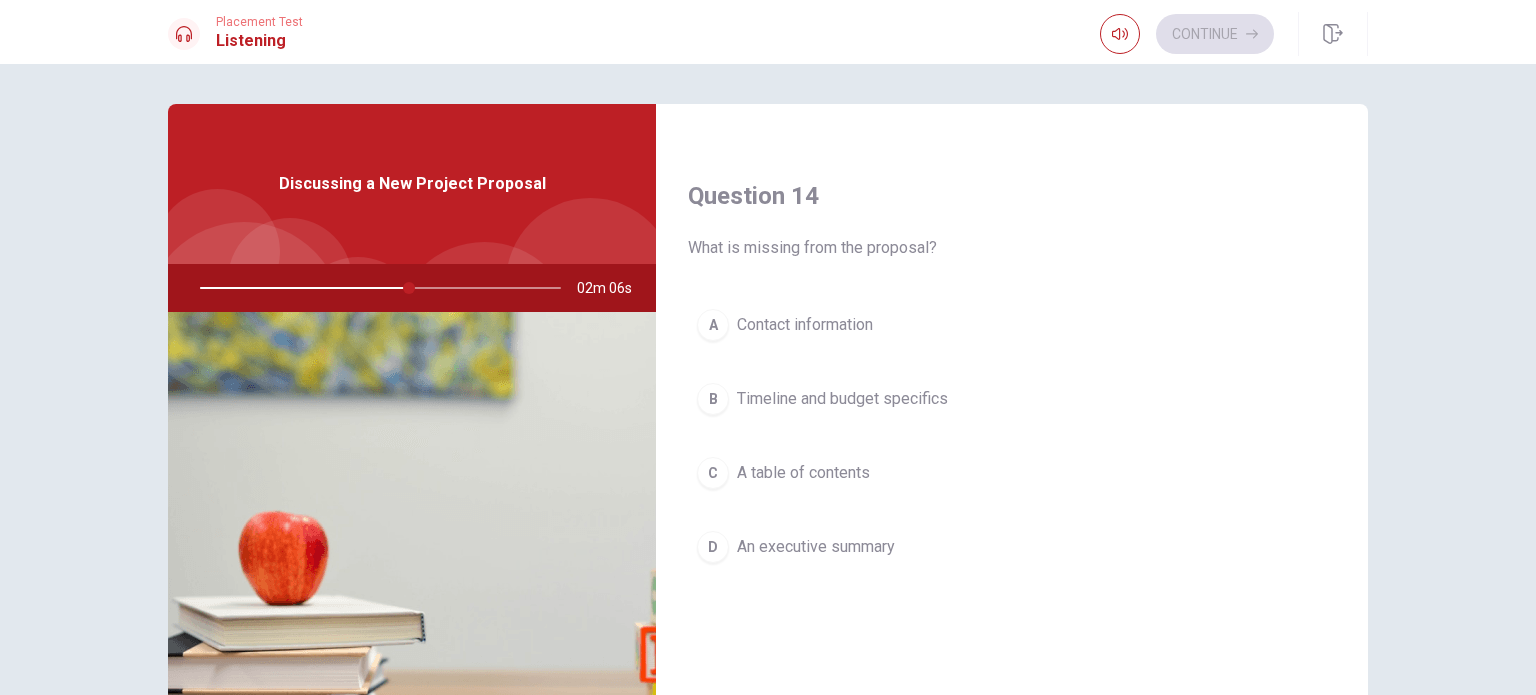 click on "B" at bounding box center (713, 399) 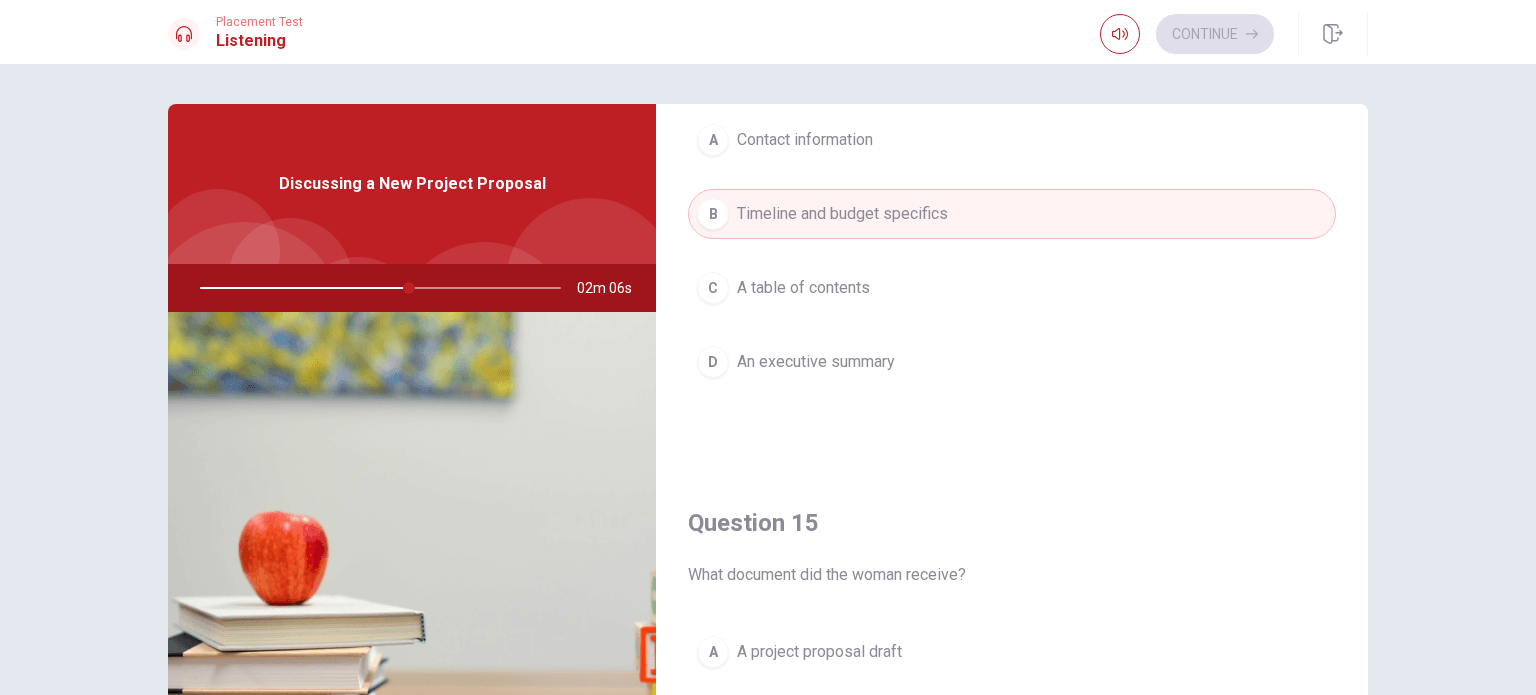 scroll, scrollTop: 1856, scrollLeft: 0, axis: vertical 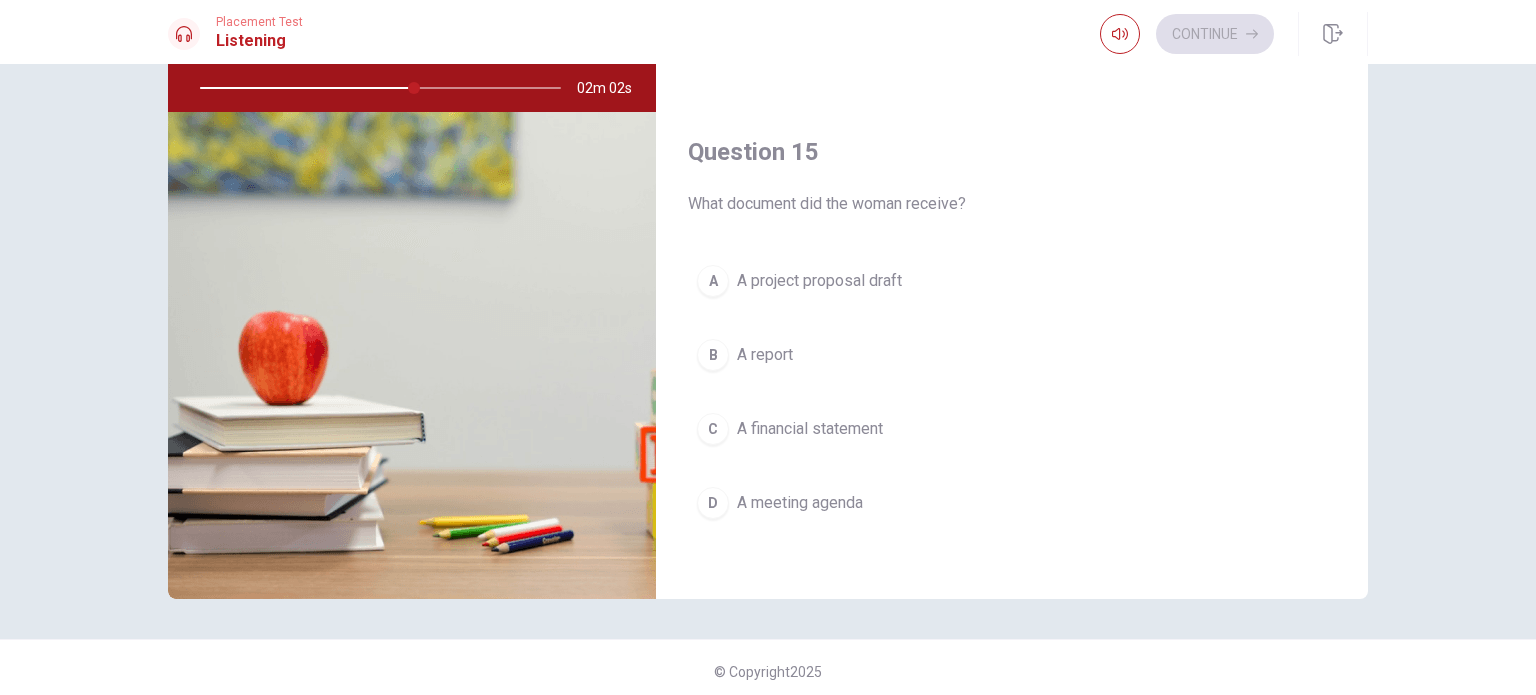 click on "A" at bounding box center (713, 281) 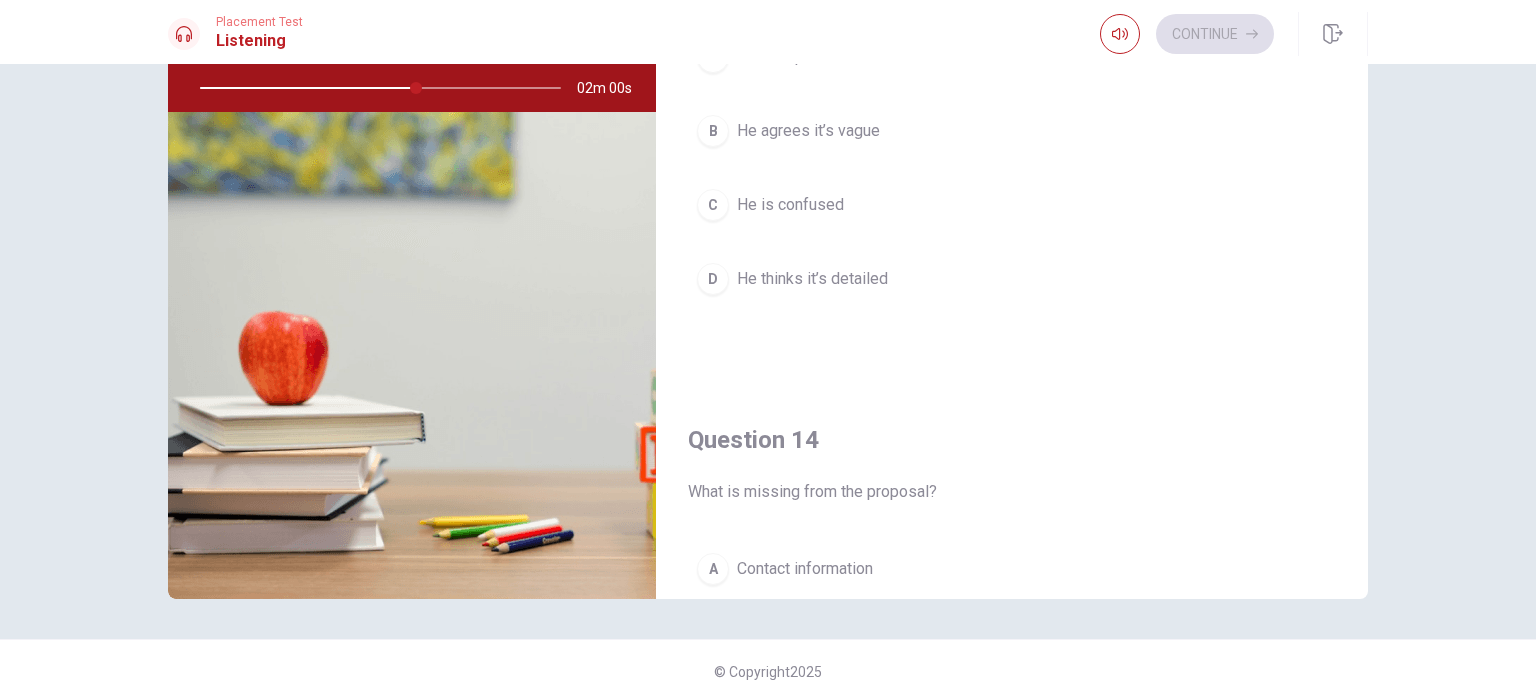 scroll, scrollTop: 856, scrollLeft: 0, axis: vertical 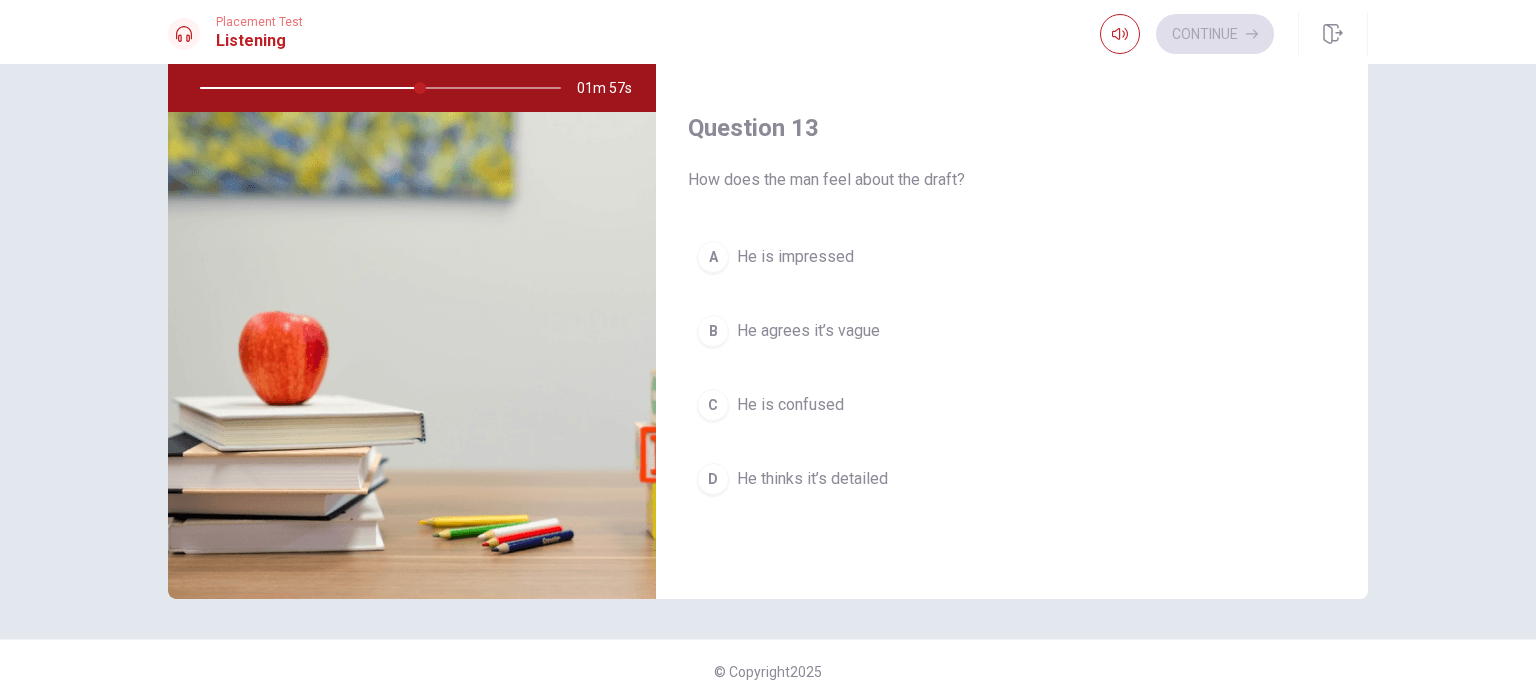 click on "D" at bounding box center [713, 479] 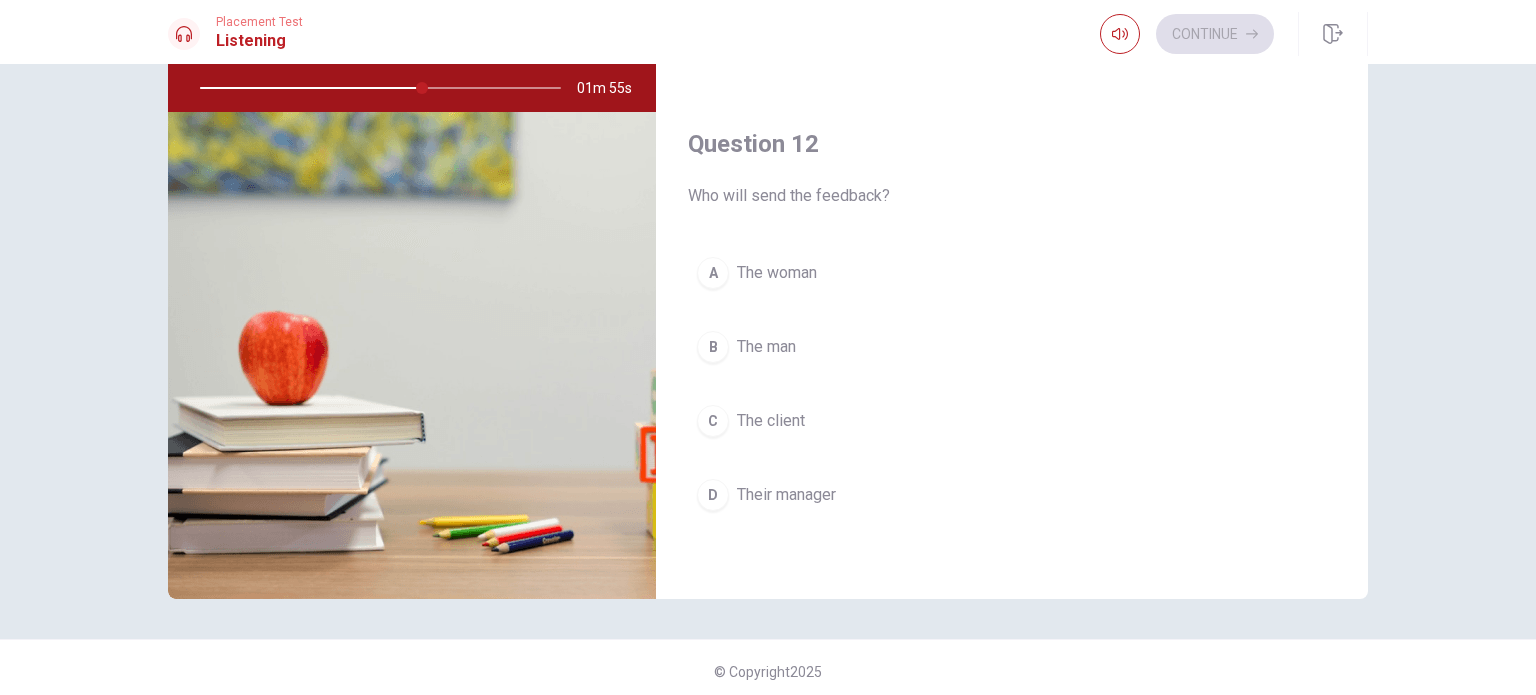 scroll, scrollTop: 356, scrollLeft: 0, axis: vertical 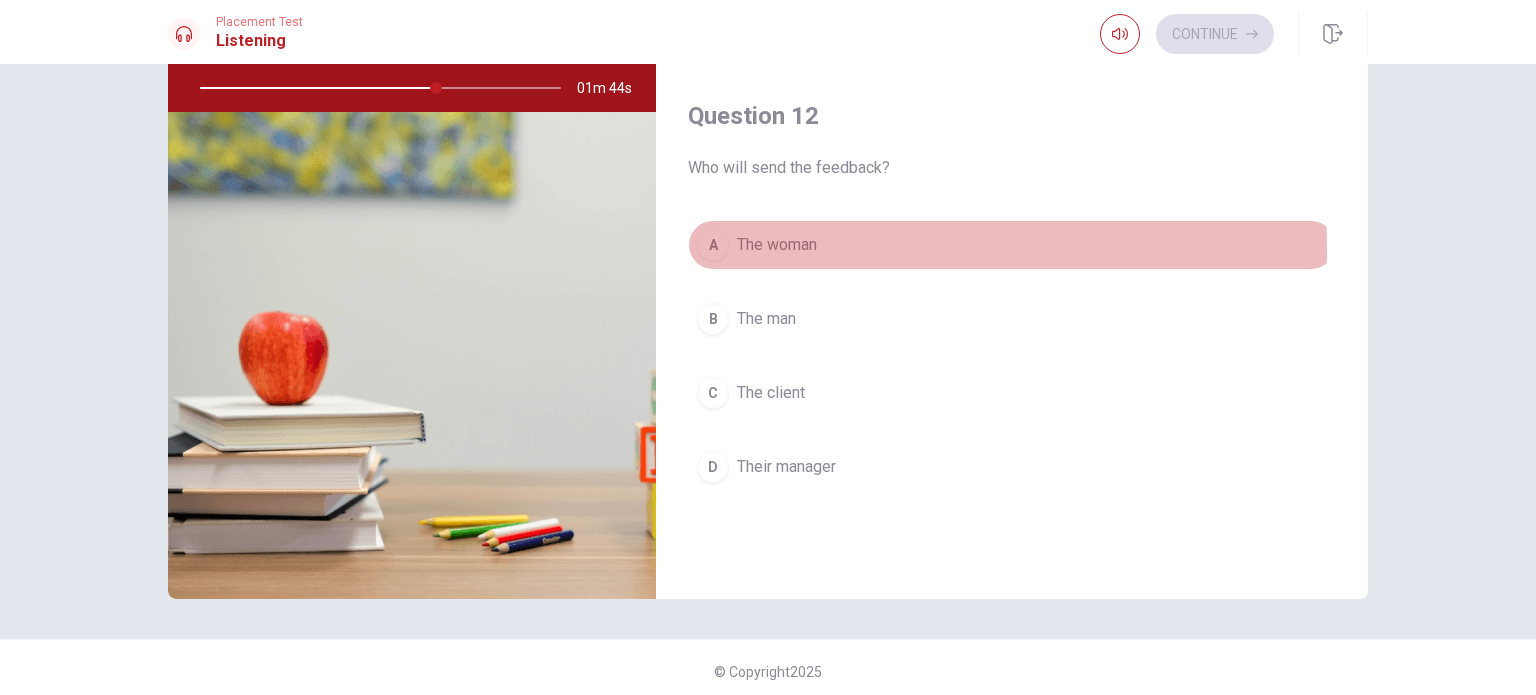 click on "A" at bounding box center [713, 245] 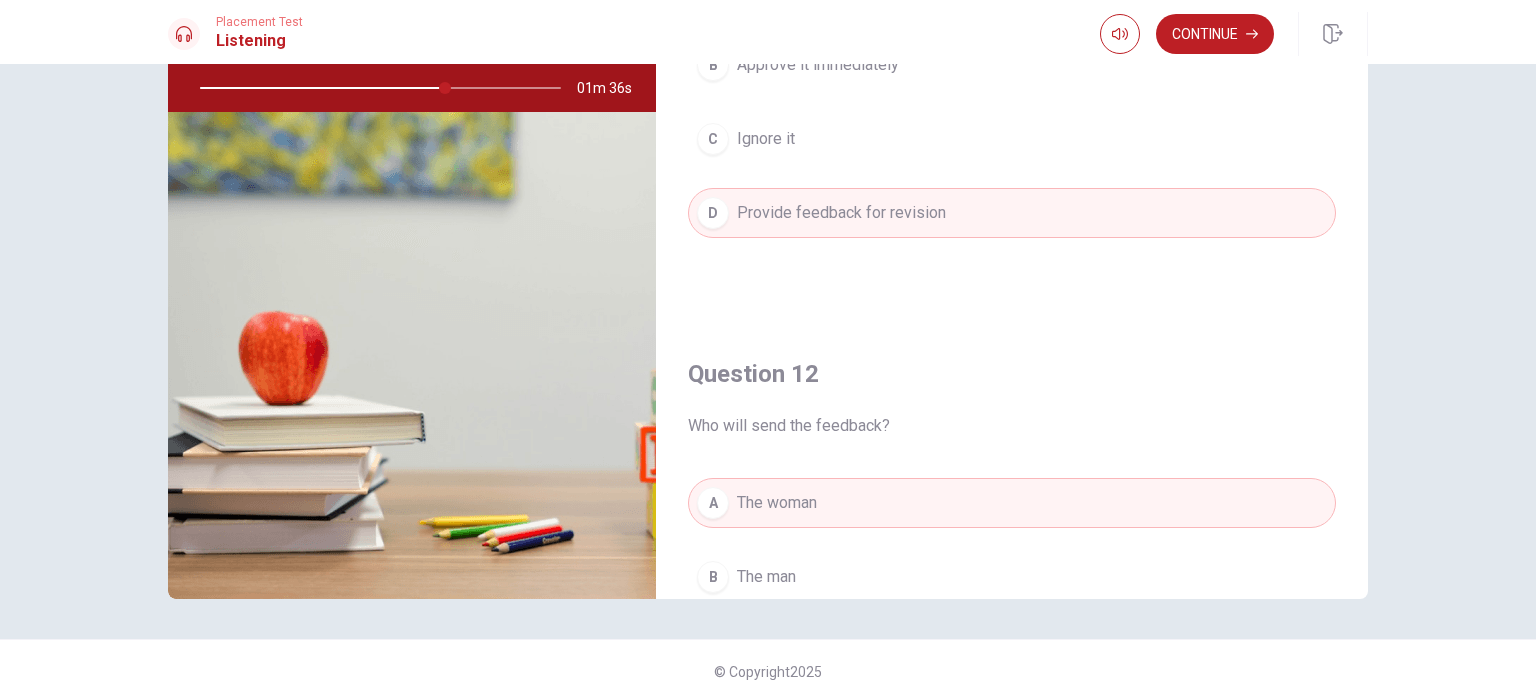 scroll, scrollTop: 0, scrollLeft: 0, axis: both 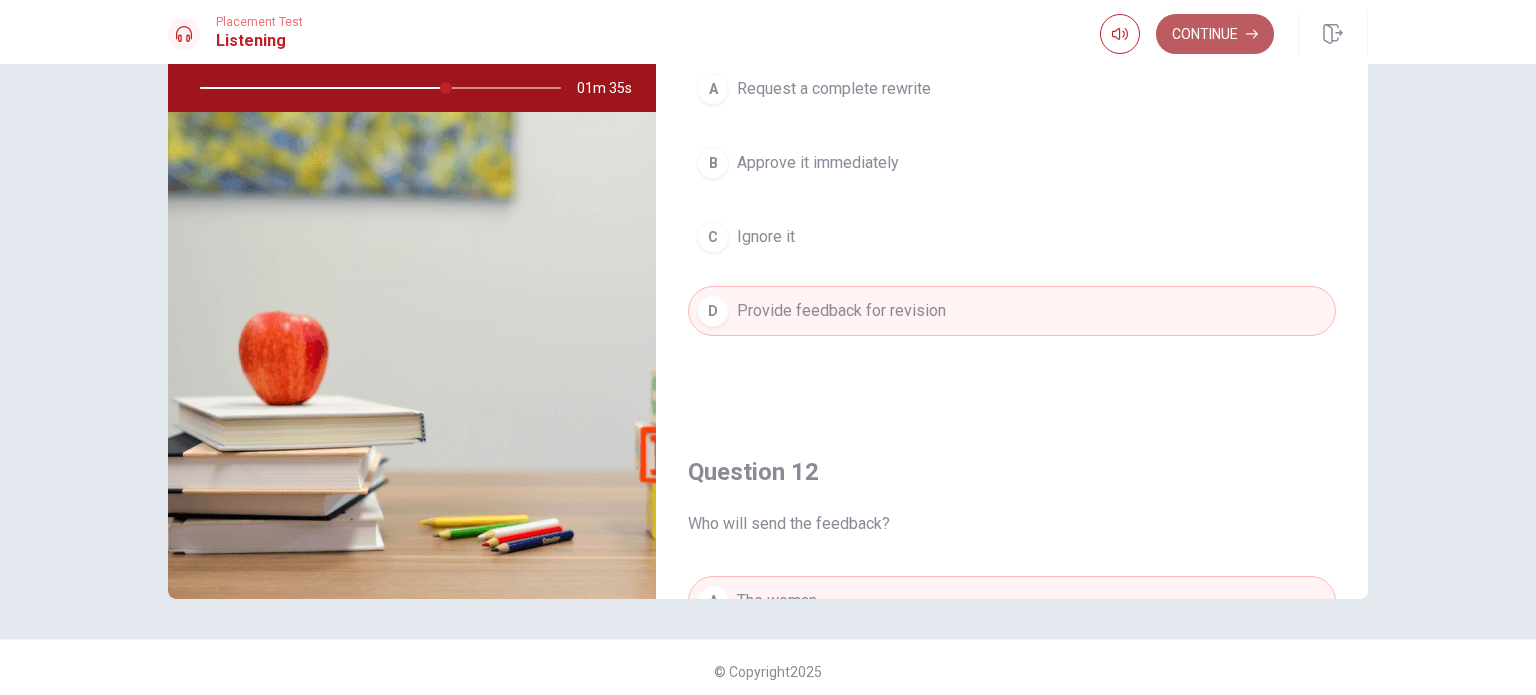 click on "Continue" at bounding box center [1215, 34] 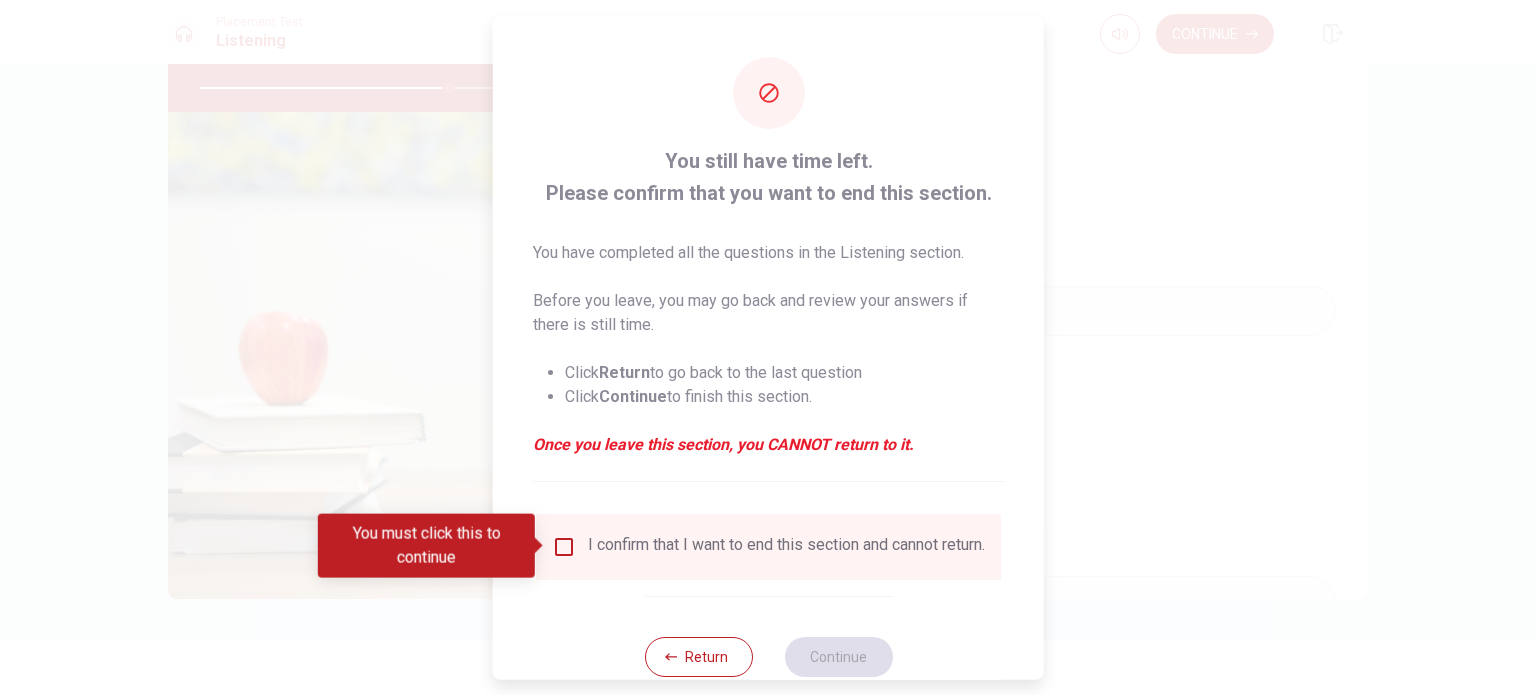 click at bounding box center [564, 546] 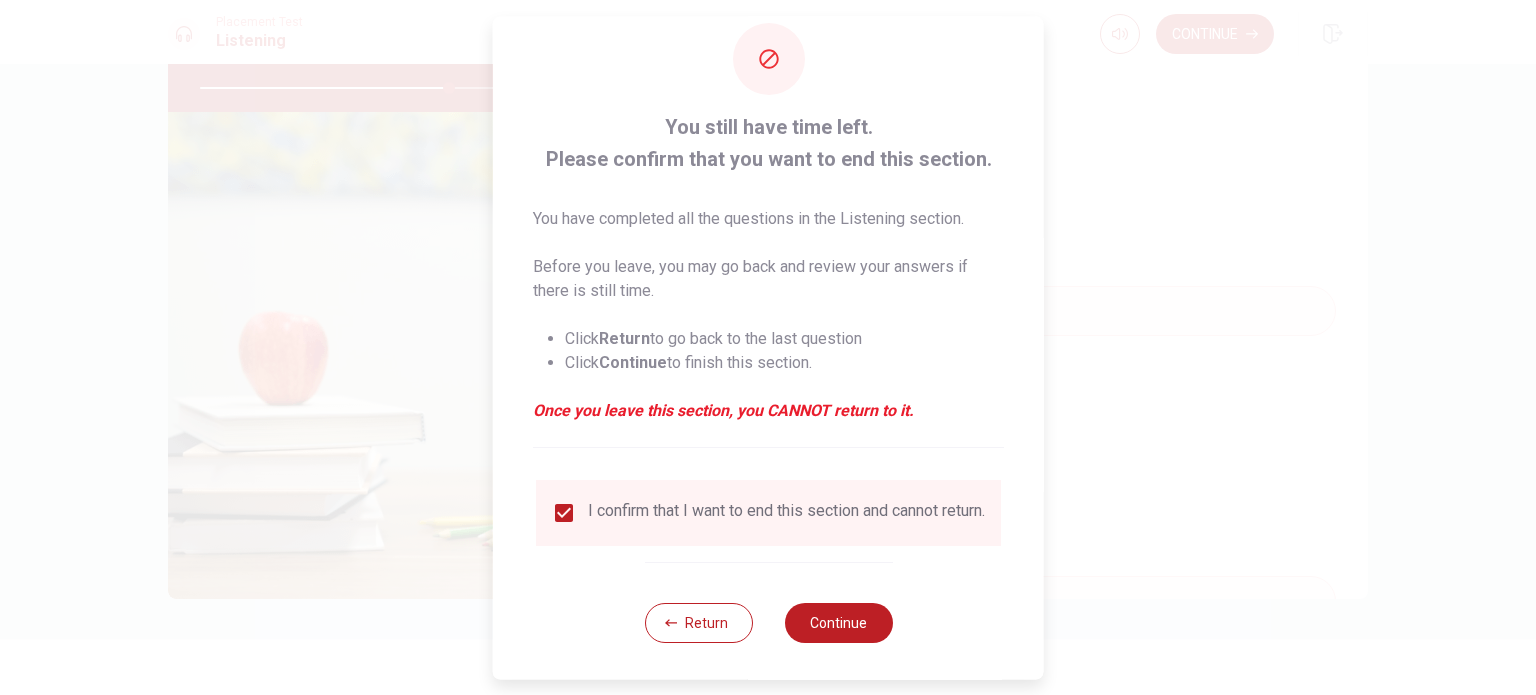 scroll, scrollTop: 50, scrollLeft: 0, axis: vertical 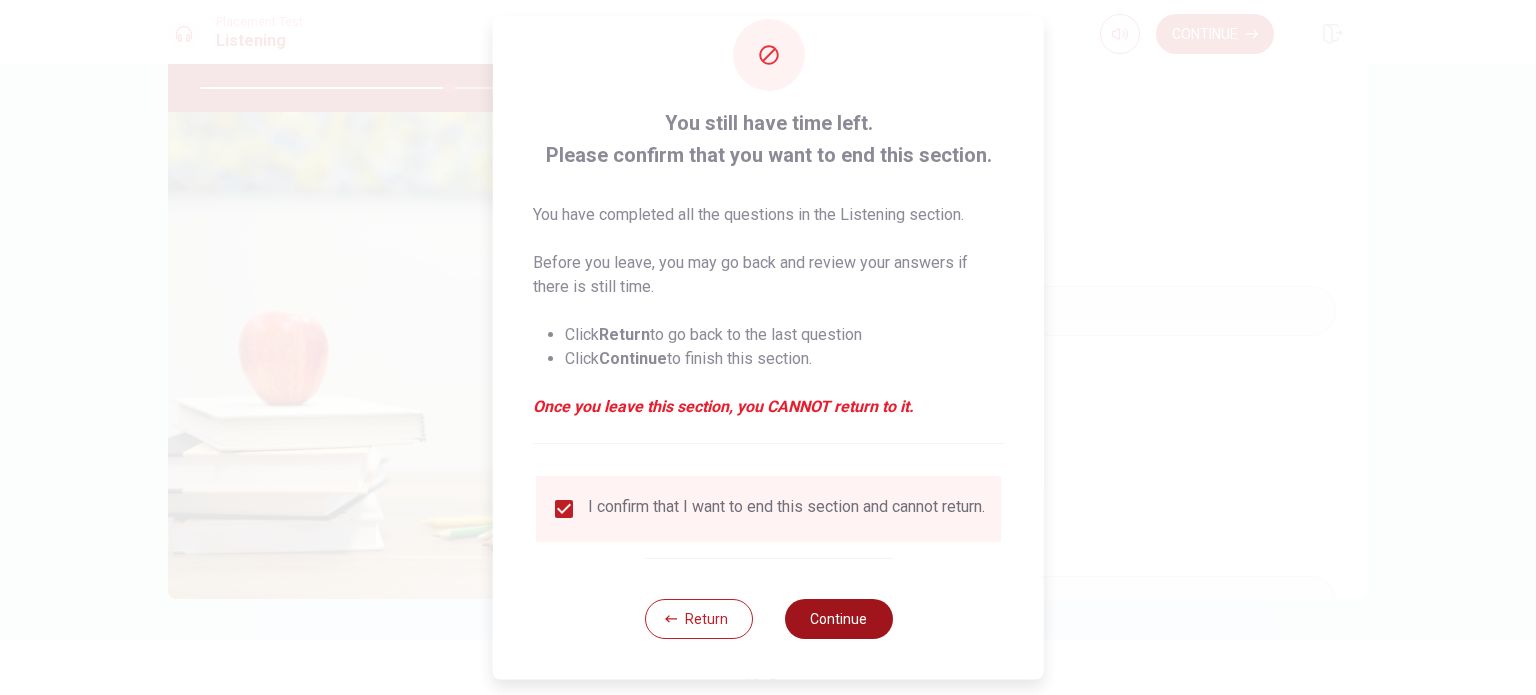 click on "Continue" at bounding box center [838, 619] 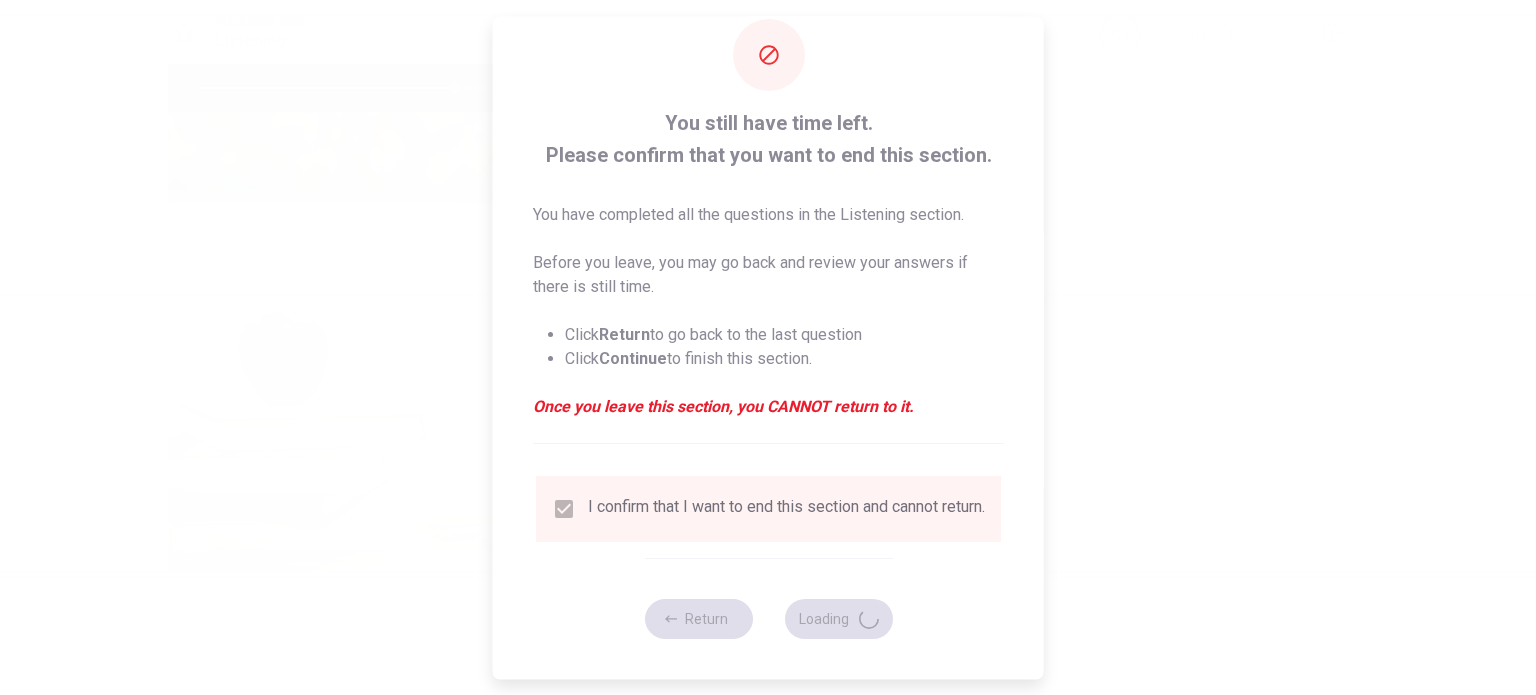 type on "71" 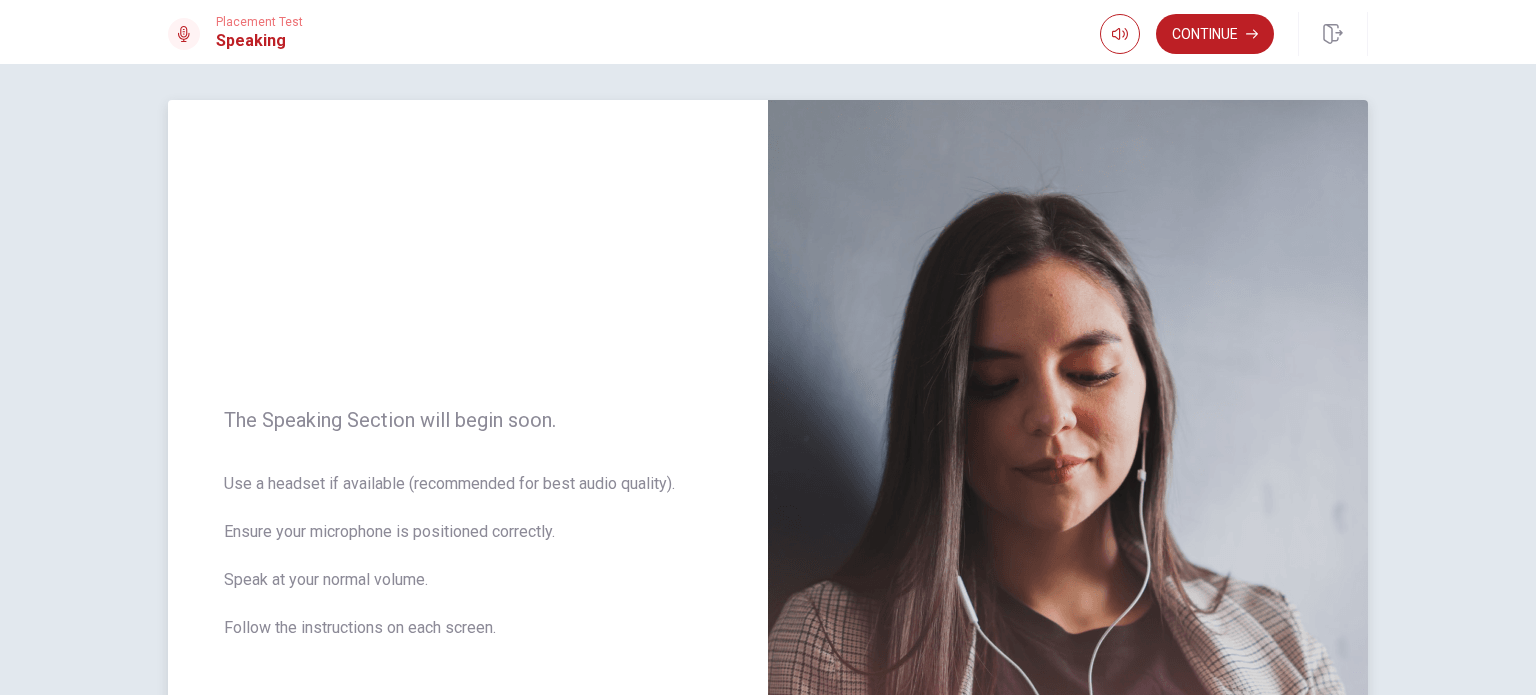 scroll, scrollTop: 0, scrollLeft: 0, axis: both 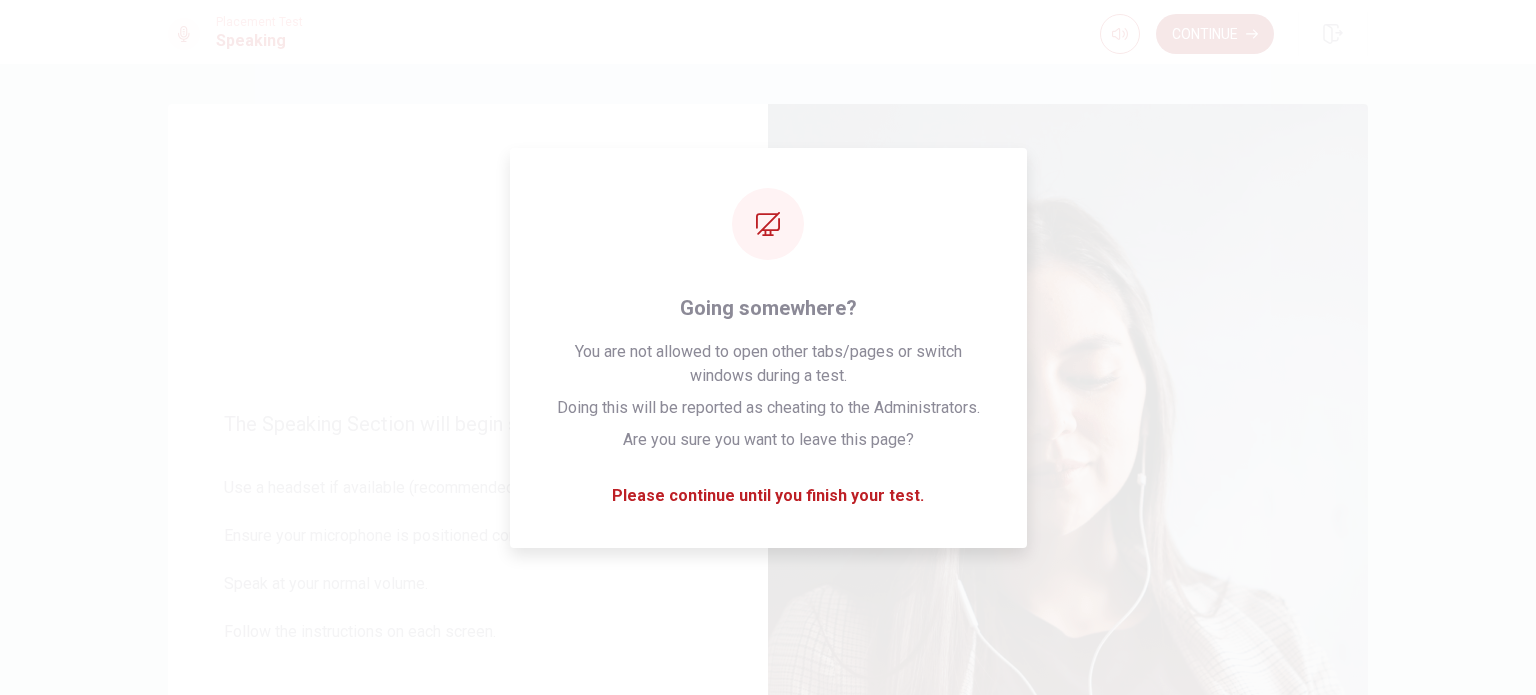 click on "Continue" at bounding box center (1215, 34) 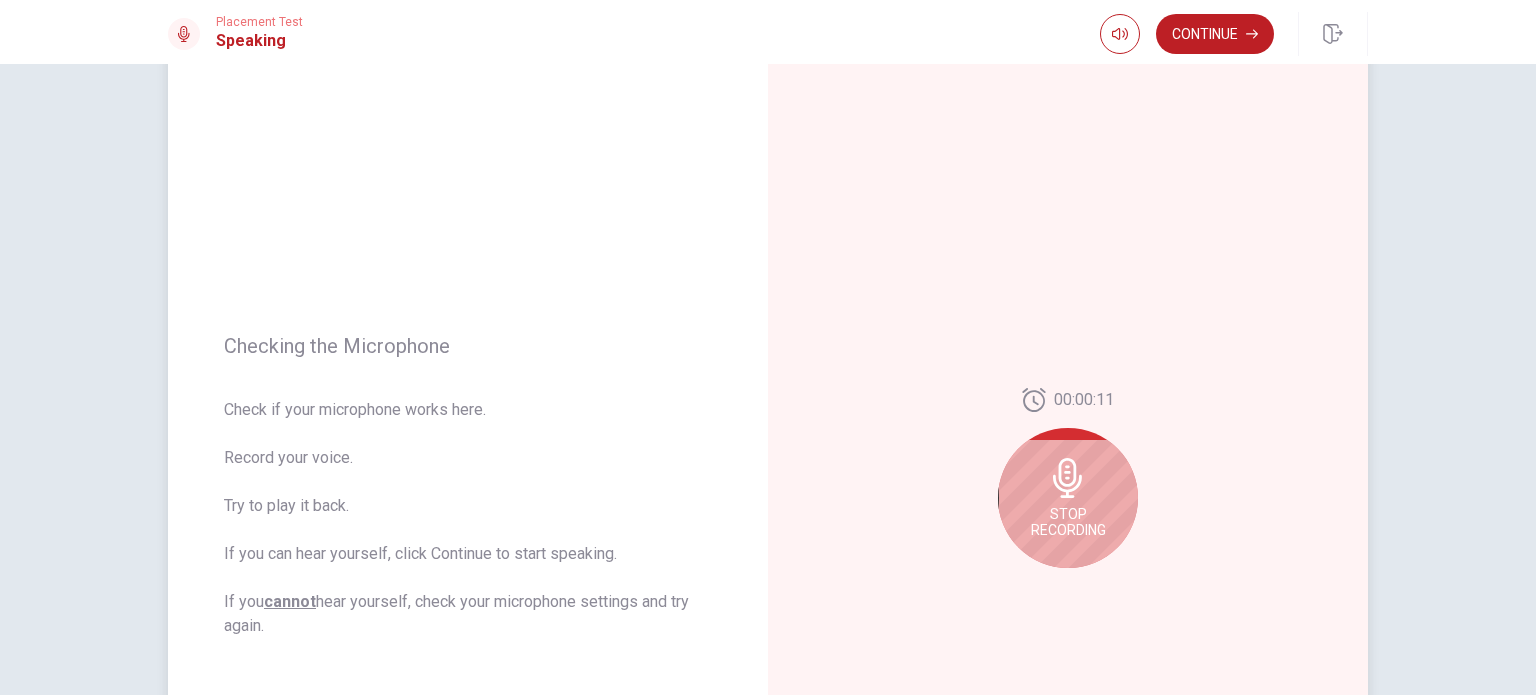 scroll, scrollTop: 100, scrollLeft: 0, axis: vertical 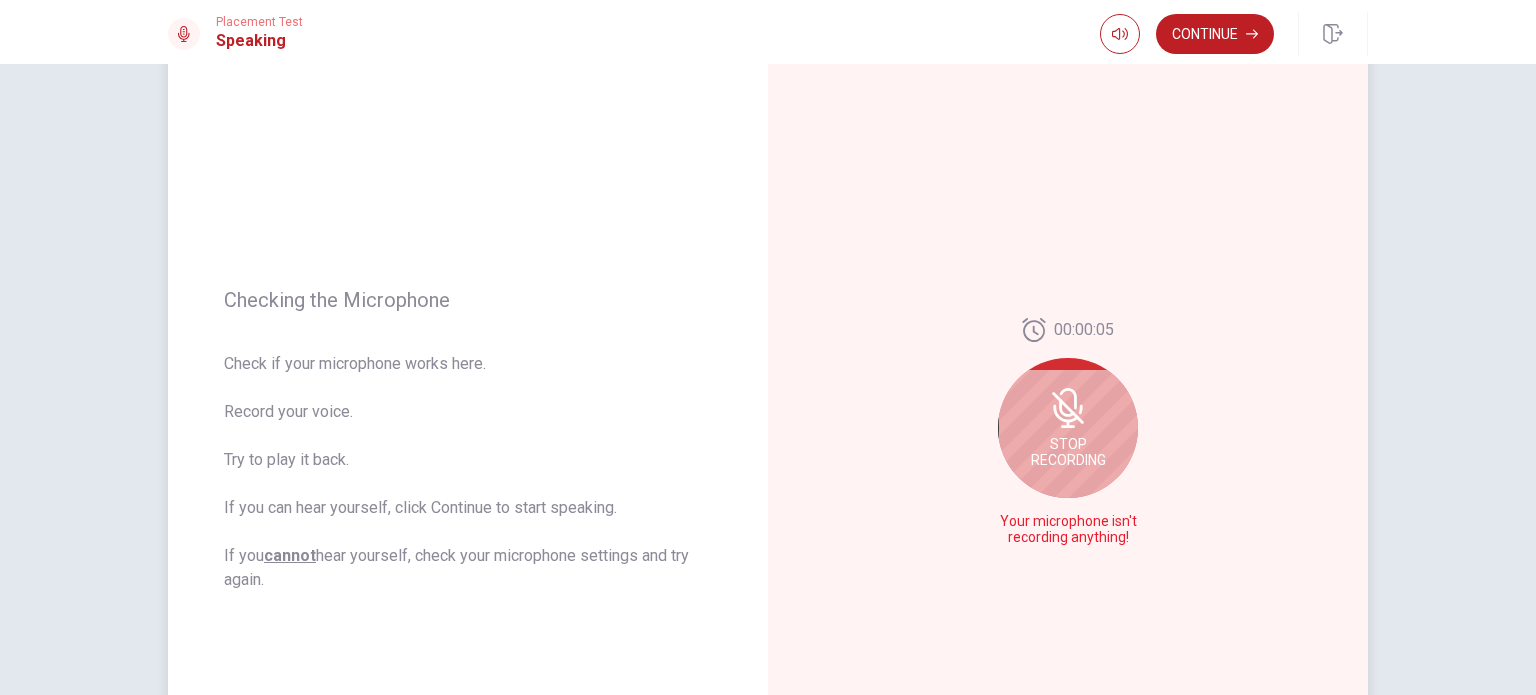 click on "Stop   Recording" at bounding box center [1068, 428] 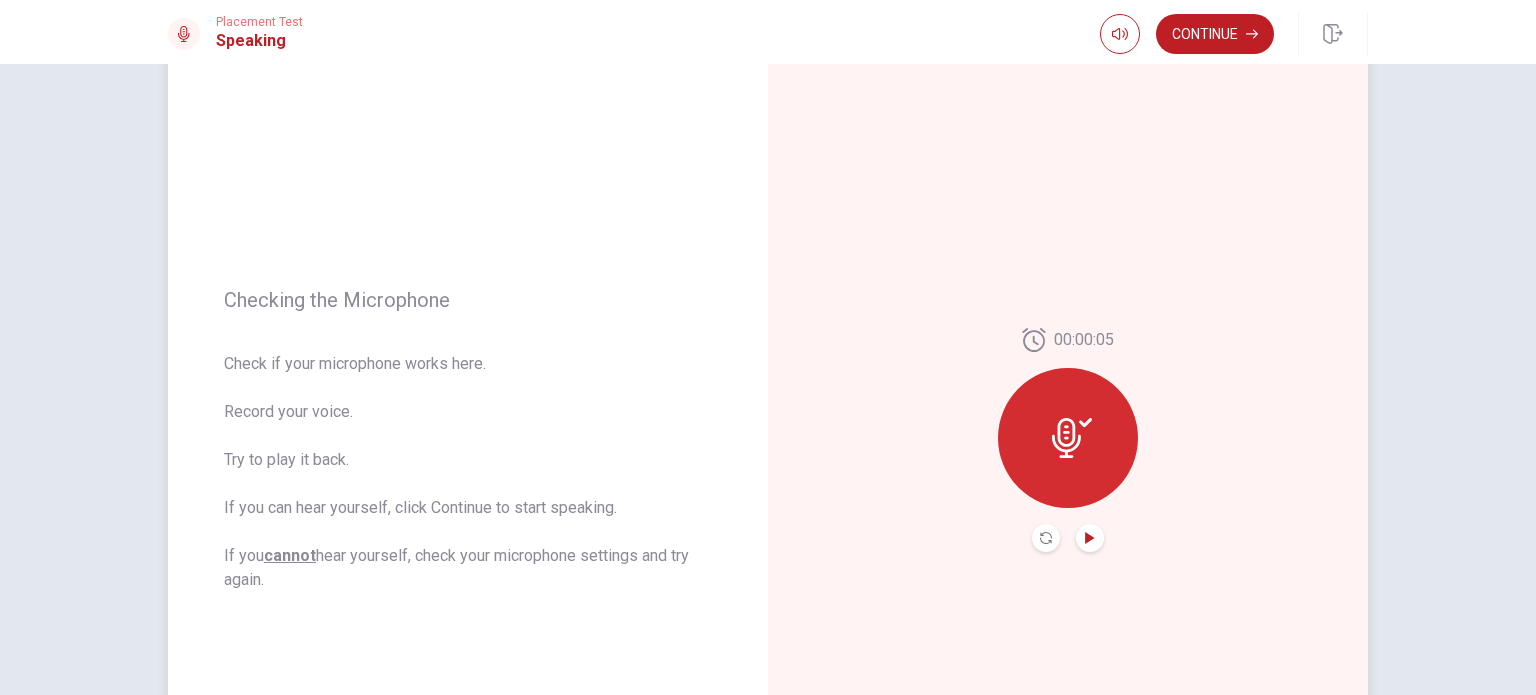 click 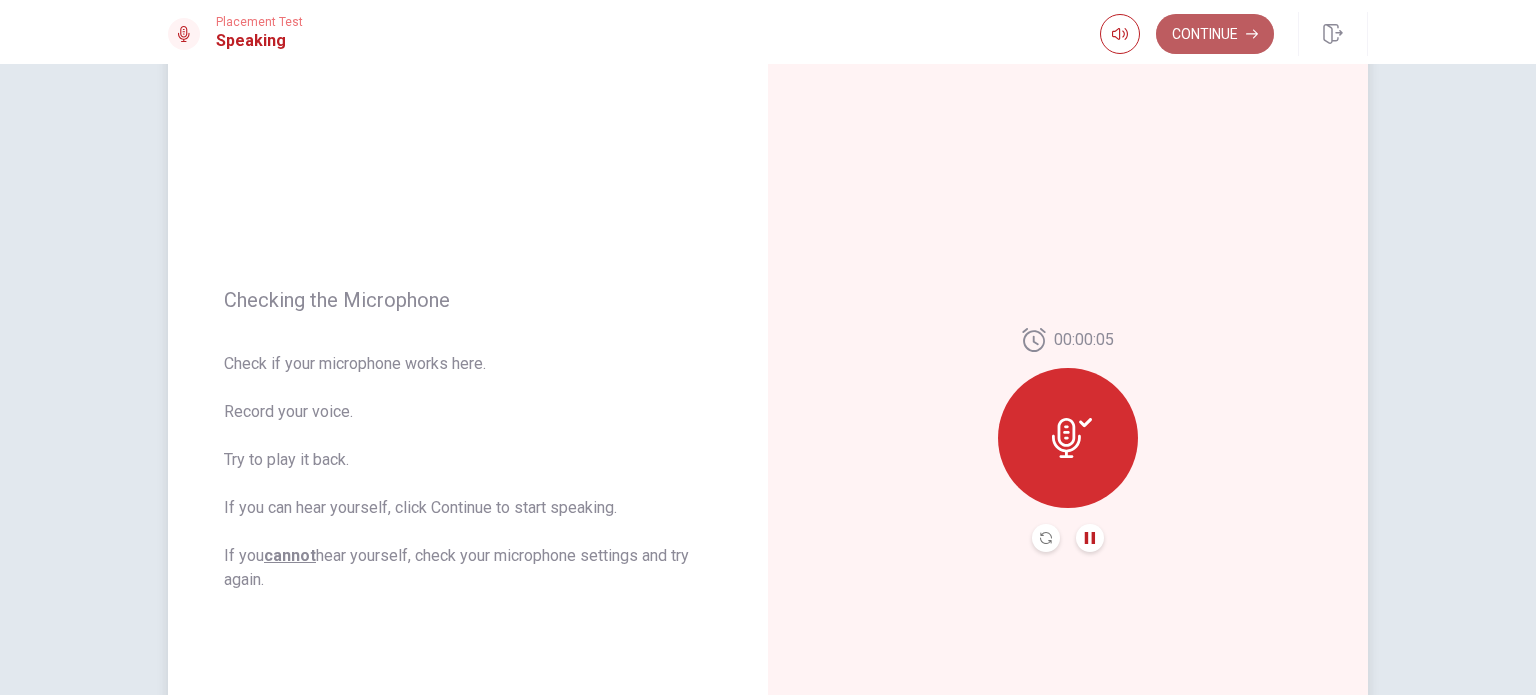 click on "Continue" at bounding box center (1215, 34) 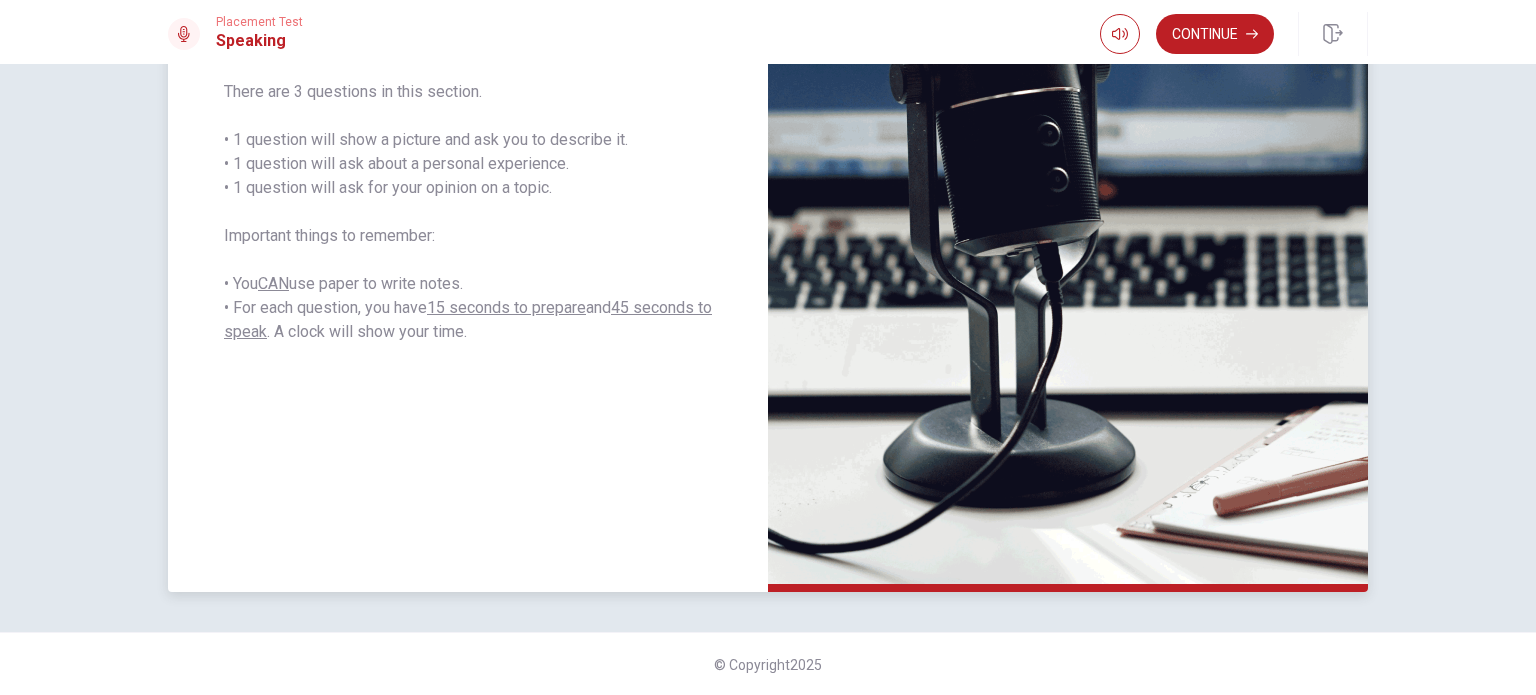 scroll, scrollTop: 0, scrollLeft: 0, axis: both 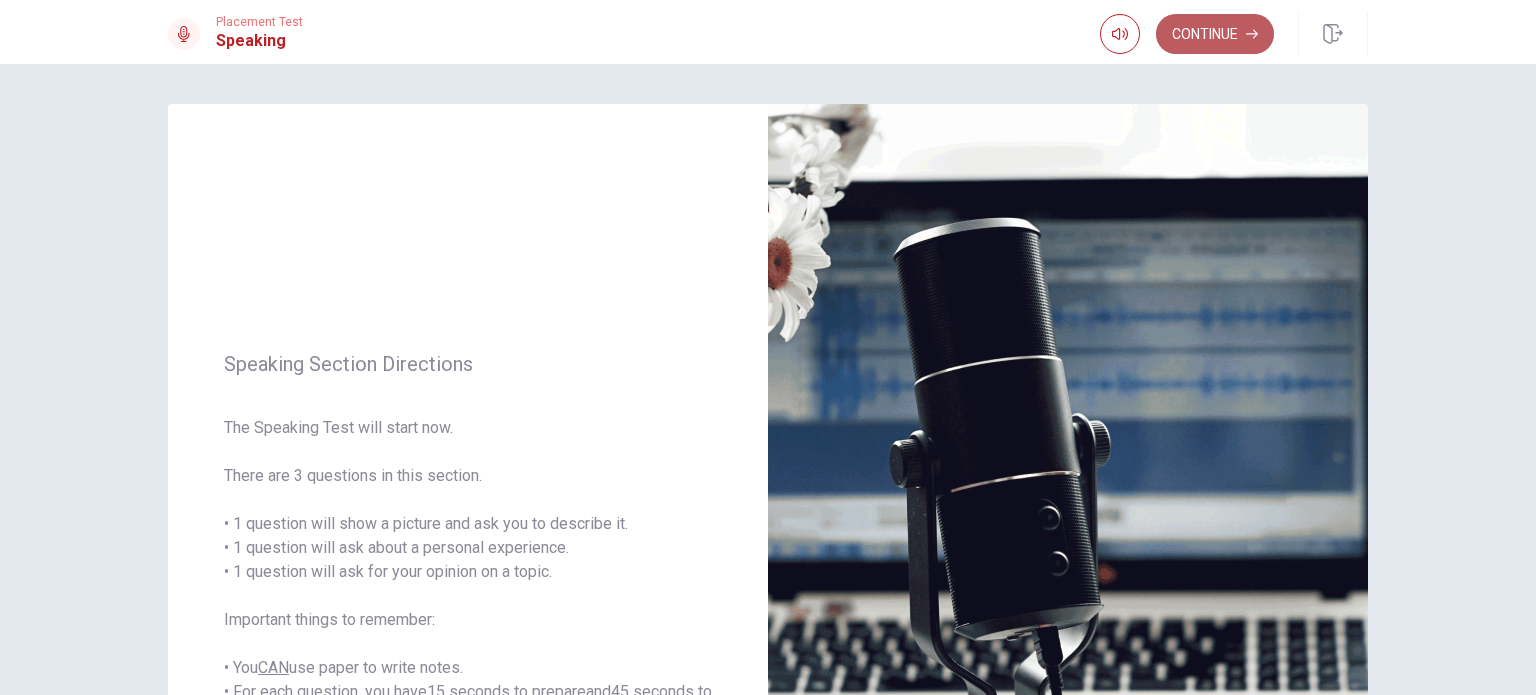 click on "Continue" at bounding box center [1215, 34] 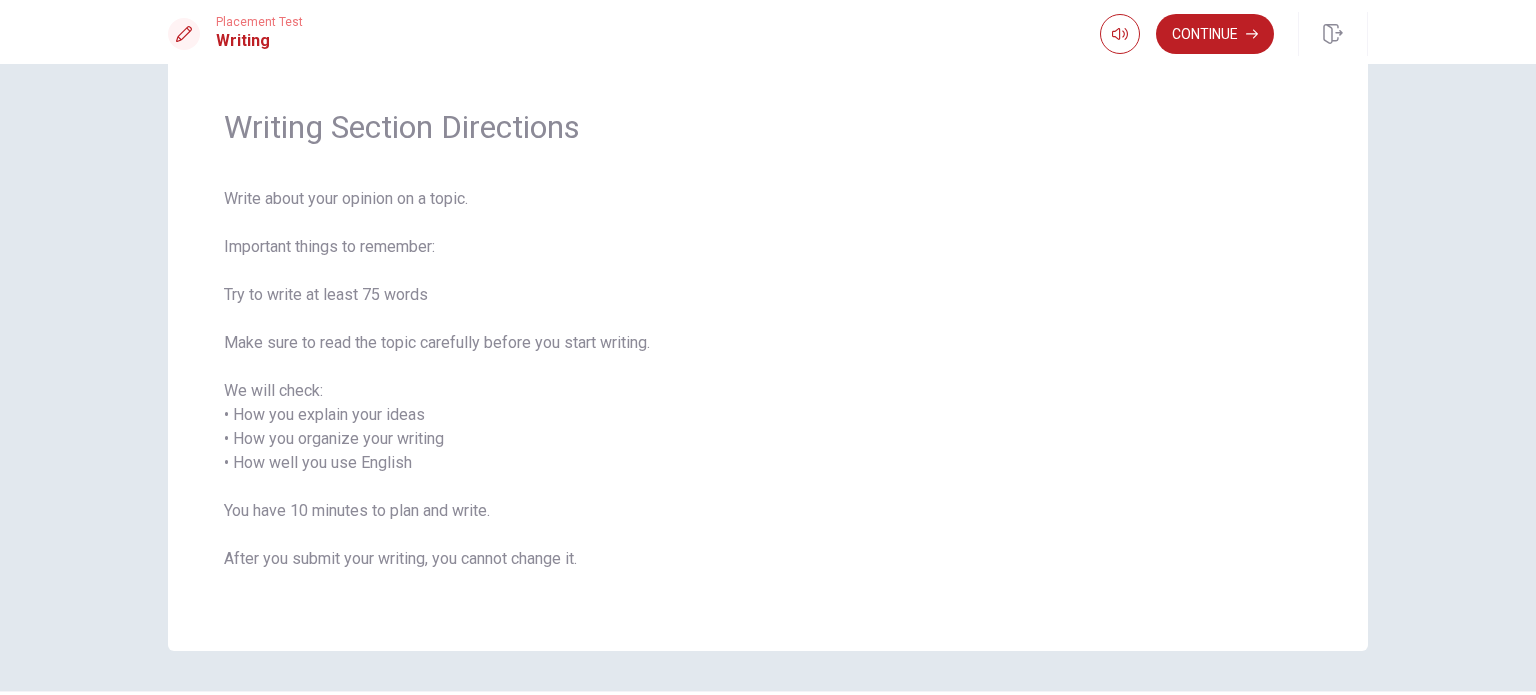 scroll, scrollTop: 100, scrollLeft: 0, axis: vertical 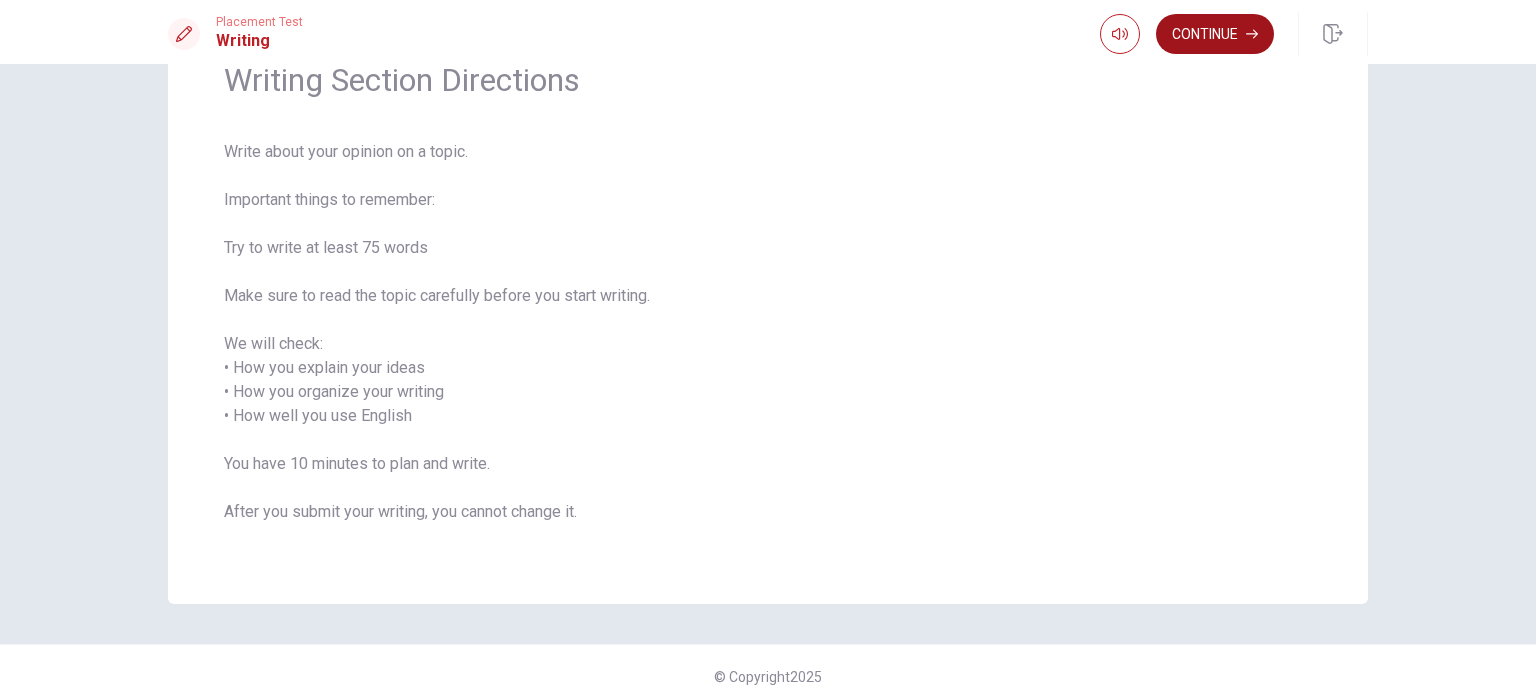 click on "Continue" at bounding box center [1215, 34] 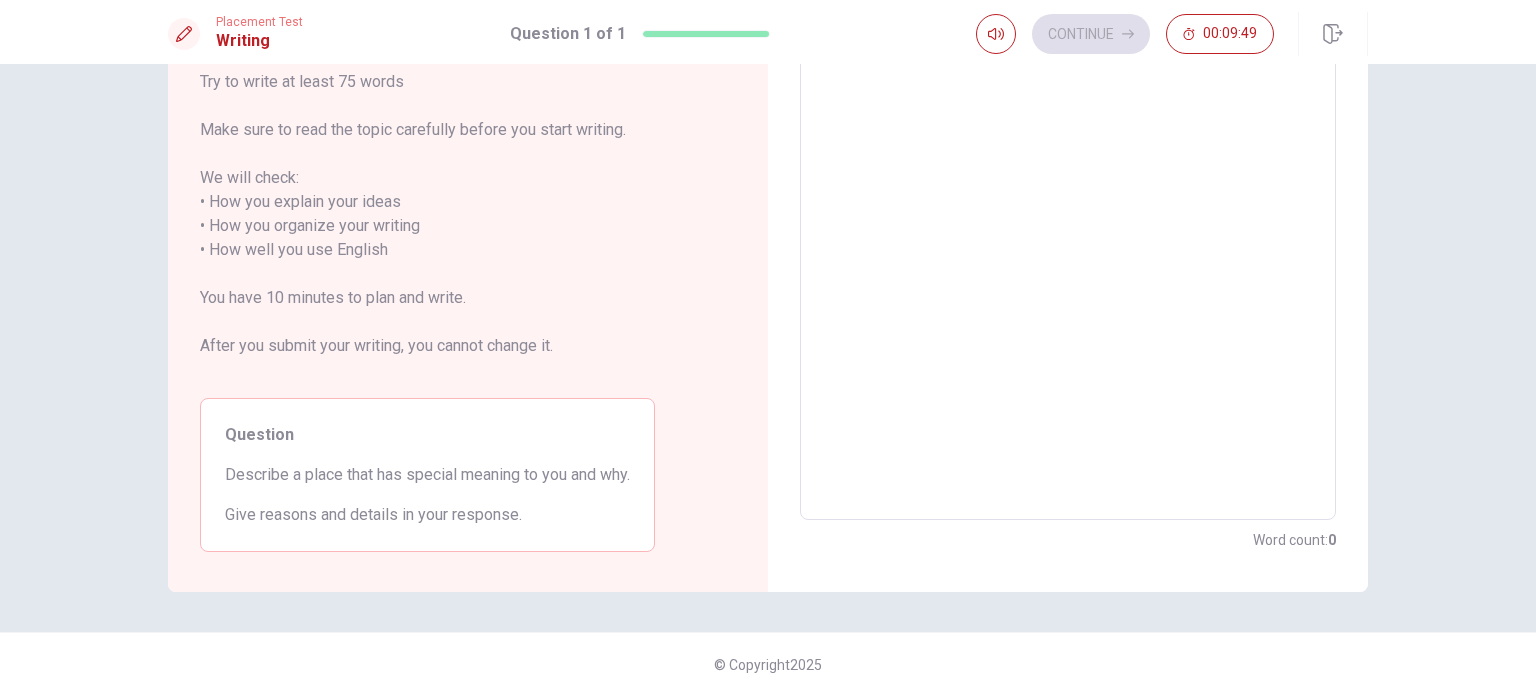 scroll, scrollTop: 118, scrollLeft: 0, axis: vertical 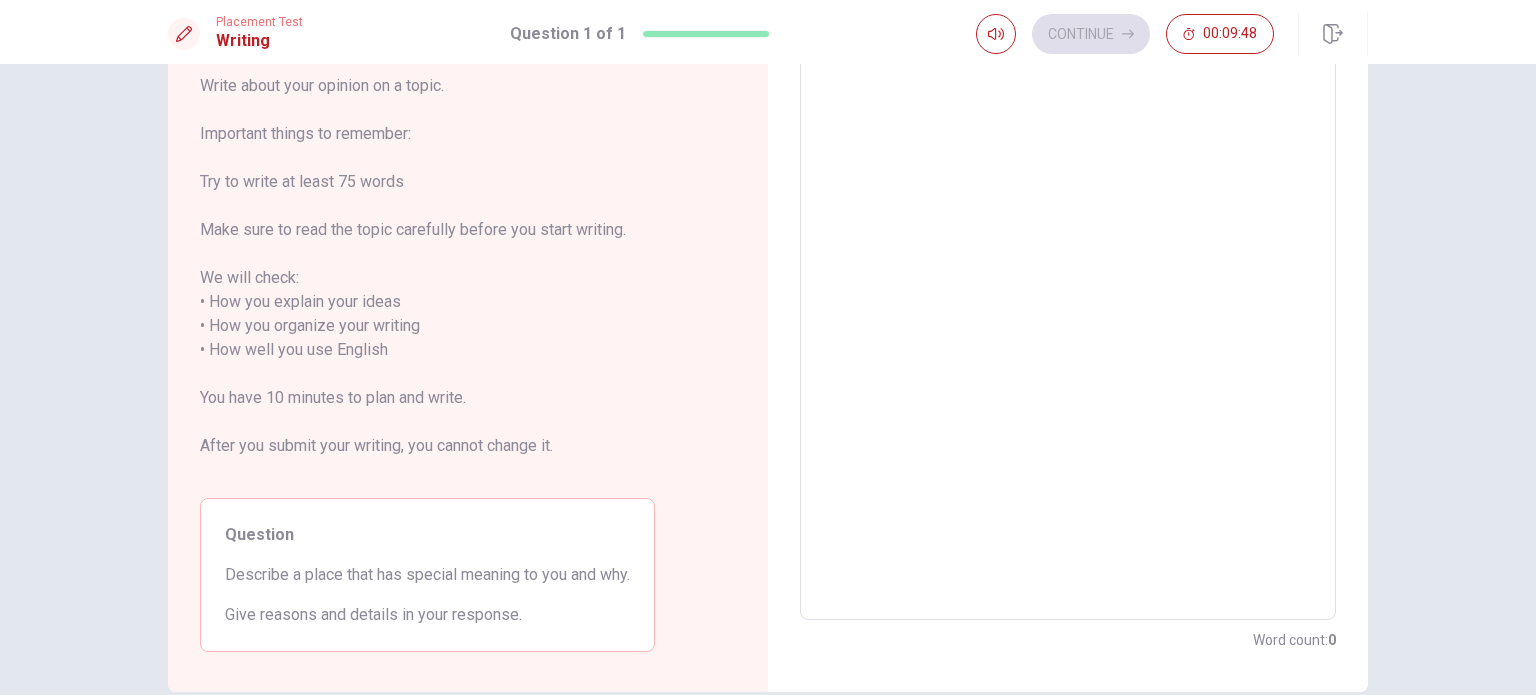 click at bounding box center [1068, 338] 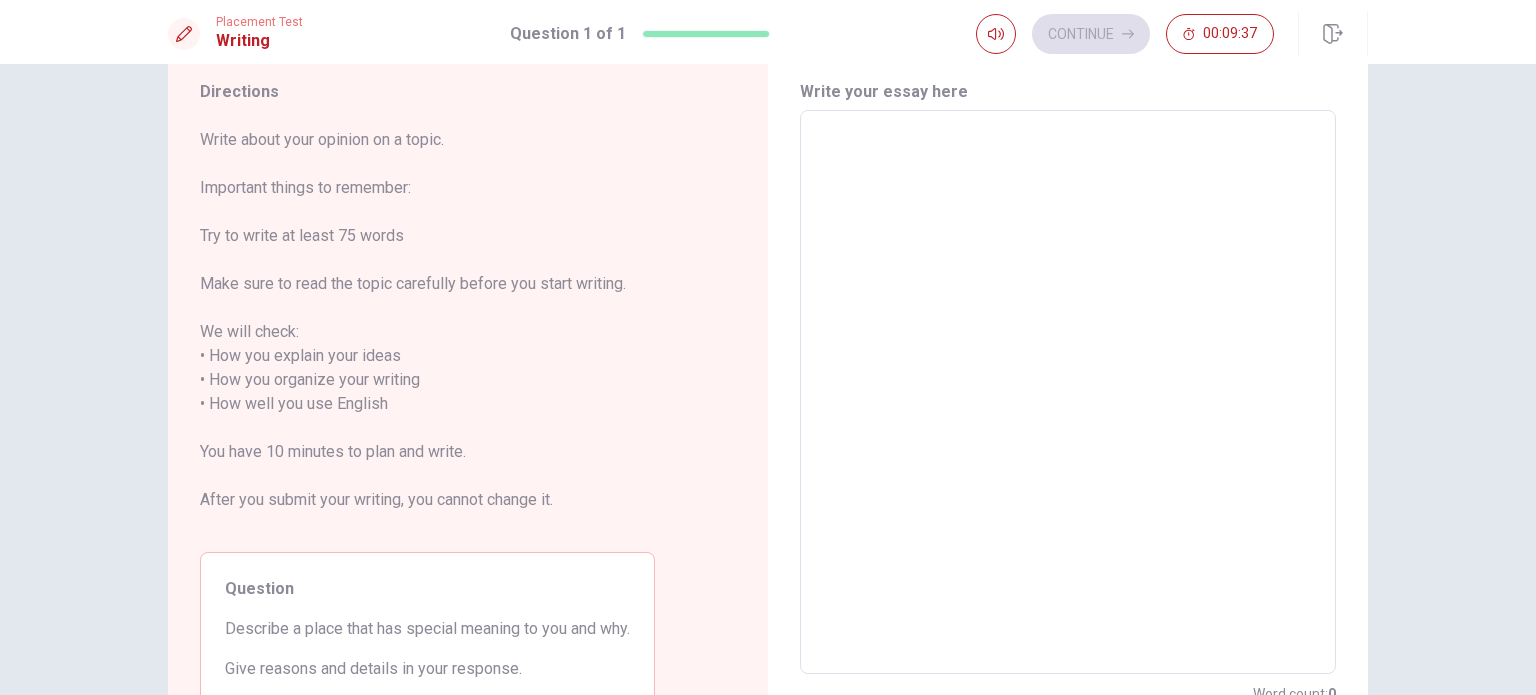 scroll, scrollTop: 100, scrollLeft: 0, axis: vertical 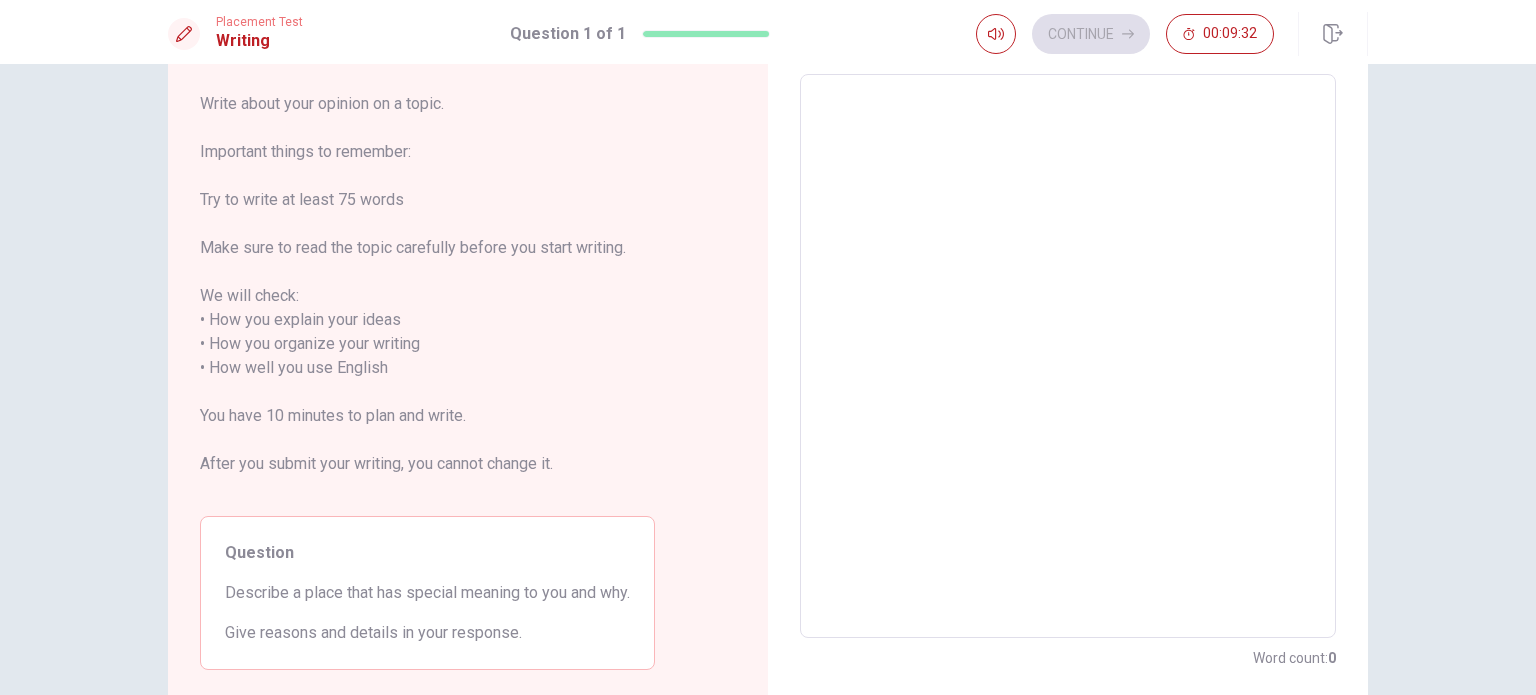 click at bounding box center (1068, 356) 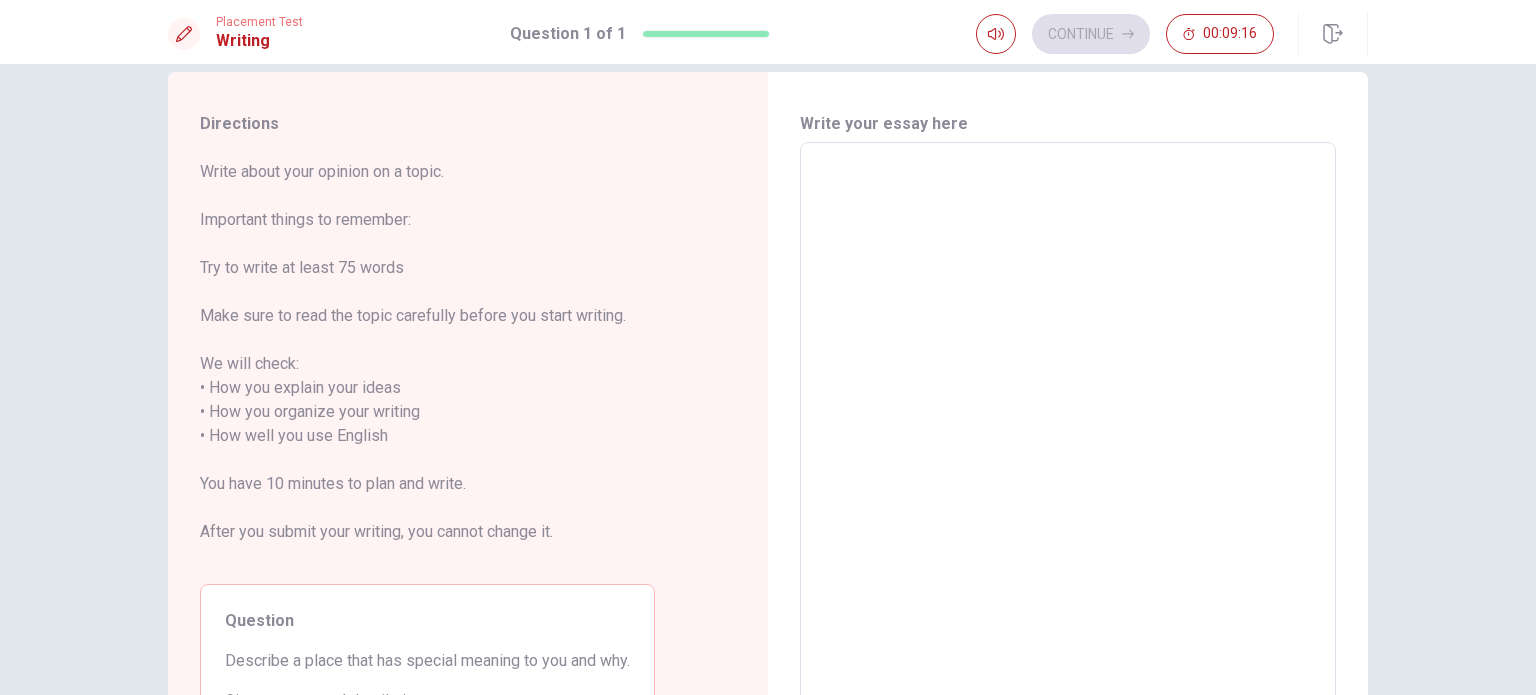 scroll, scrollTop: 0, scrollLeft: 0, axis: both 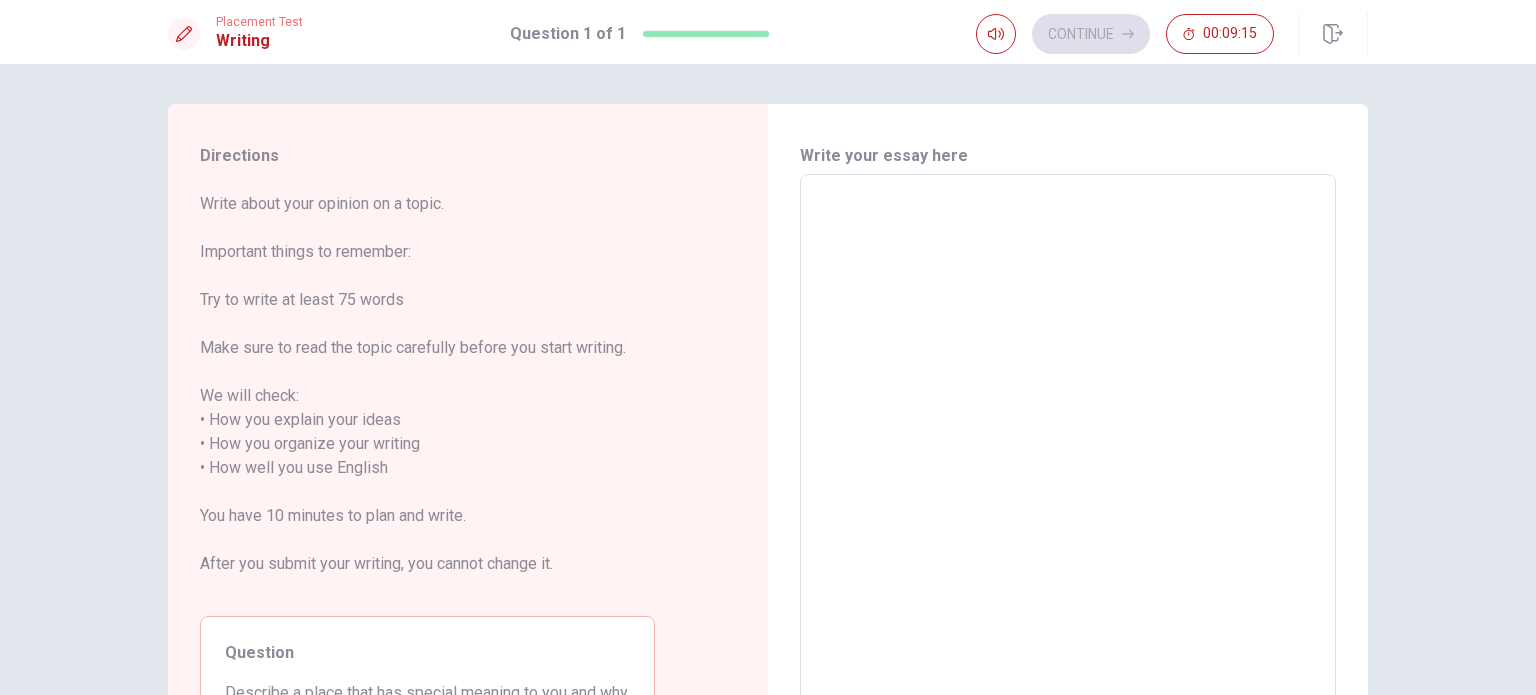 type on "t" 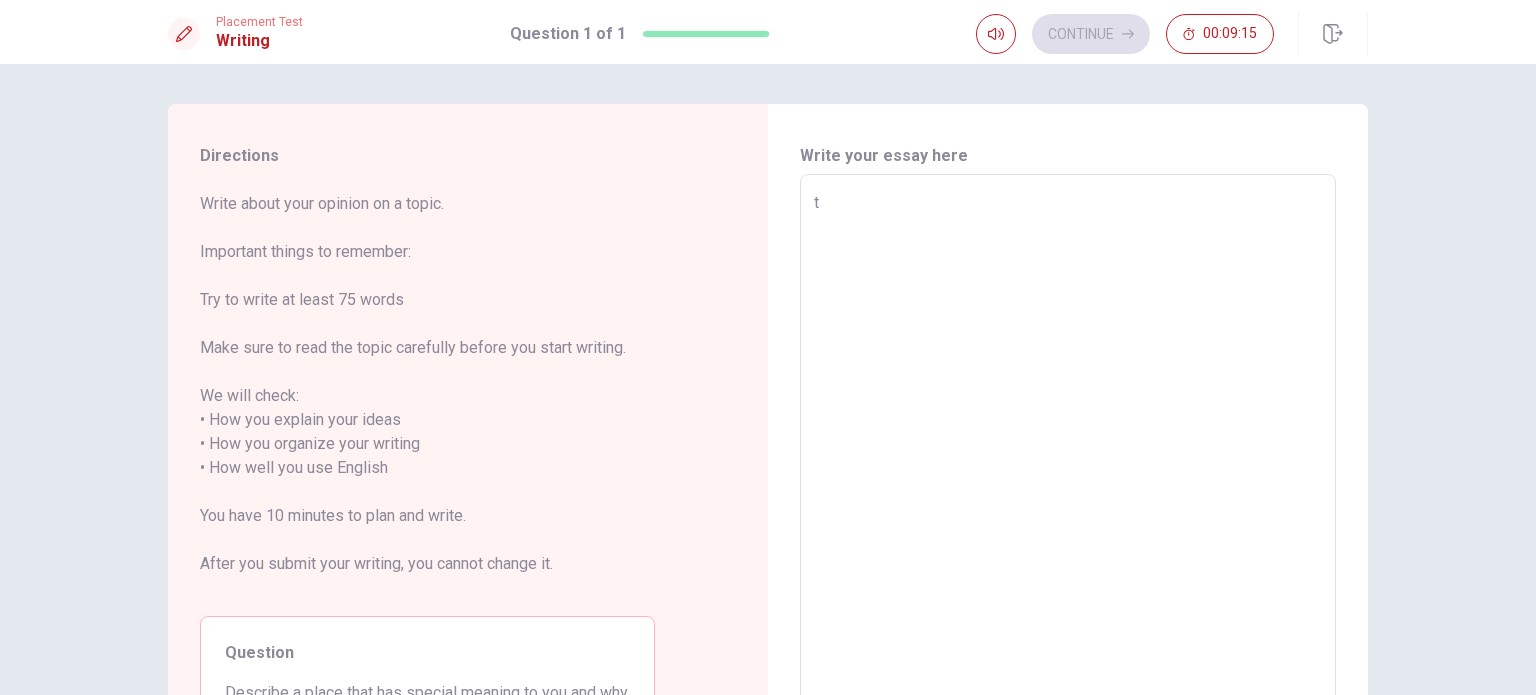 type on "x" 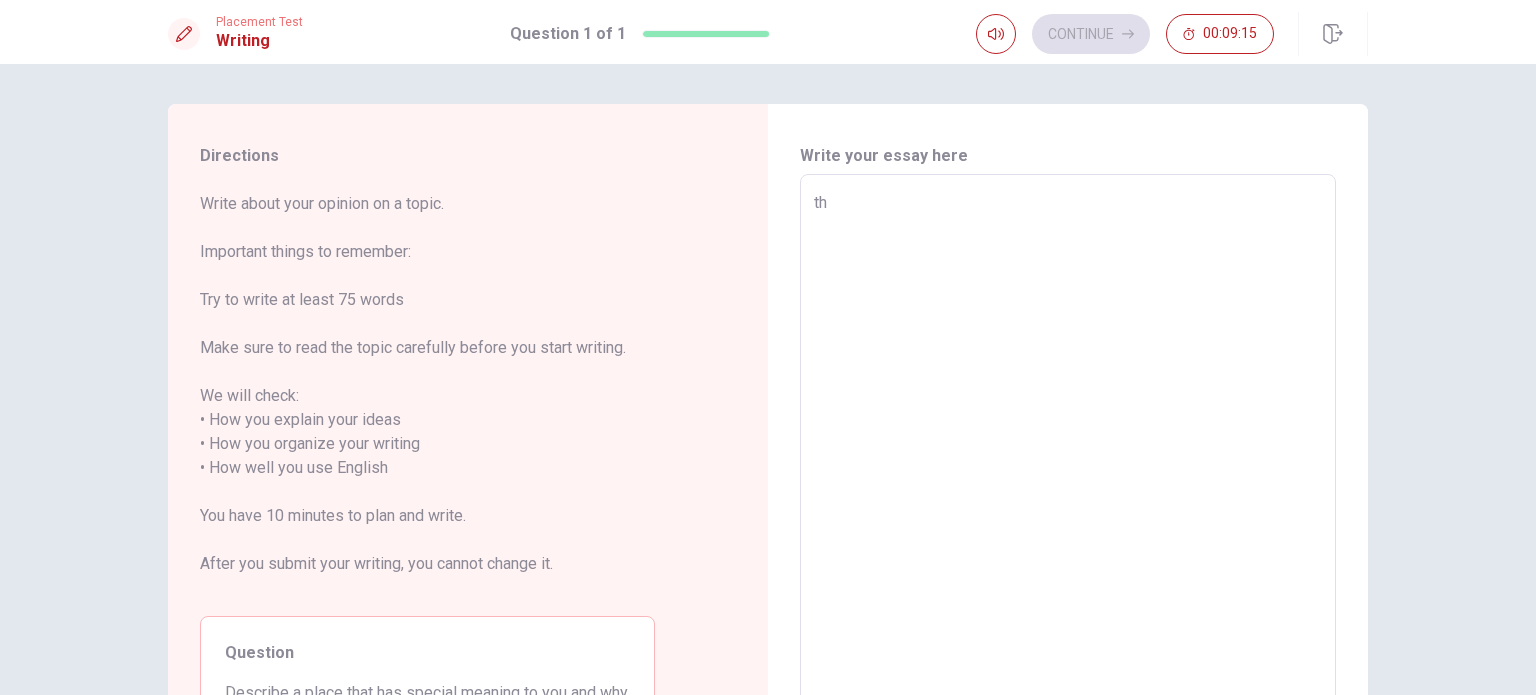 type on "x" 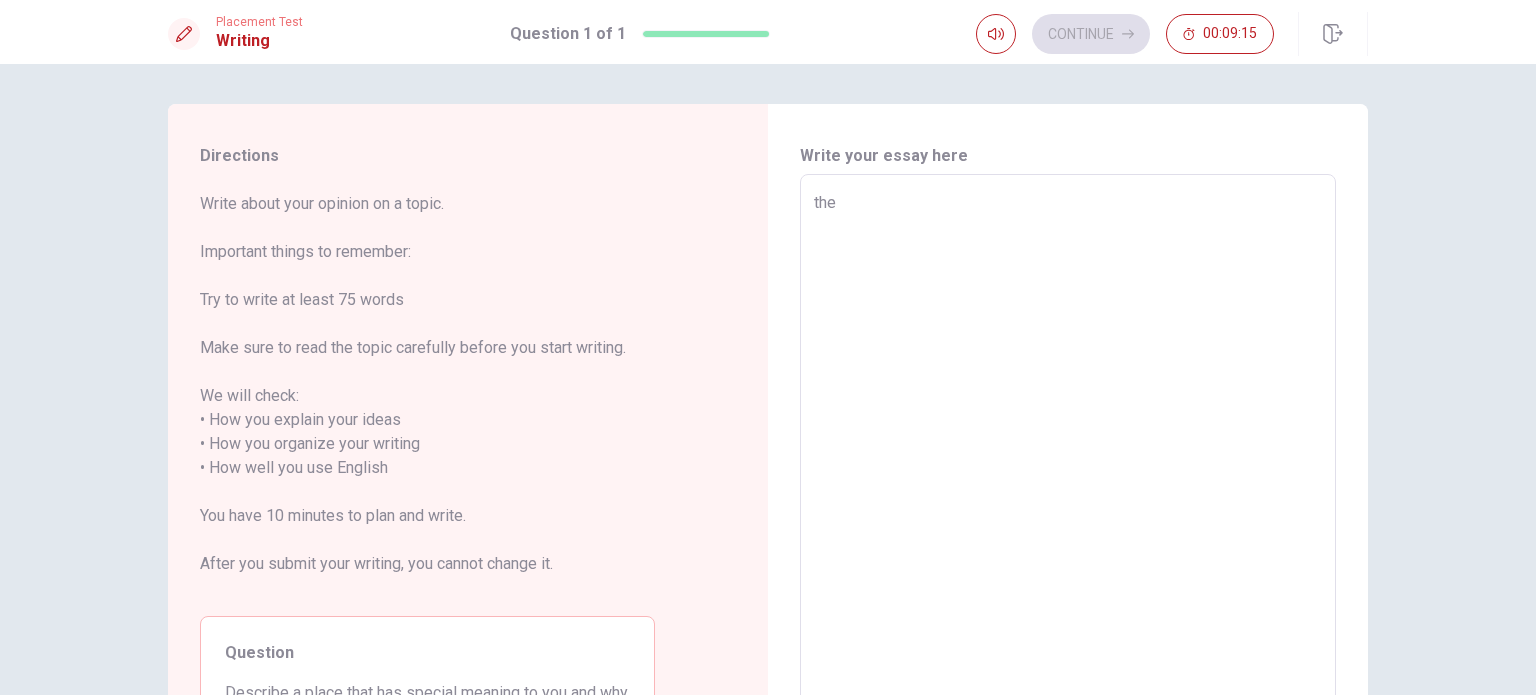 type on "x" 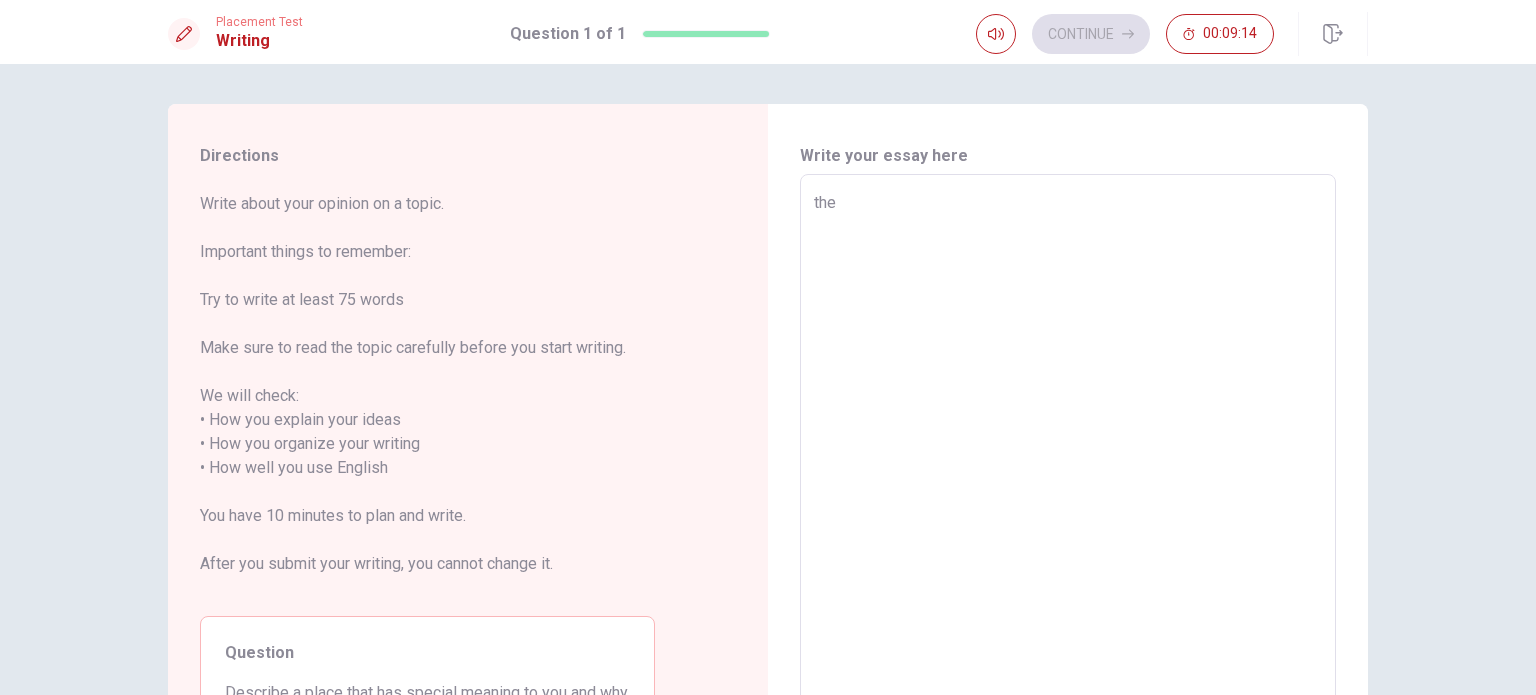 type on "the" 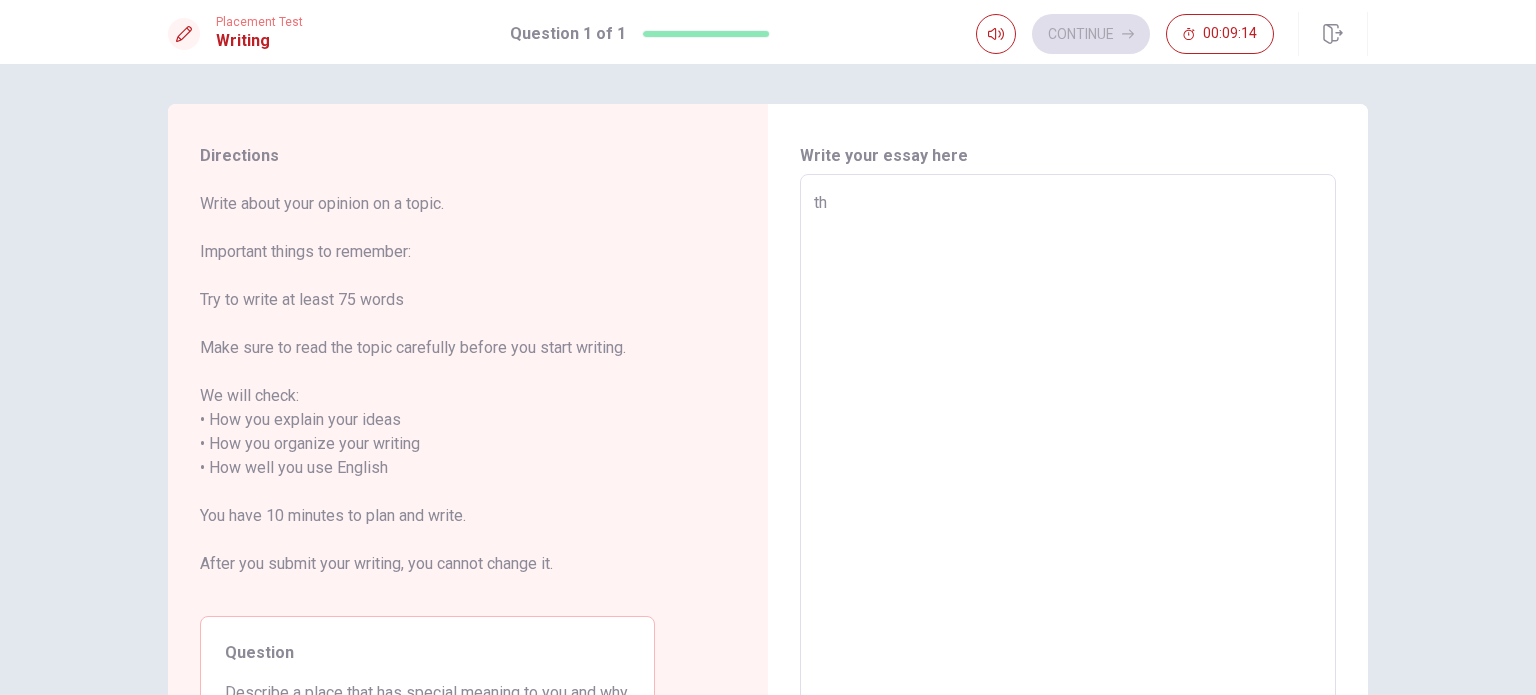 type on "x" 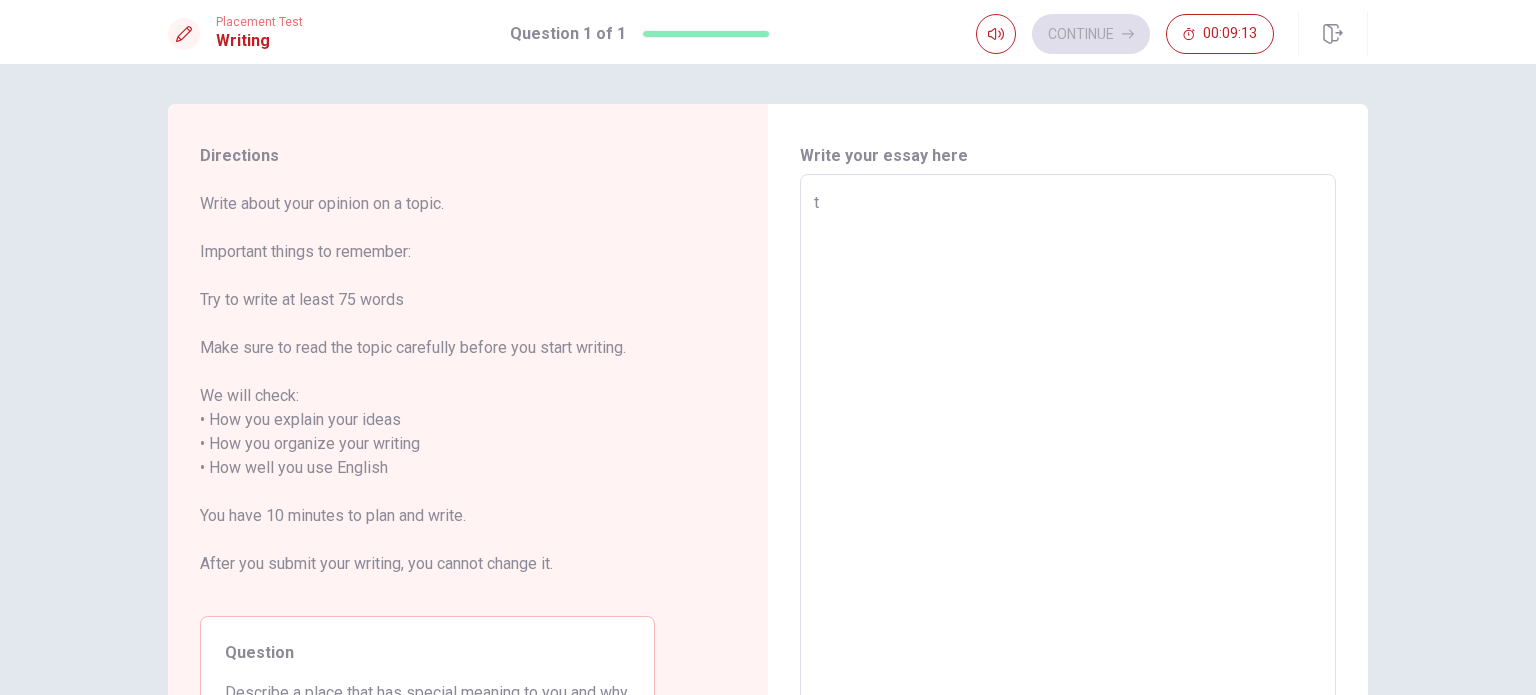 type on "x" 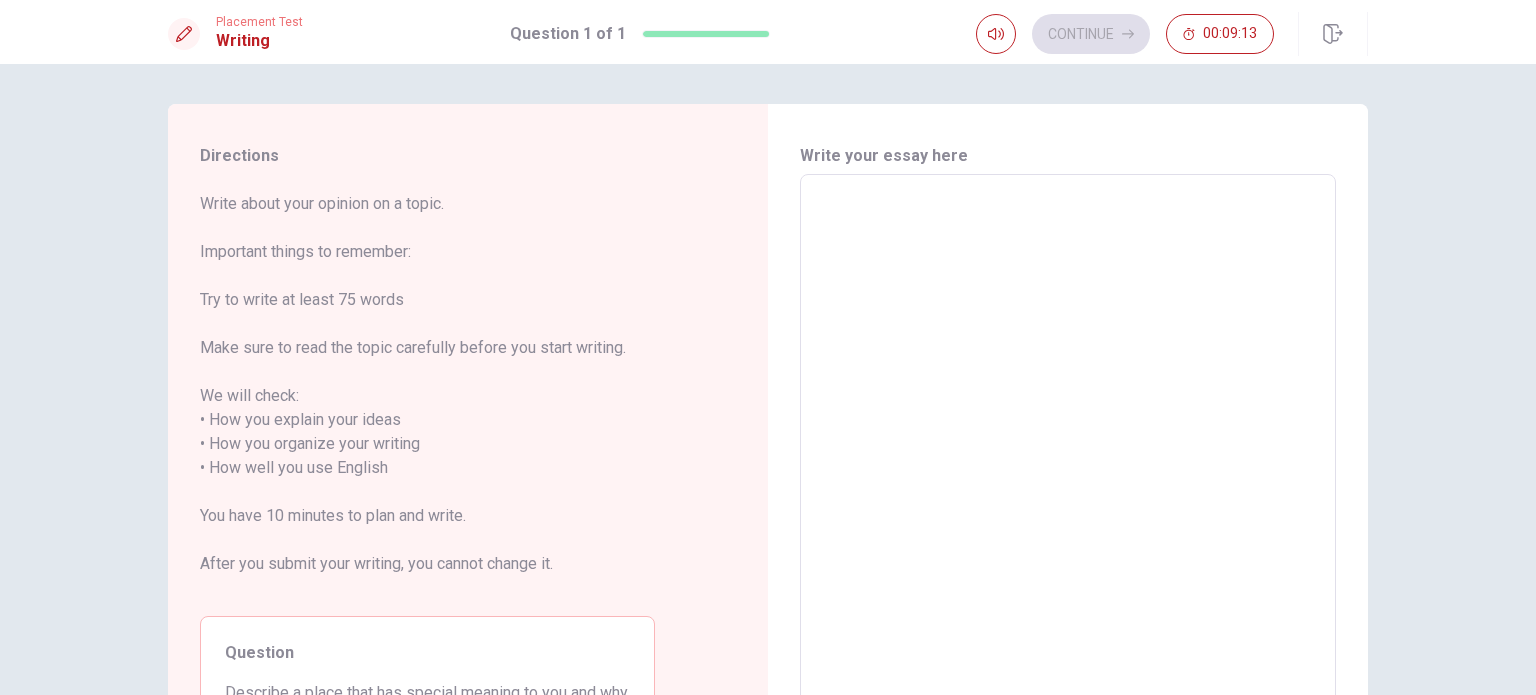 type on "T" 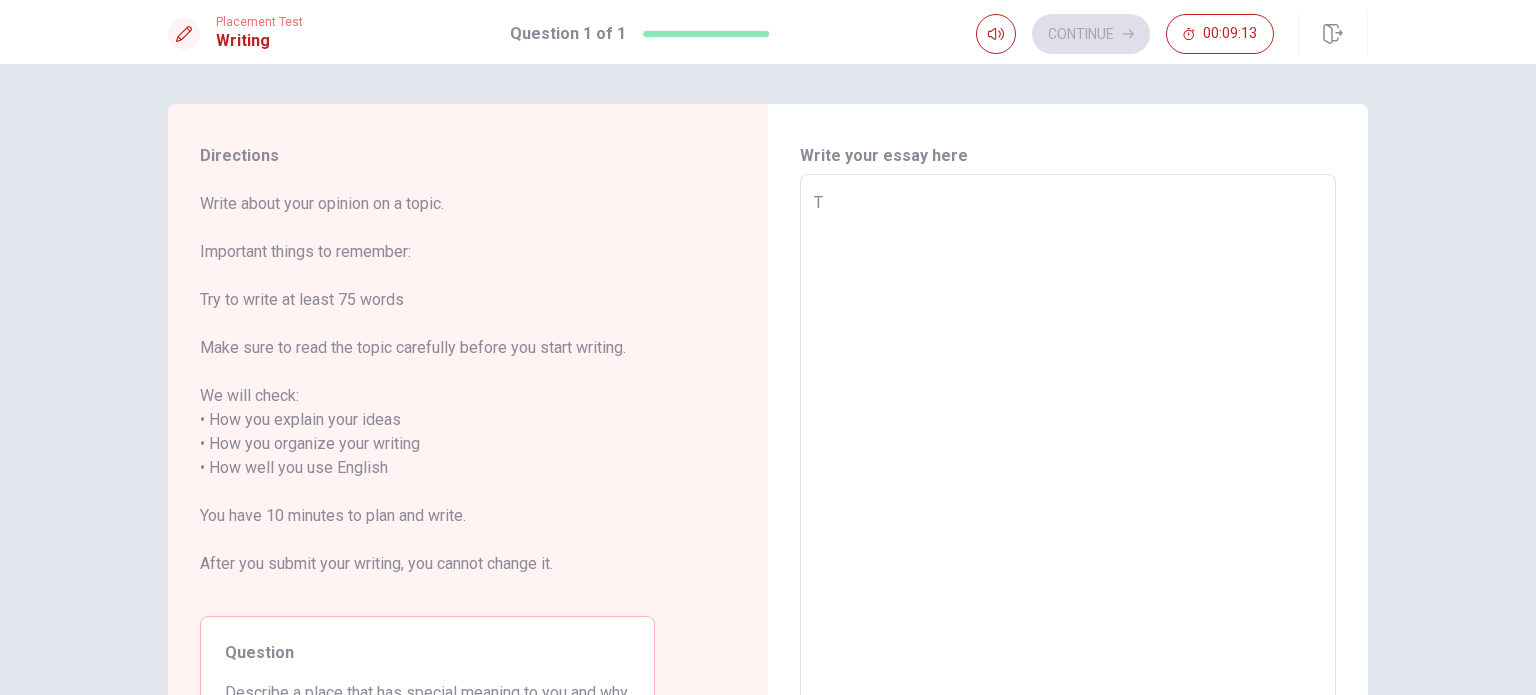 type on "x" 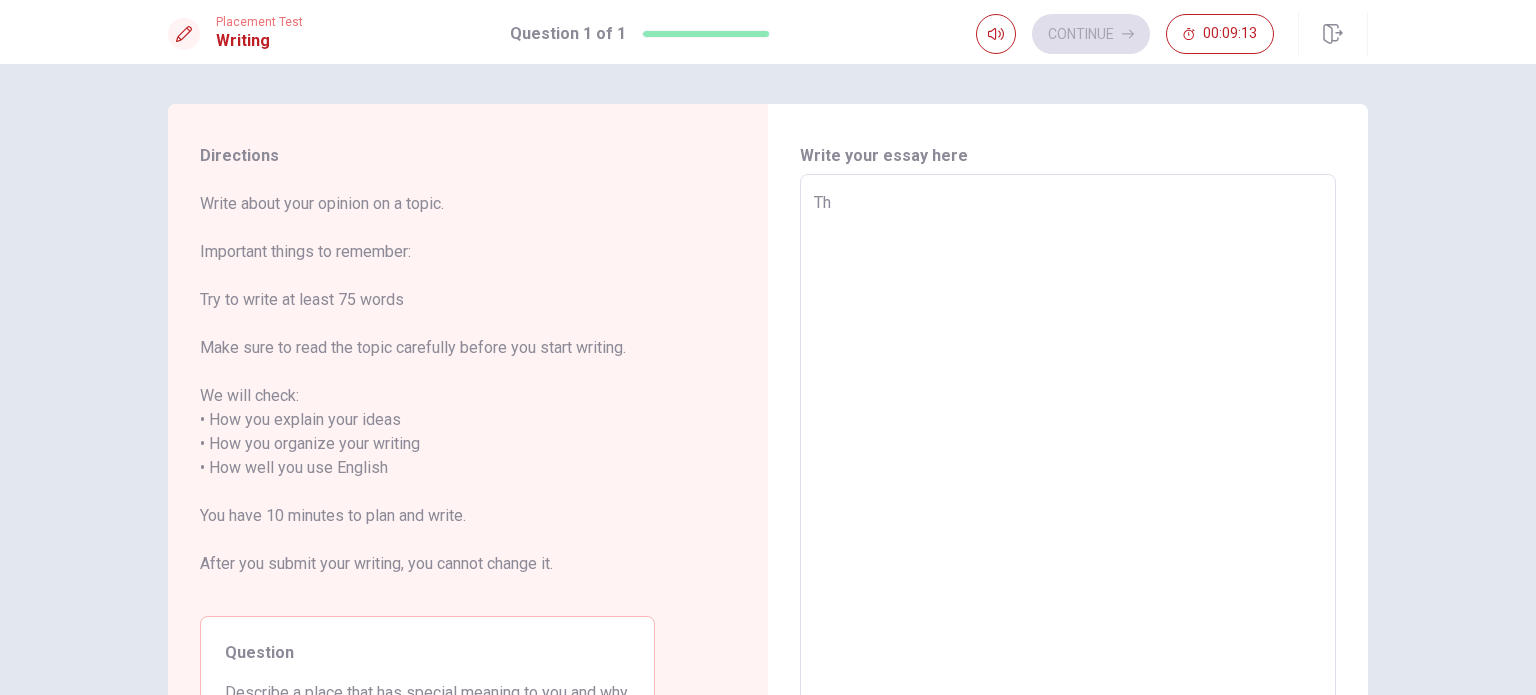 type on "x" 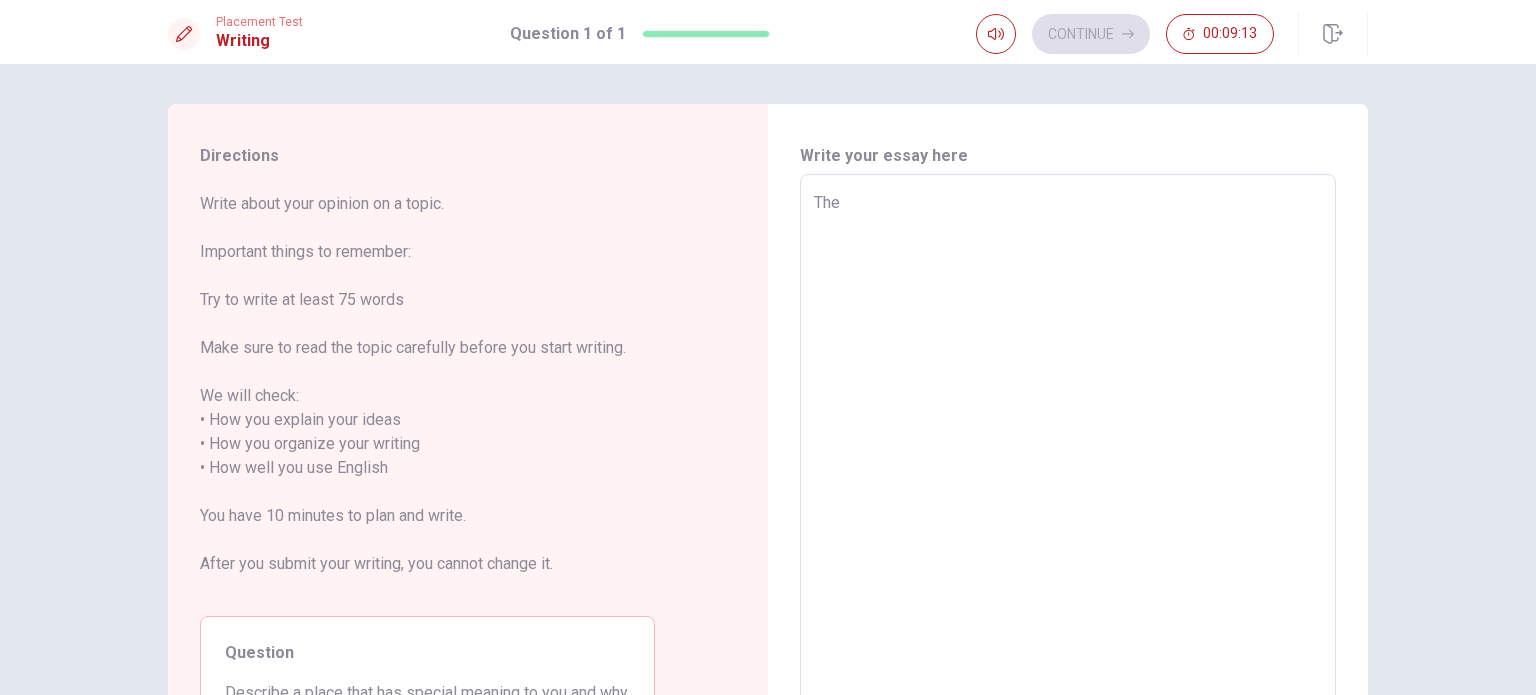 type on "x" 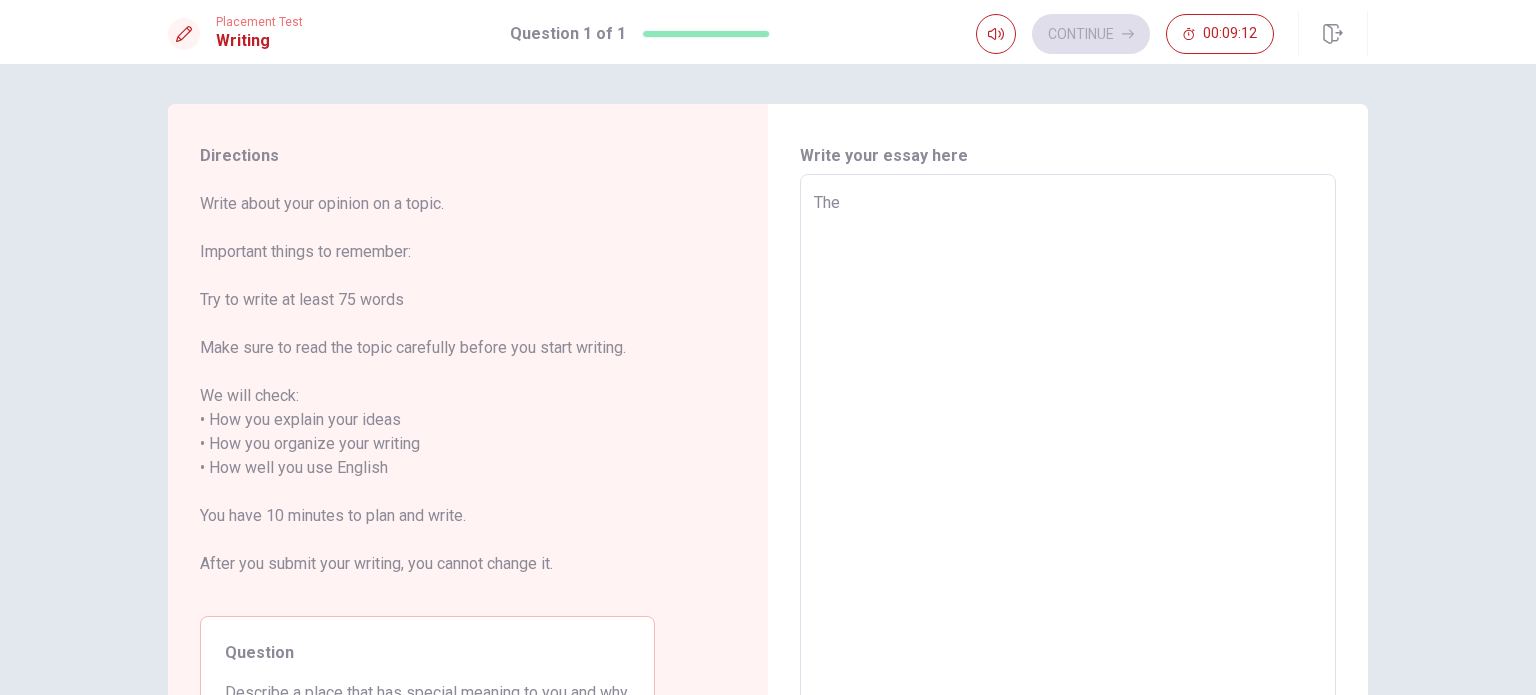 type on "The" 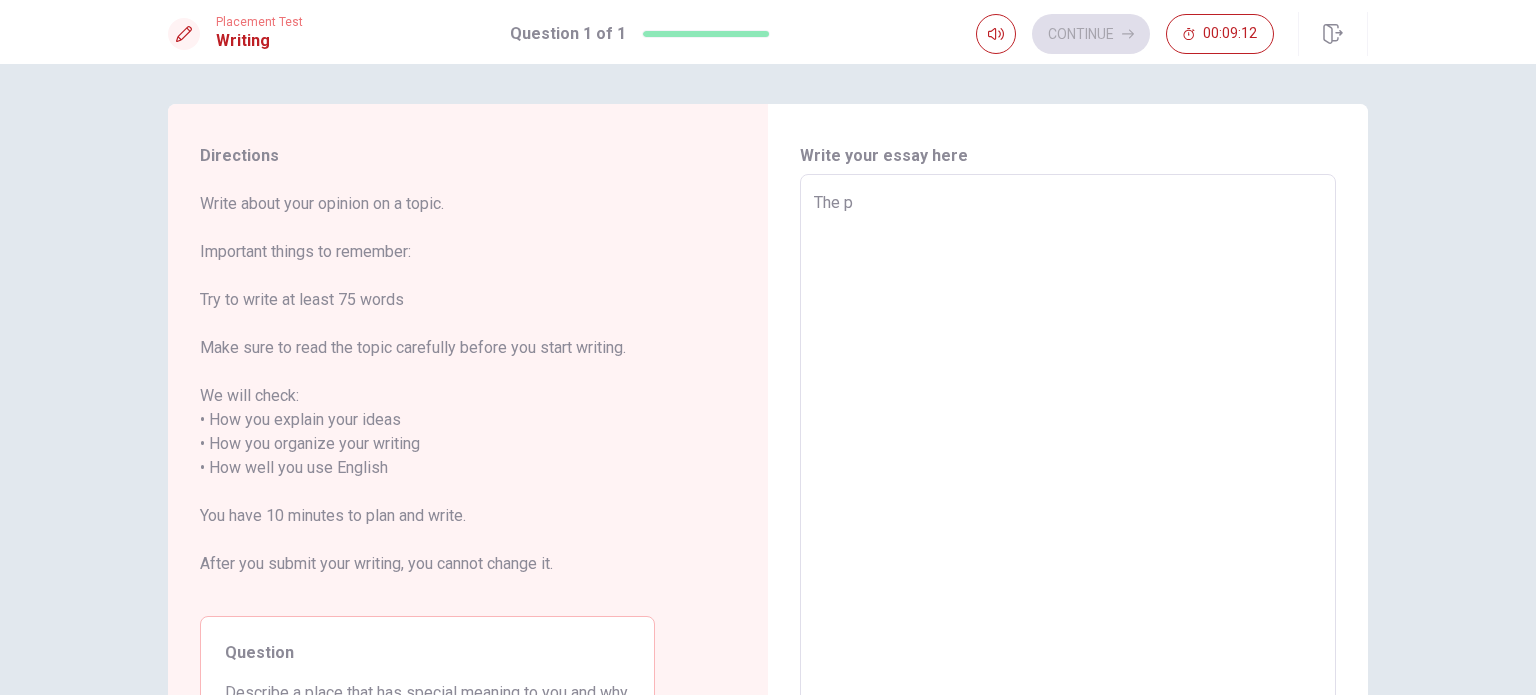 type on "x" 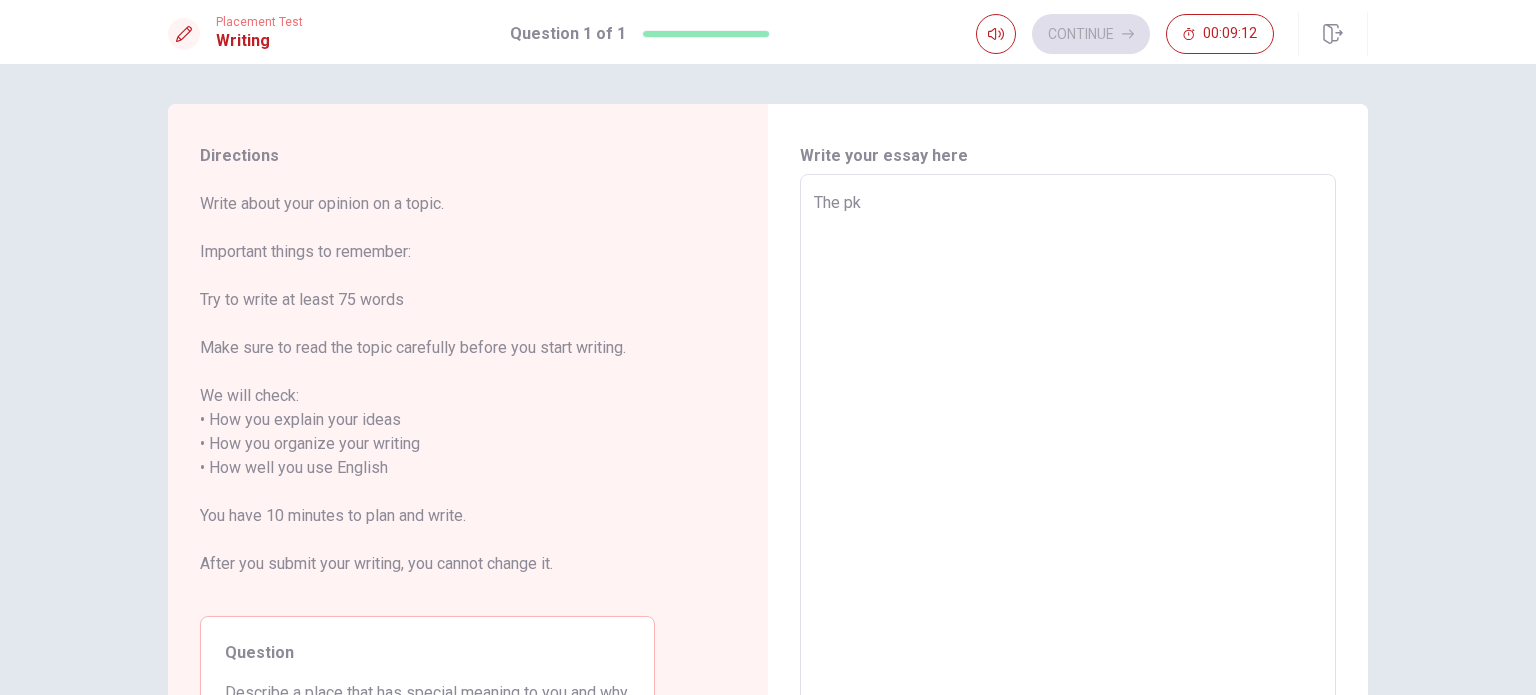 type on "x" 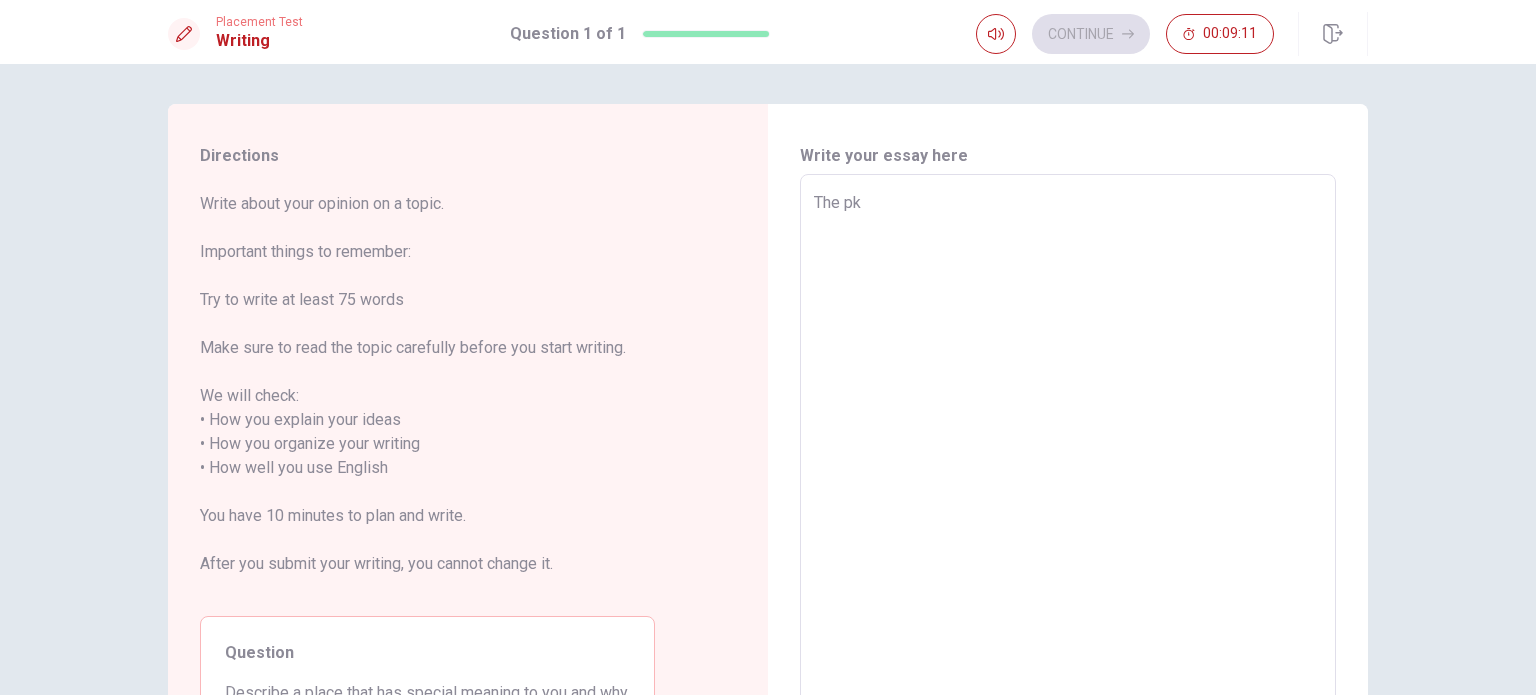 type on "The pka" 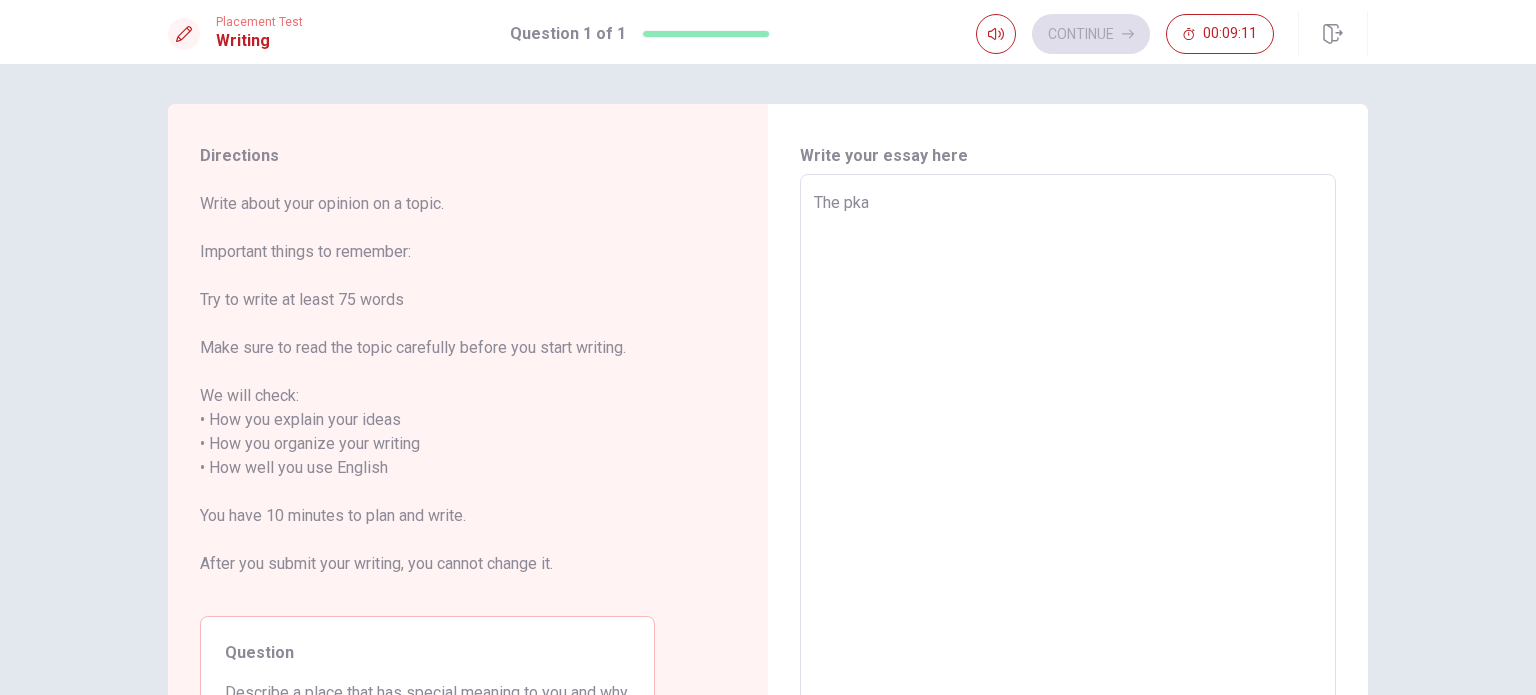 type on "x" 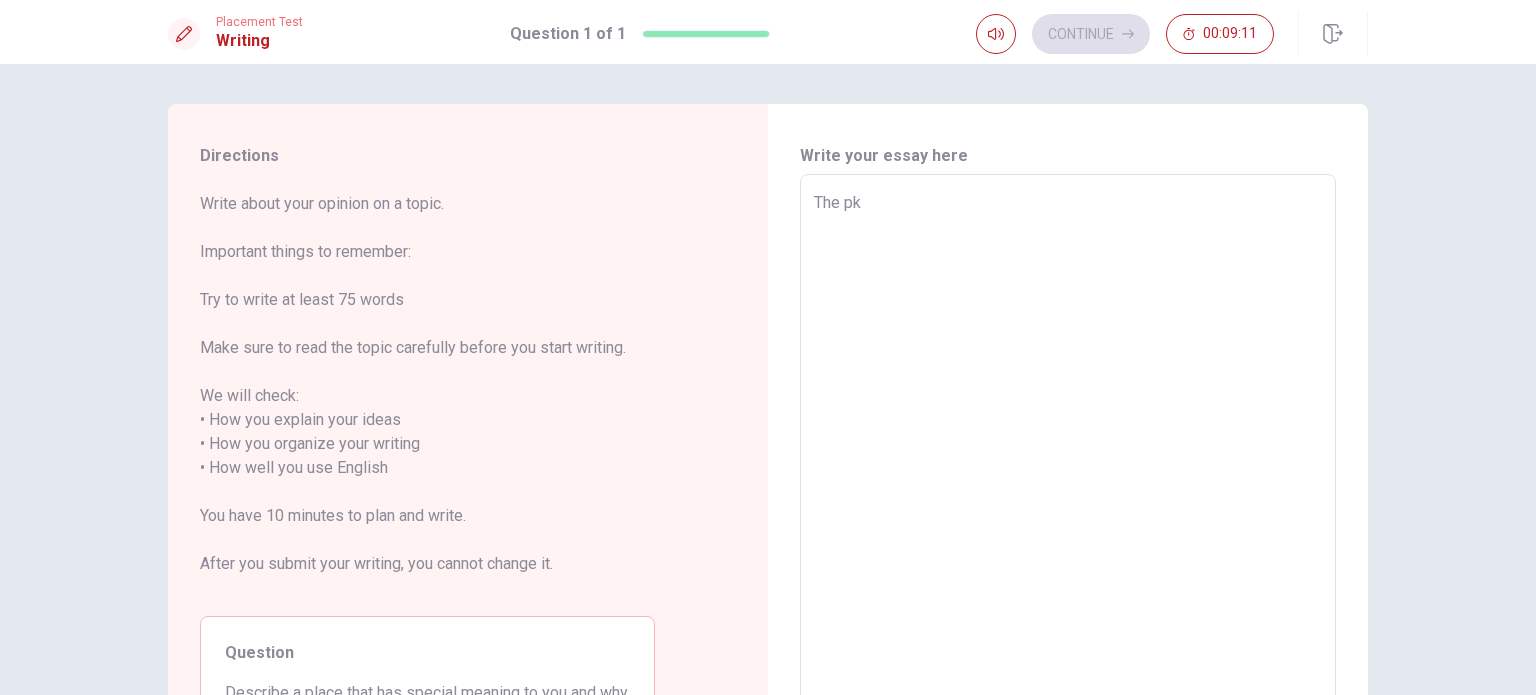 type on "x" 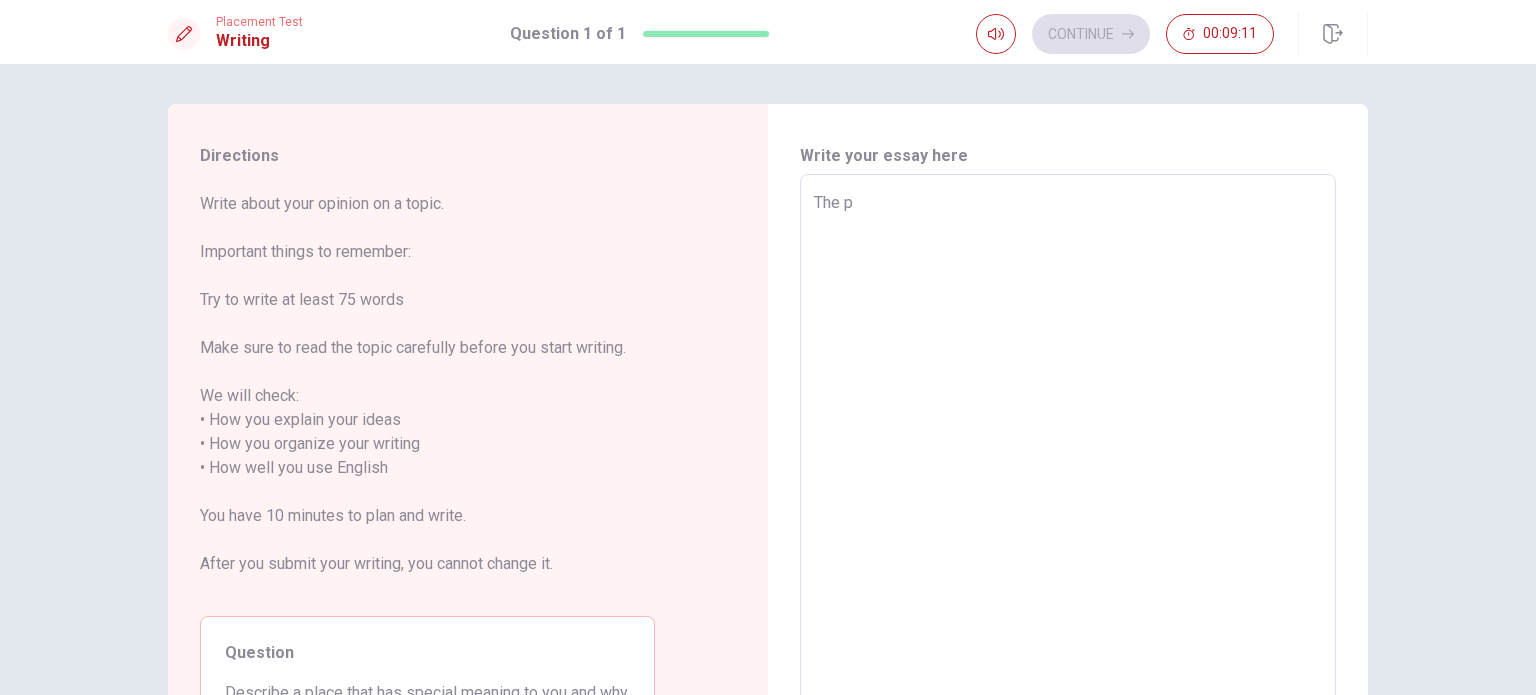 type on "x" 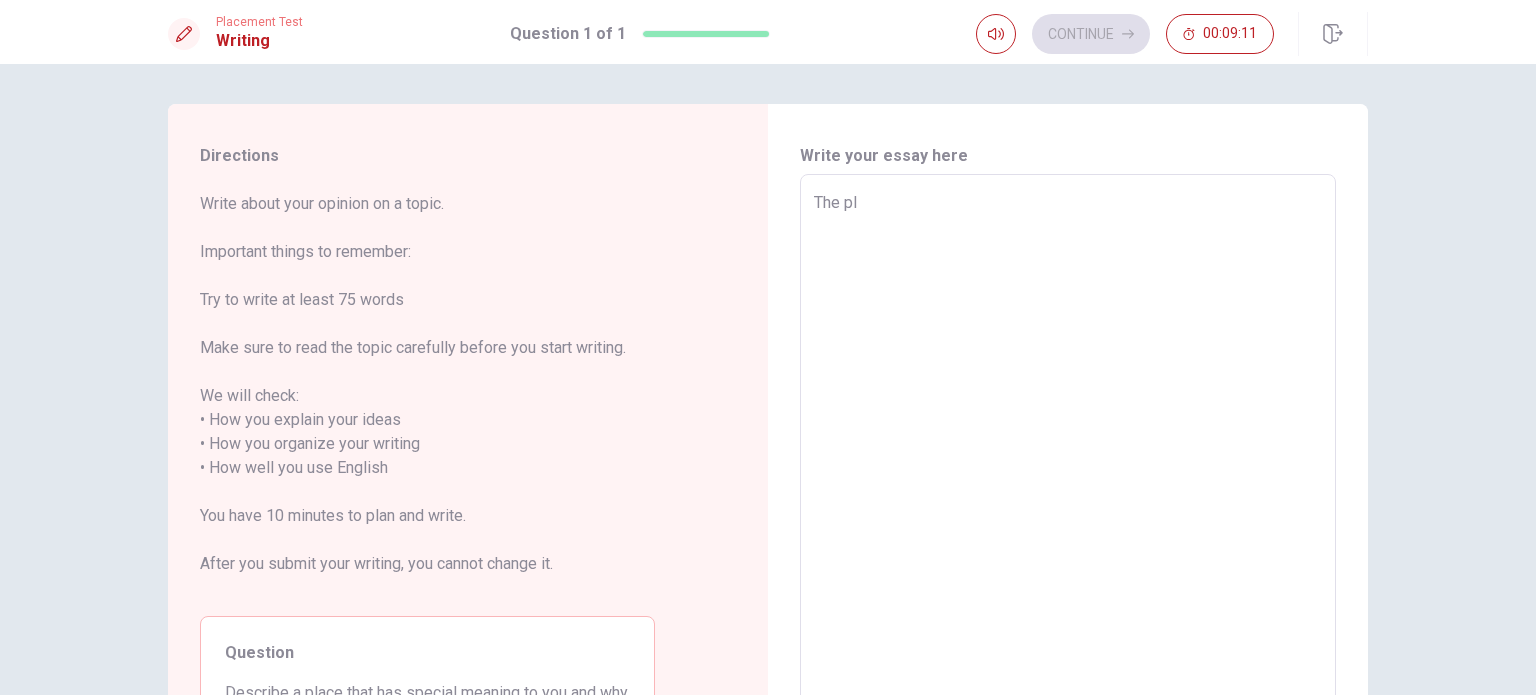 type on "x" 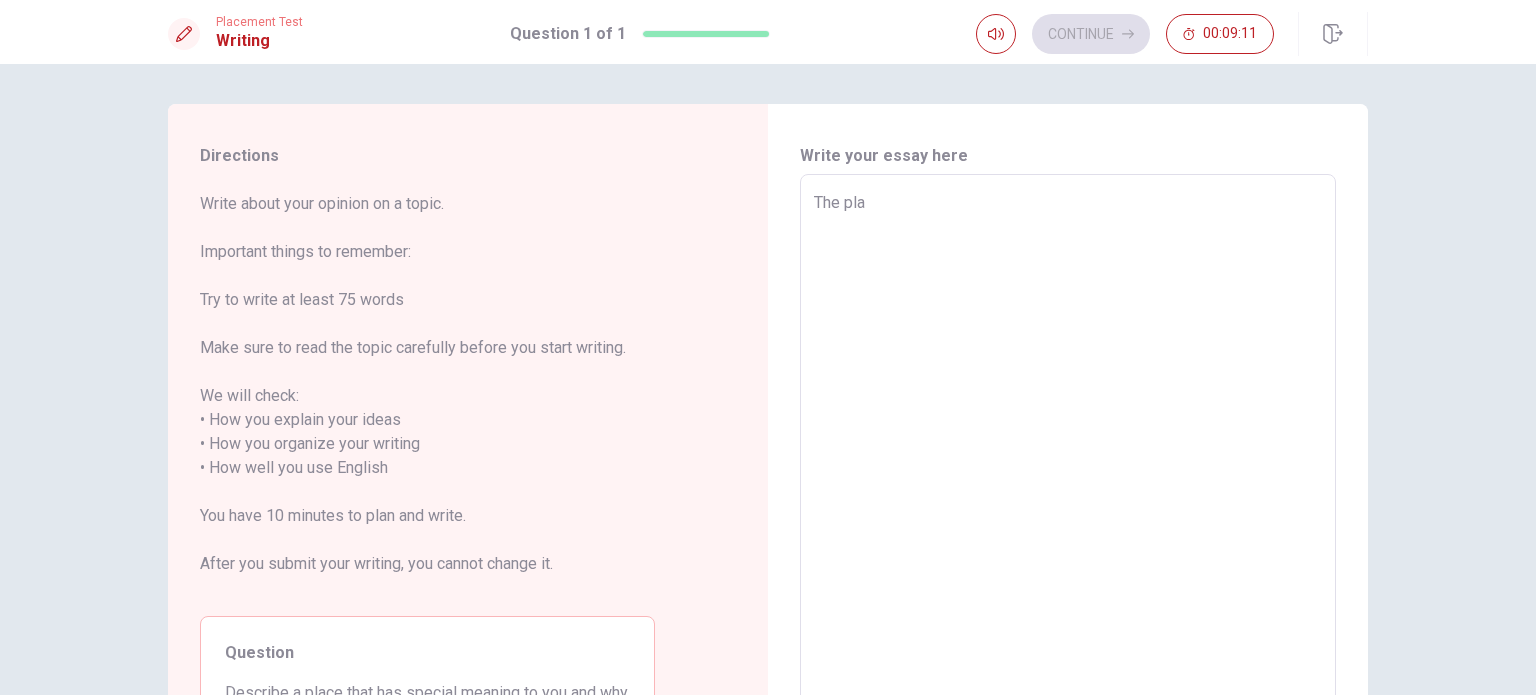 type on "x" 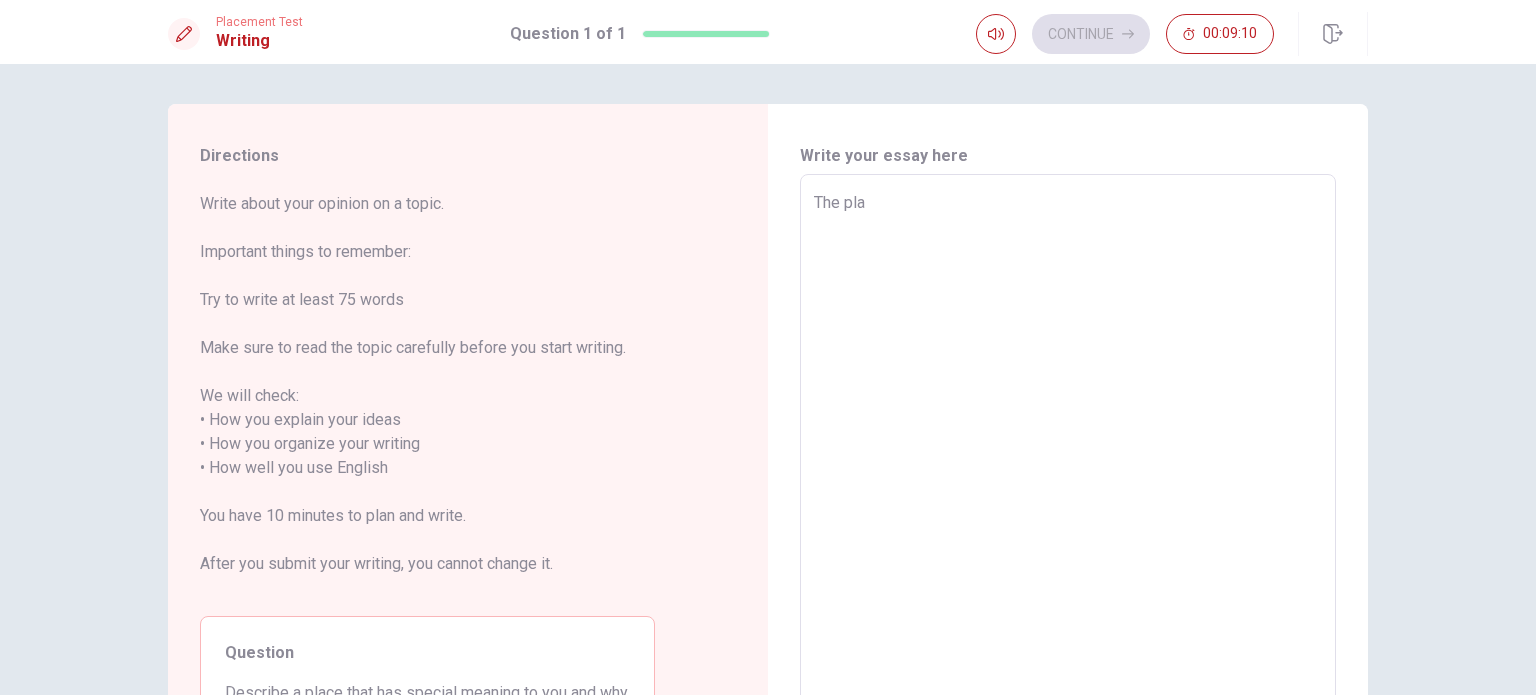 type on "The plac" 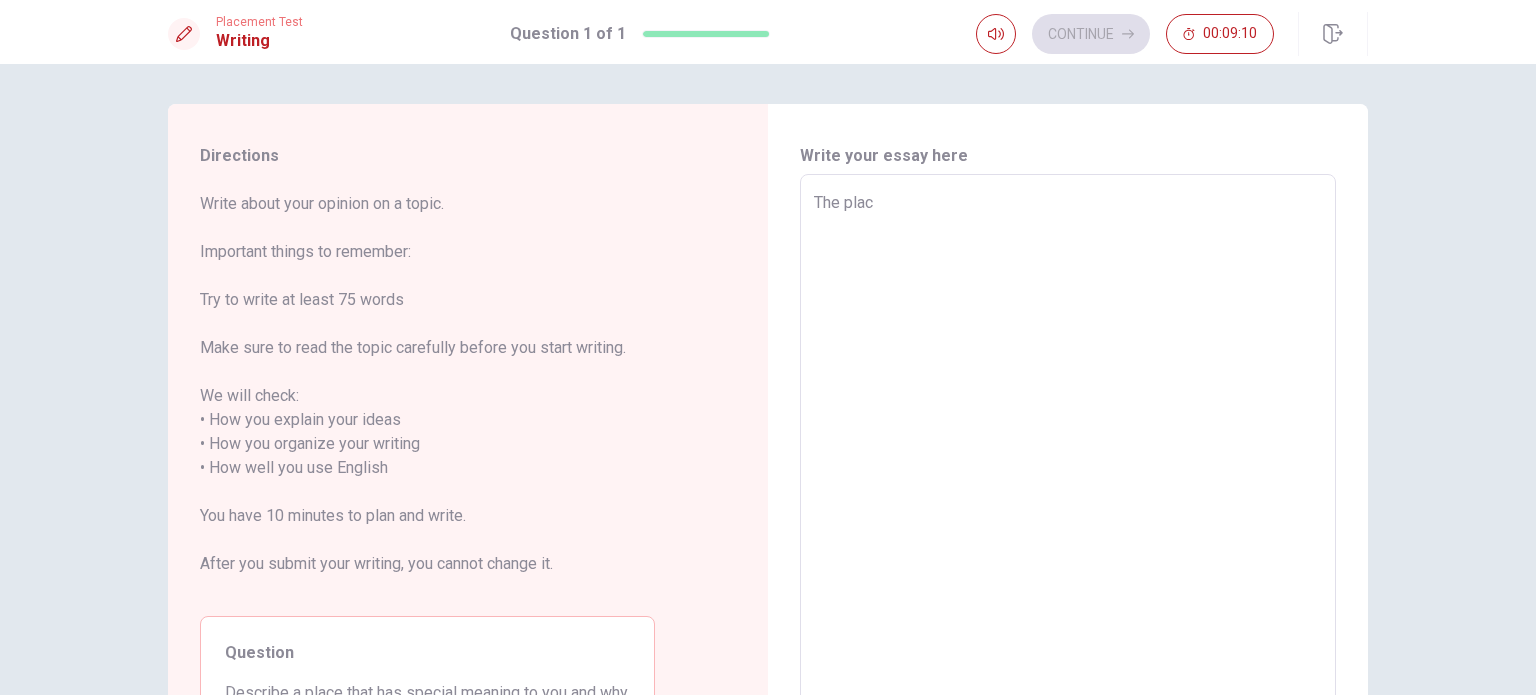 type on "x" 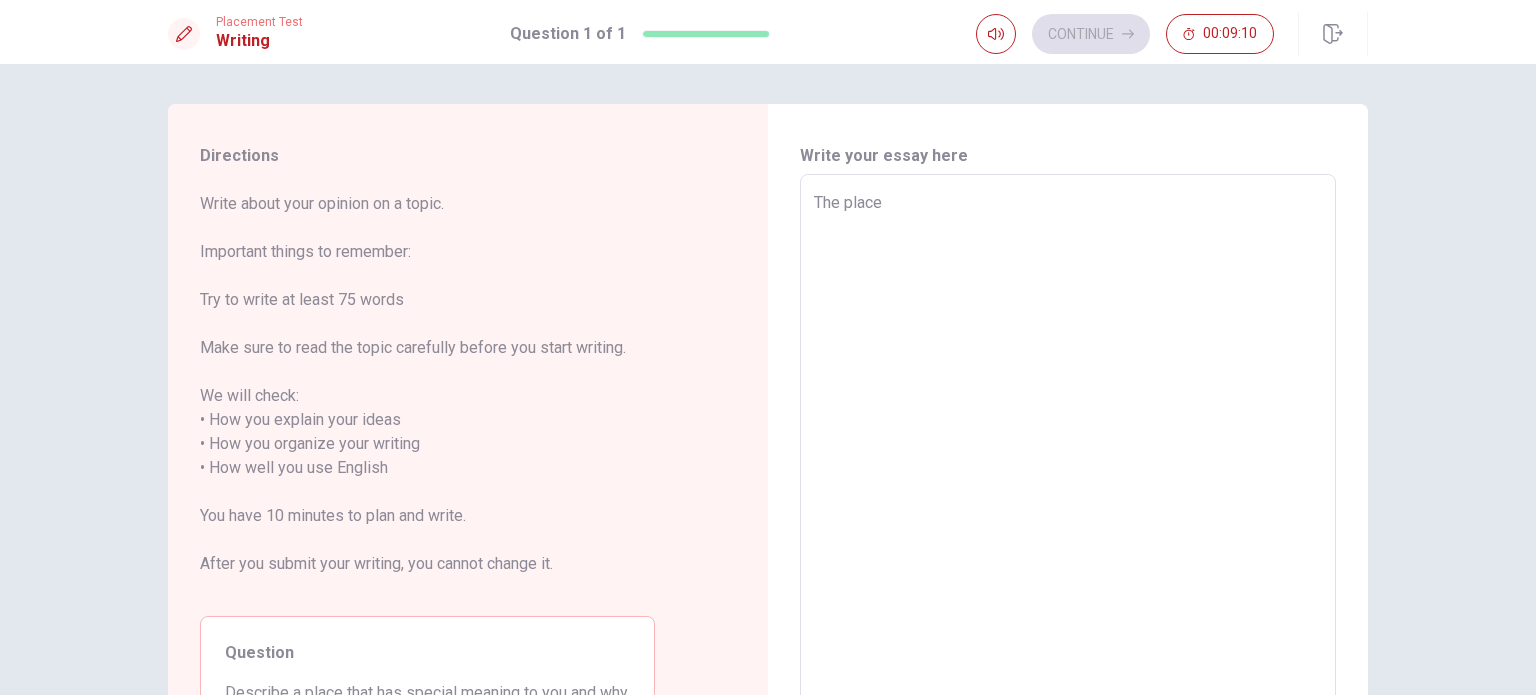 type on "x" 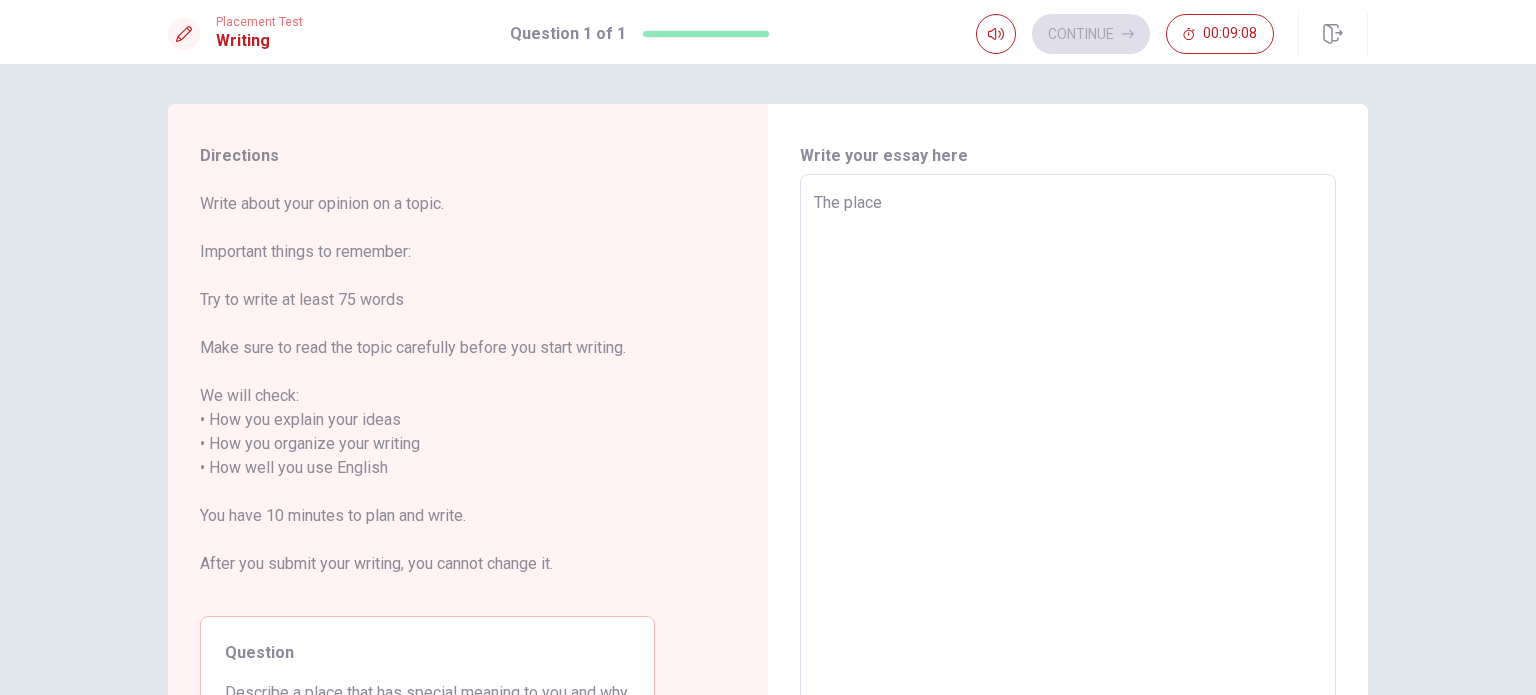 type on "x" 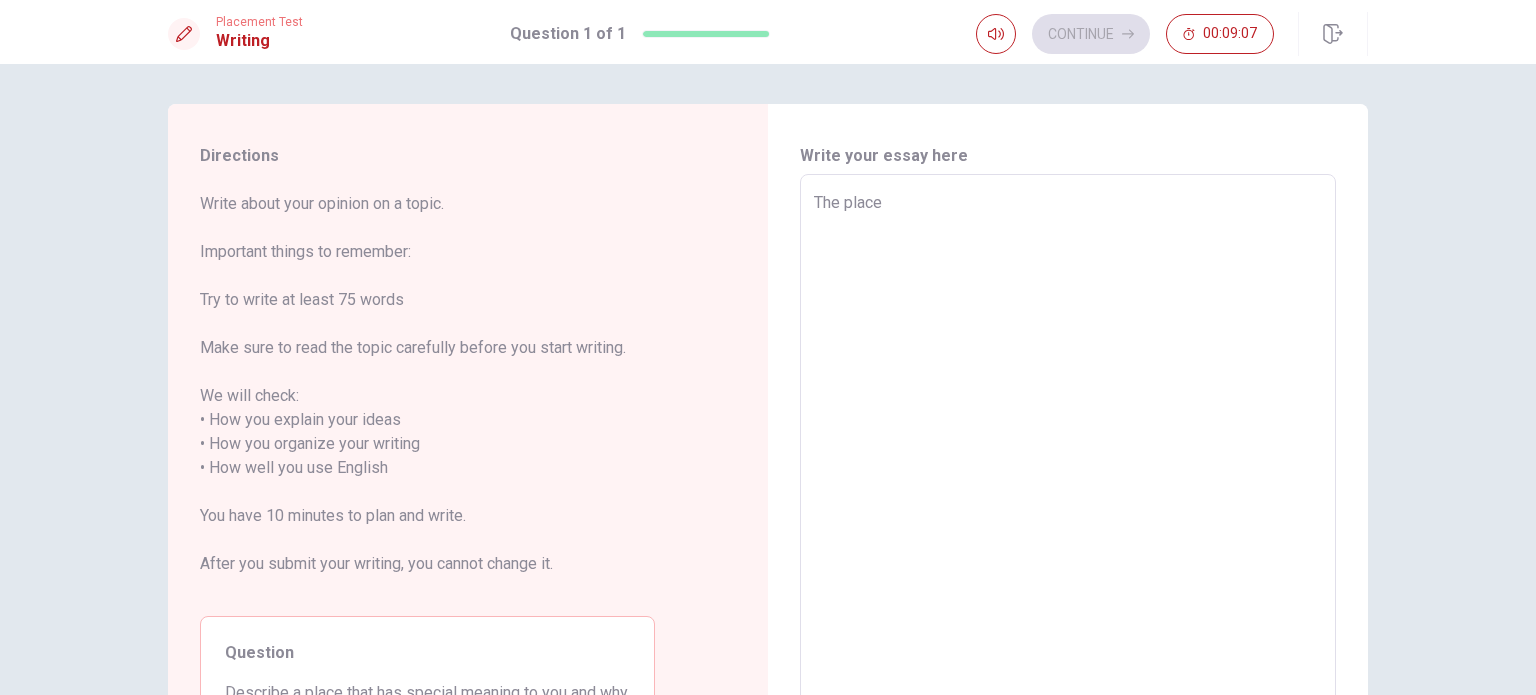 type on "The place t" 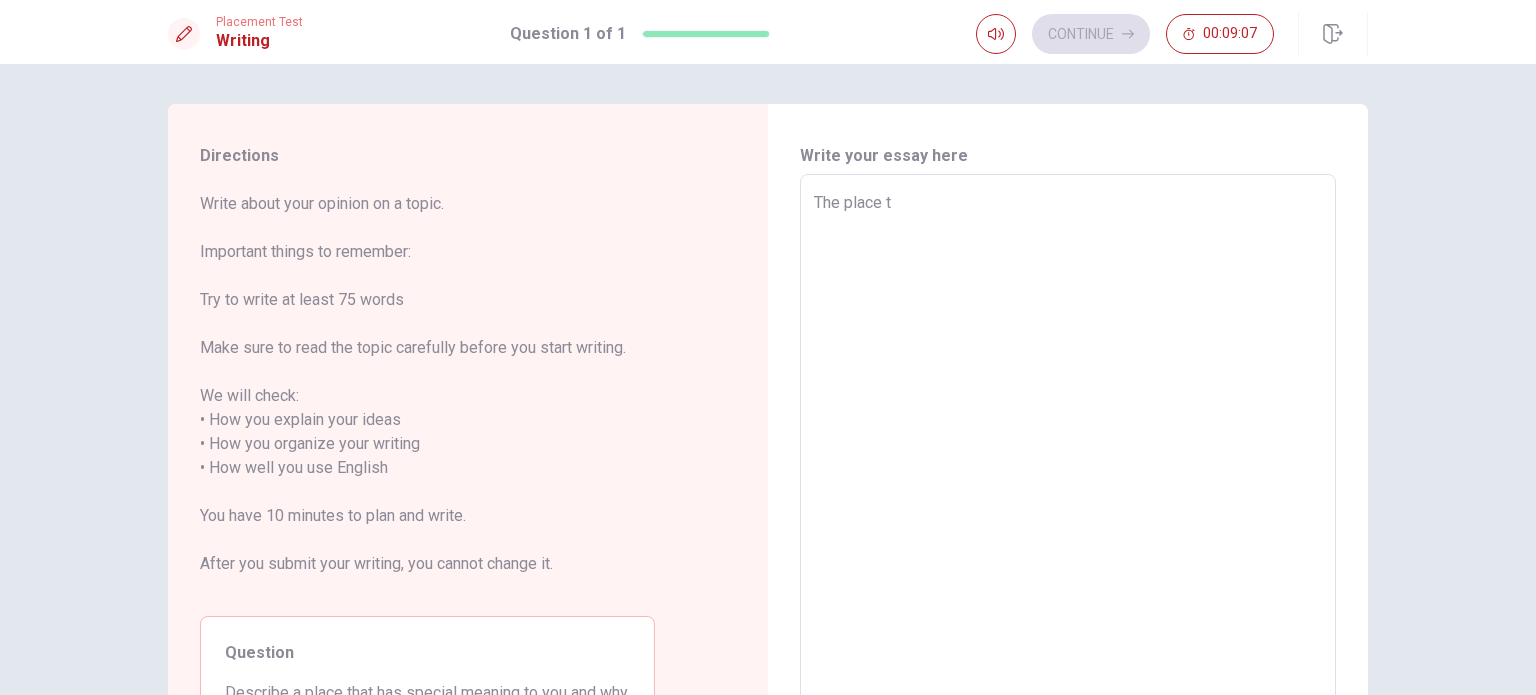 type on "x" 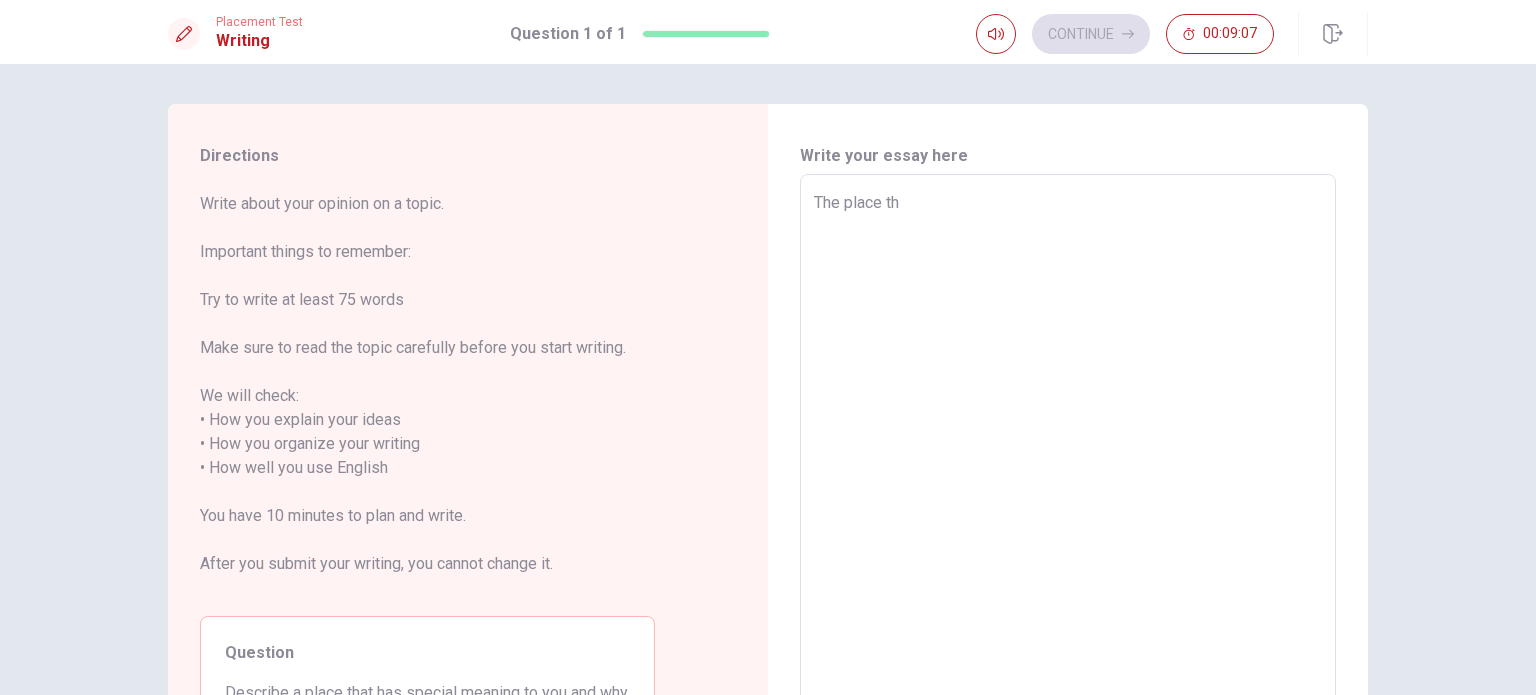 type on "x" 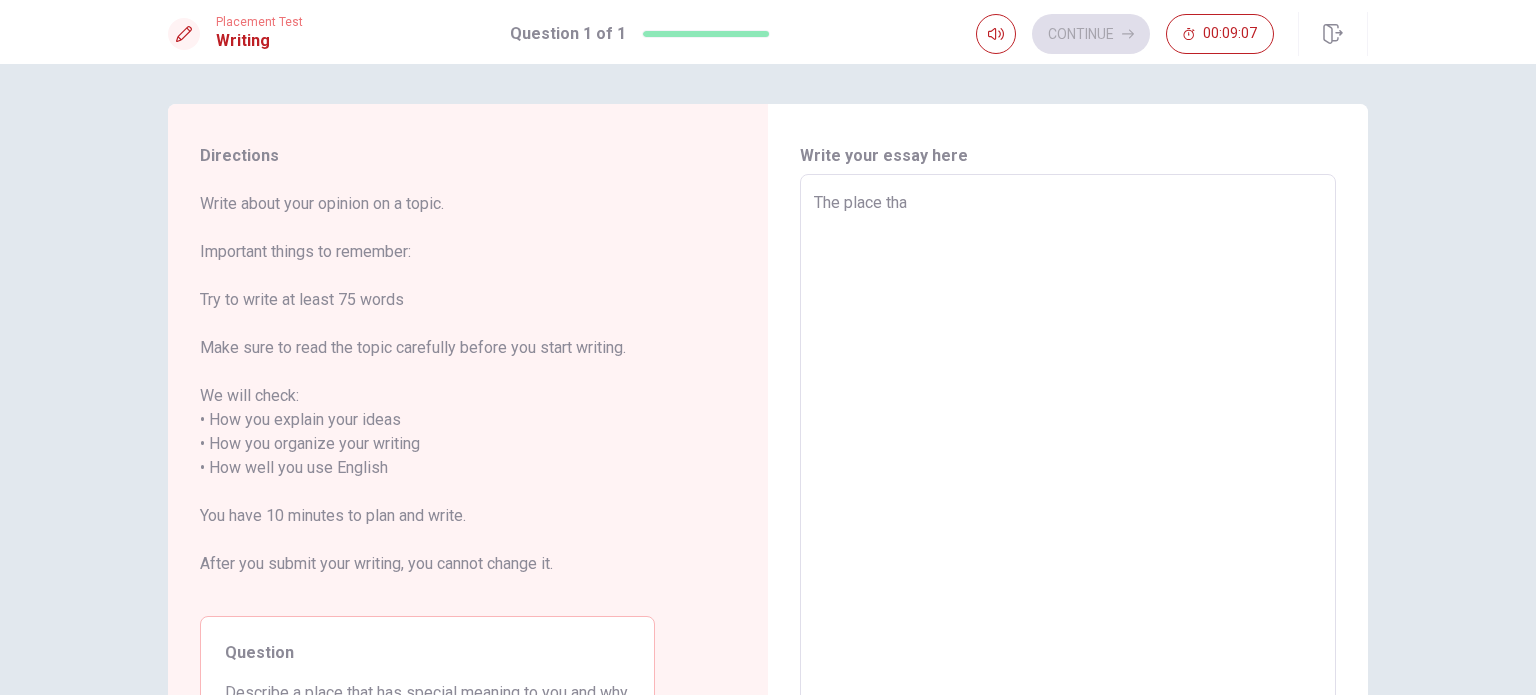 type on "x" 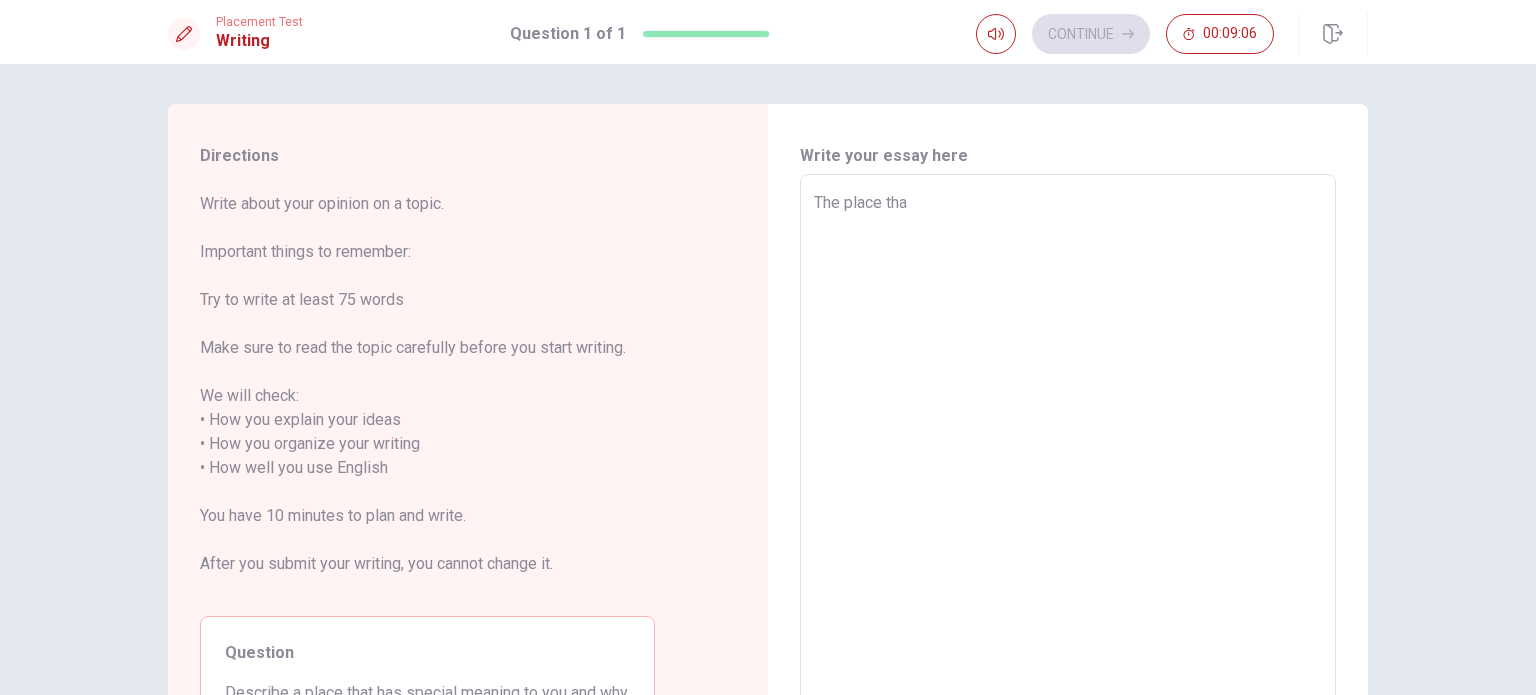 type on "The place that" 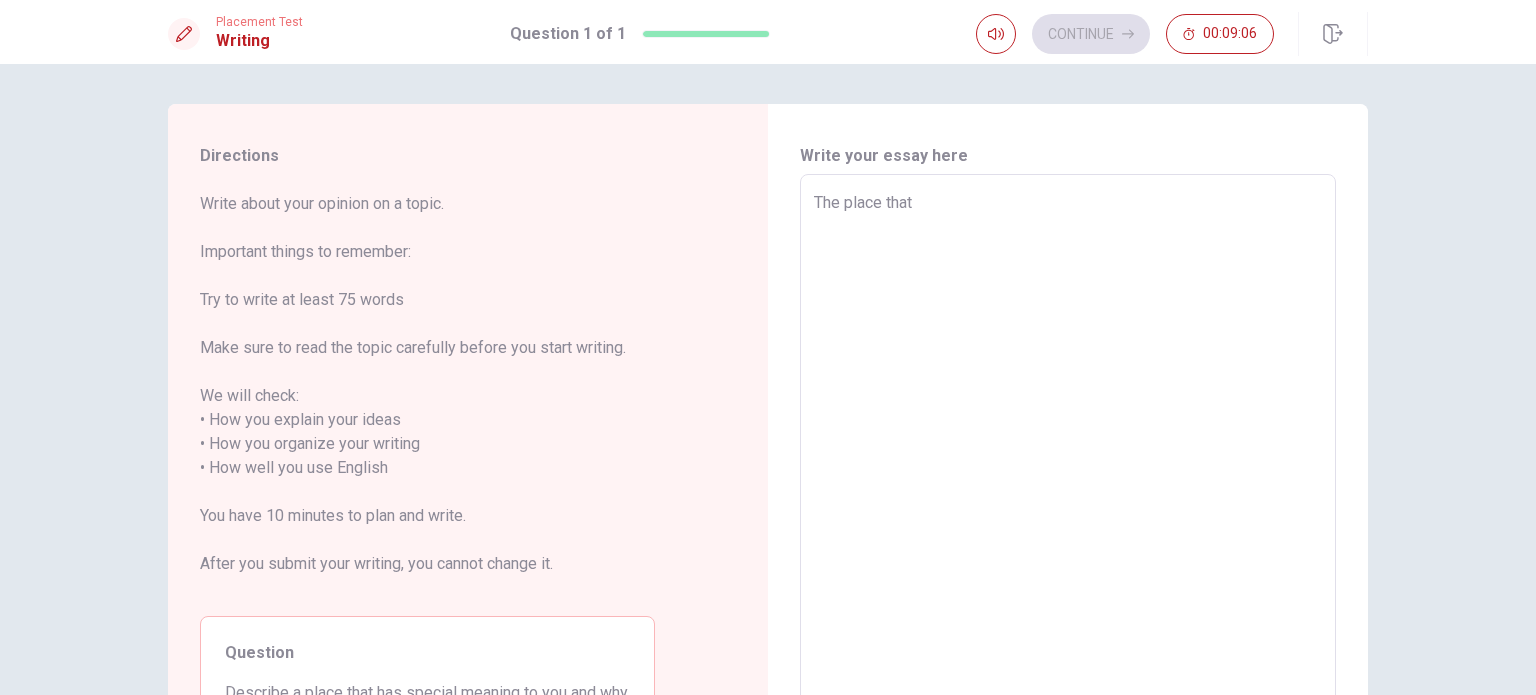 type on "x" 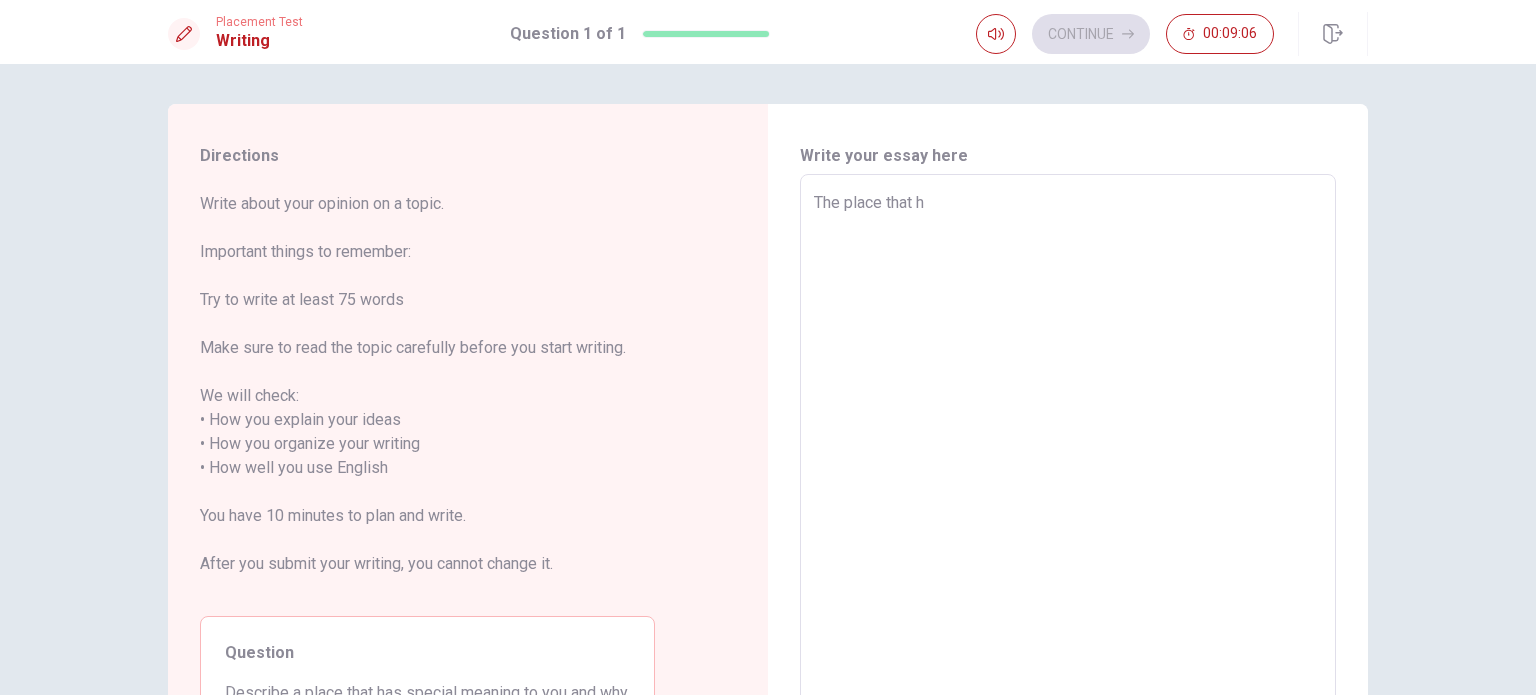 type on "x" 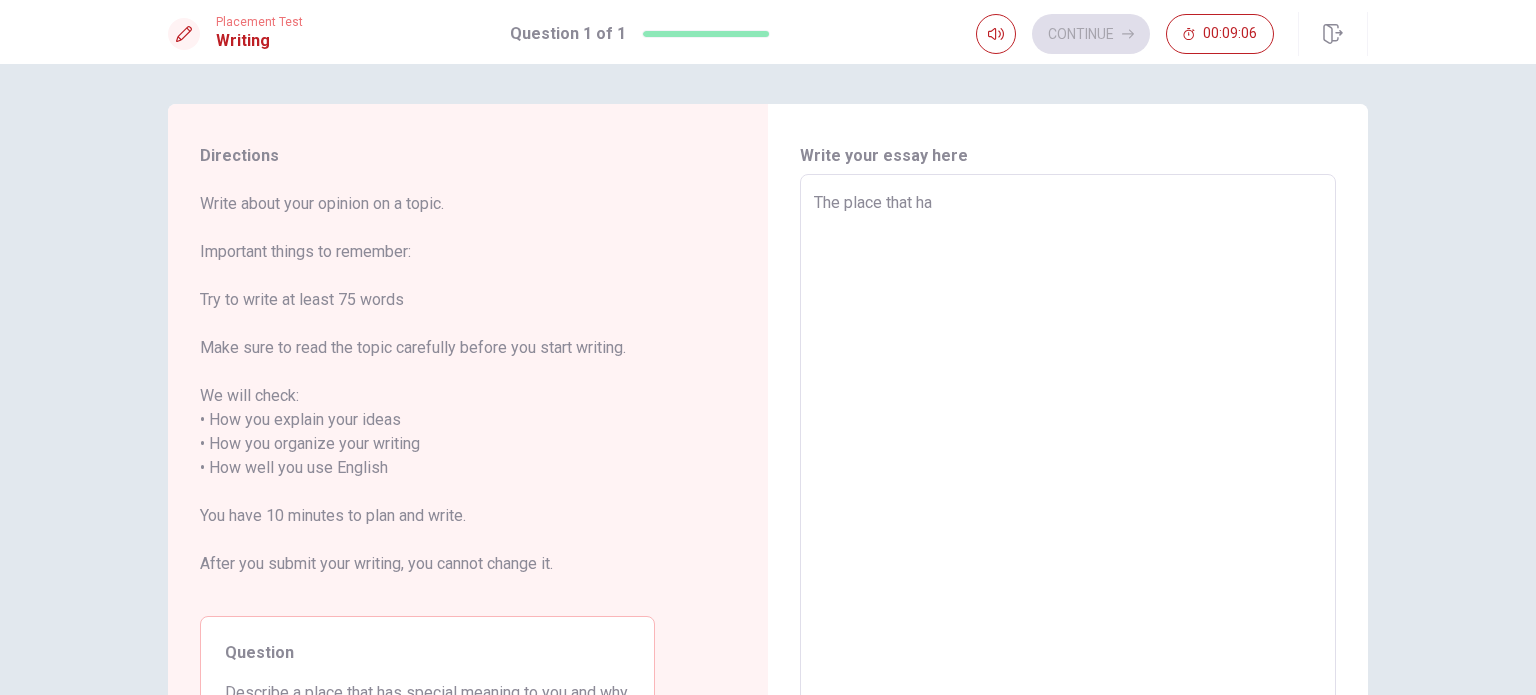 type on "x" 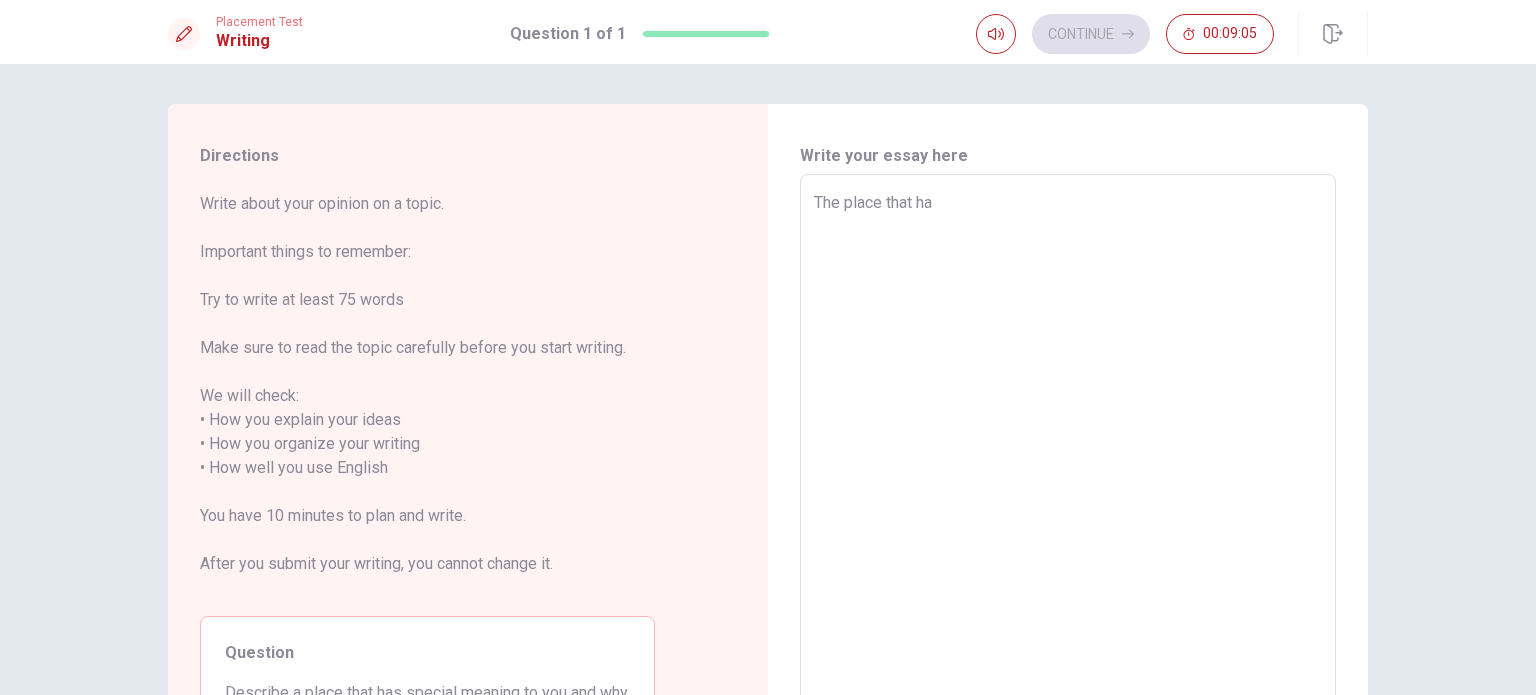 type on "The place that has" 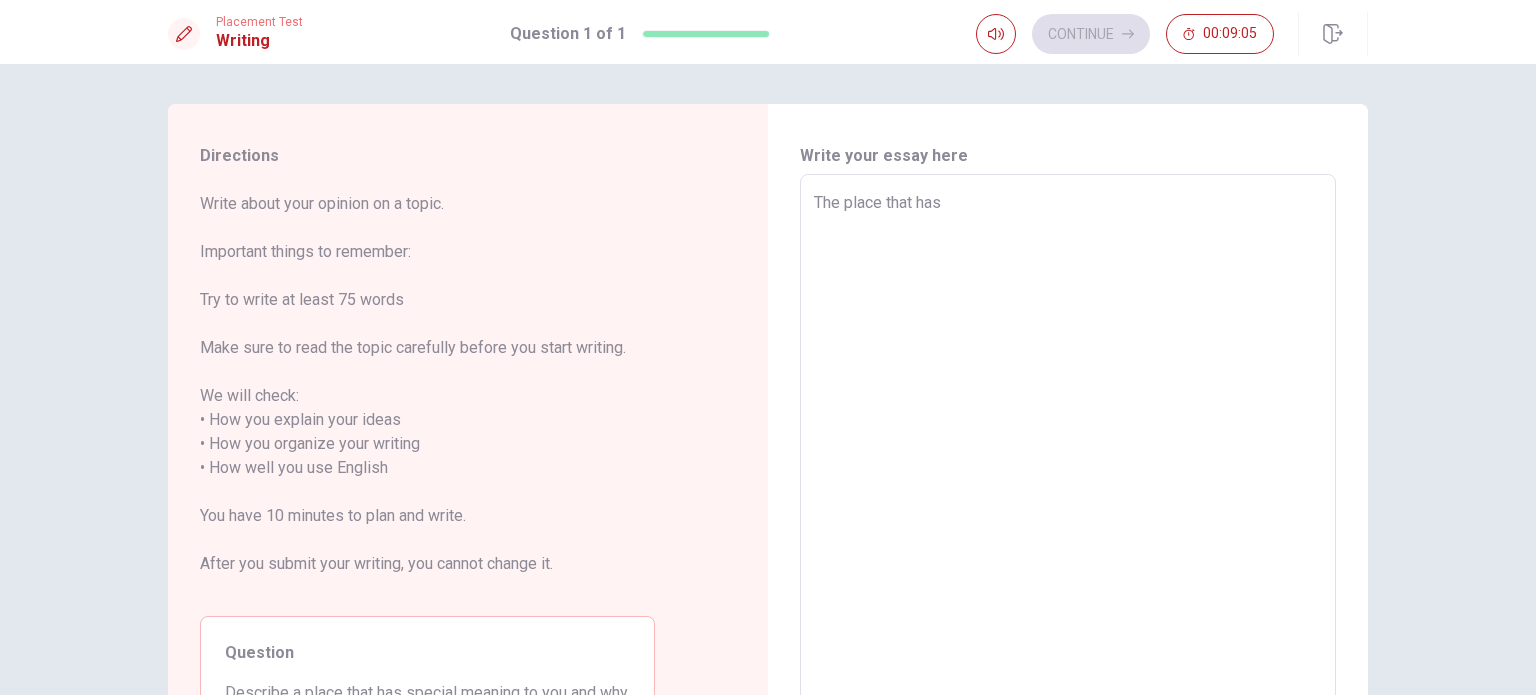 type on "The place that has" 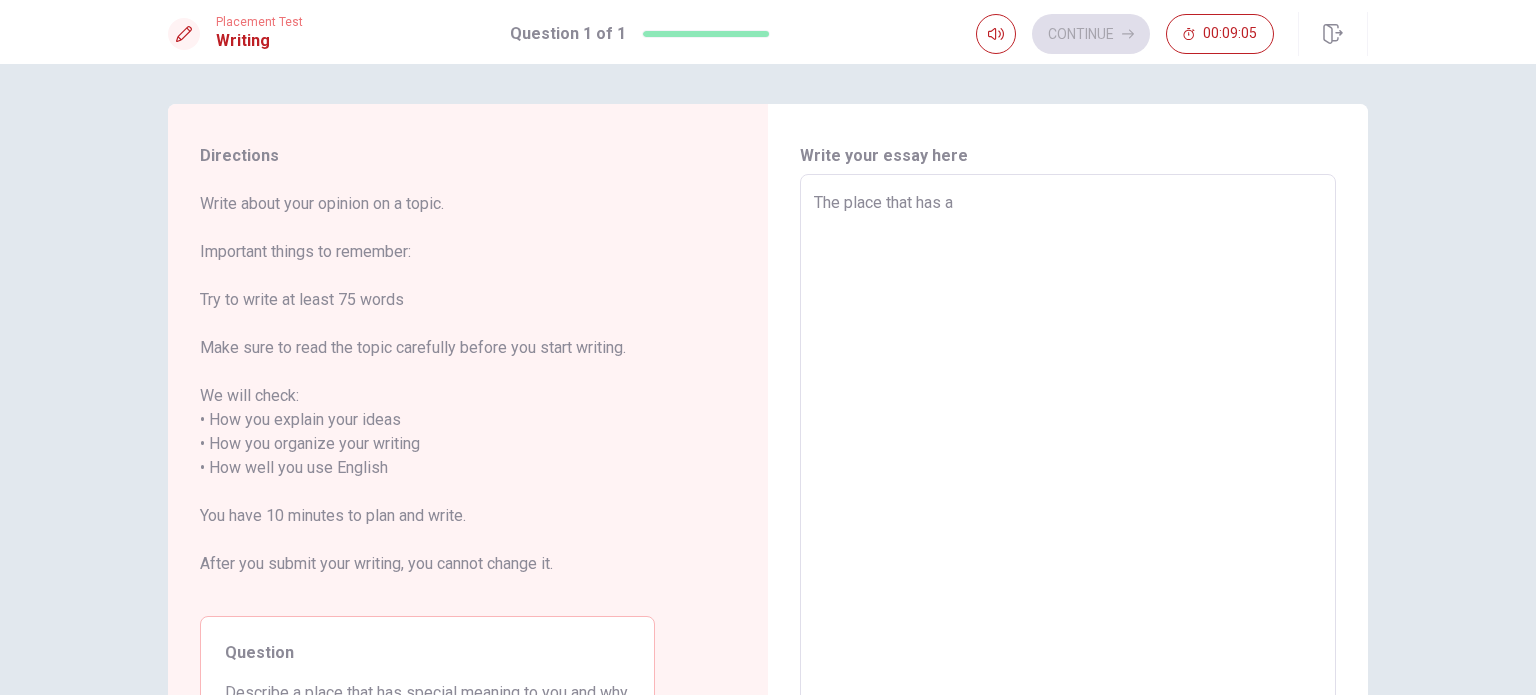 type on "x" 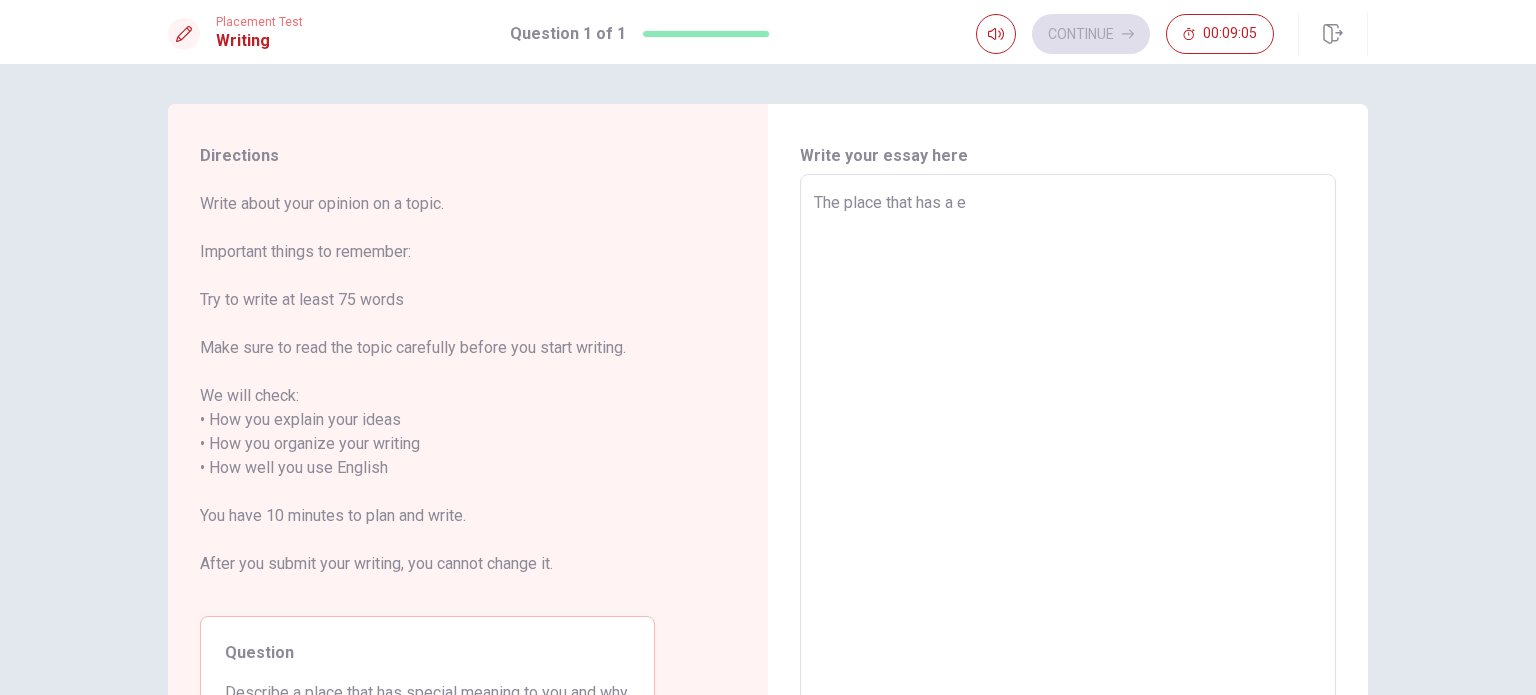 type on "x" 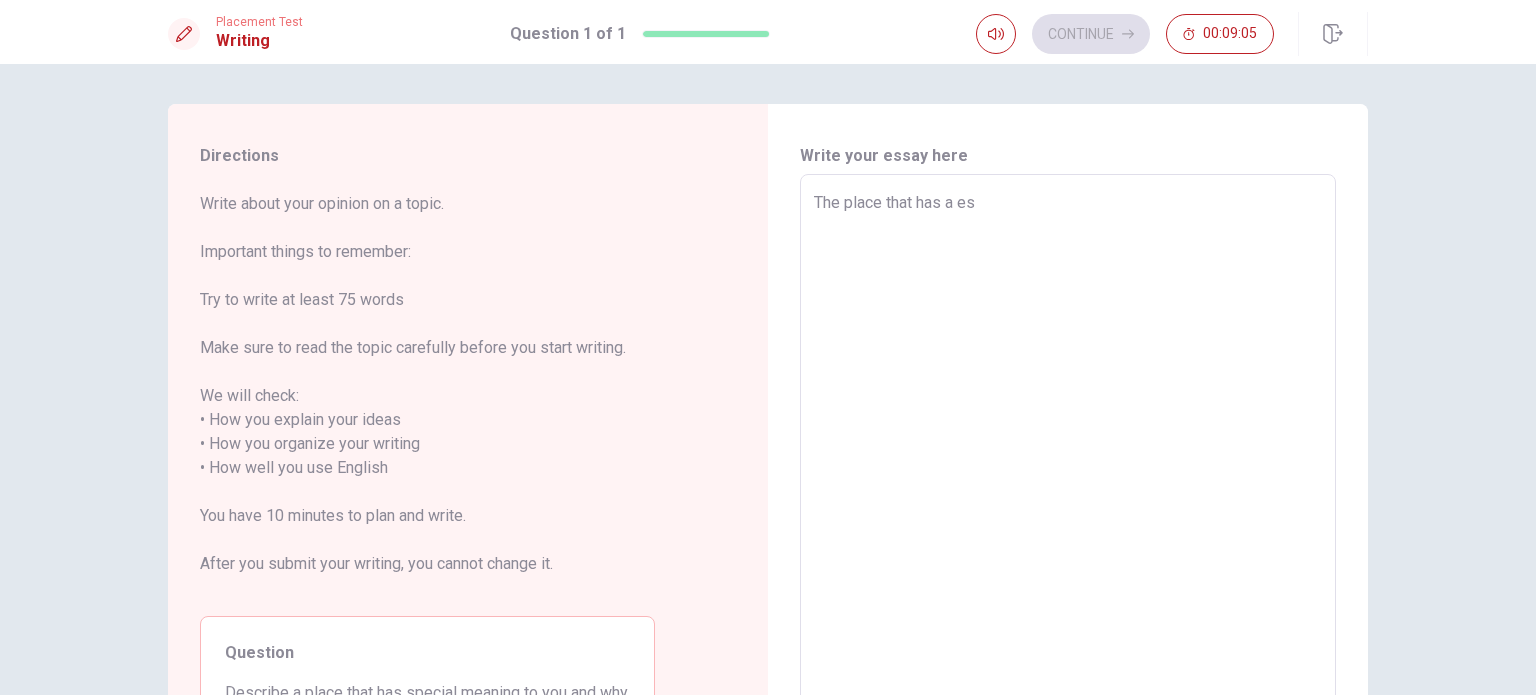 type on "x" 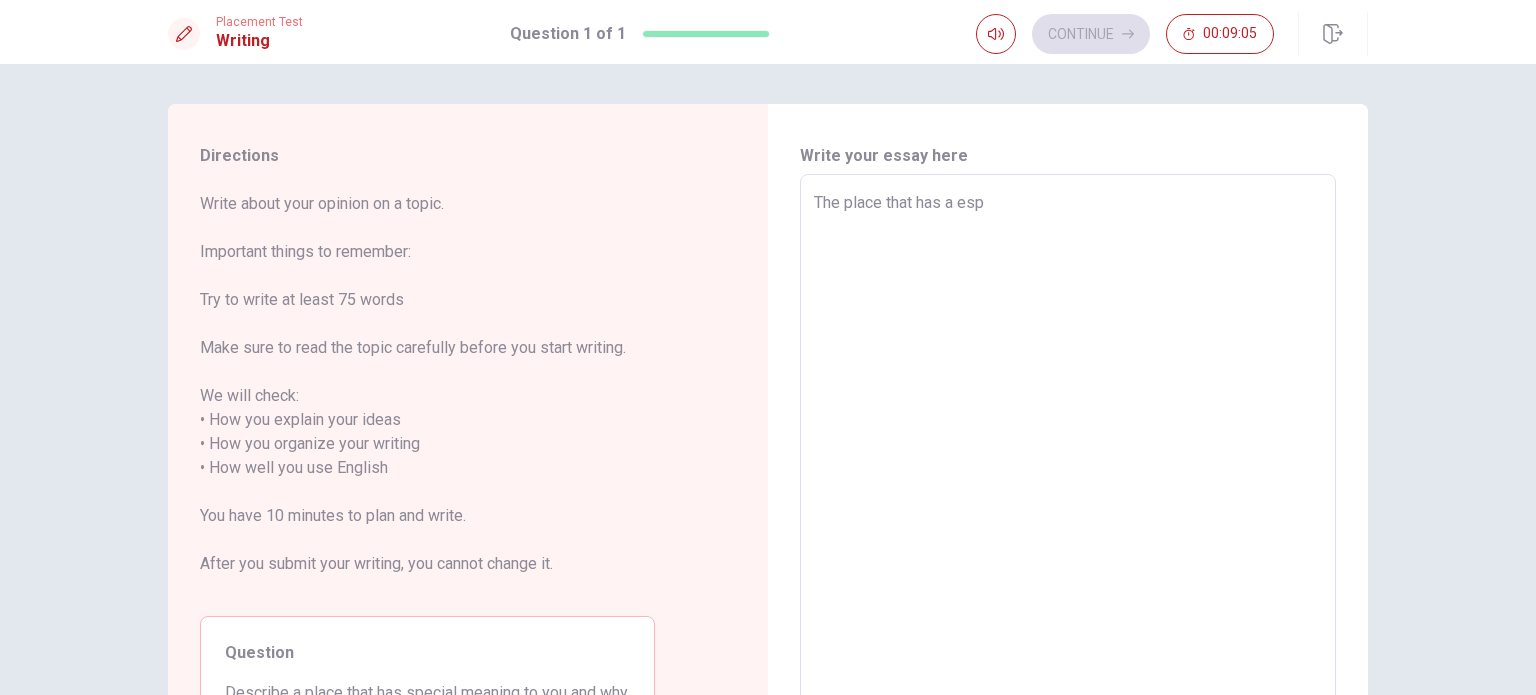 type on "x" 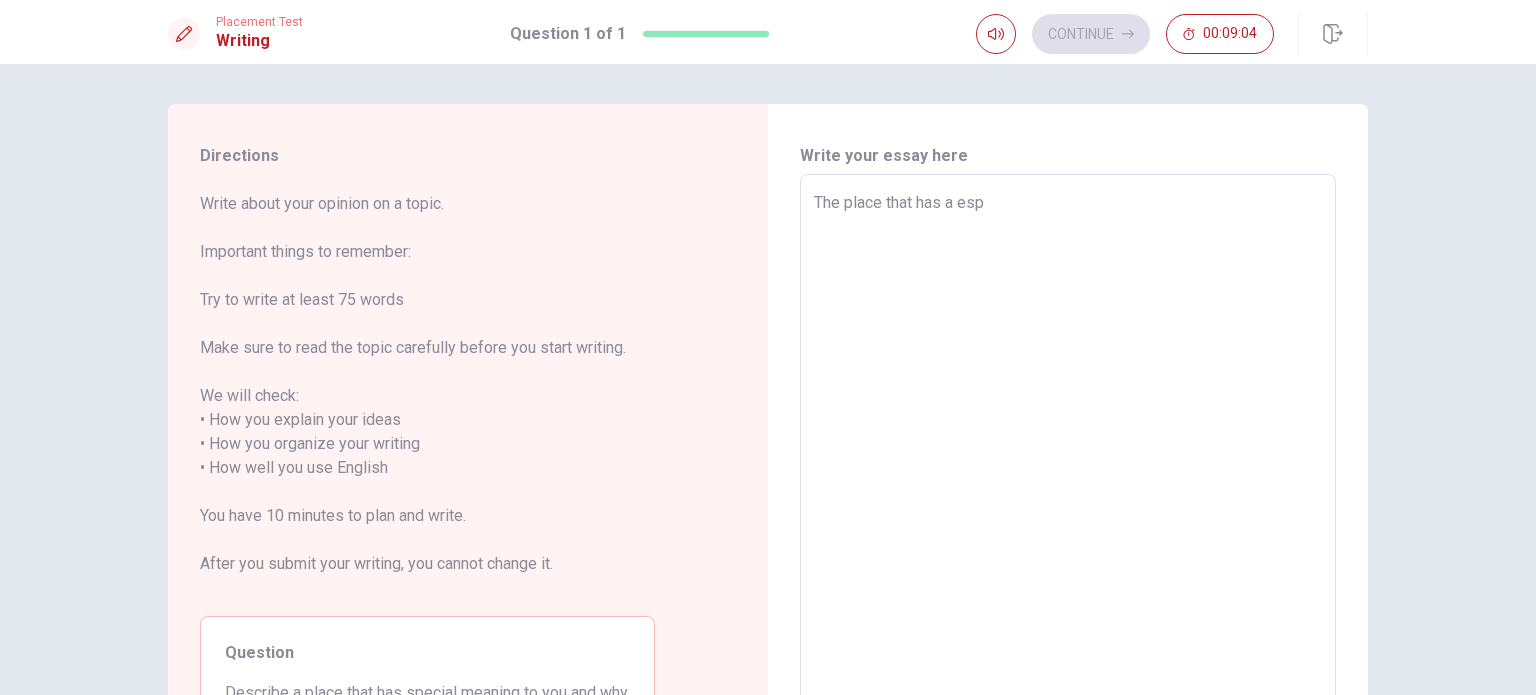 type on "The place that has a espe" 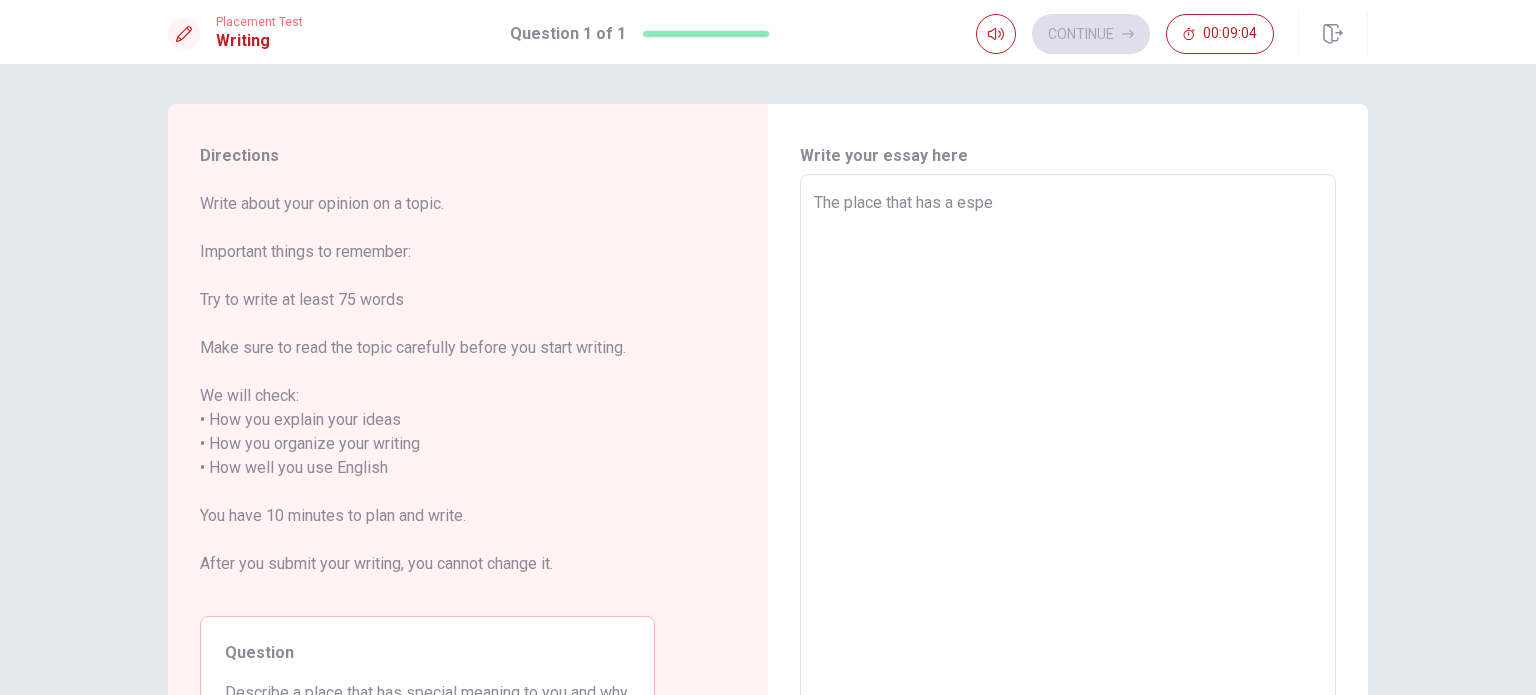type on "x" 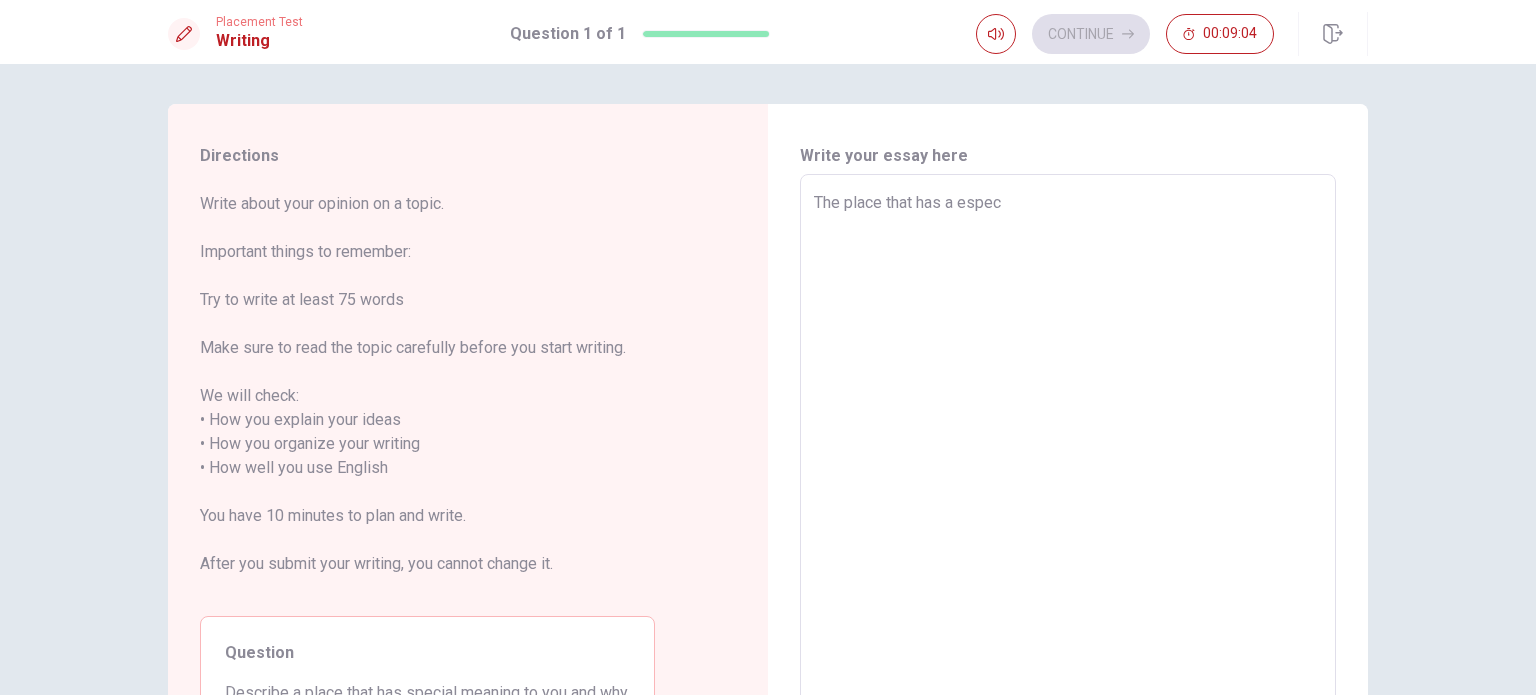type on "x" 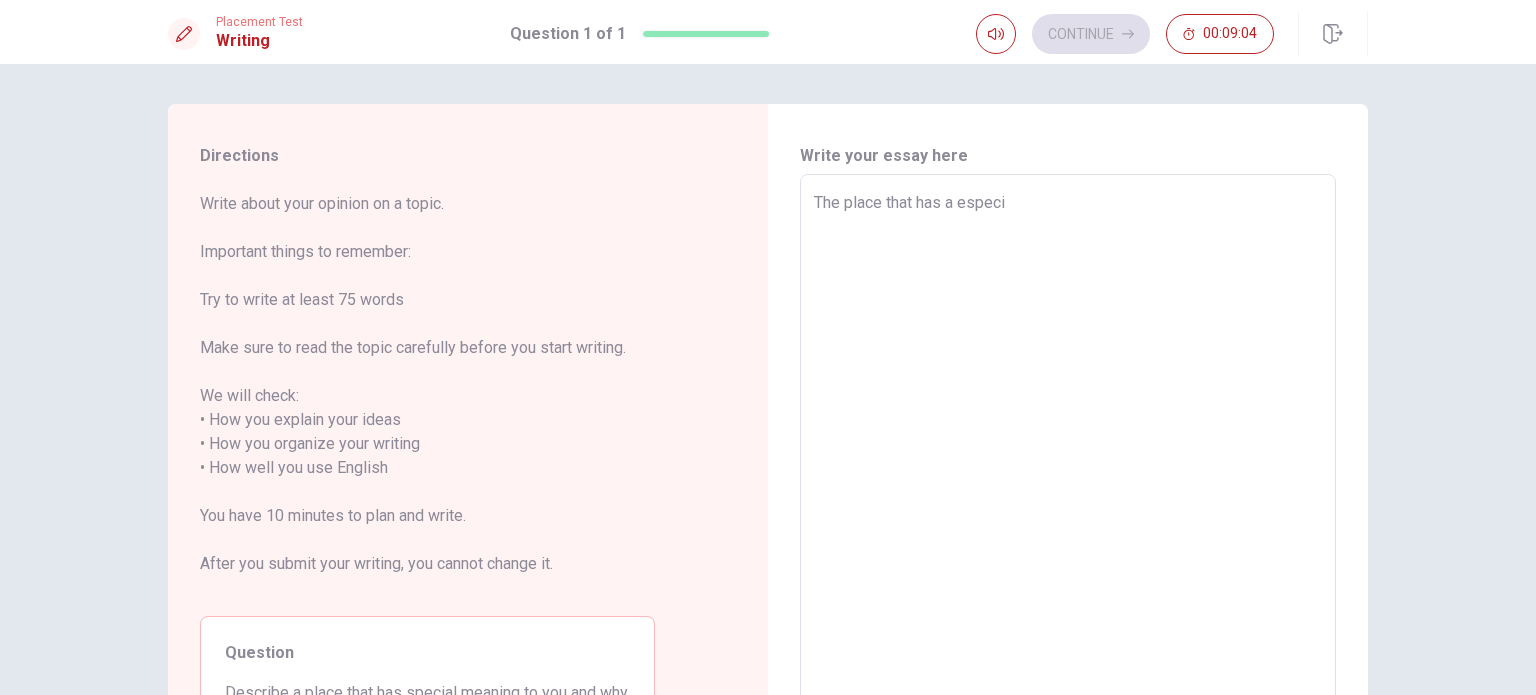 type on "x" 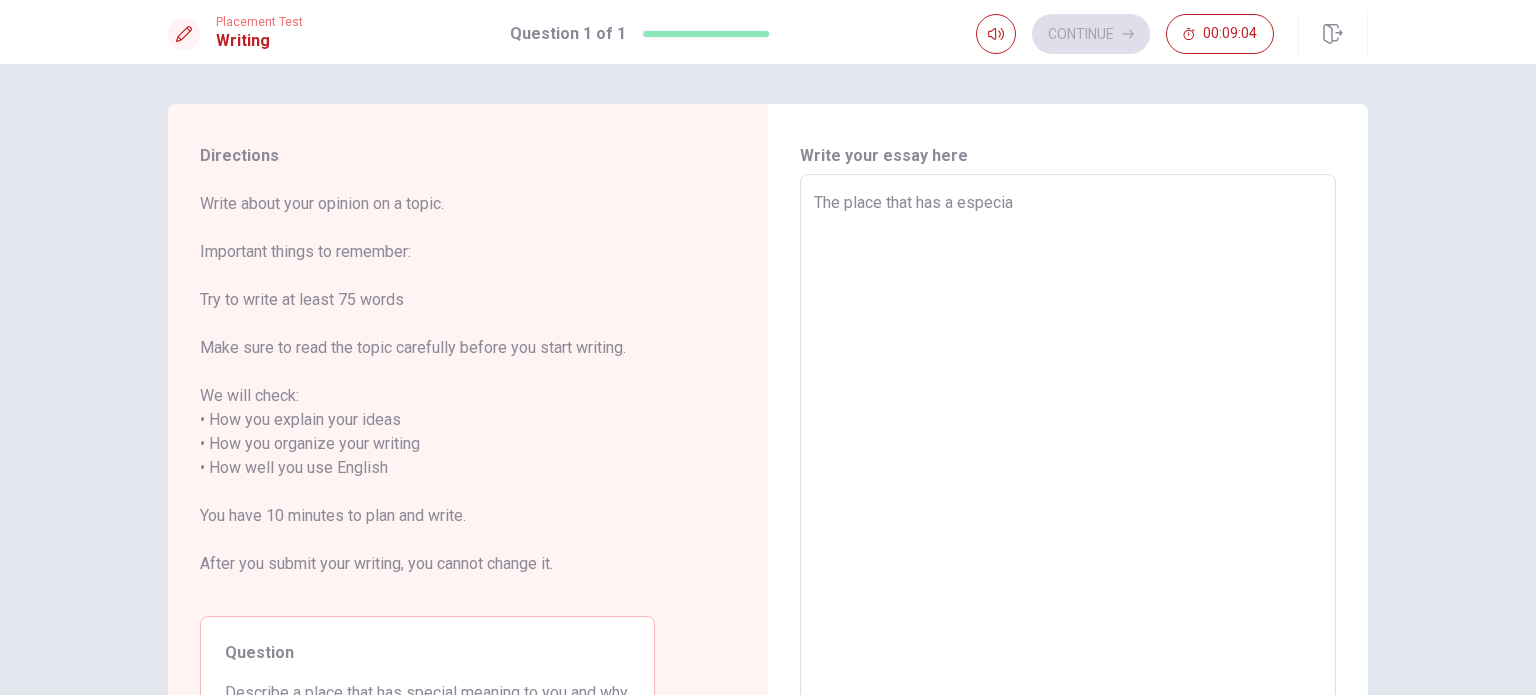 type on "x" 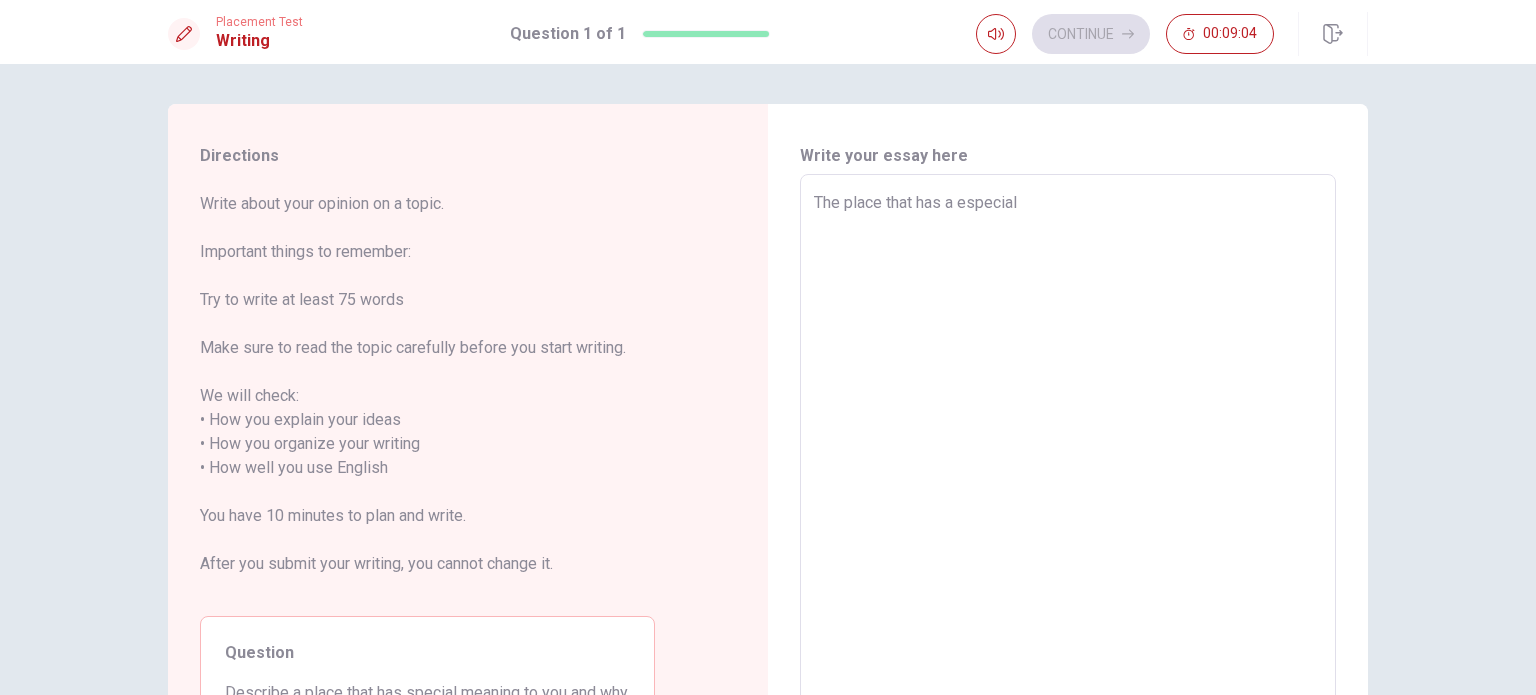 type on "x" 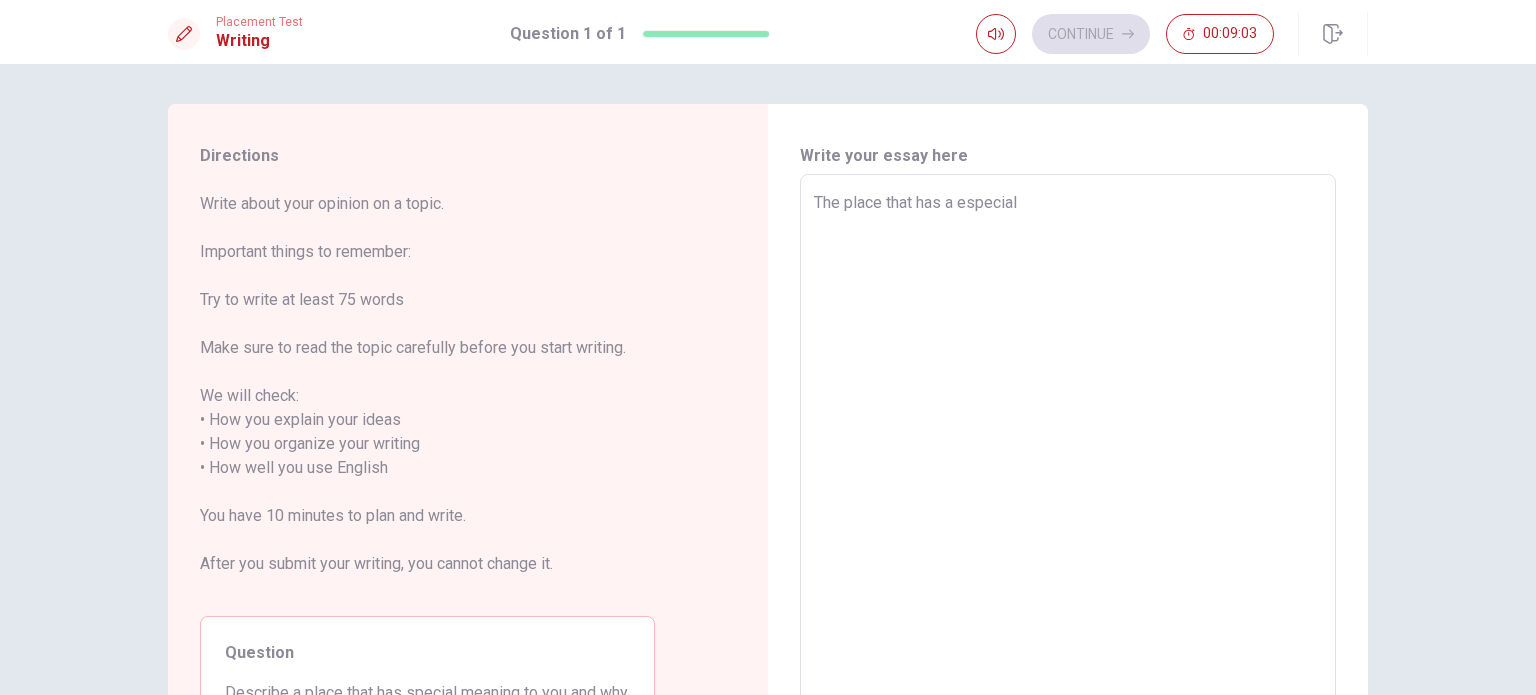 type on "The place that has a especial" 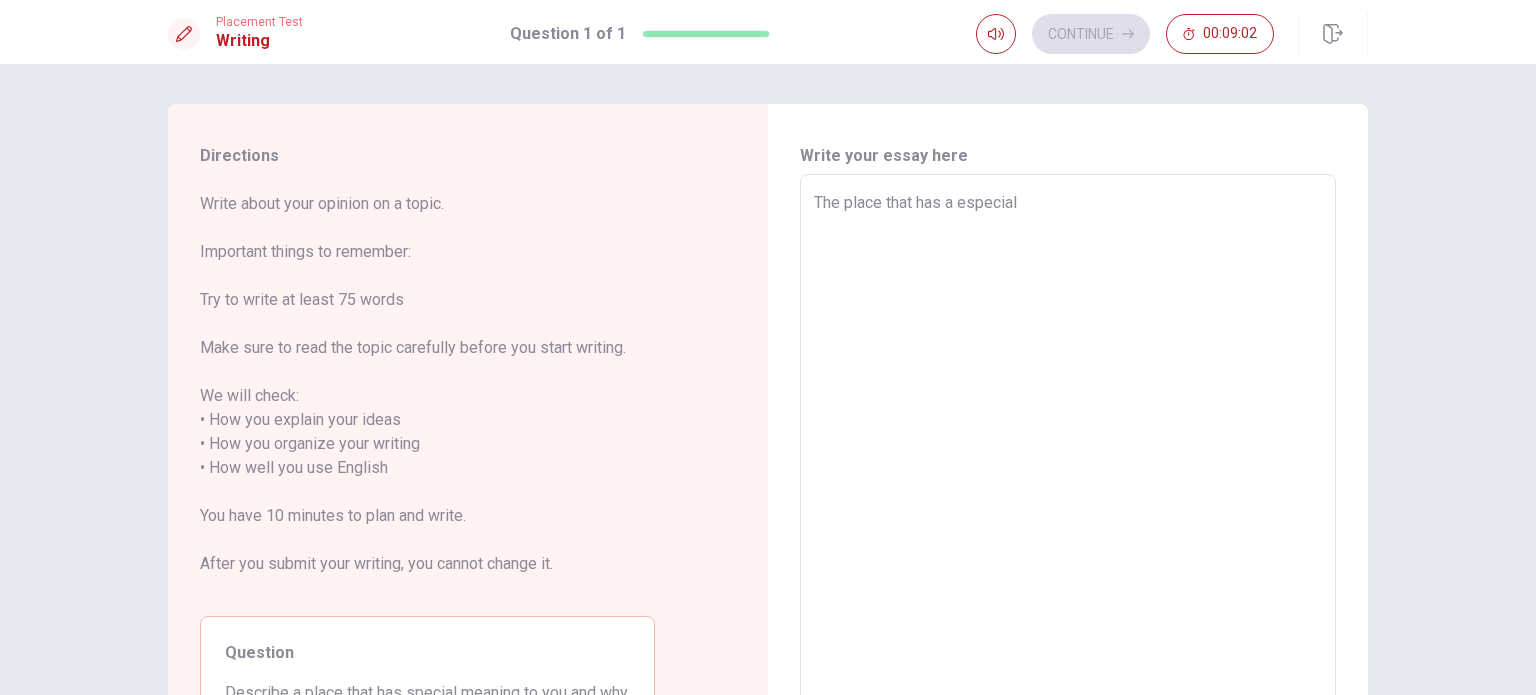 type on "x" 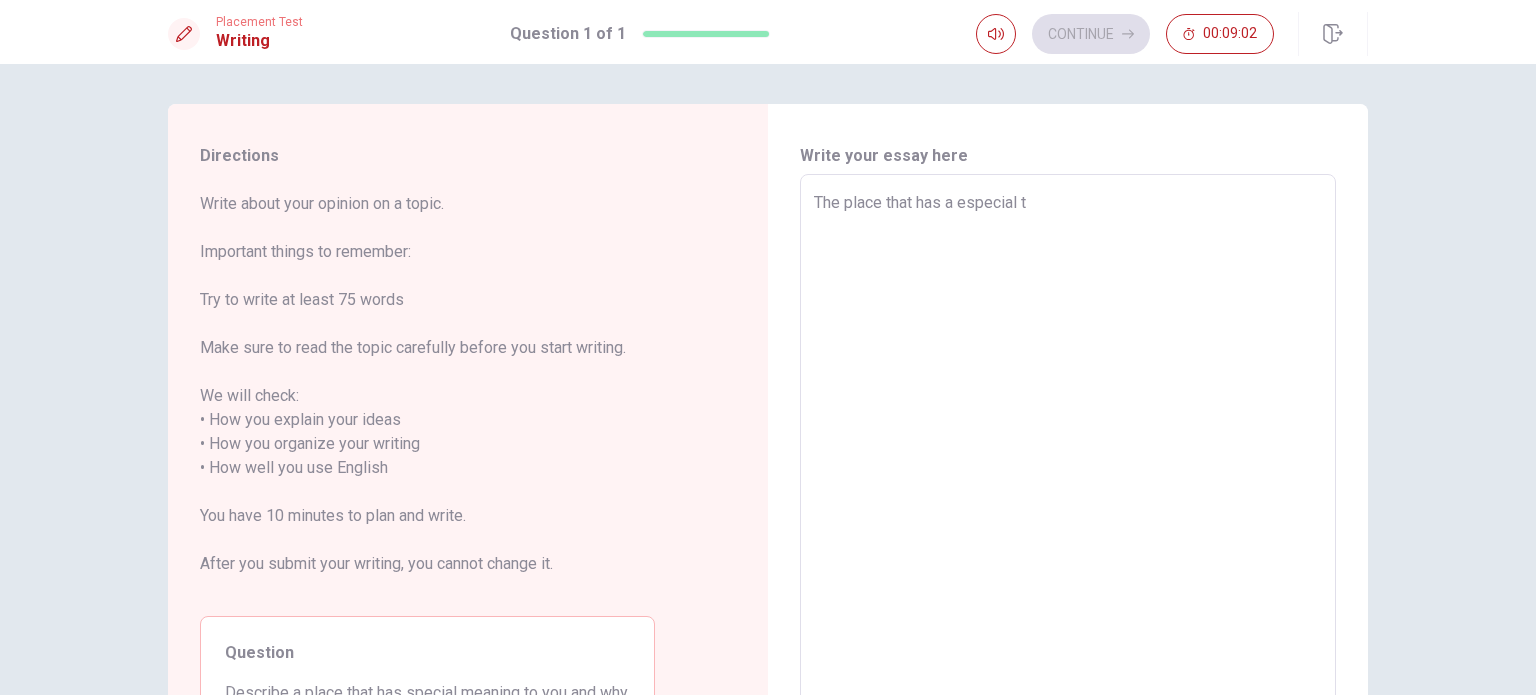 type on "x" 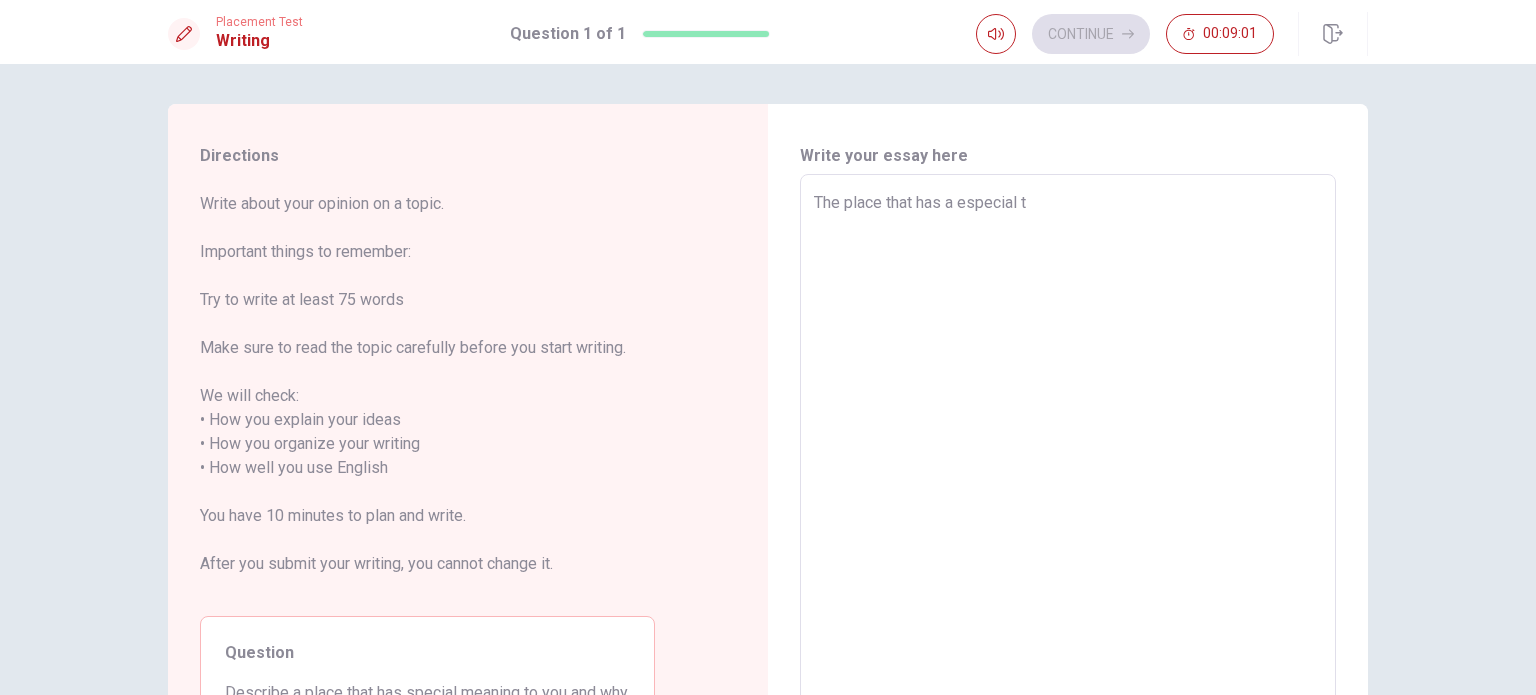 type on "The place that has a especial to" 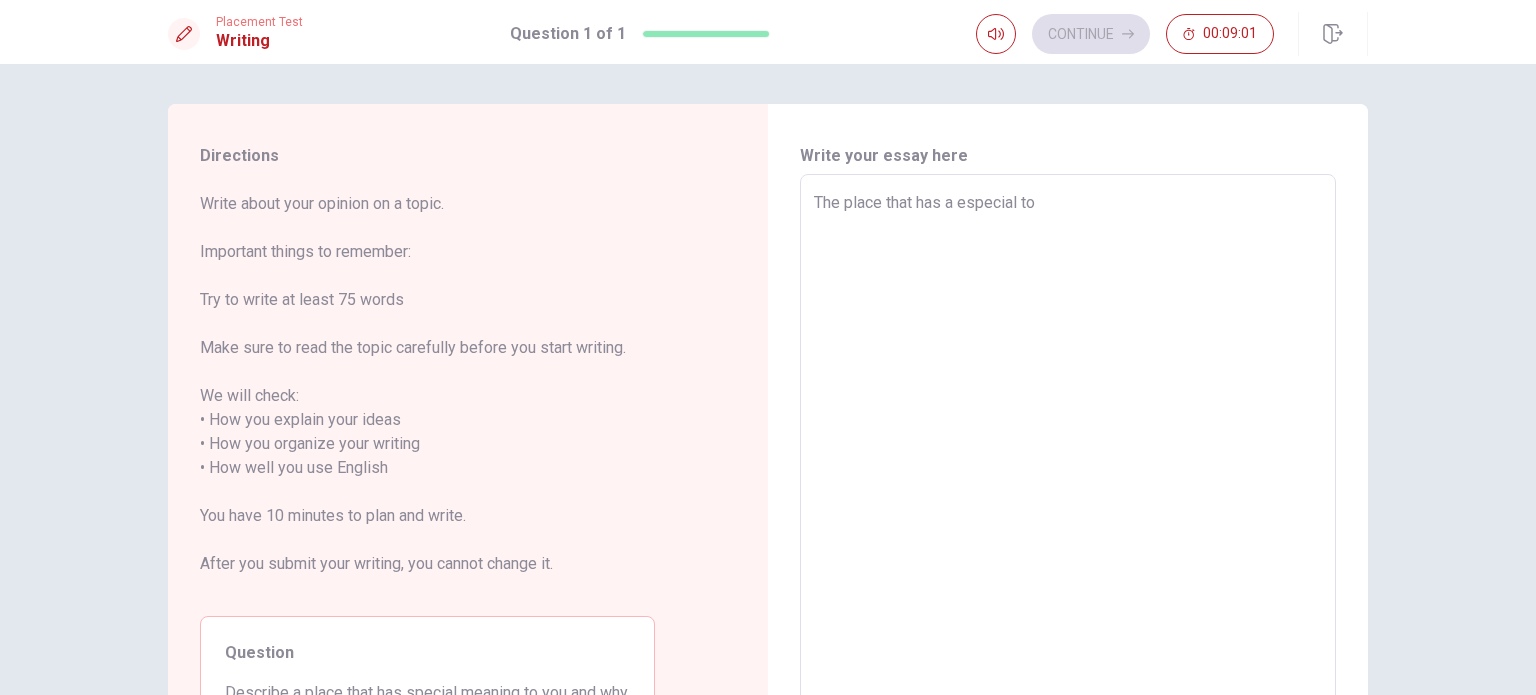 type on "x" 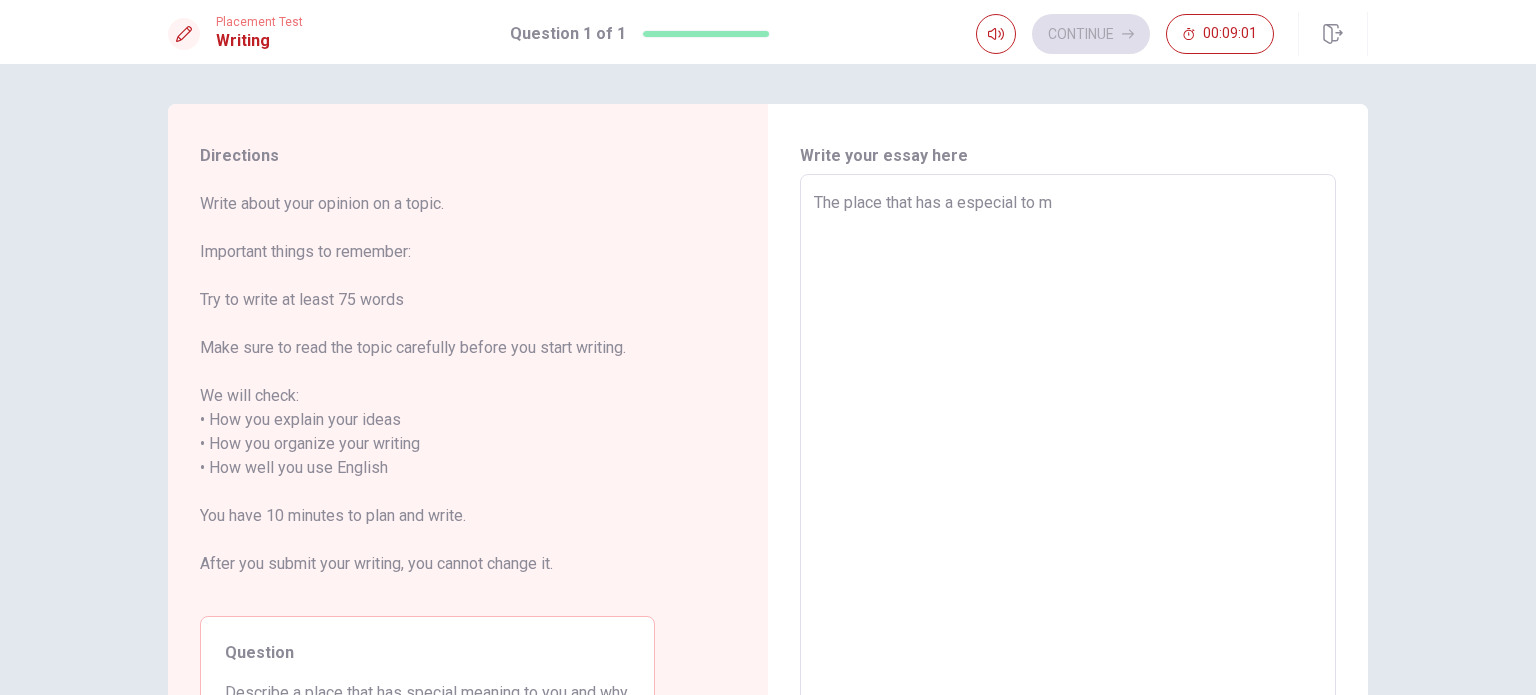 type on "x" 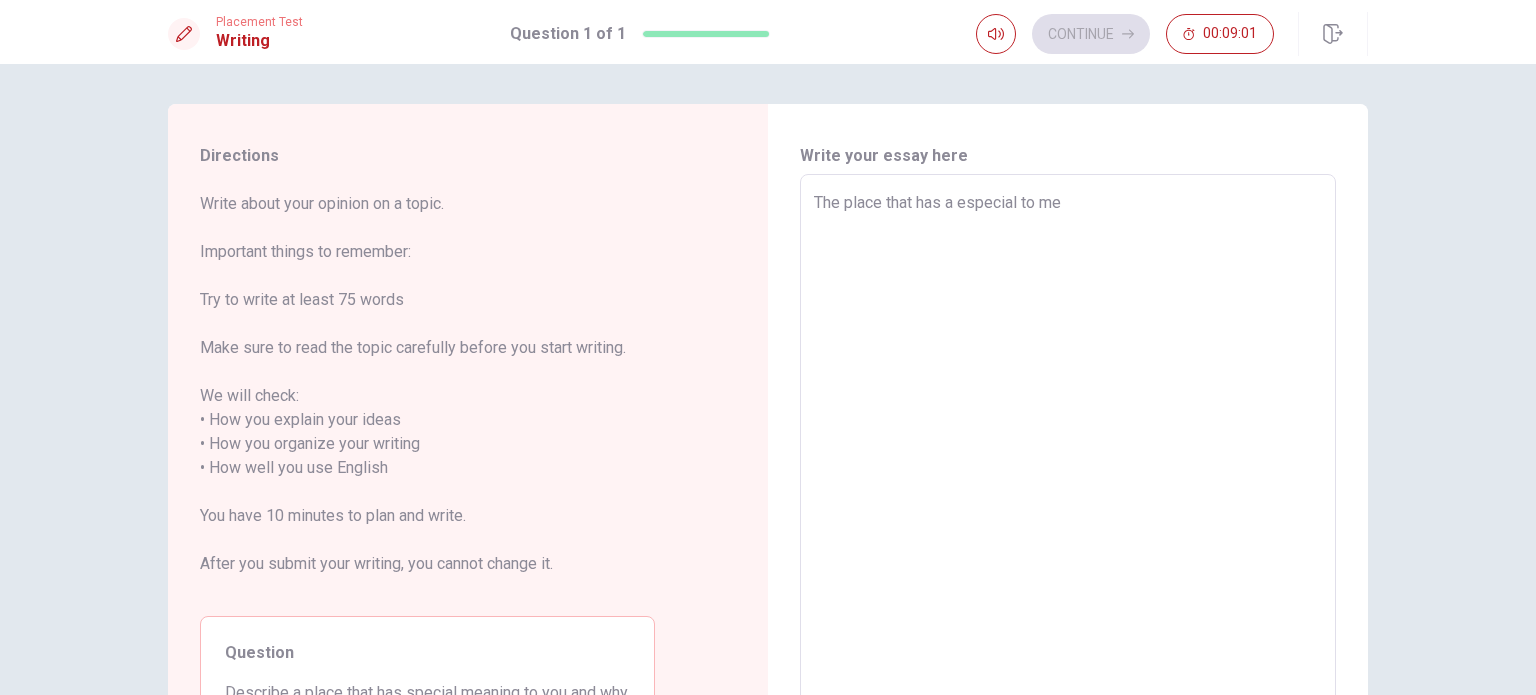 type on "x" 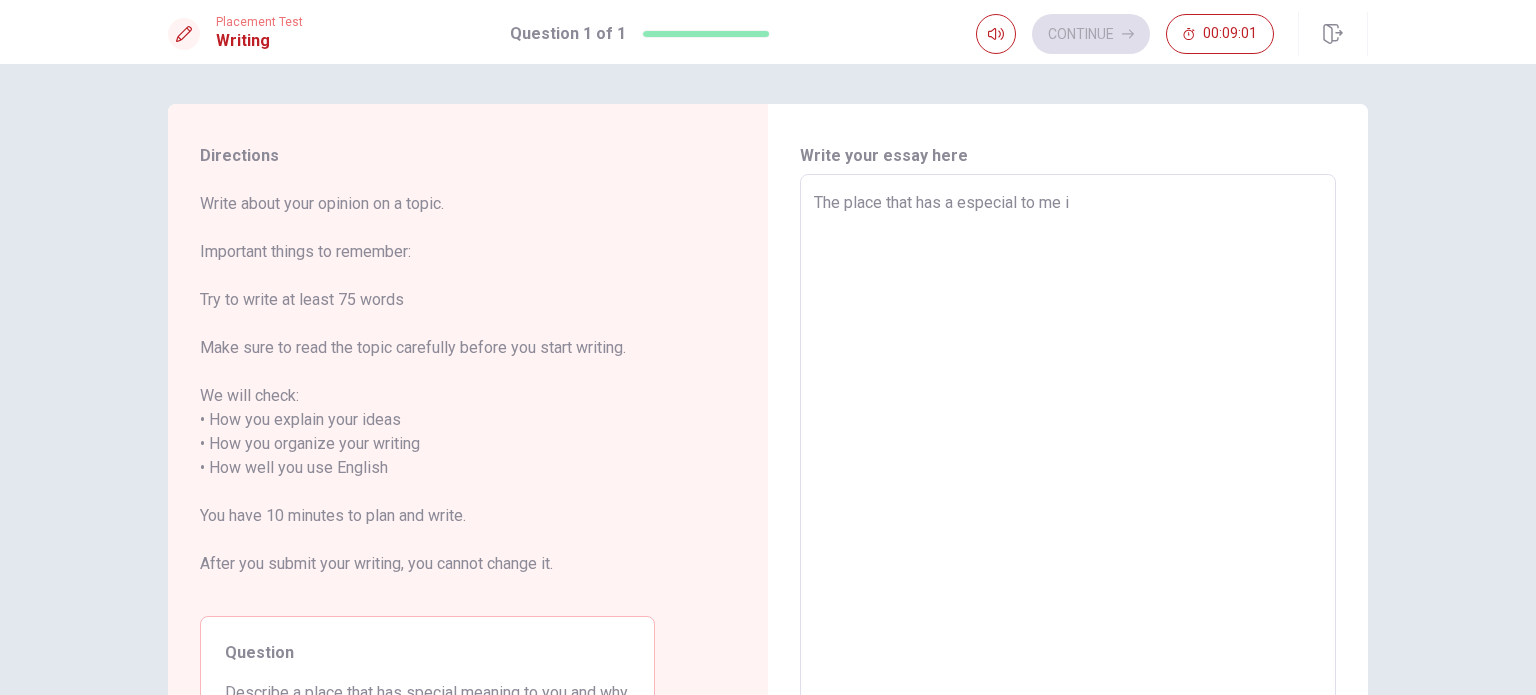 type on "x" 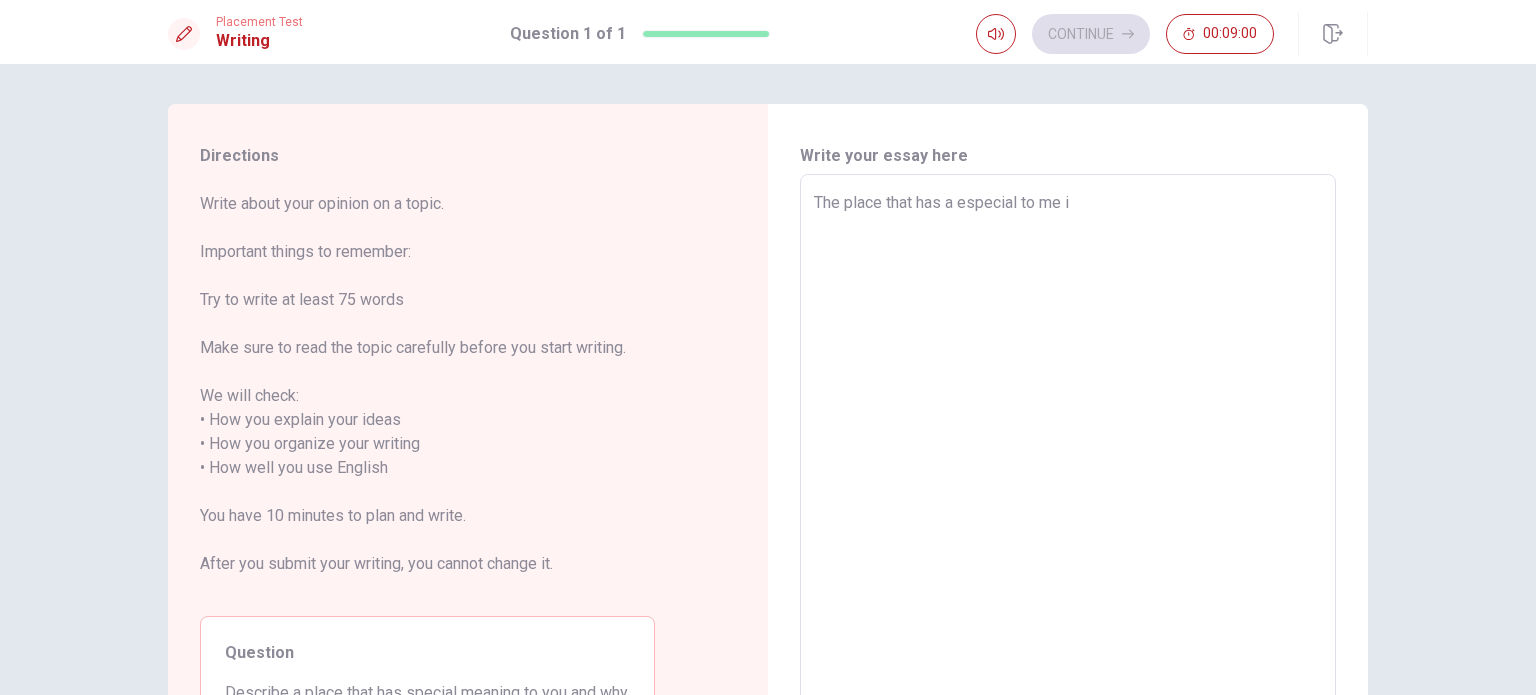 type on "The place that has a especial to me is" 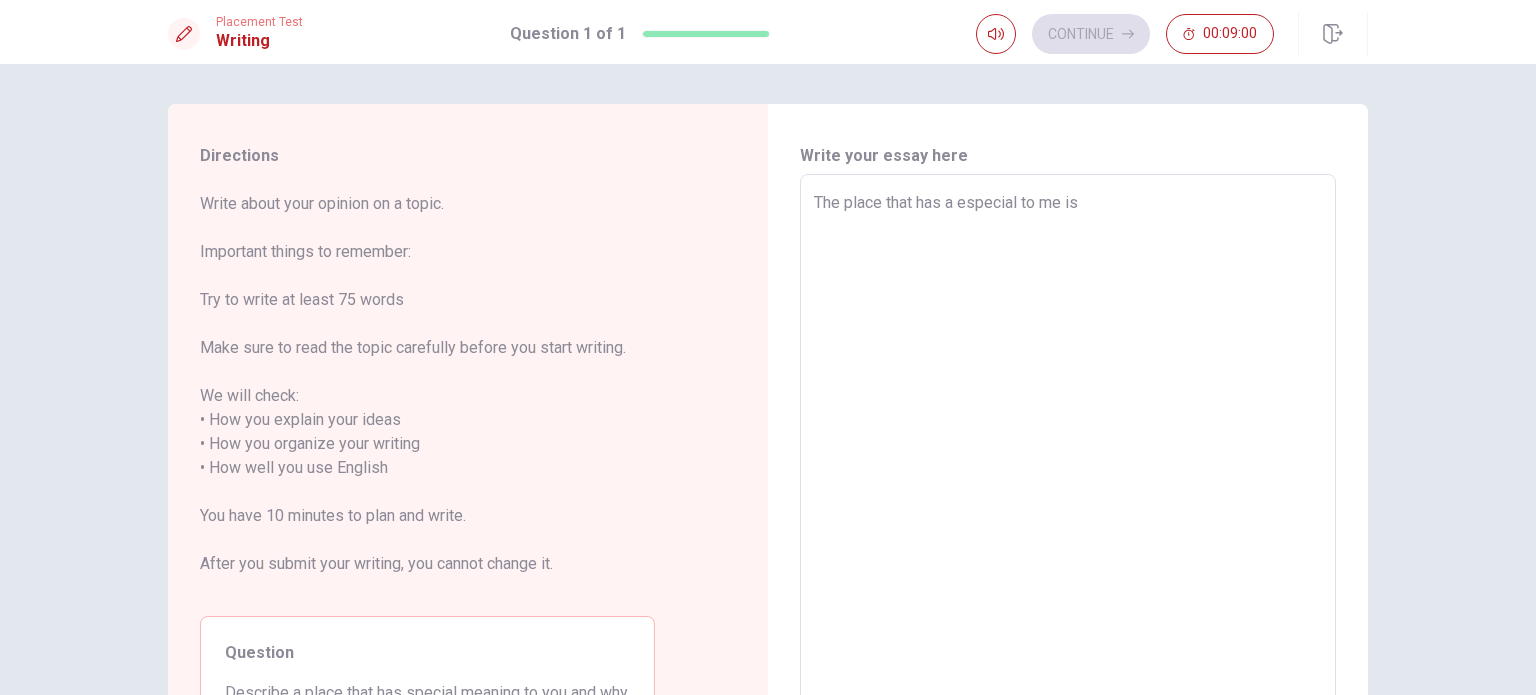 type on "x" 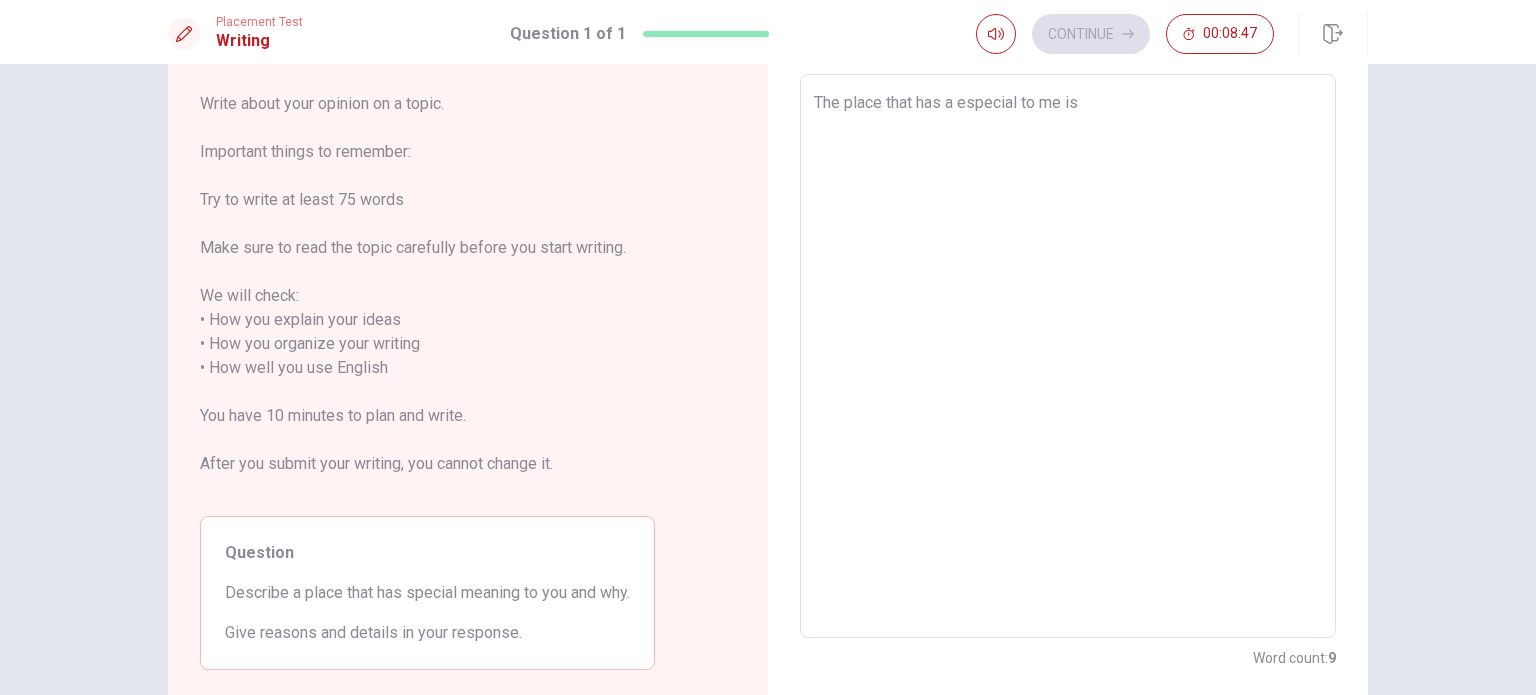 scroll, scrollTop: 0, scrollLeft: 0, axis: both 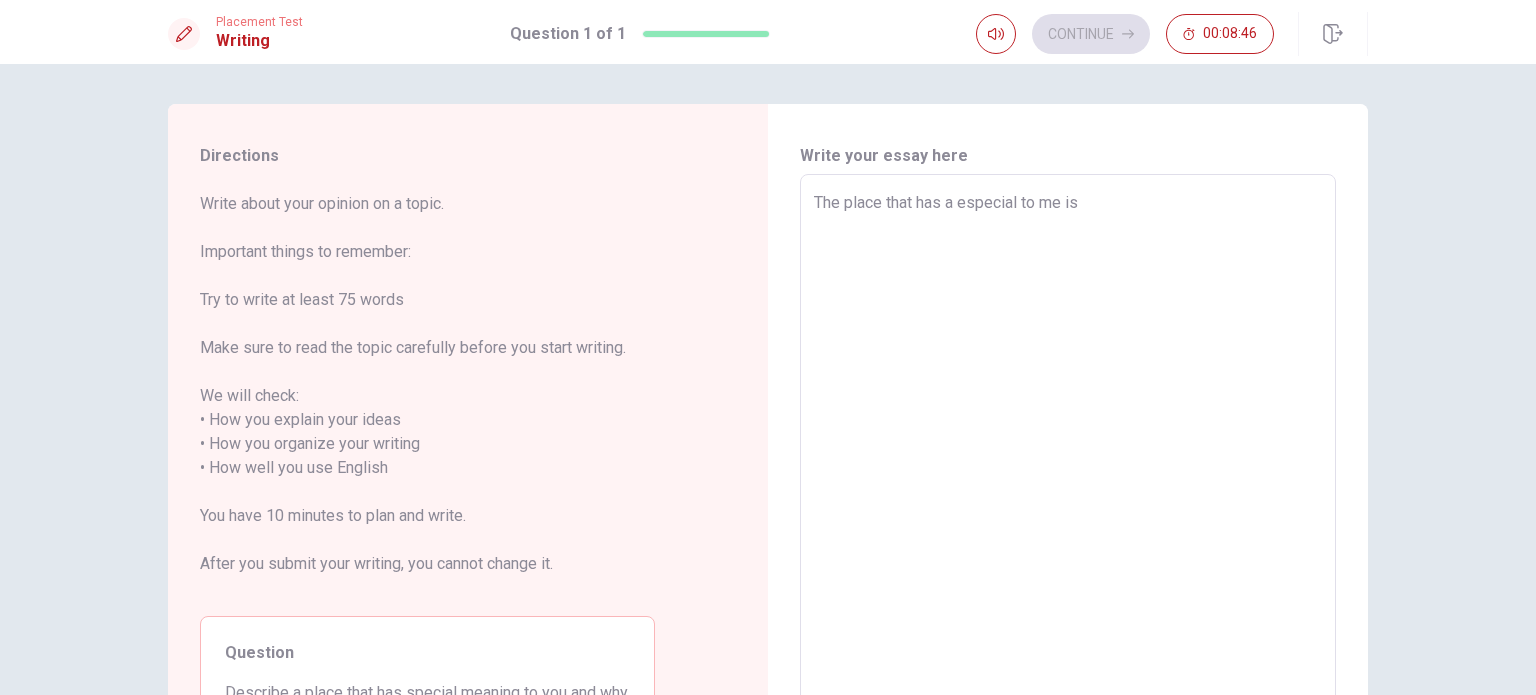 type on "x" 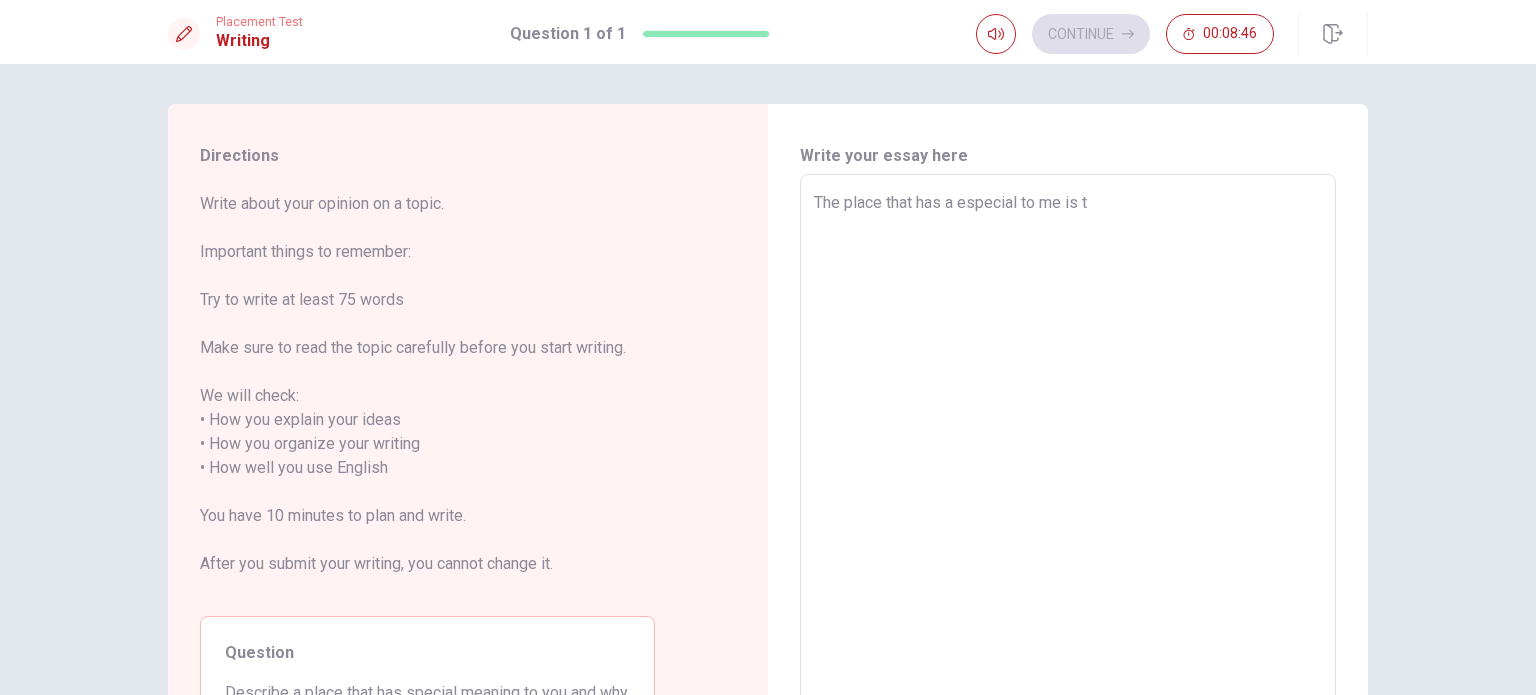 type on "x" 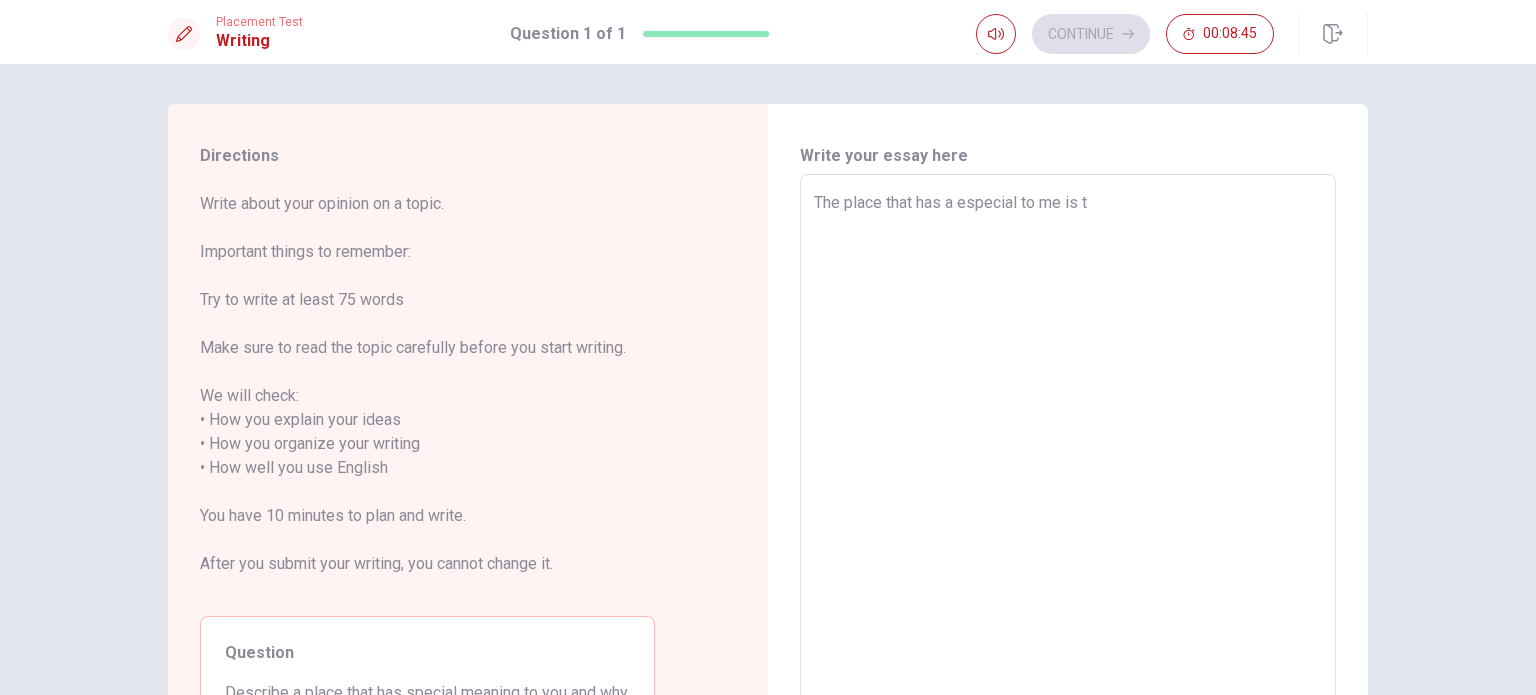 type on "The place that has a especial to me is th" 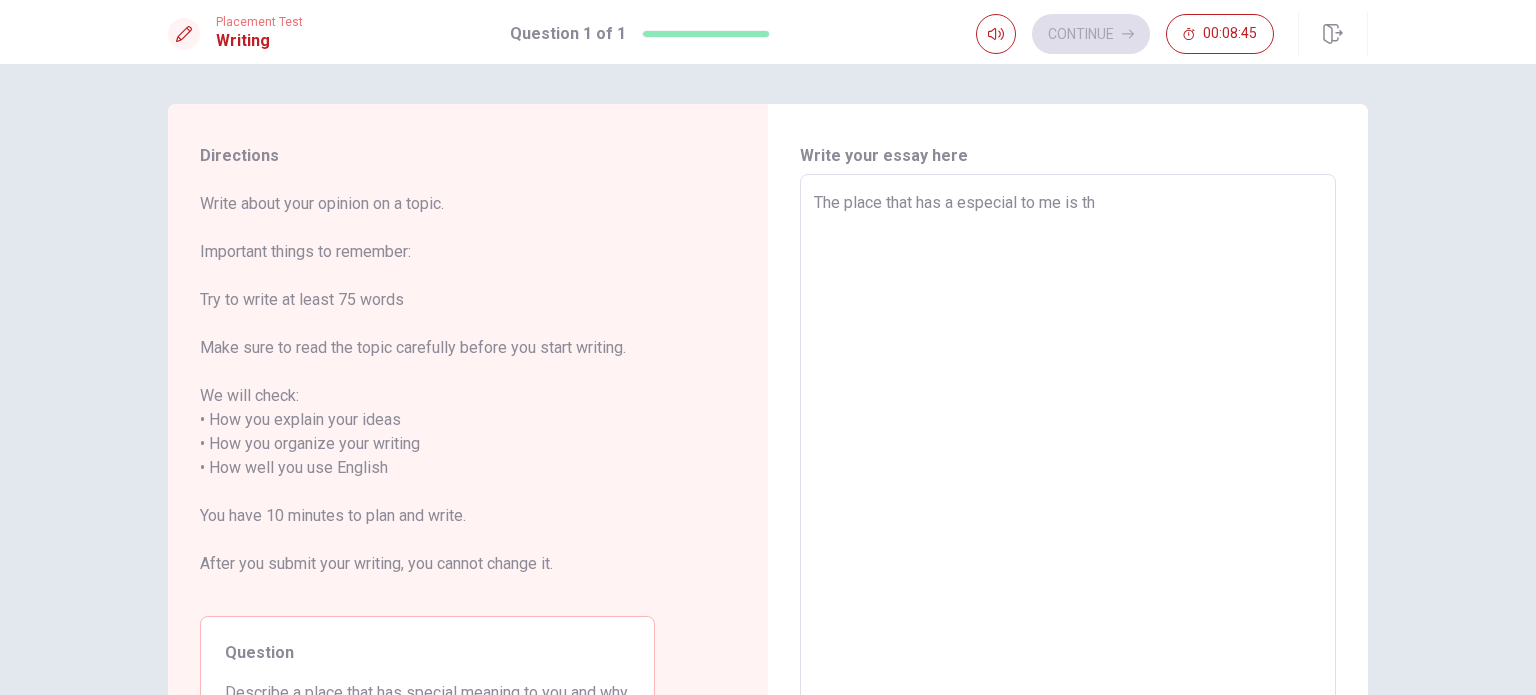 type on "x" 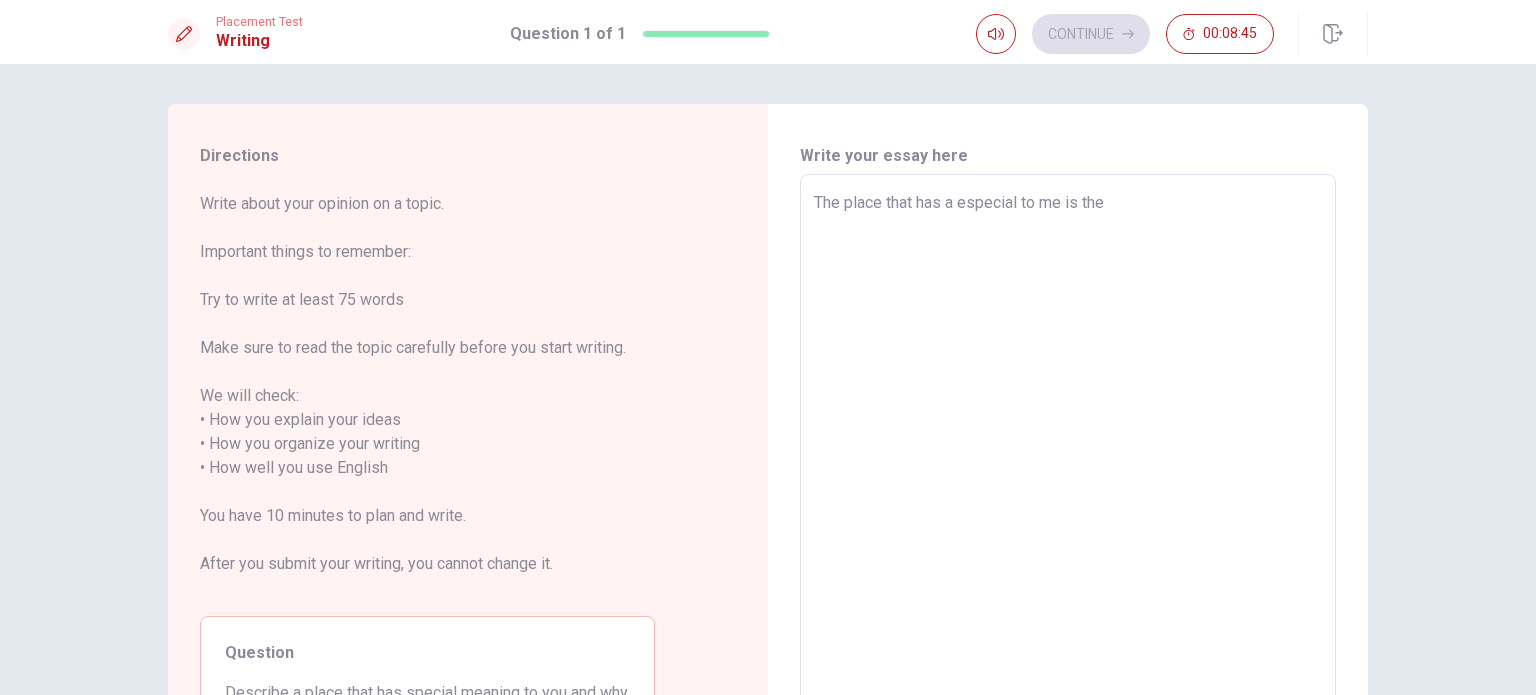 type on "x" 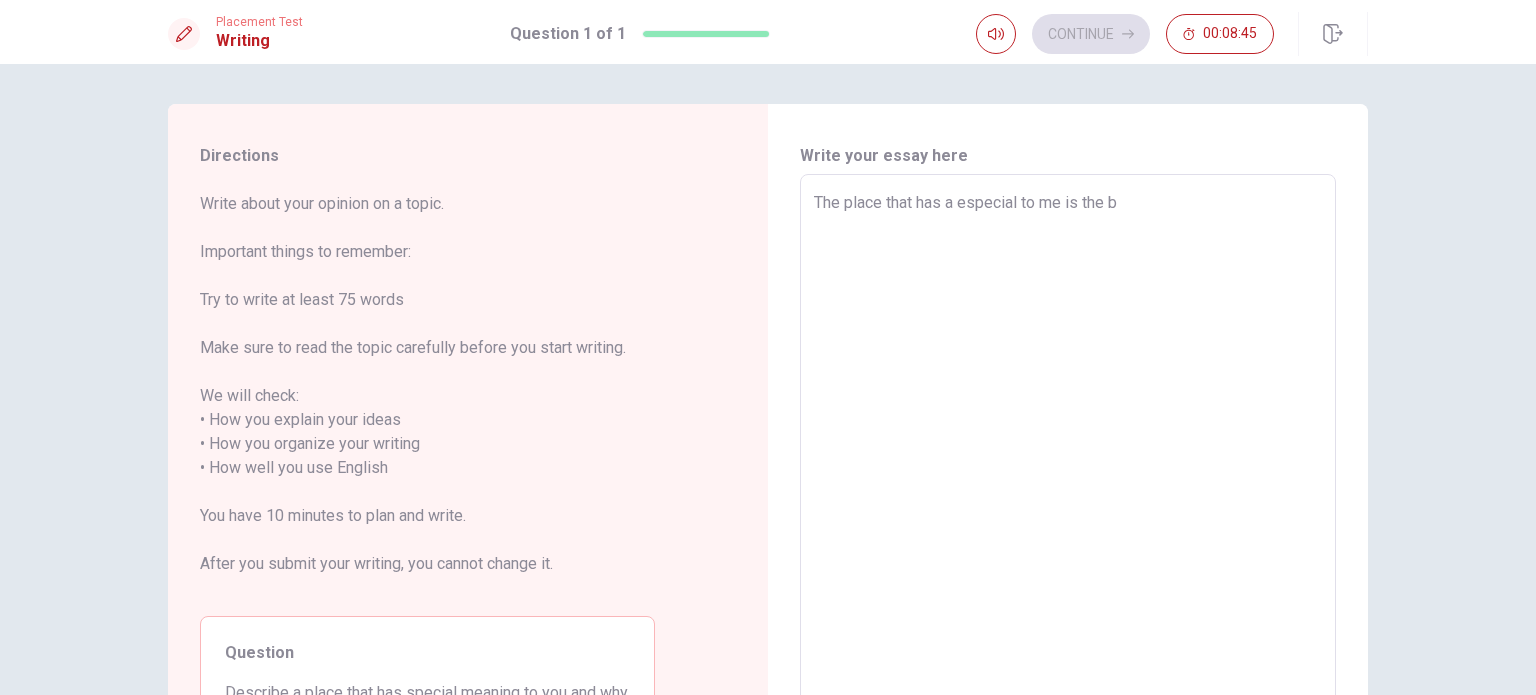 type on "x" 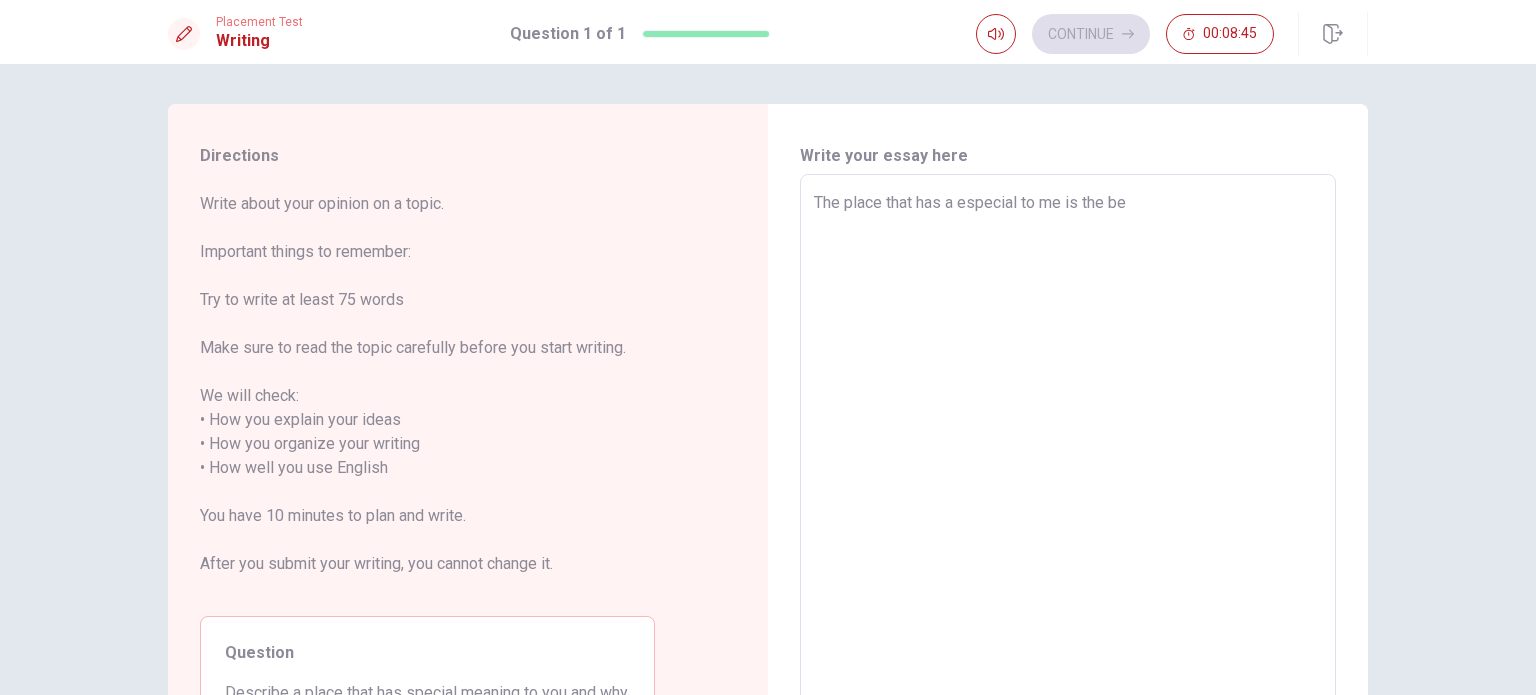 type on "x" 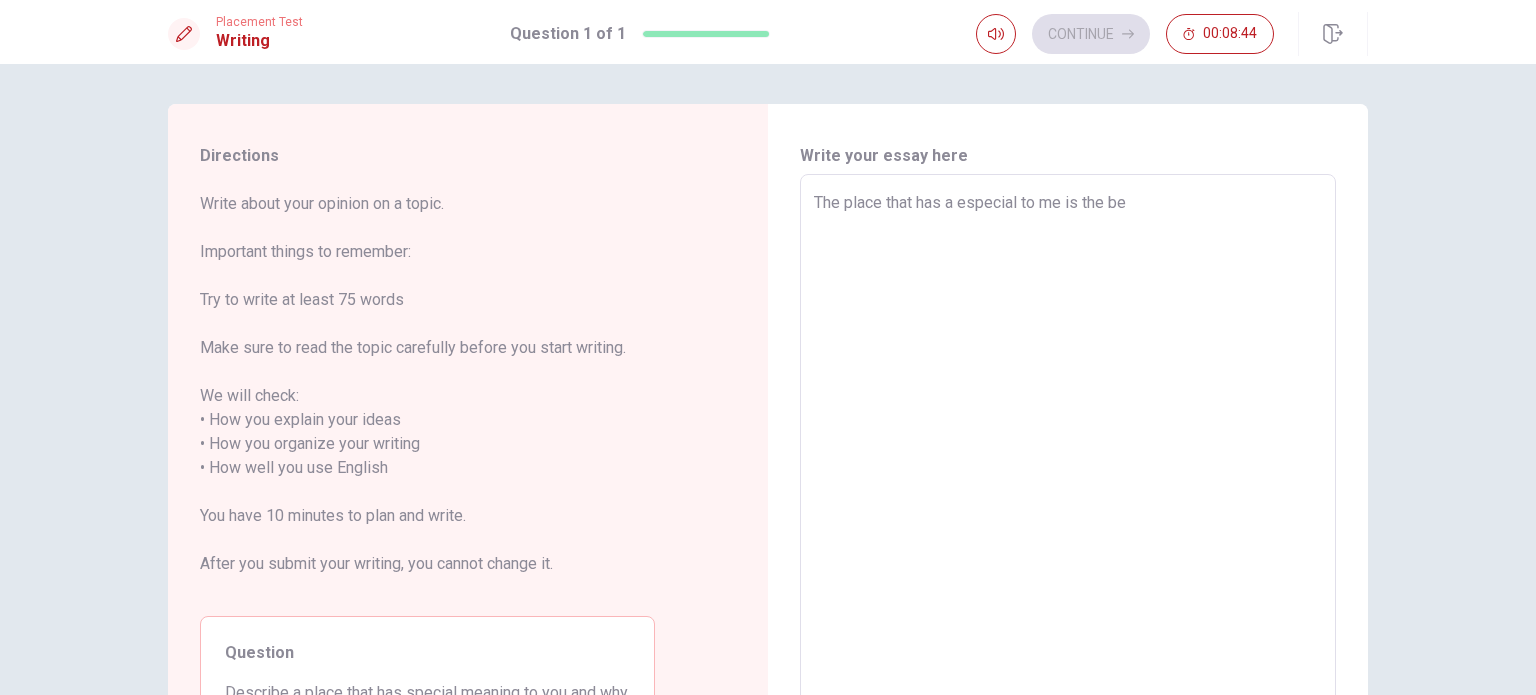 type on "The place that has a especial to me is the b" 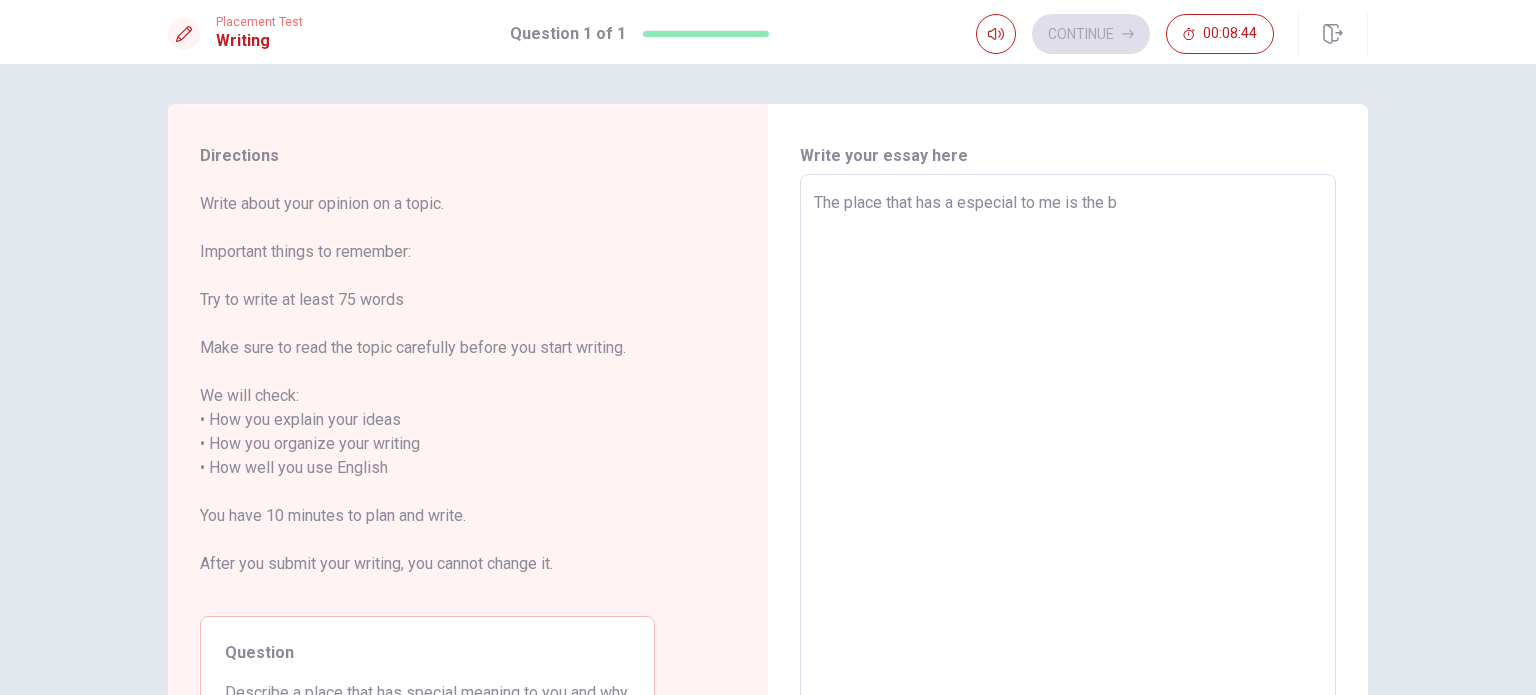 type on "x" 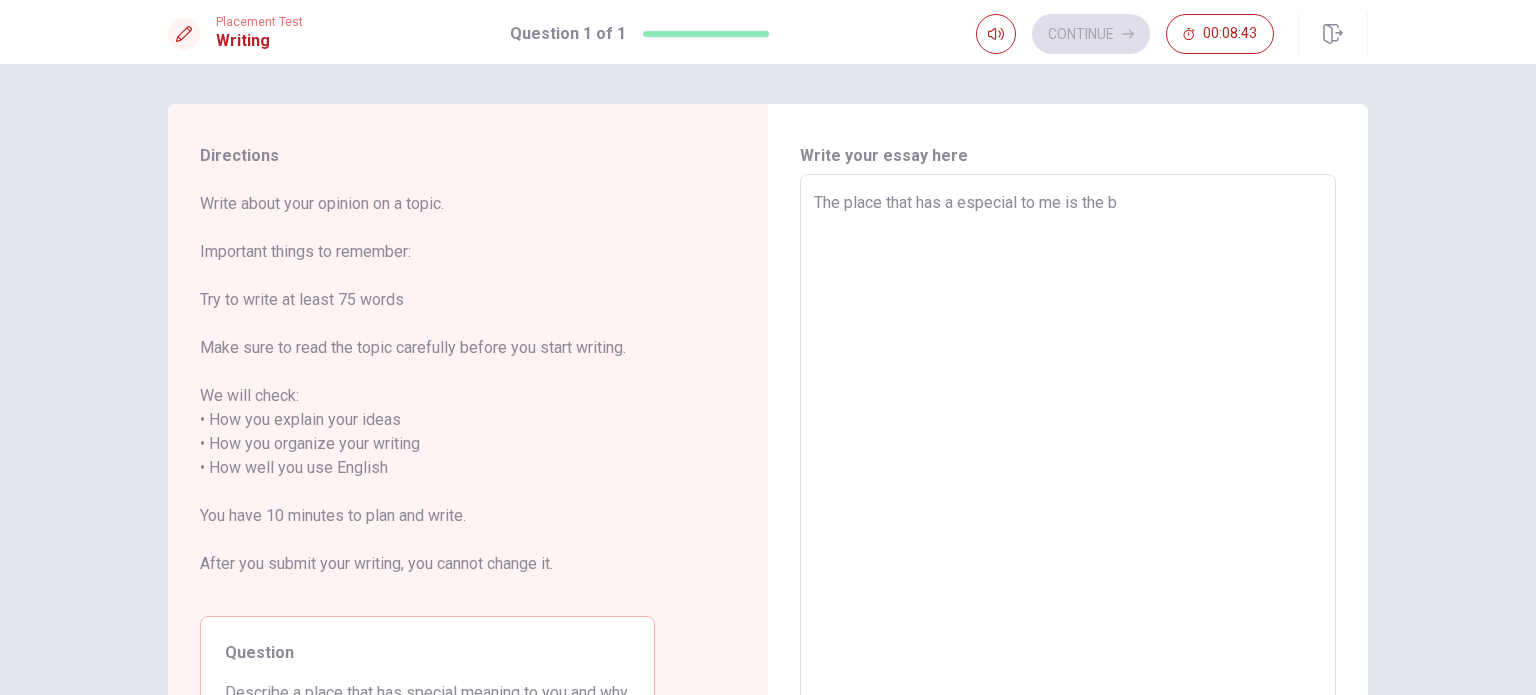 type on "The place that has a especial to me is the be" 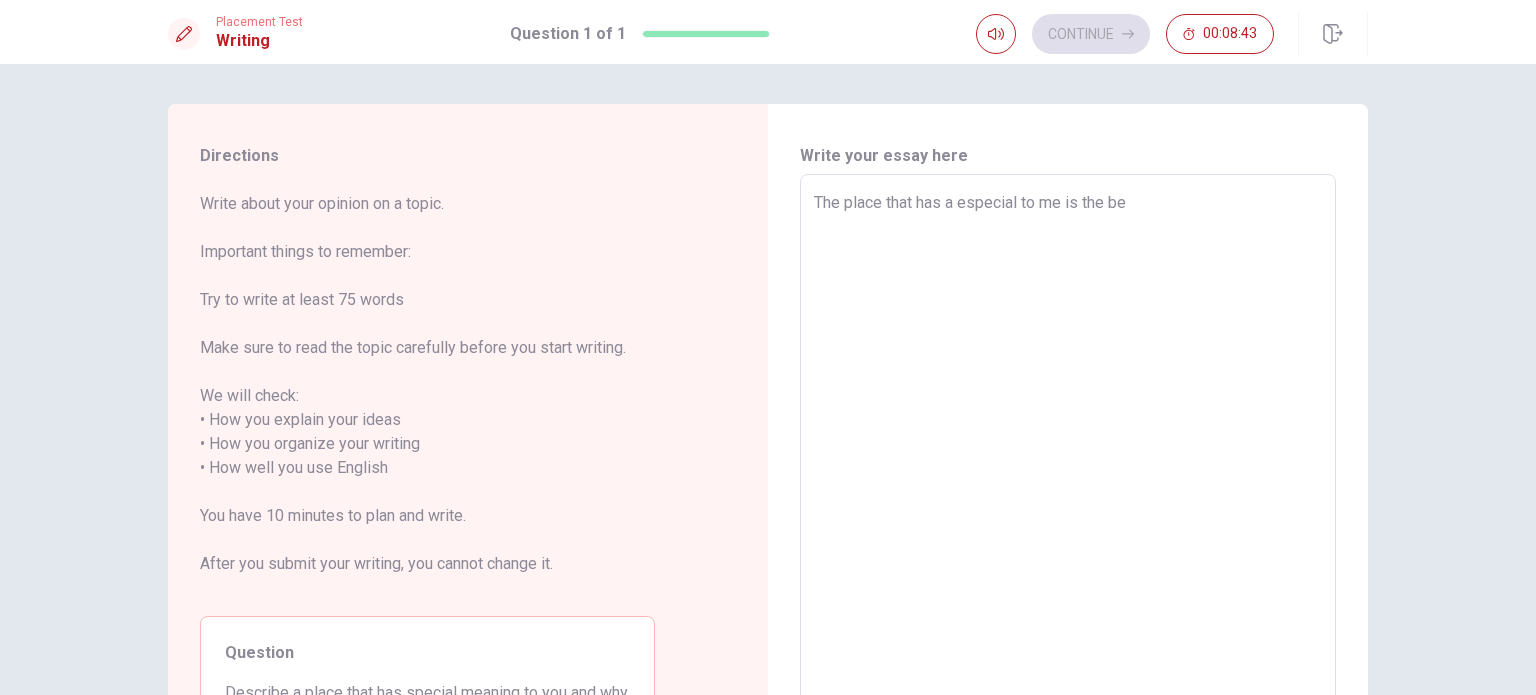 type on "x" 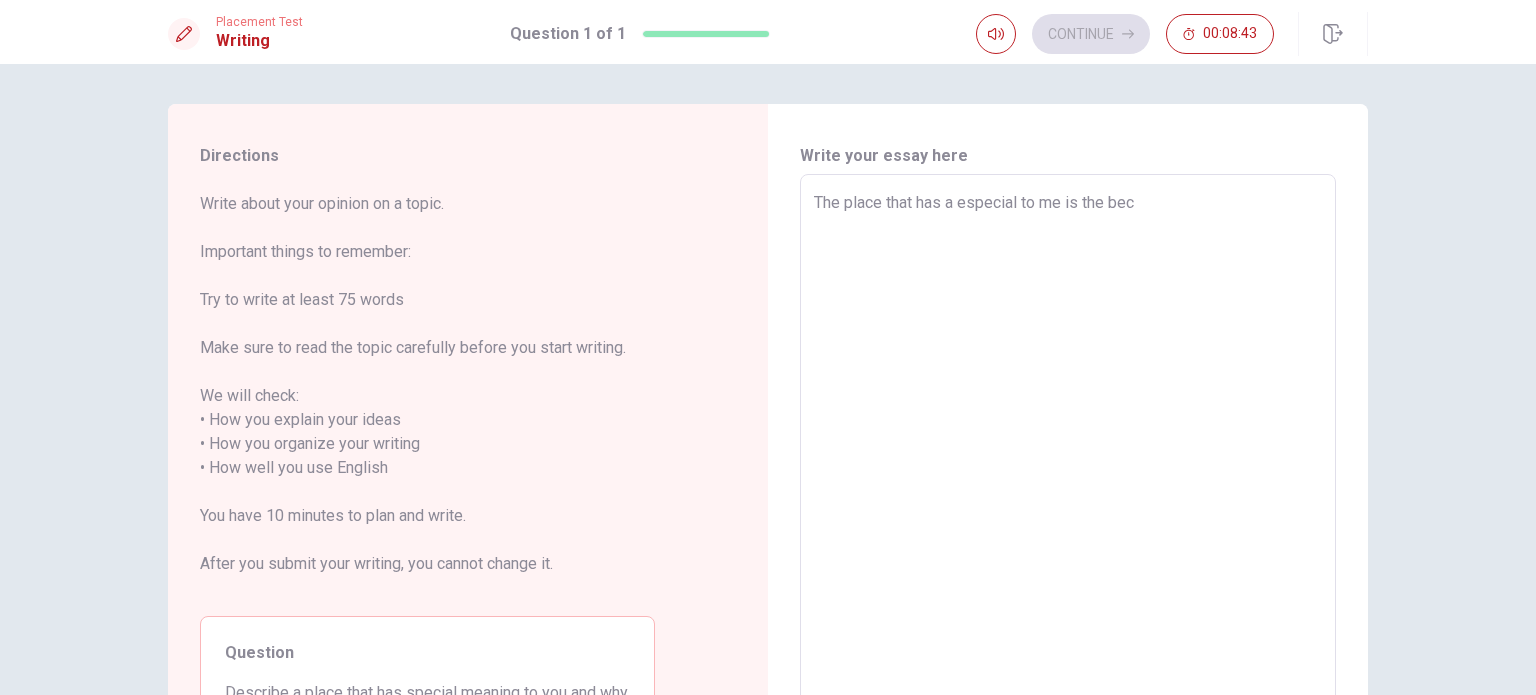 type on "x" 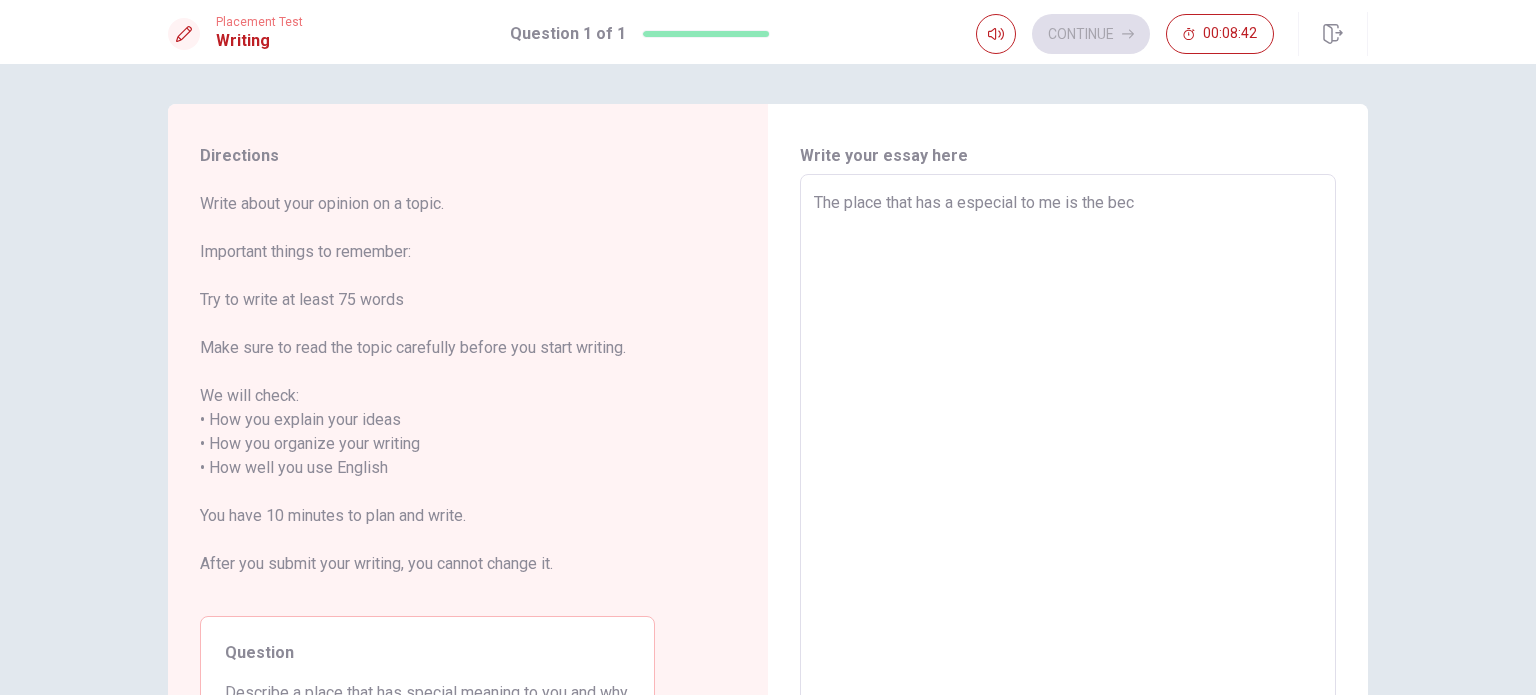 type on "The place that has a especial to me is the be" 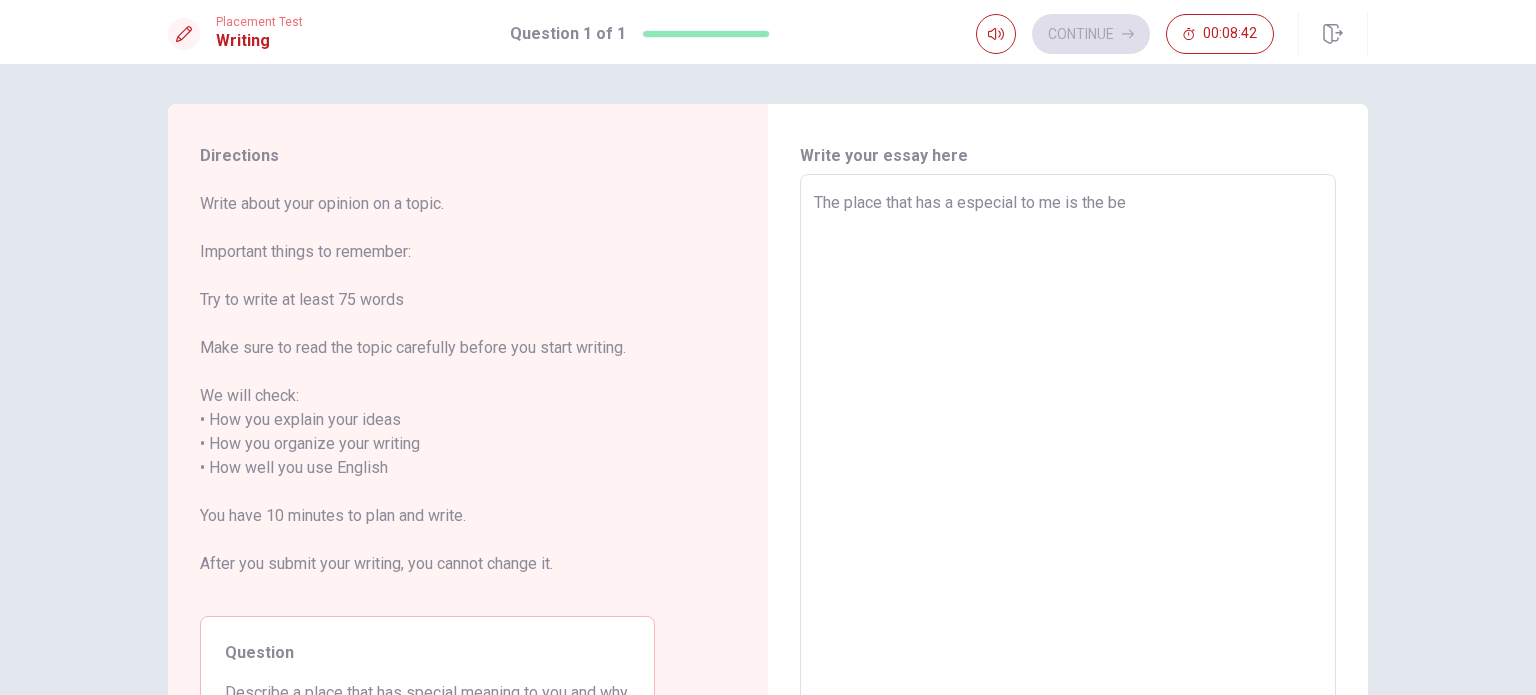 type on "x" 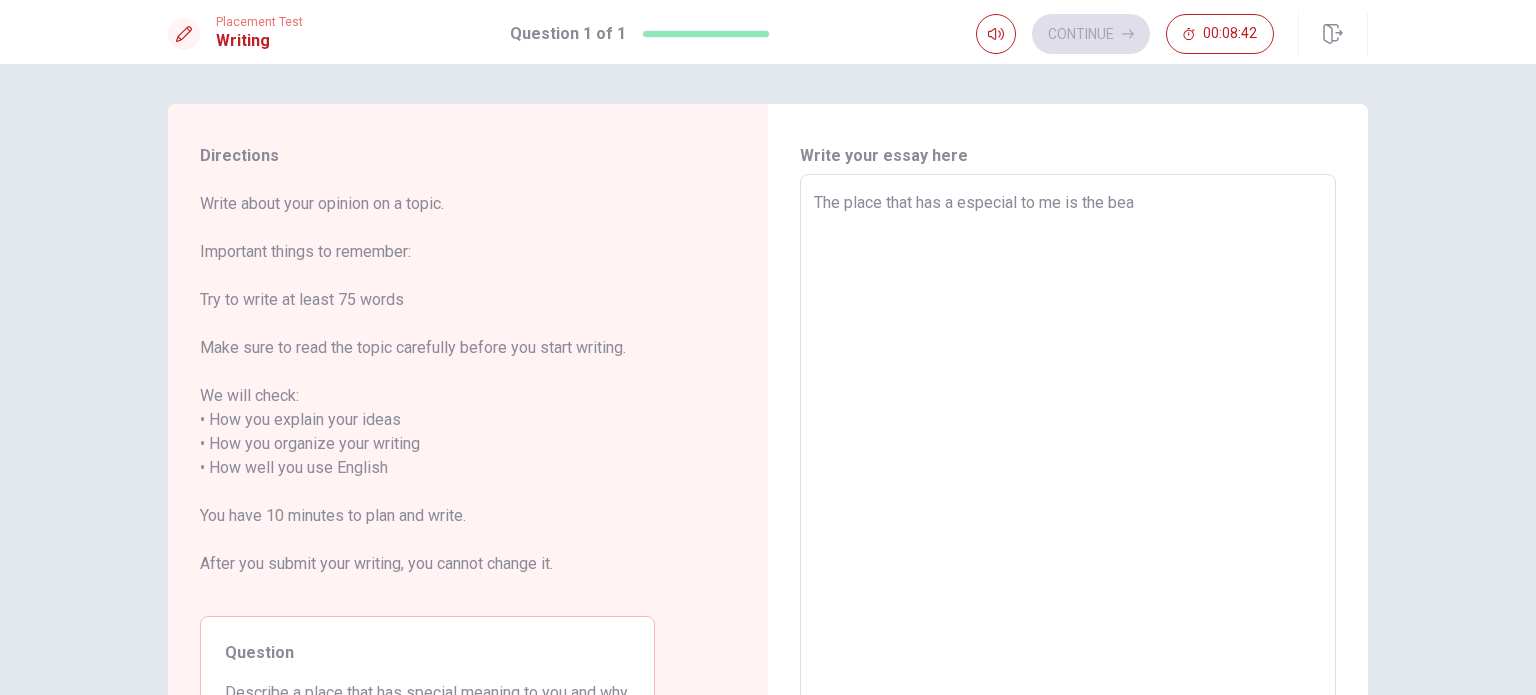 type on "x" 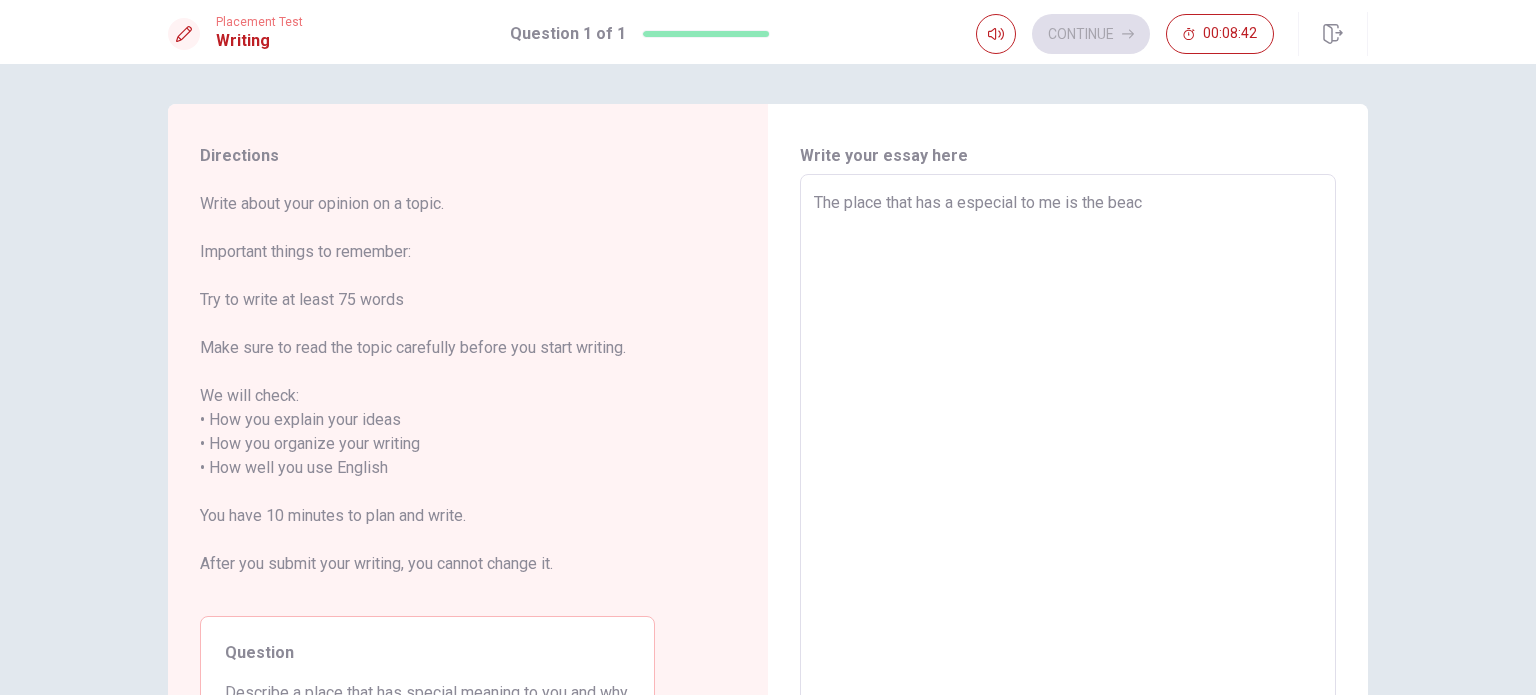 type on "x" 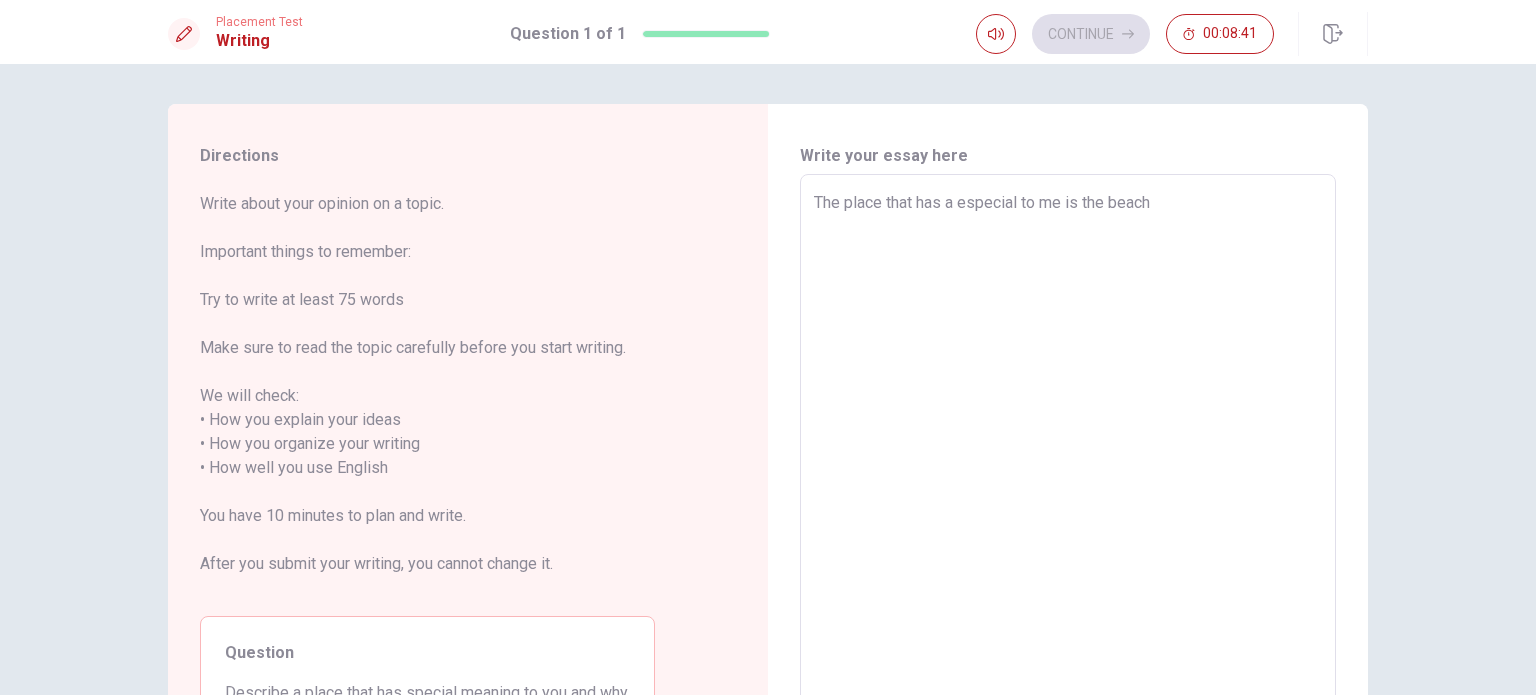 type on "x" 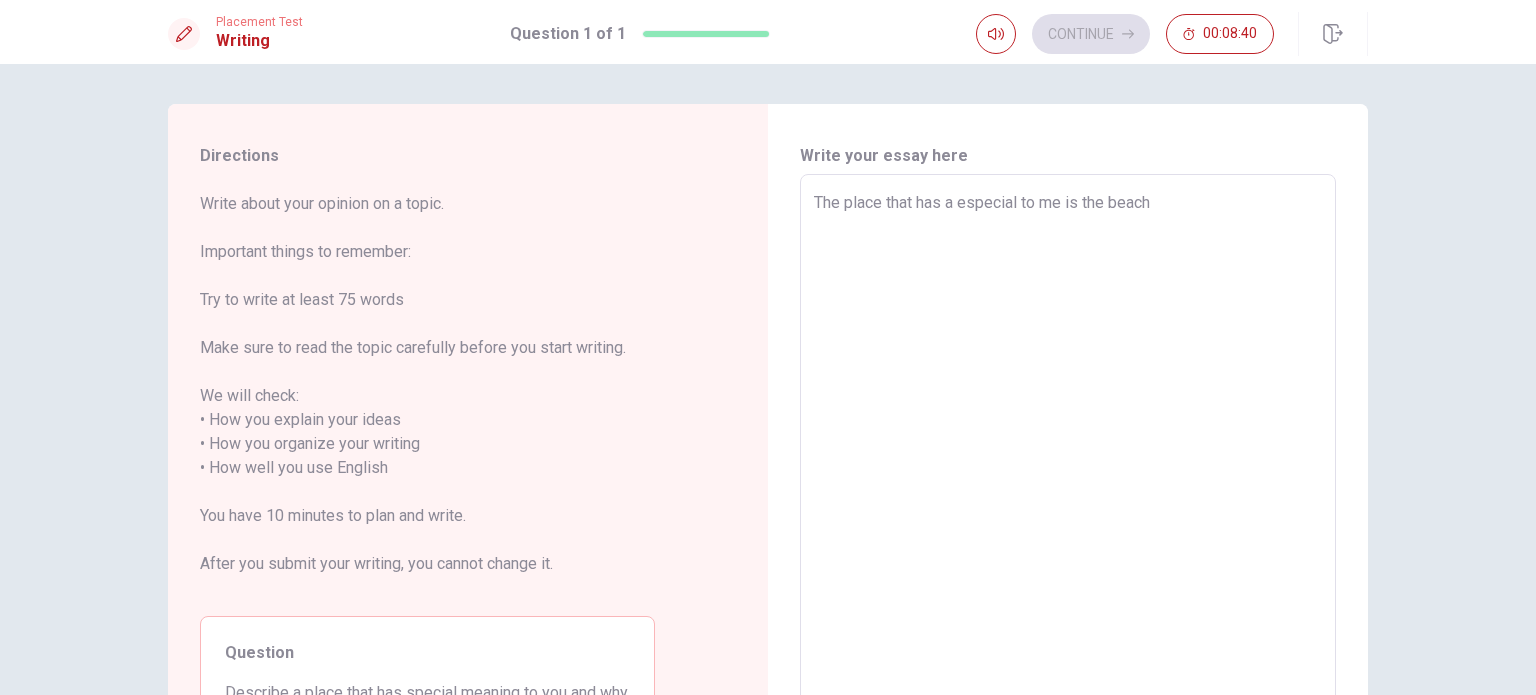type on "The place that has a especial to me is the beach," 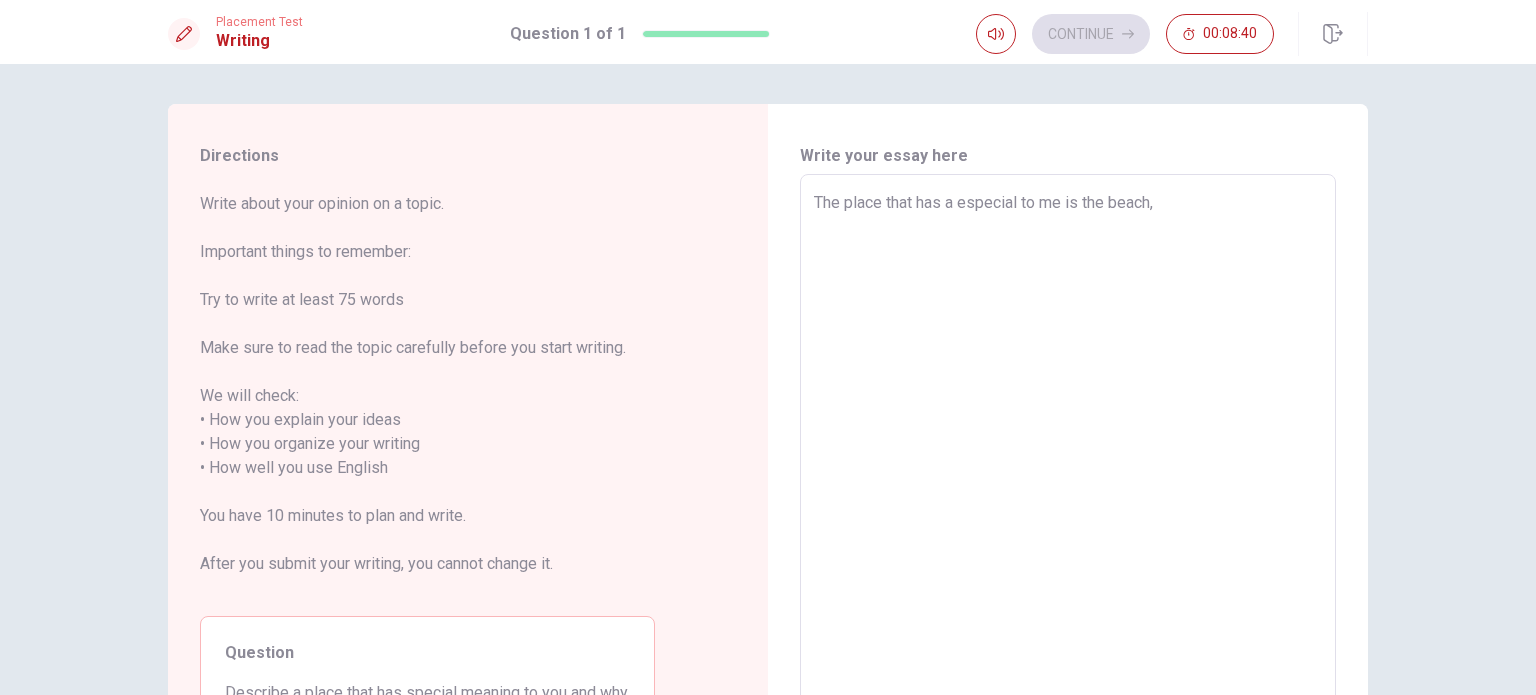 type on "x" 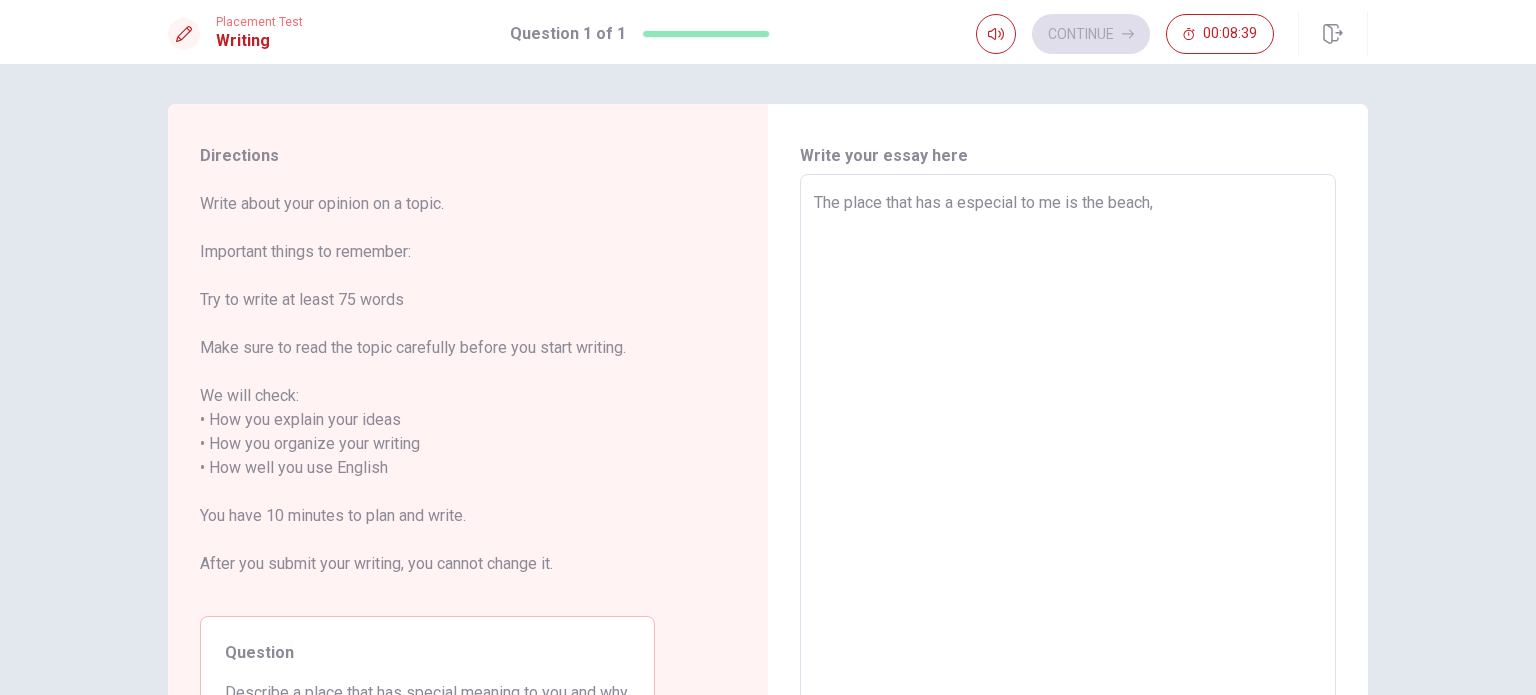 type on "The place that has a especial to me is the beach, b" 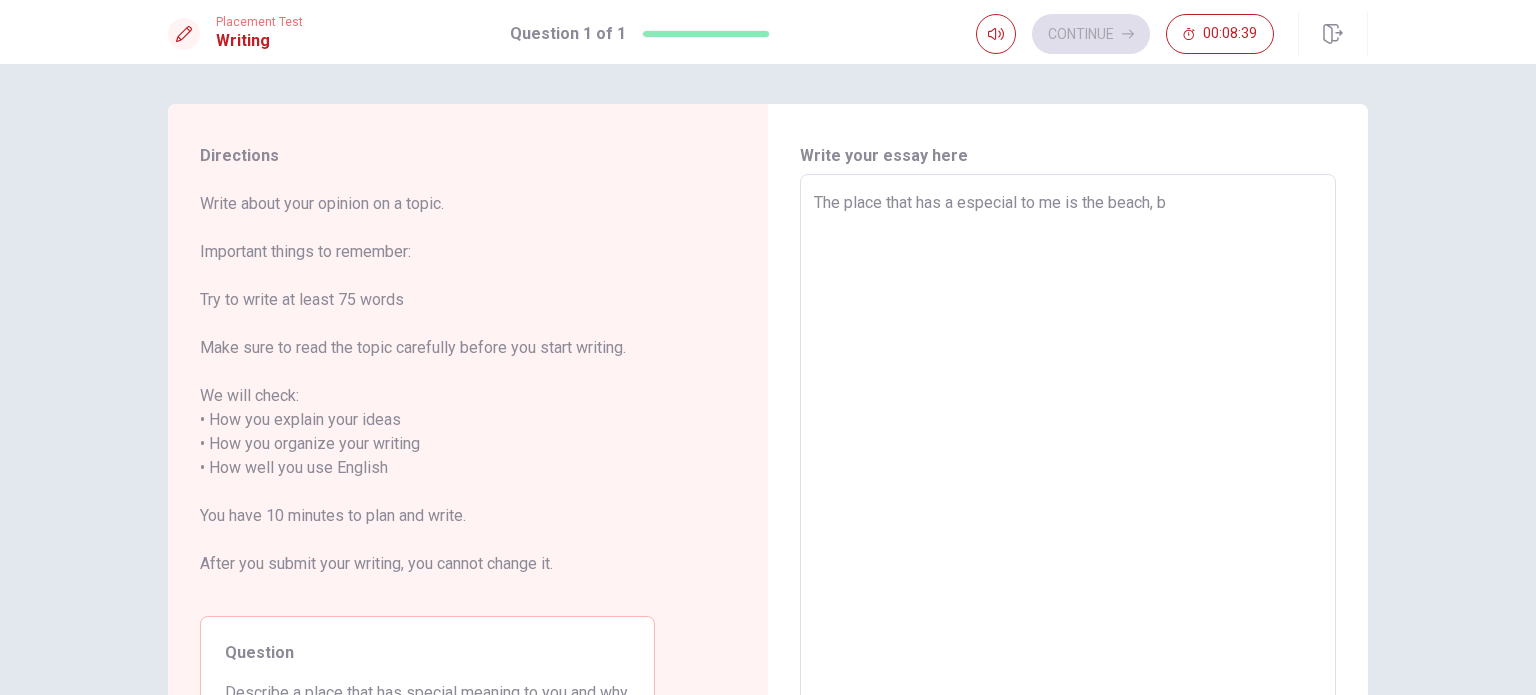 type on "x" 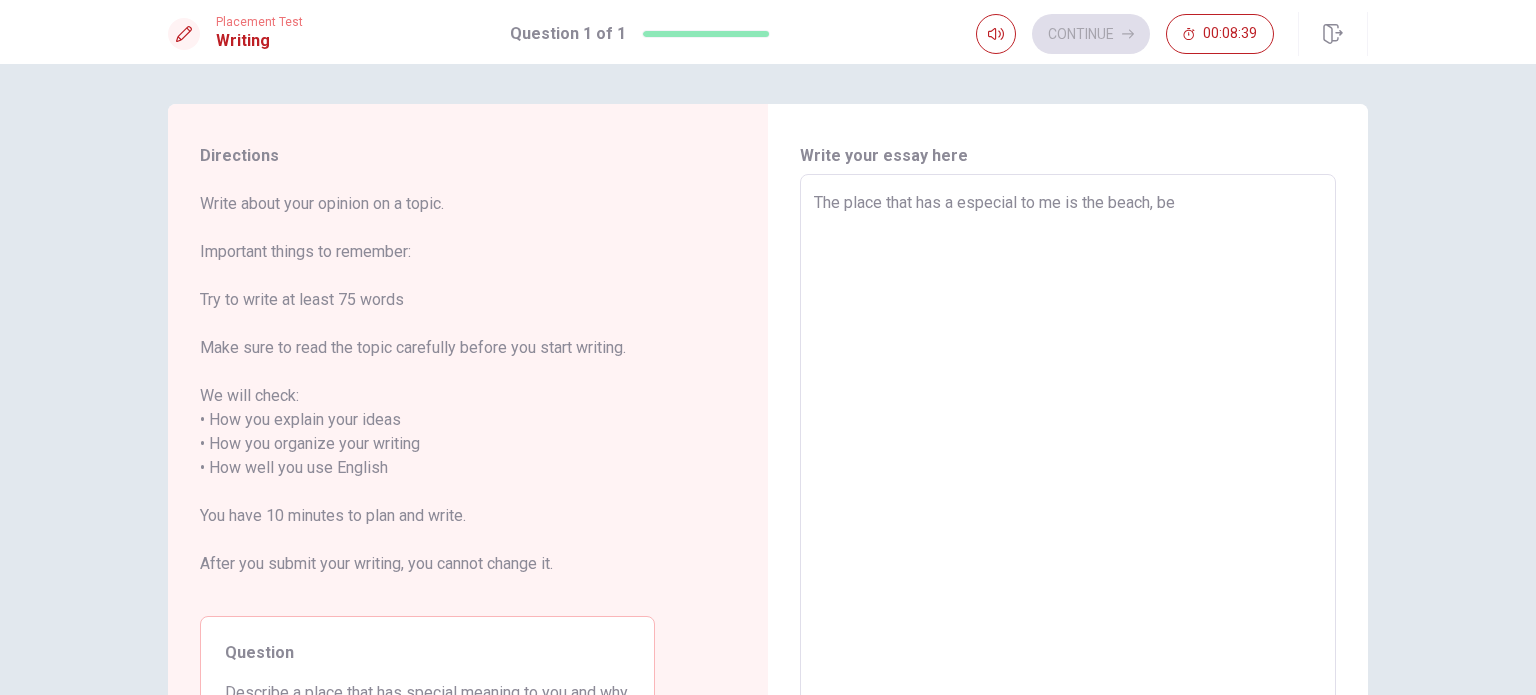 type on "x" 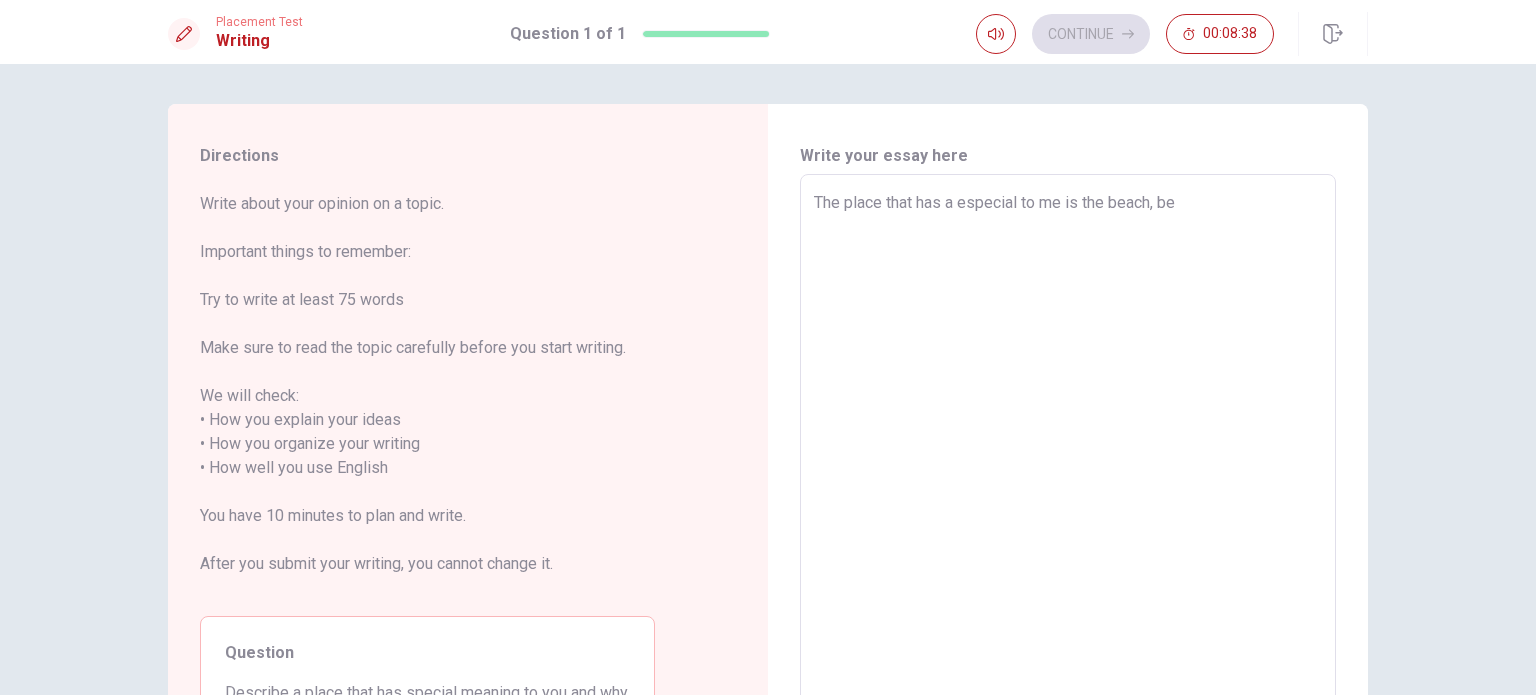 type on "The place that has a especial to me is the beach, bec" 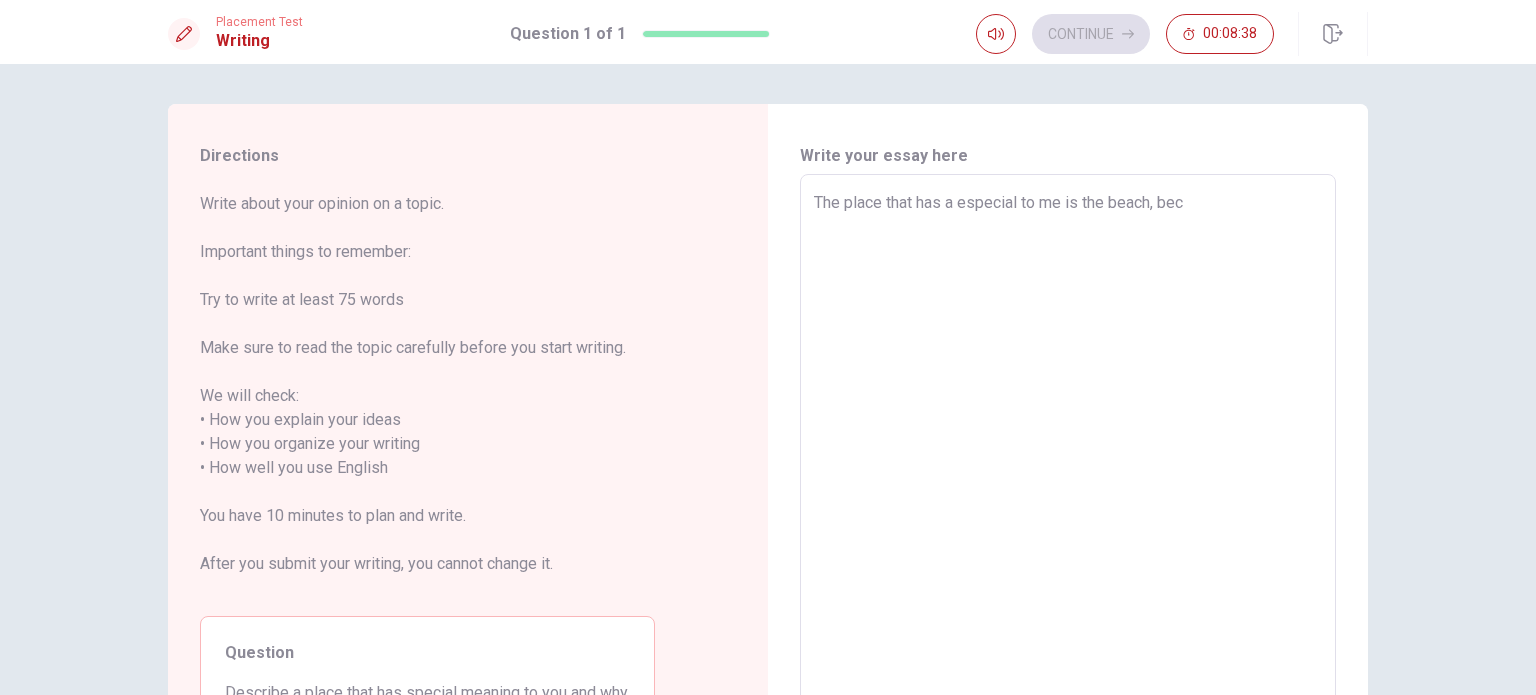 type on "x" 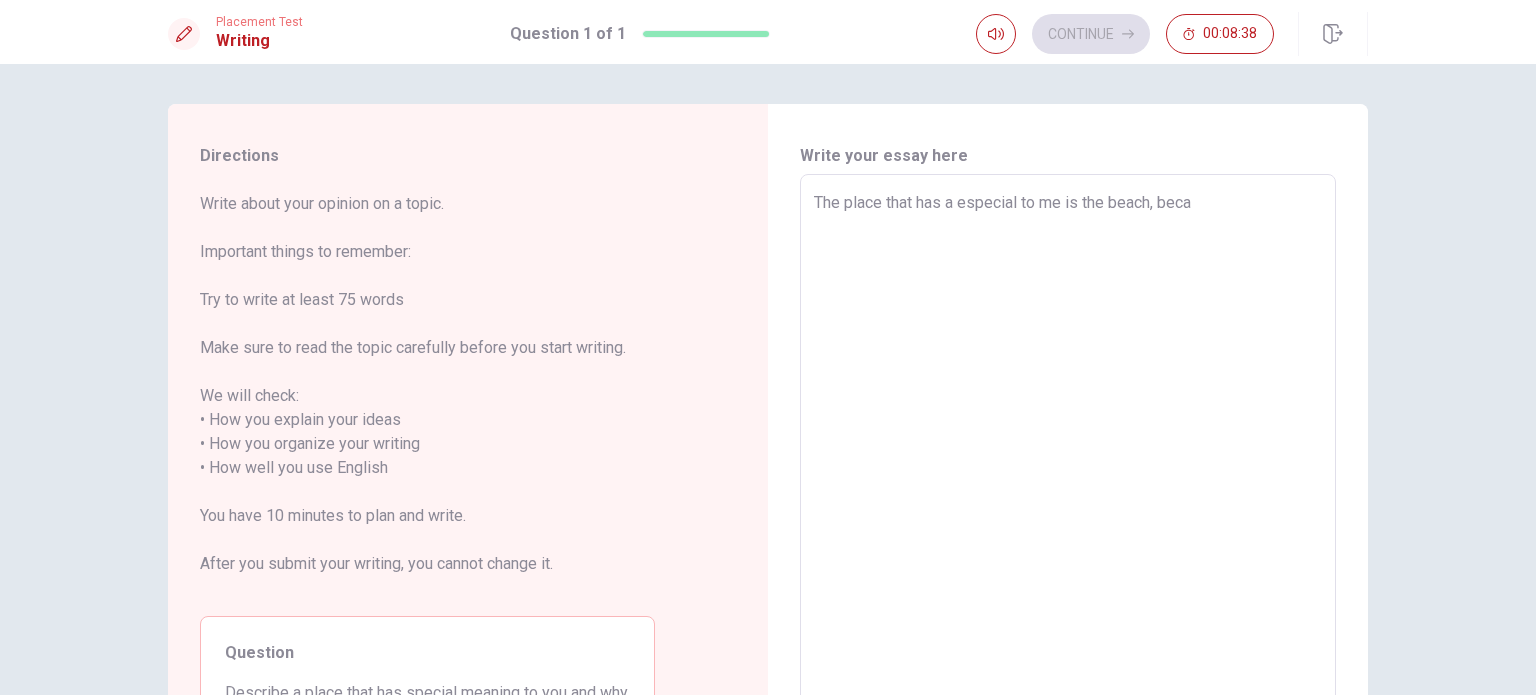 type on "x" 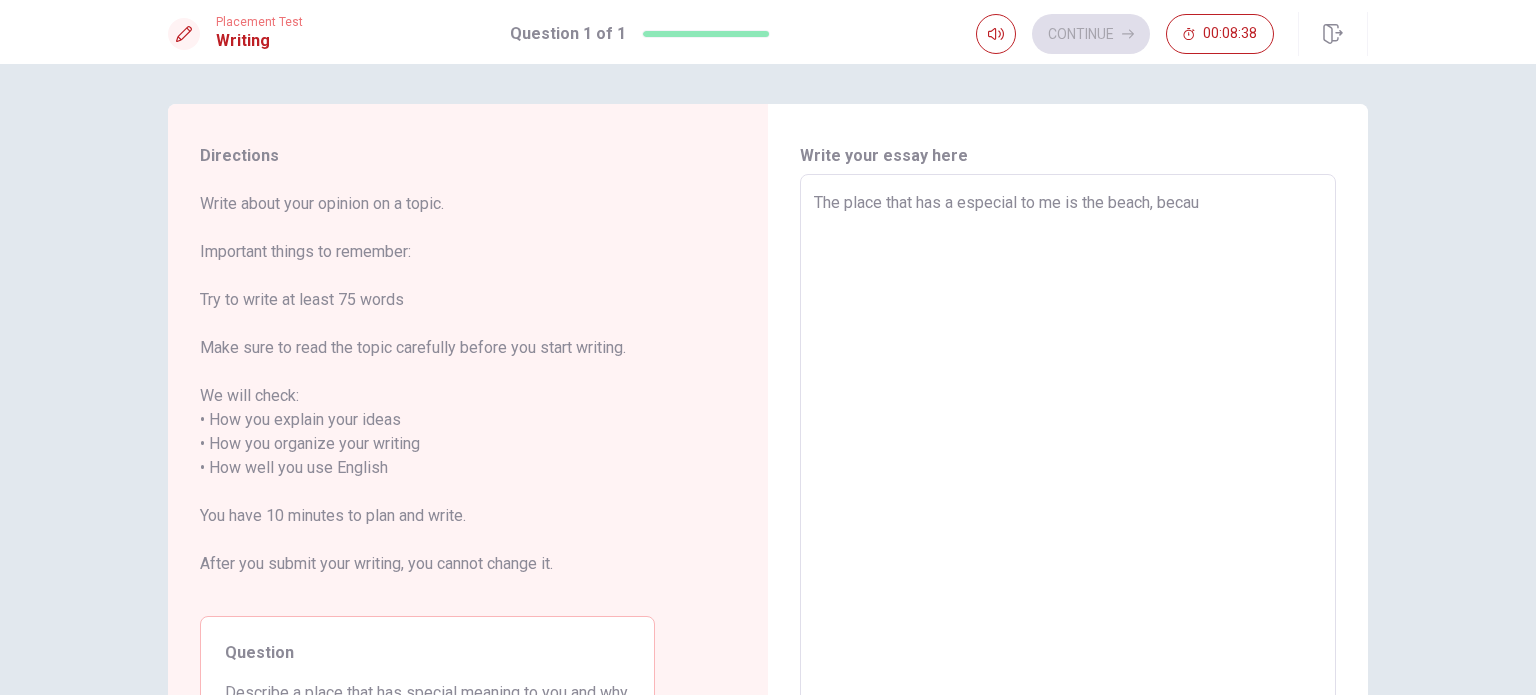 type on "x" 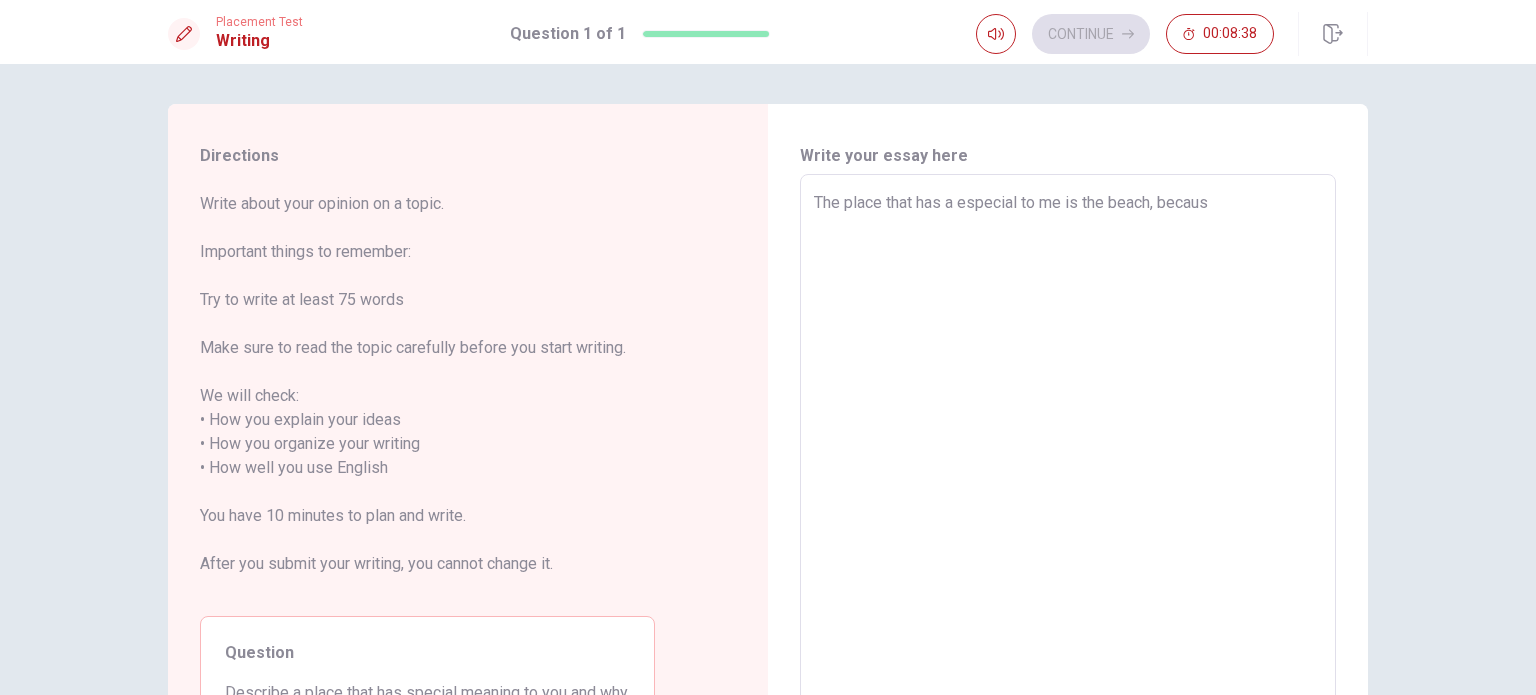 type on "x" 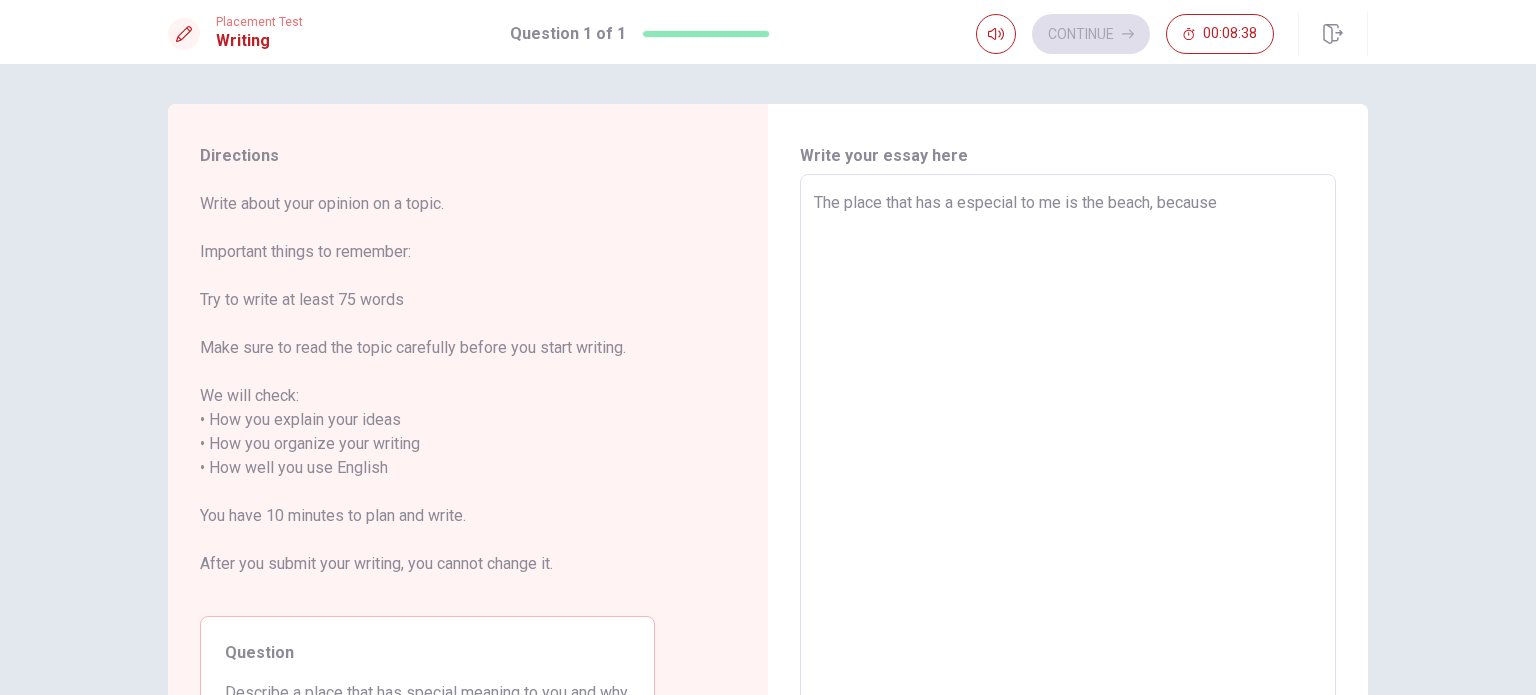 type on "x" 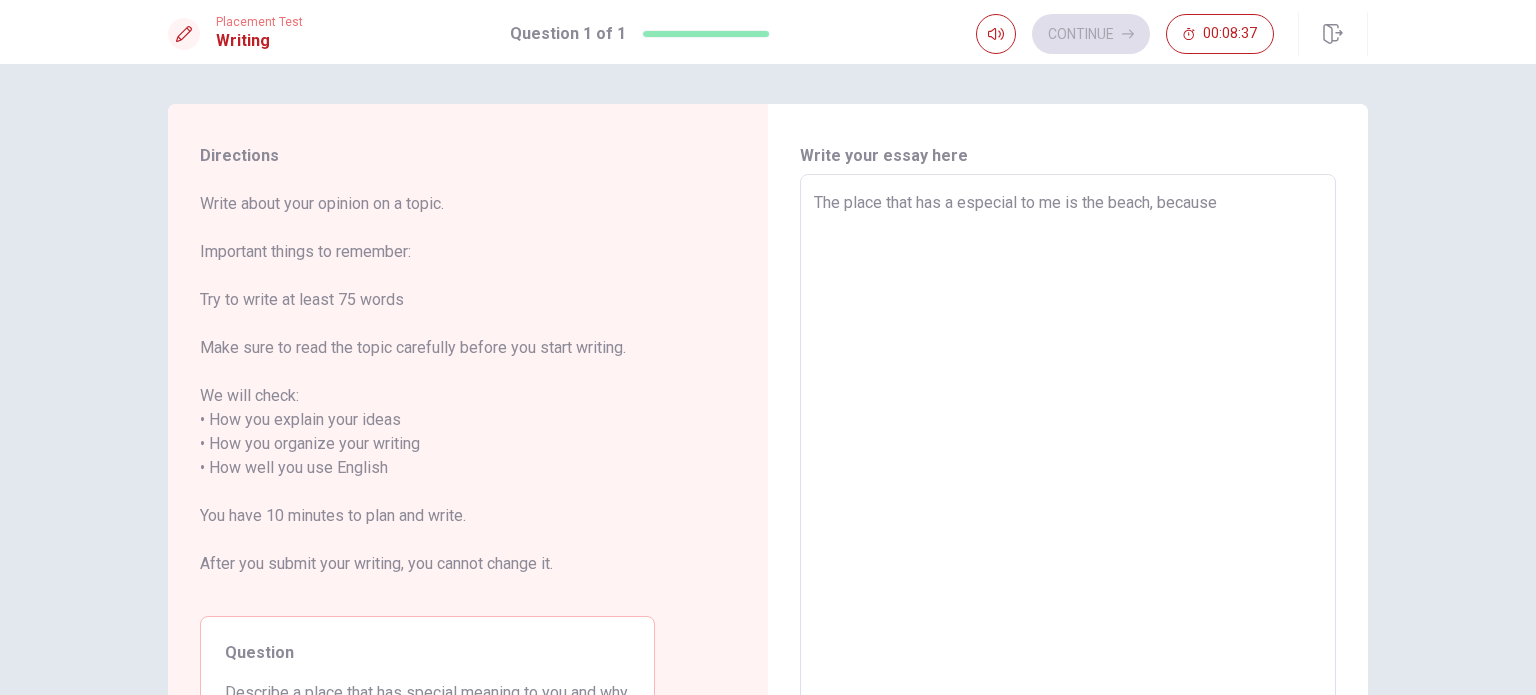 type on "The place that has a especial to me is the beach, because a" 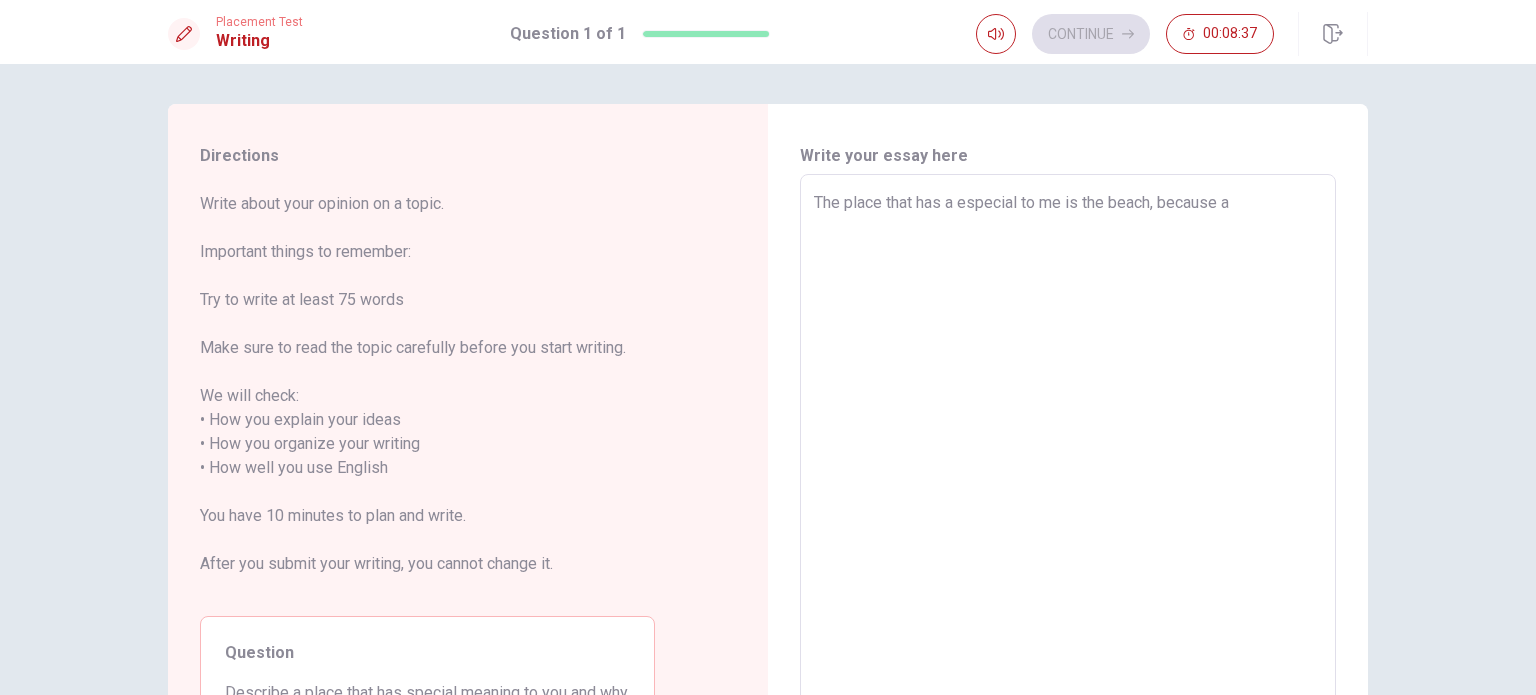 type on "x" 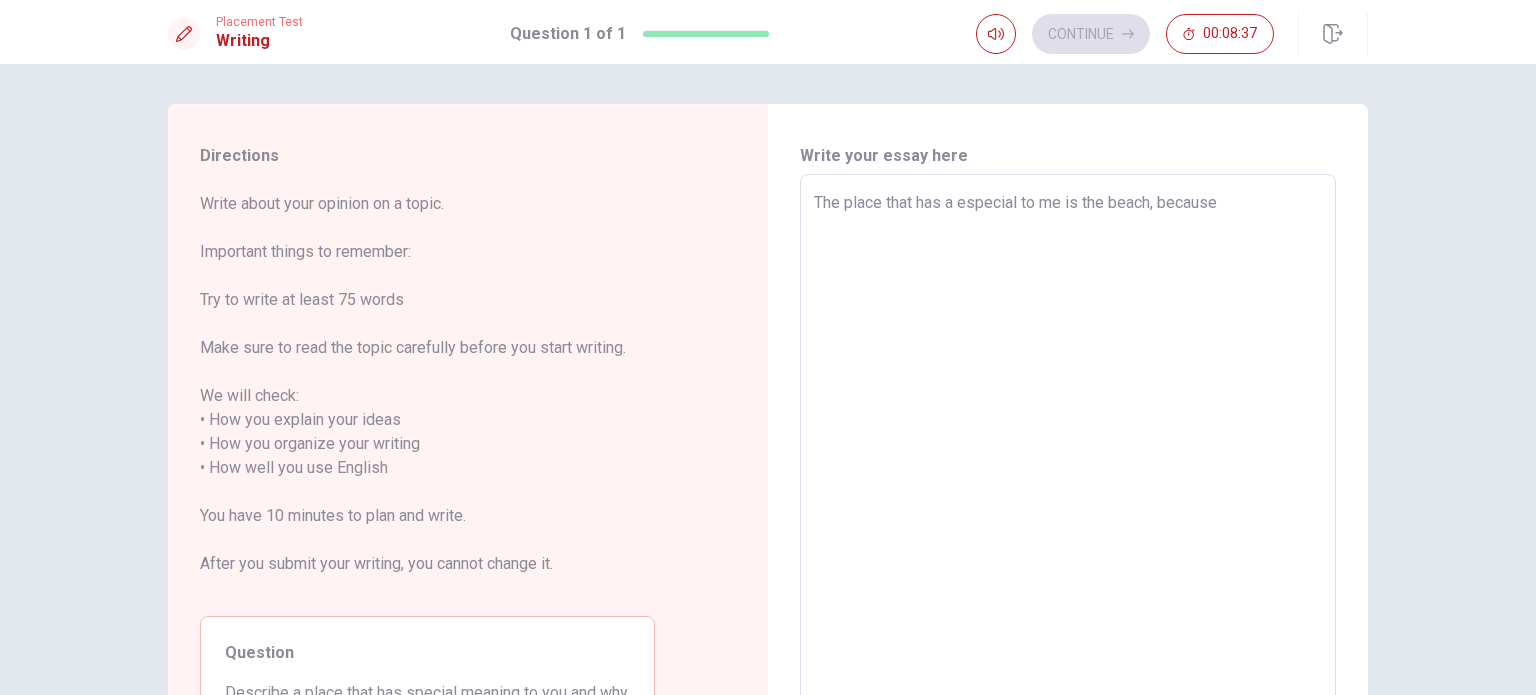 type on "x" 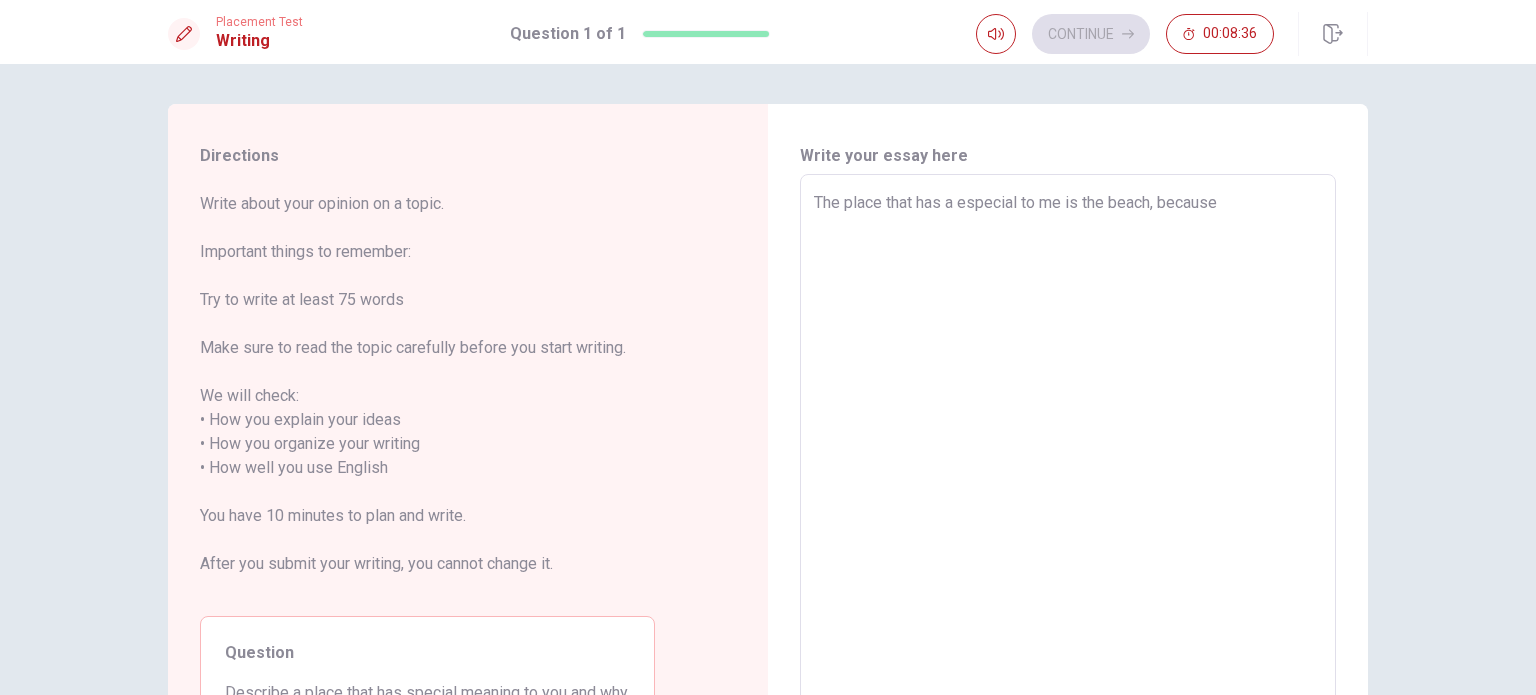 type on "The place that has a especial to me is the beach, because i" 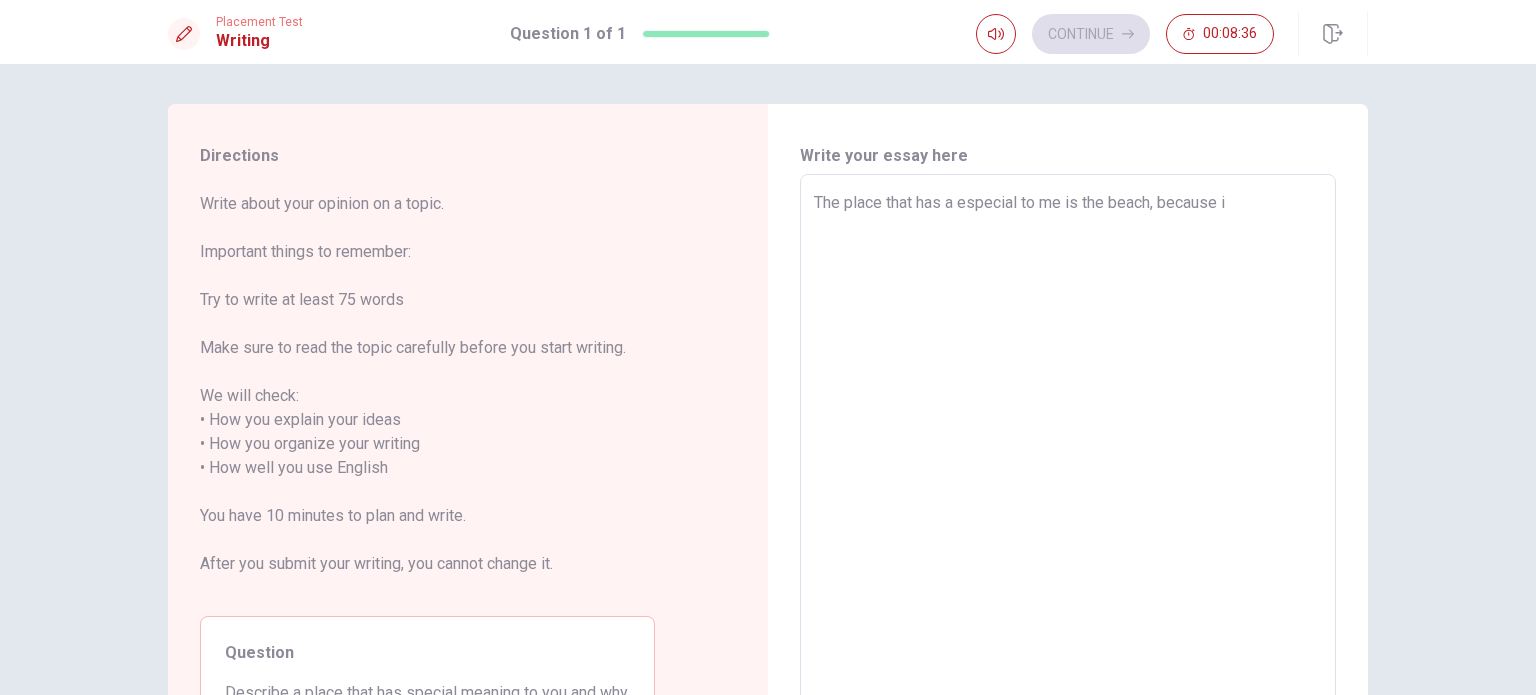 type on "x" 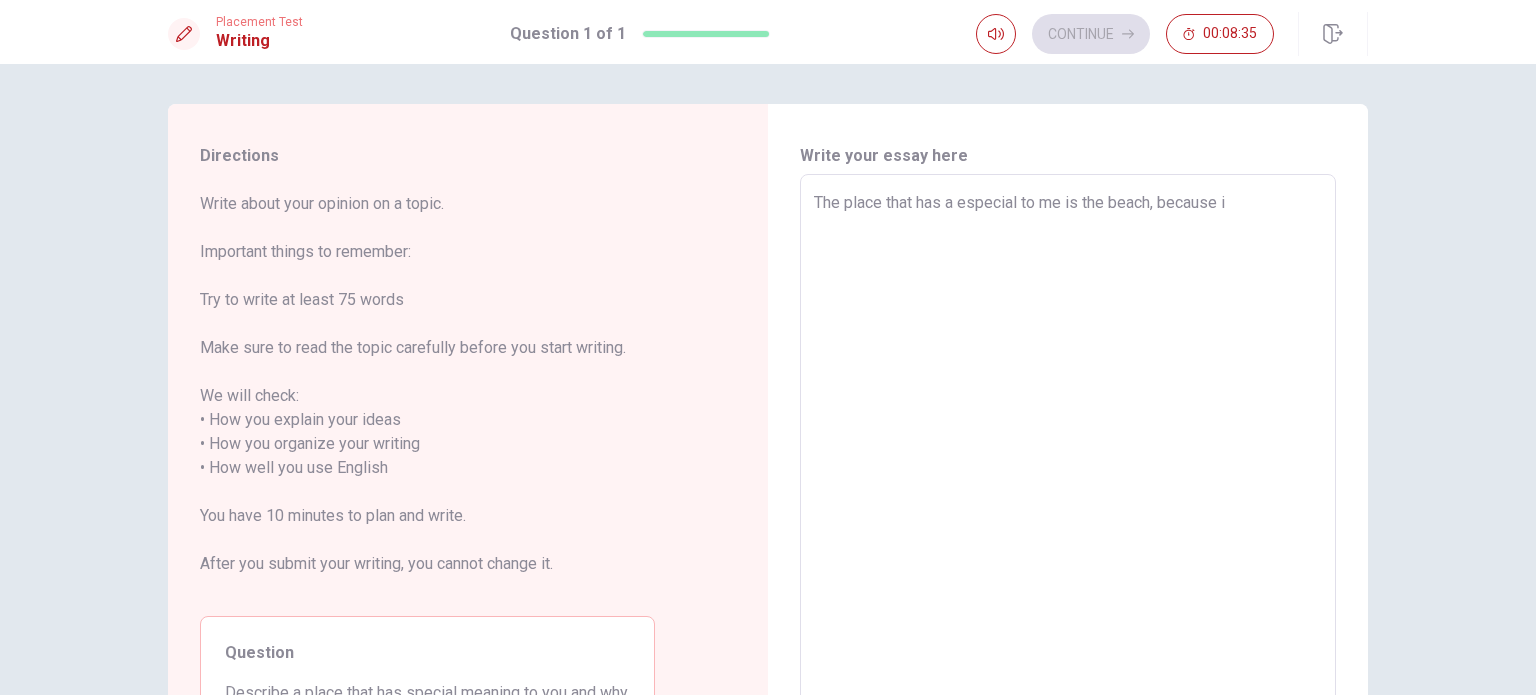 type on "The place that has a especial to me is the beach, because i l" 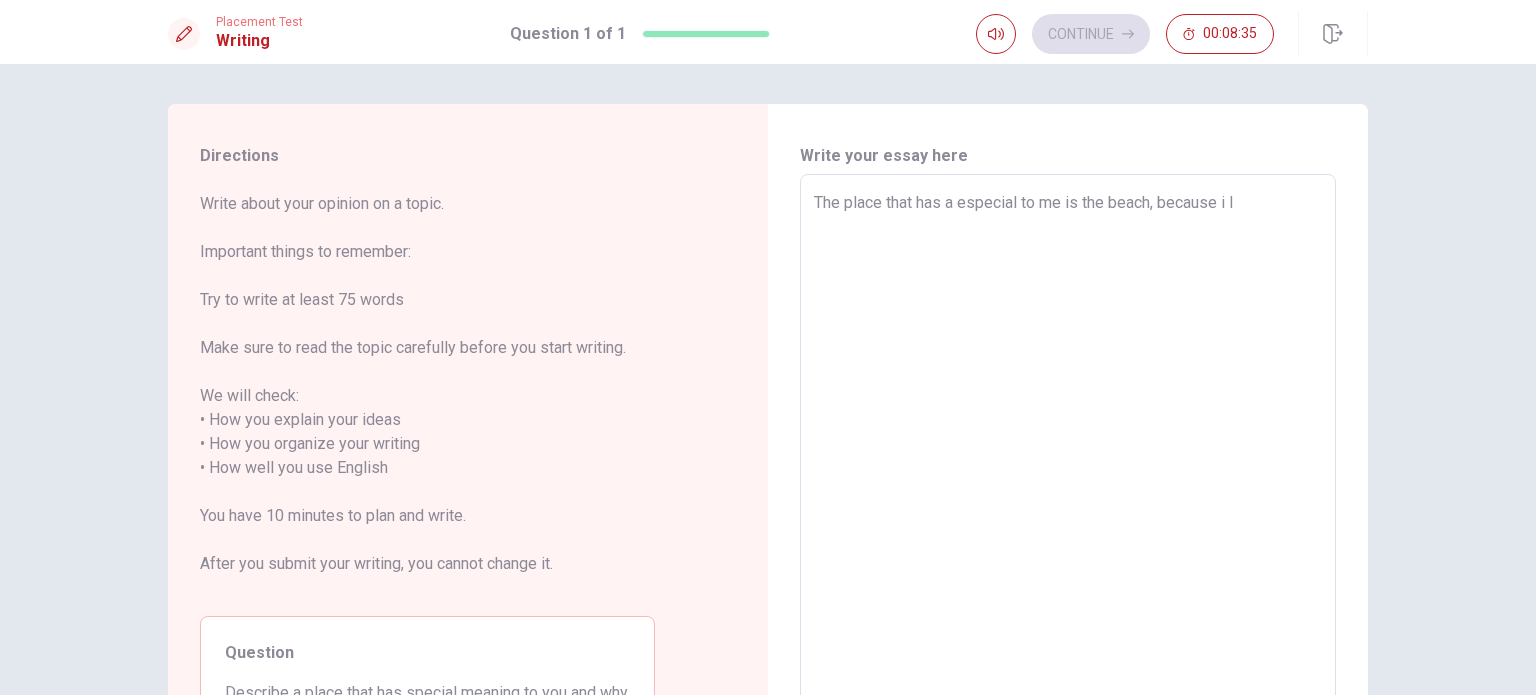type on "x" 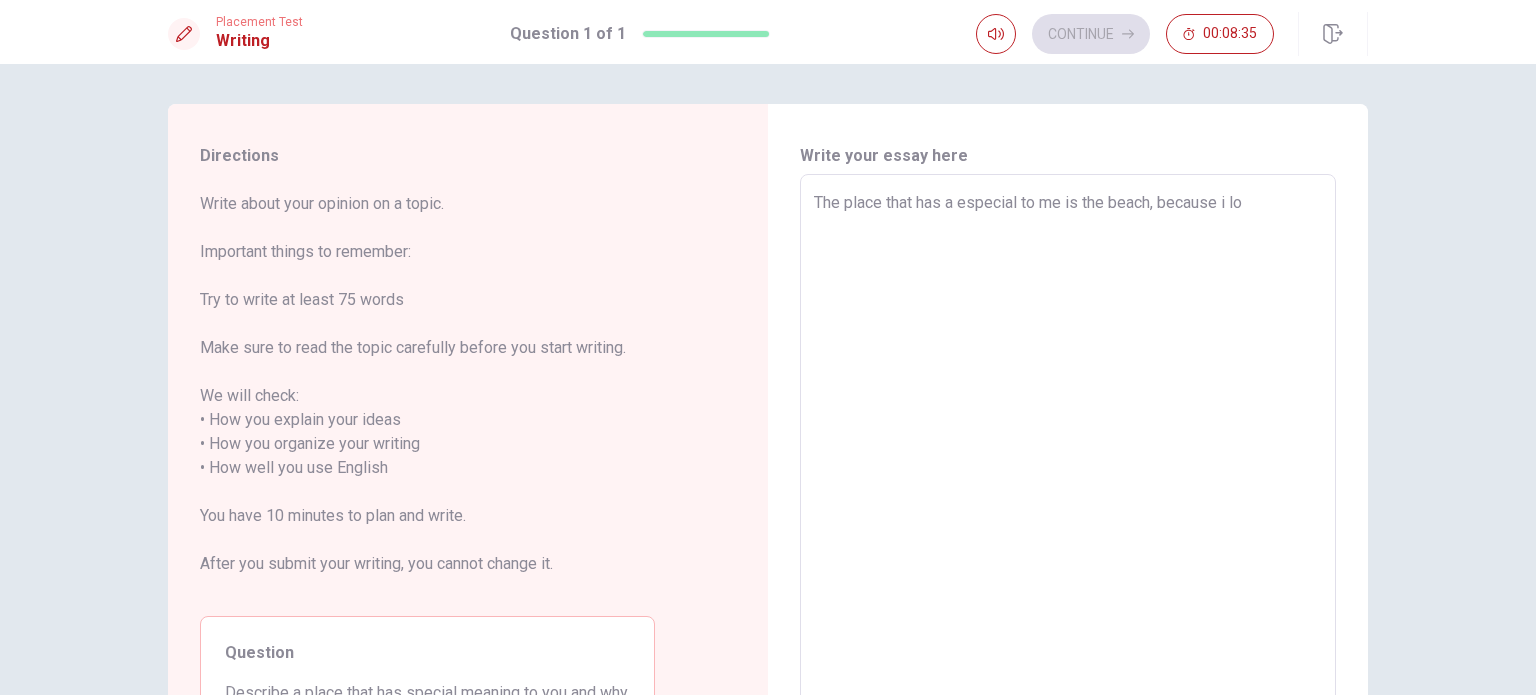 type on "x" 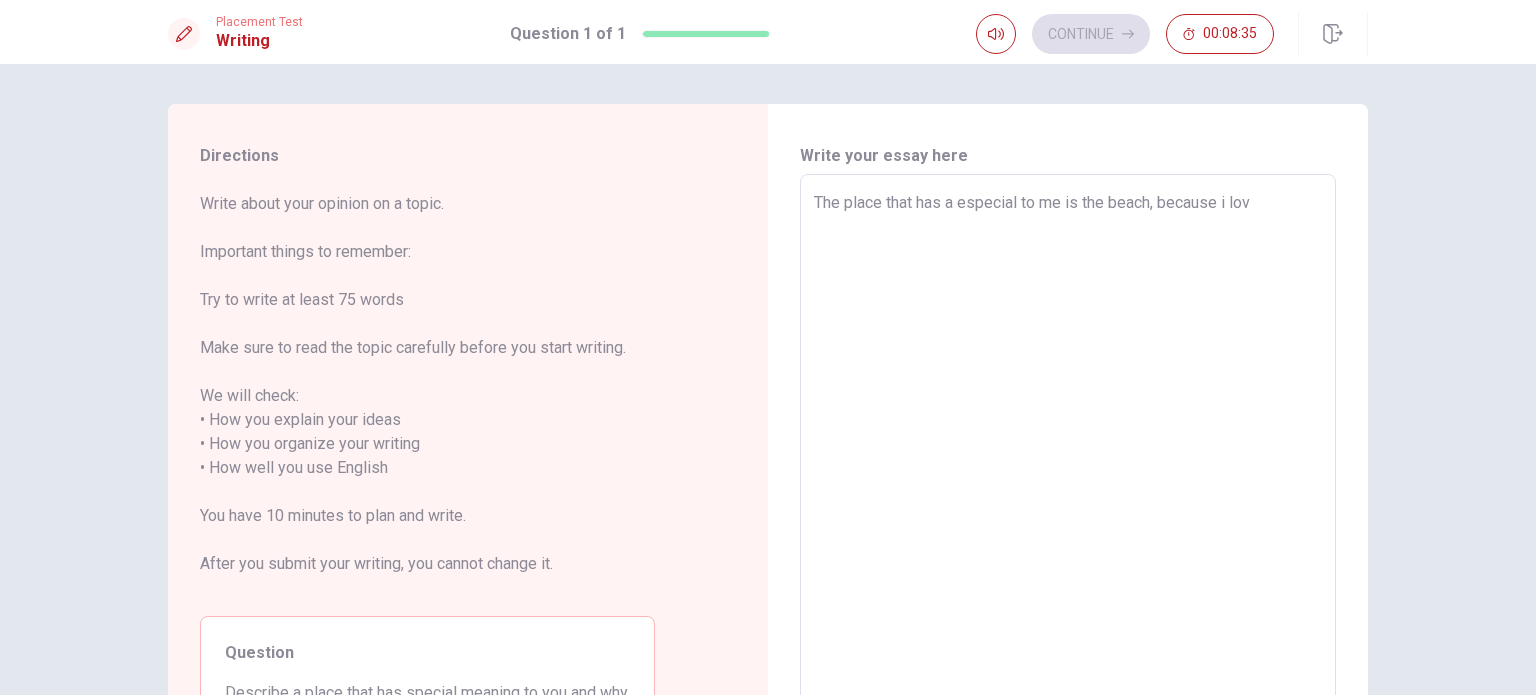 type on "x" 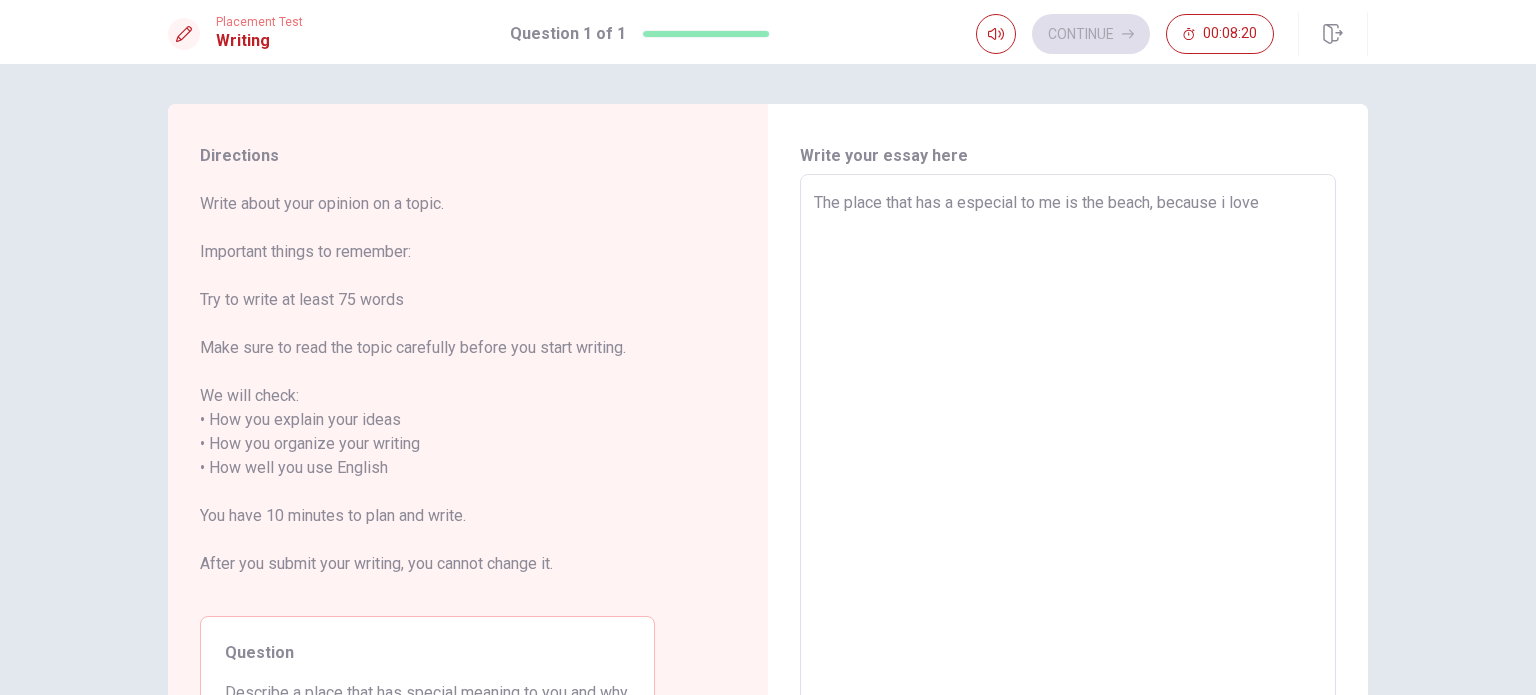 click on "The place that has a especial to me is the beach, because i love" at bounding box center (1068, 456) 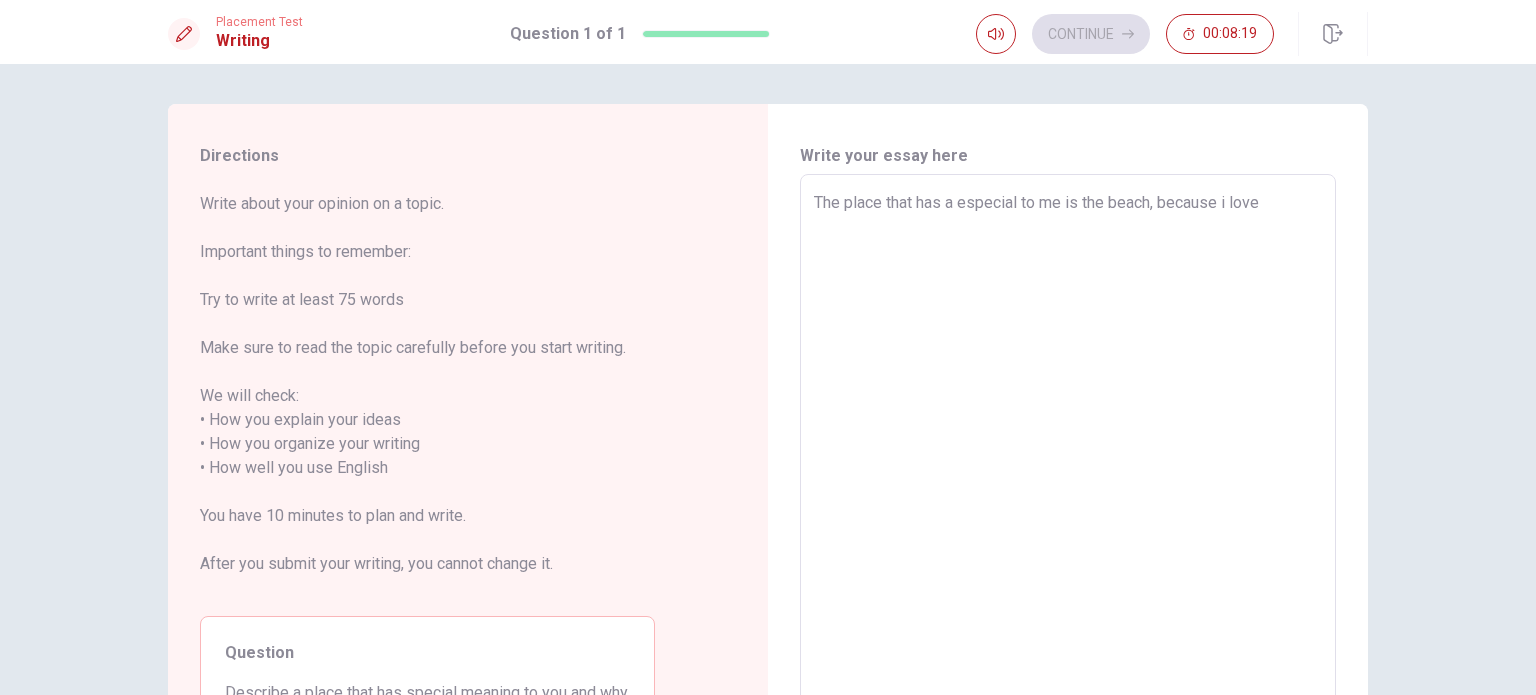 type on "The place that has a especial mto me is the beach, because i love" 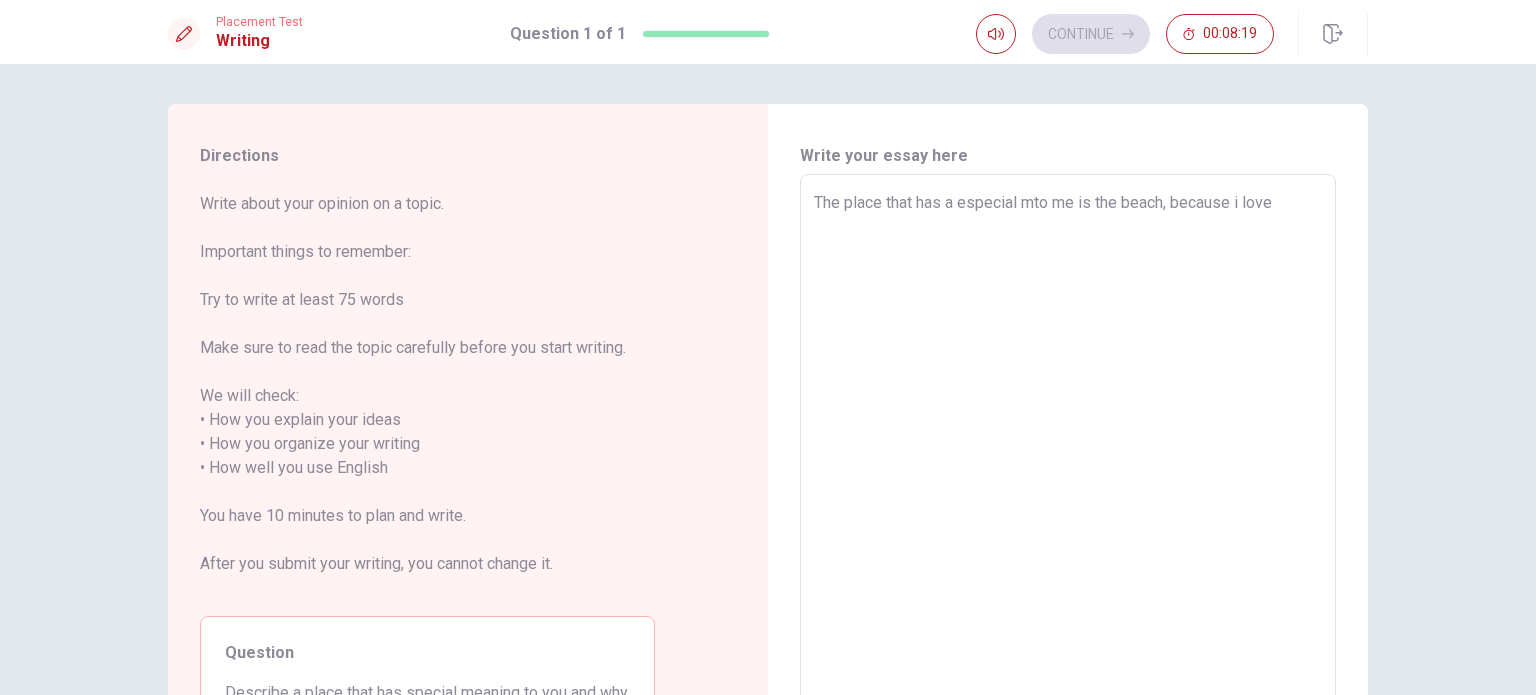 type on "x" 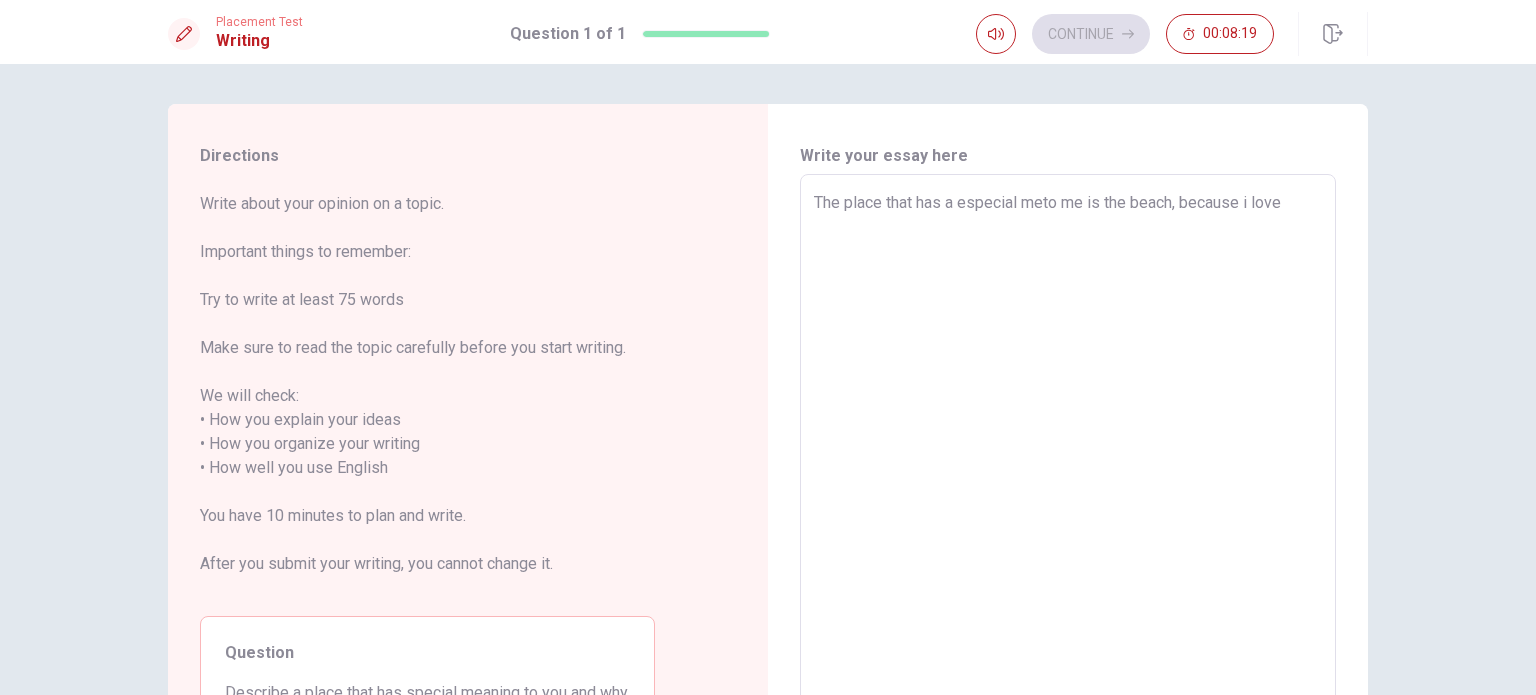 type on "x" 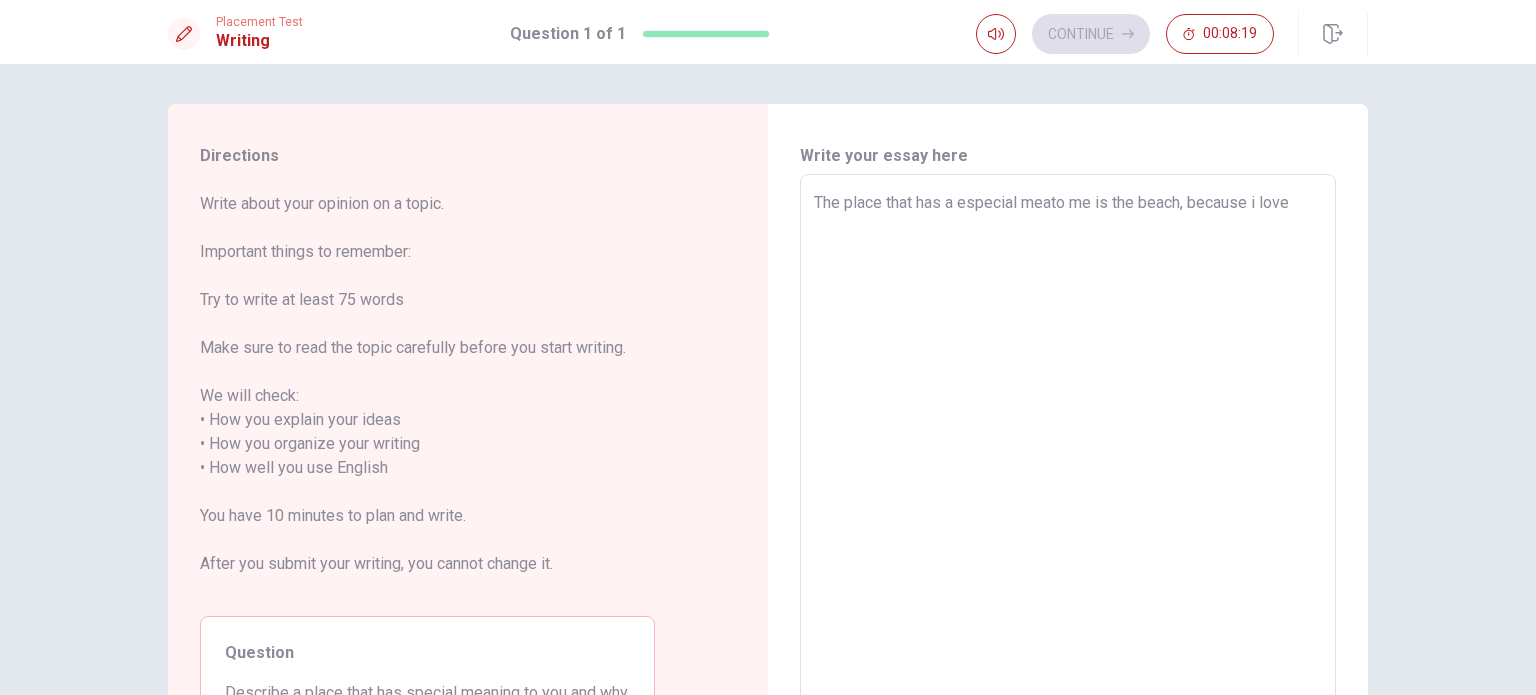 type on "x" 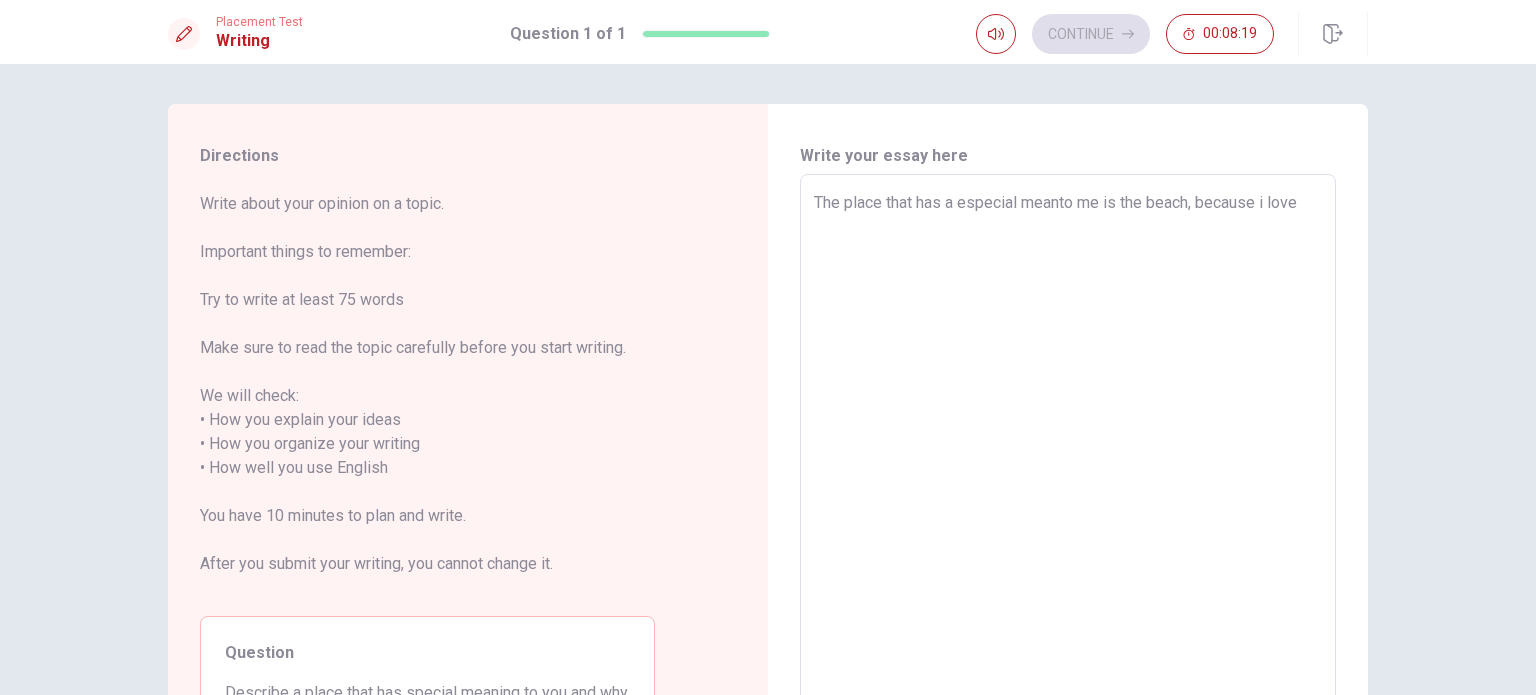 type on "x" 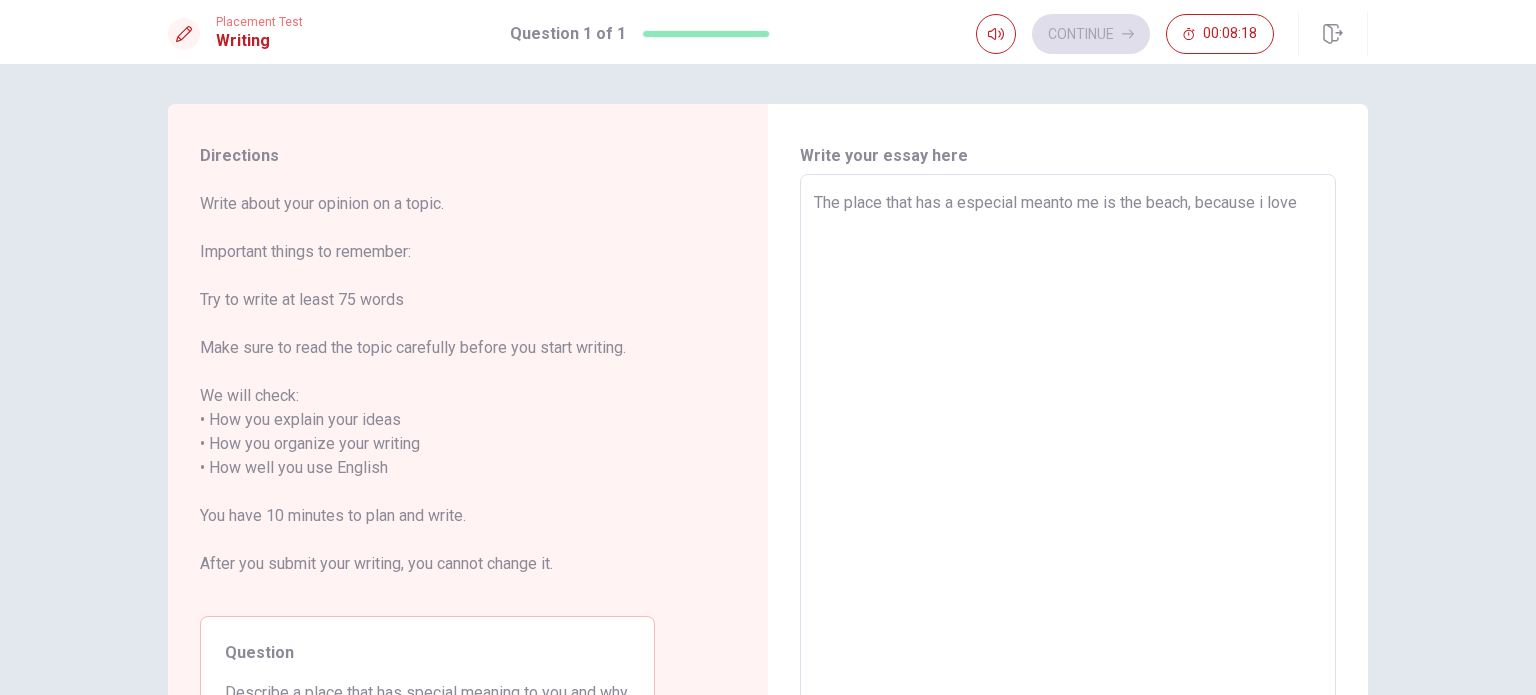 type on "The place that has a especial meanito me is the beach, because i love" 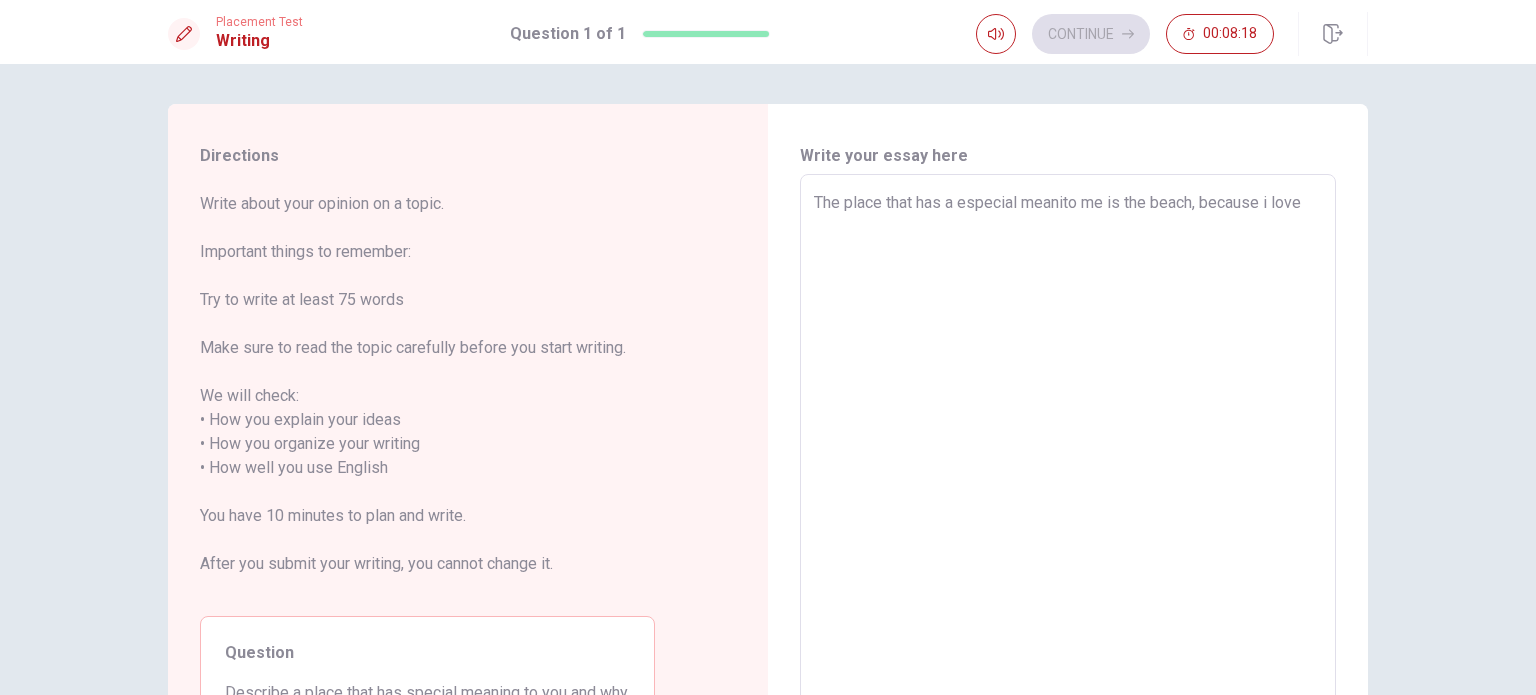 type on "x" 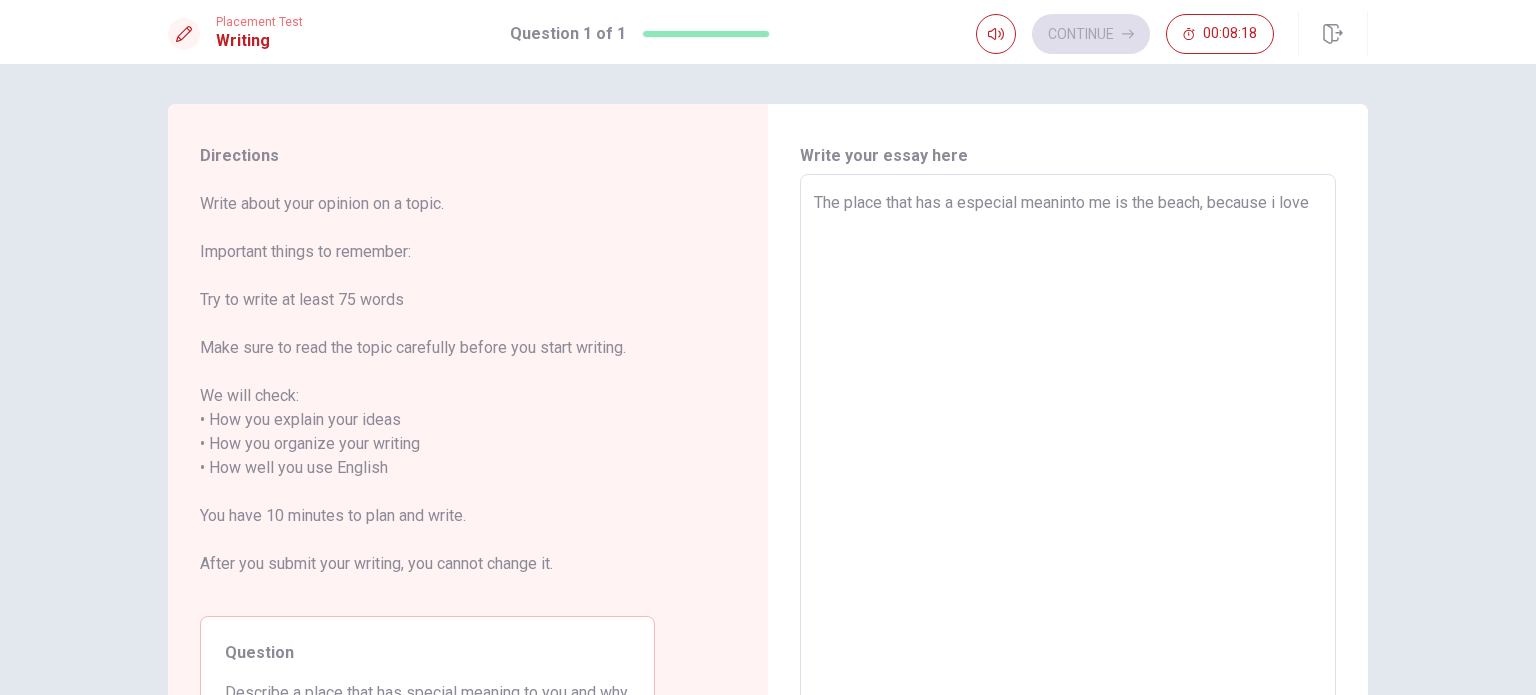 type on "x" 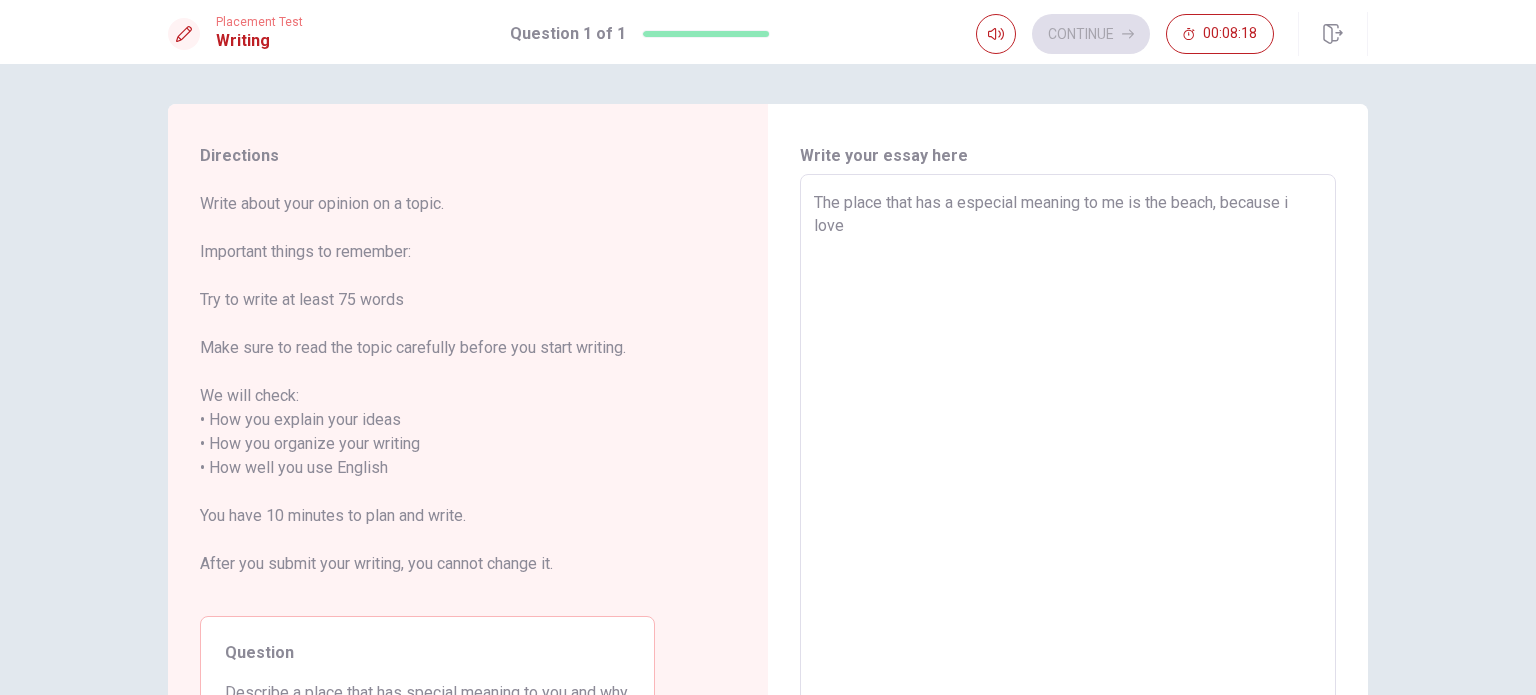 type on "x" 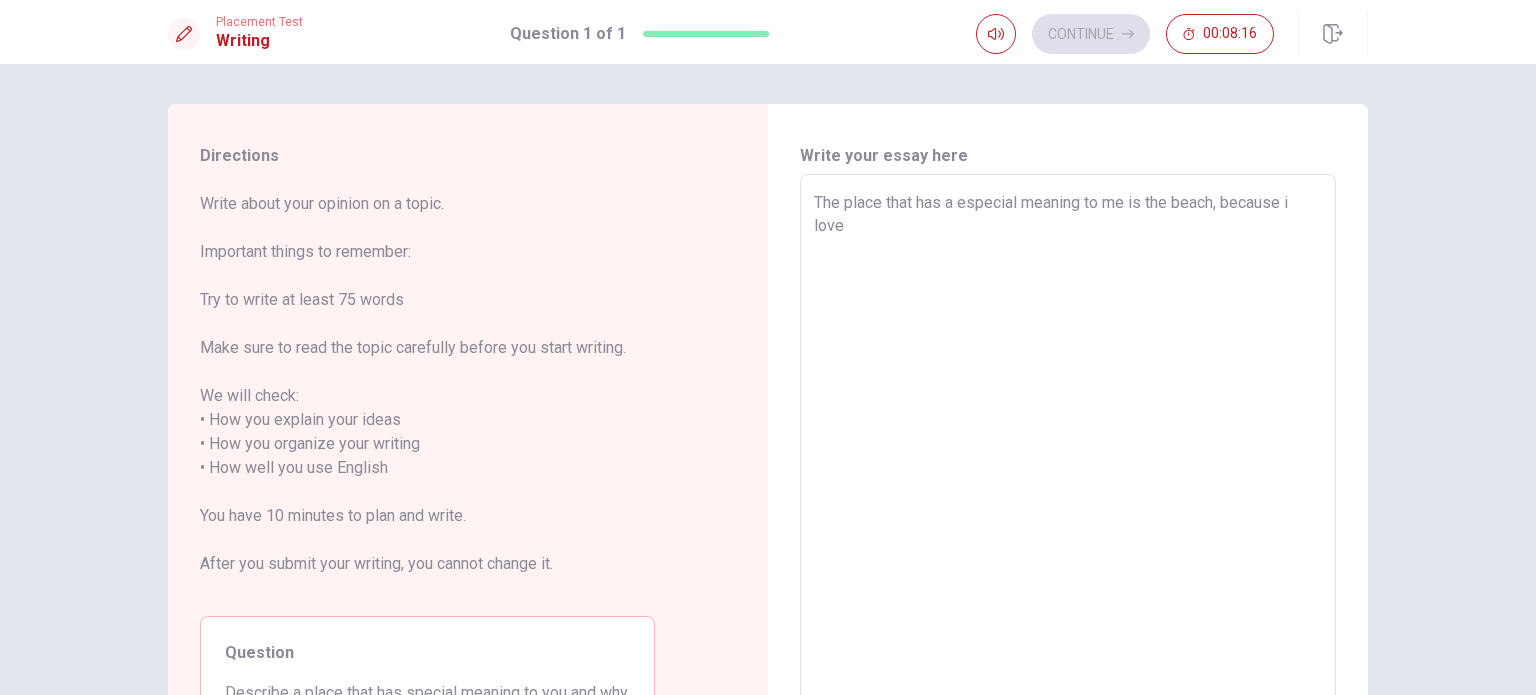 click on "The place that has a especial meaning to me is the beach, because i love" at bounding box center (1068, 456) 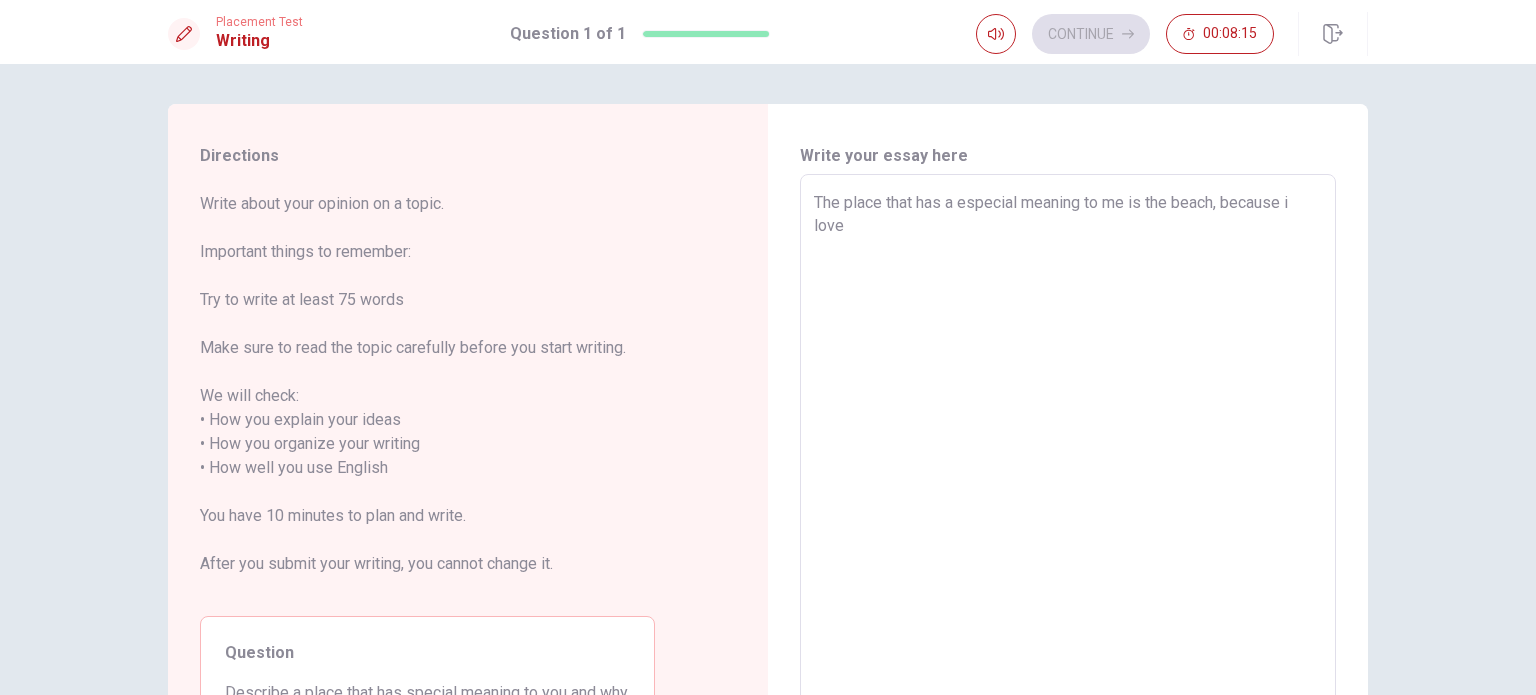 type on "The place that has a especial meaning to me is the beach, because i love" 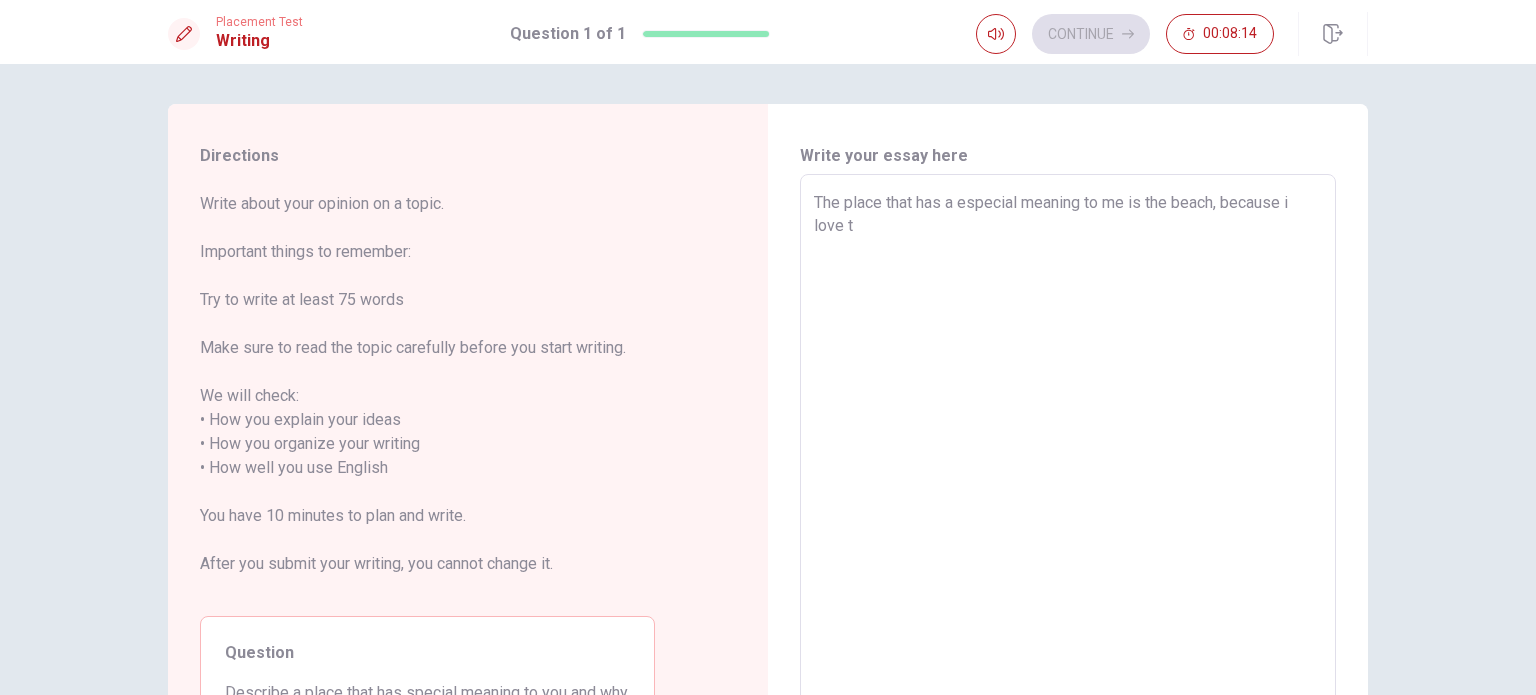 type on "x" 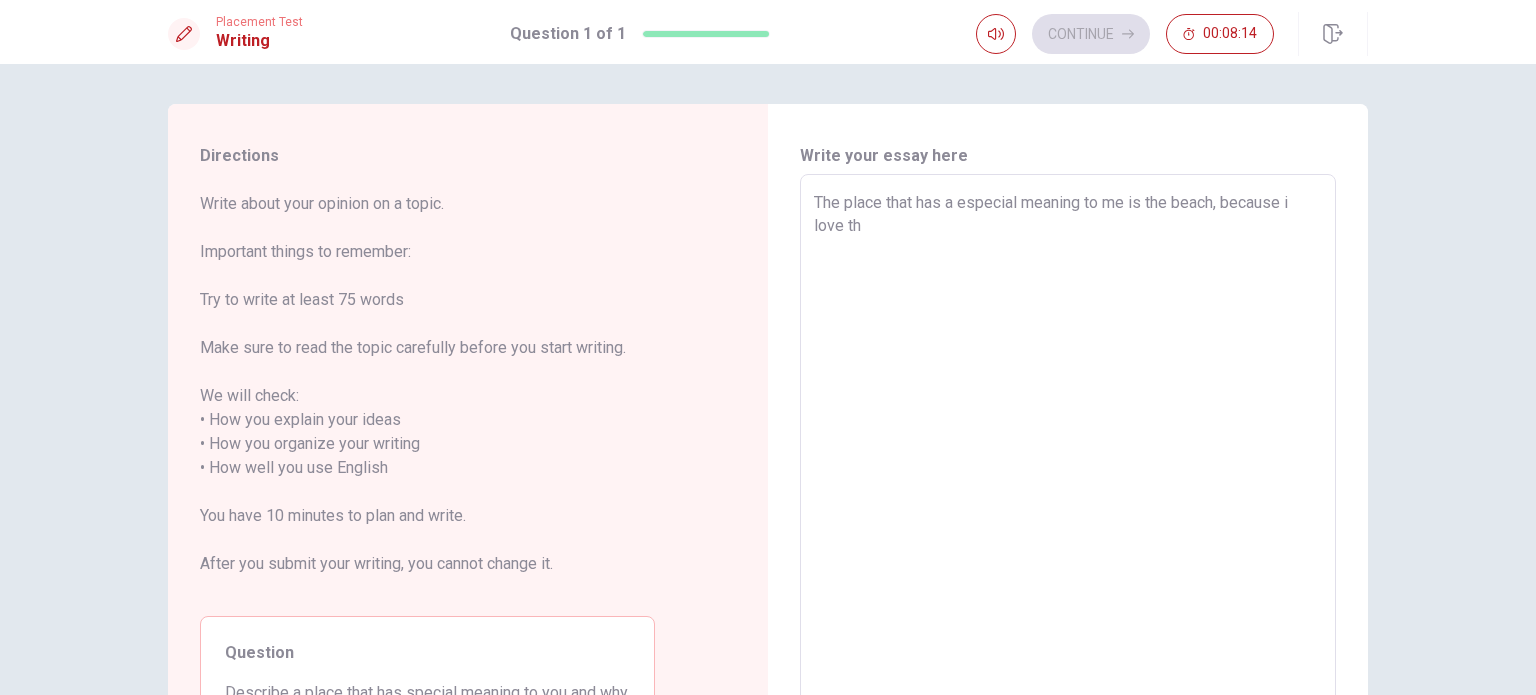 type on "x" 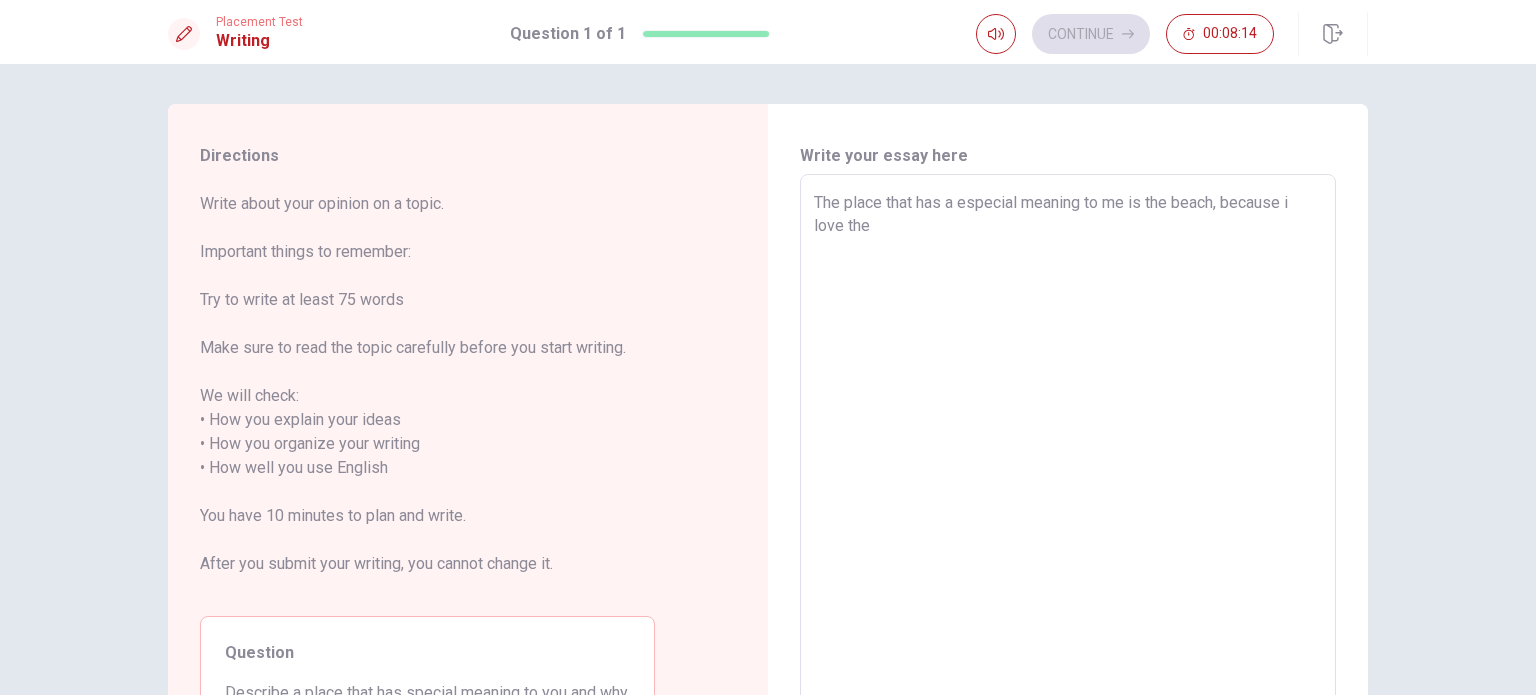 type on "x" 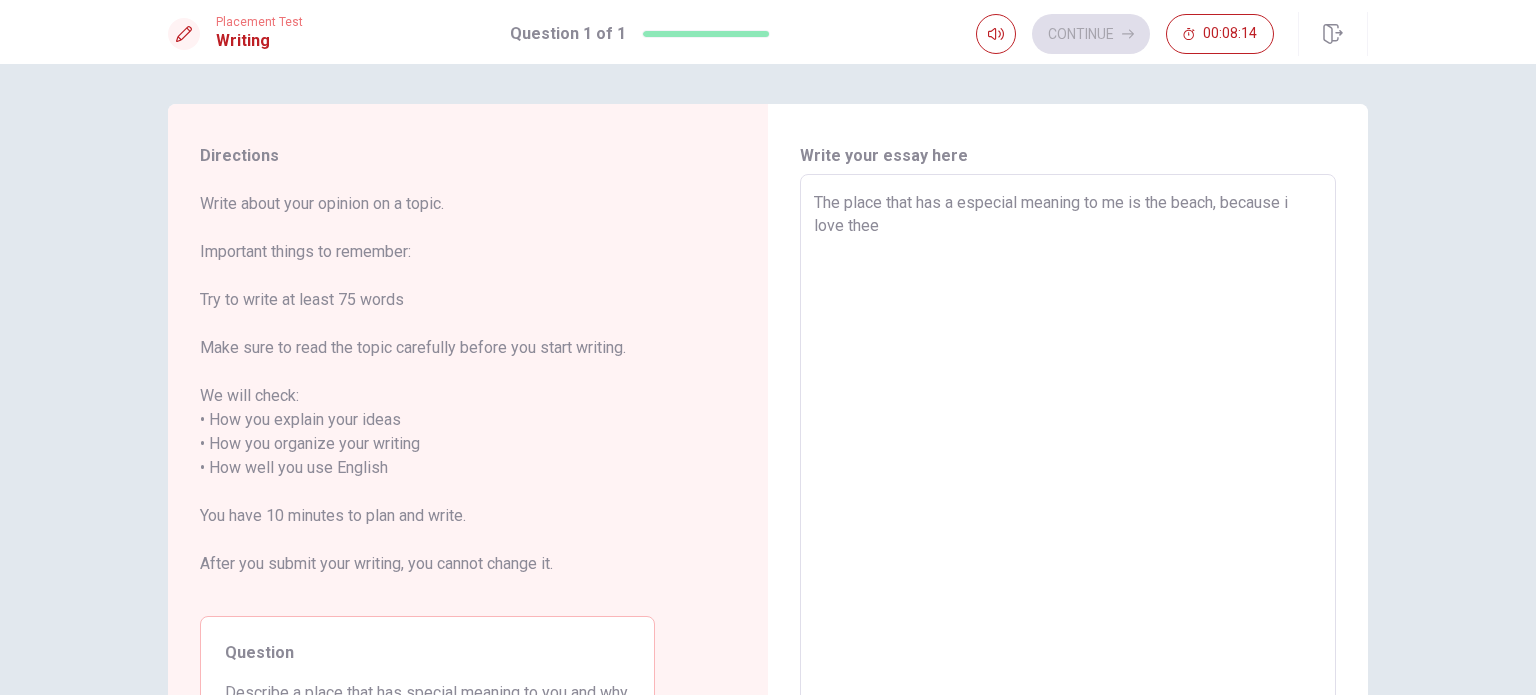 type on "x" 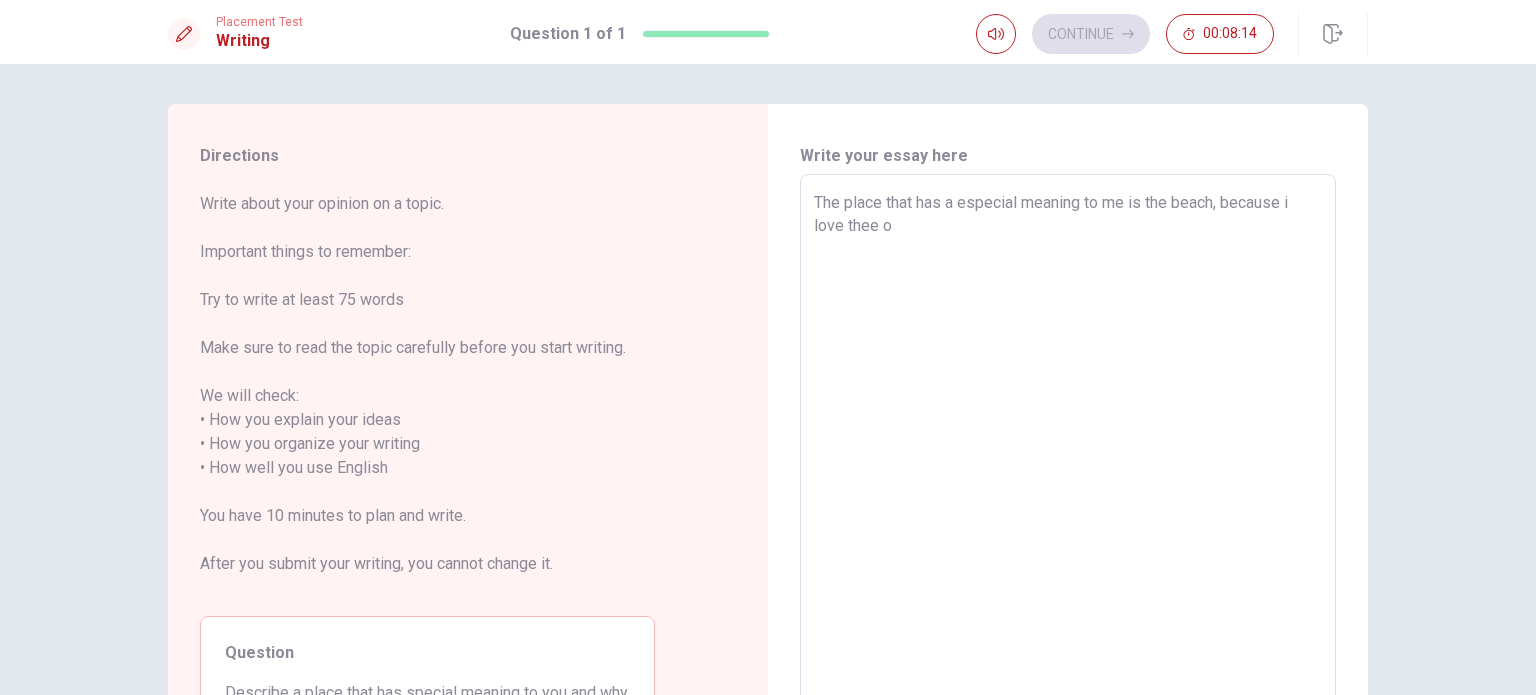 type on "x" 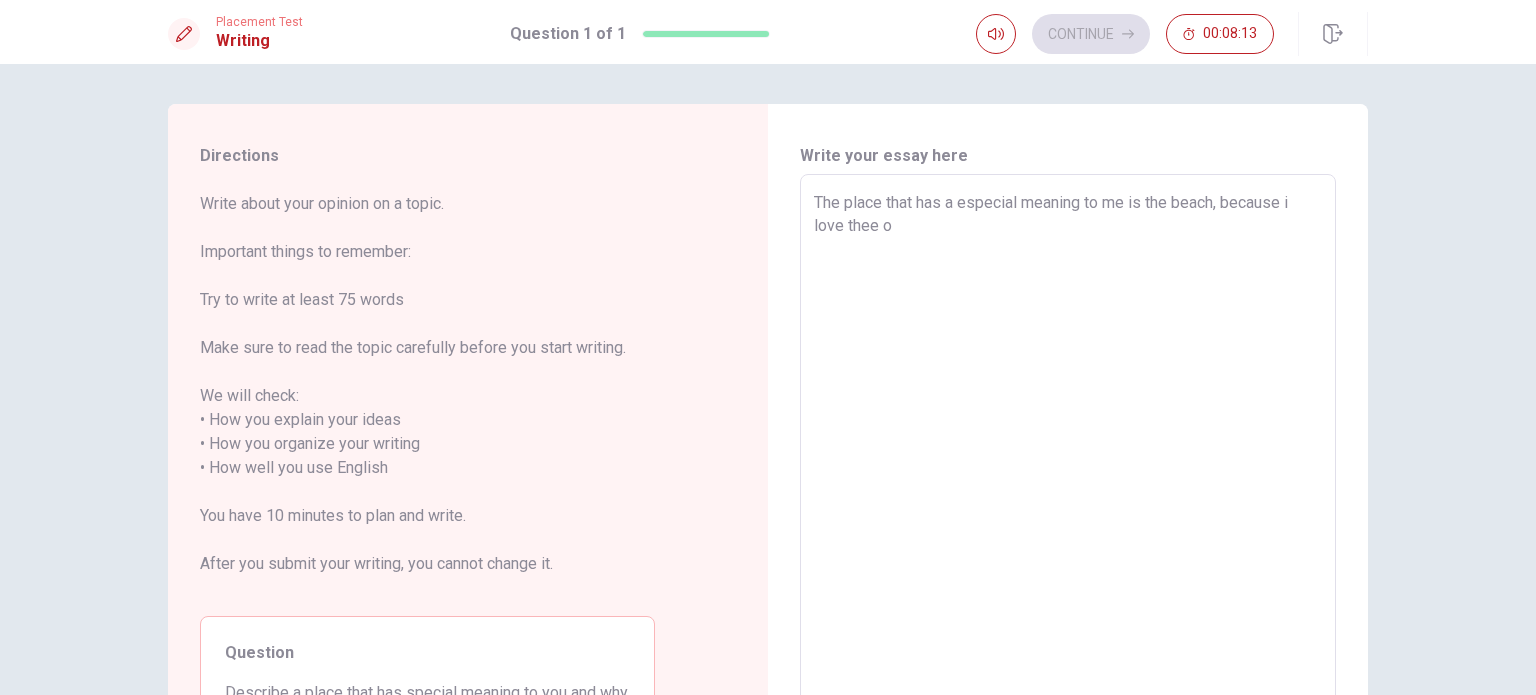 type on "The place that has a especial meaning to me is the beach, because i love thee oc" 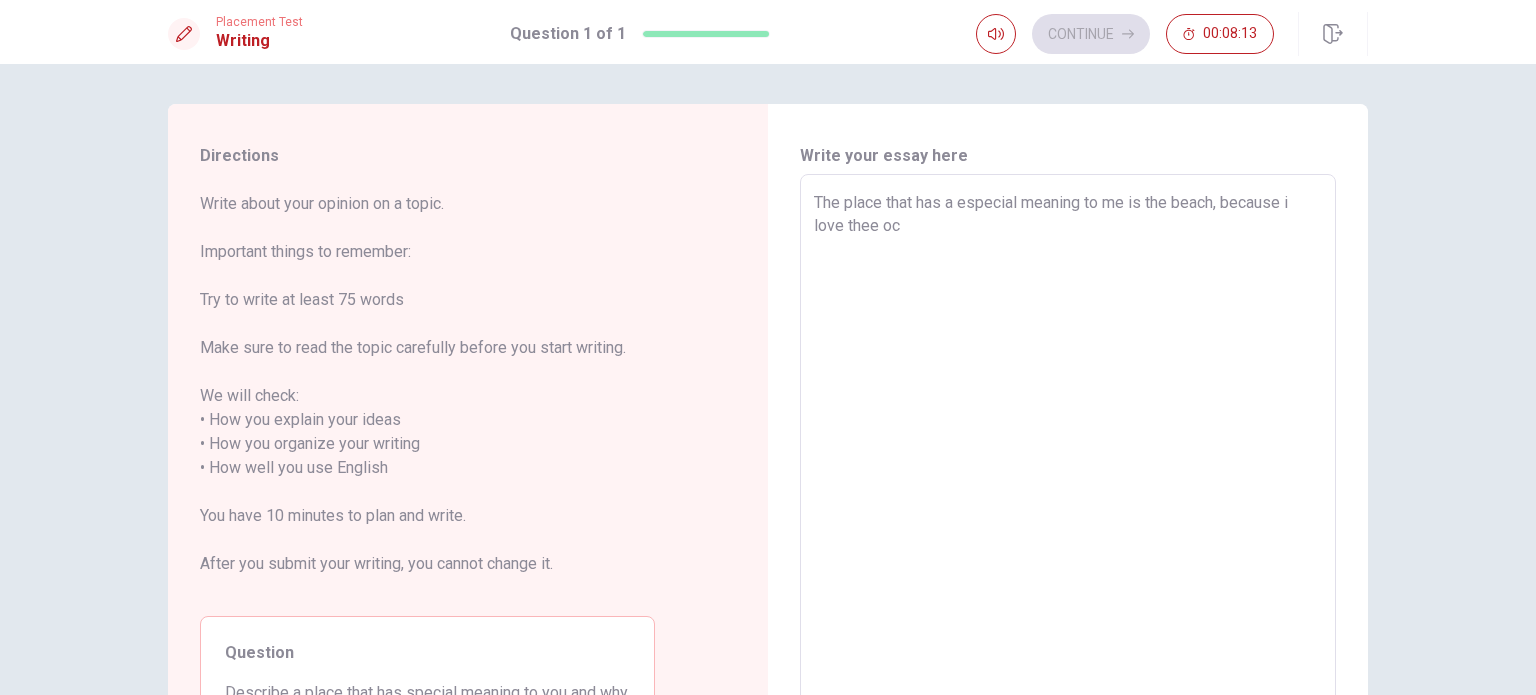 type 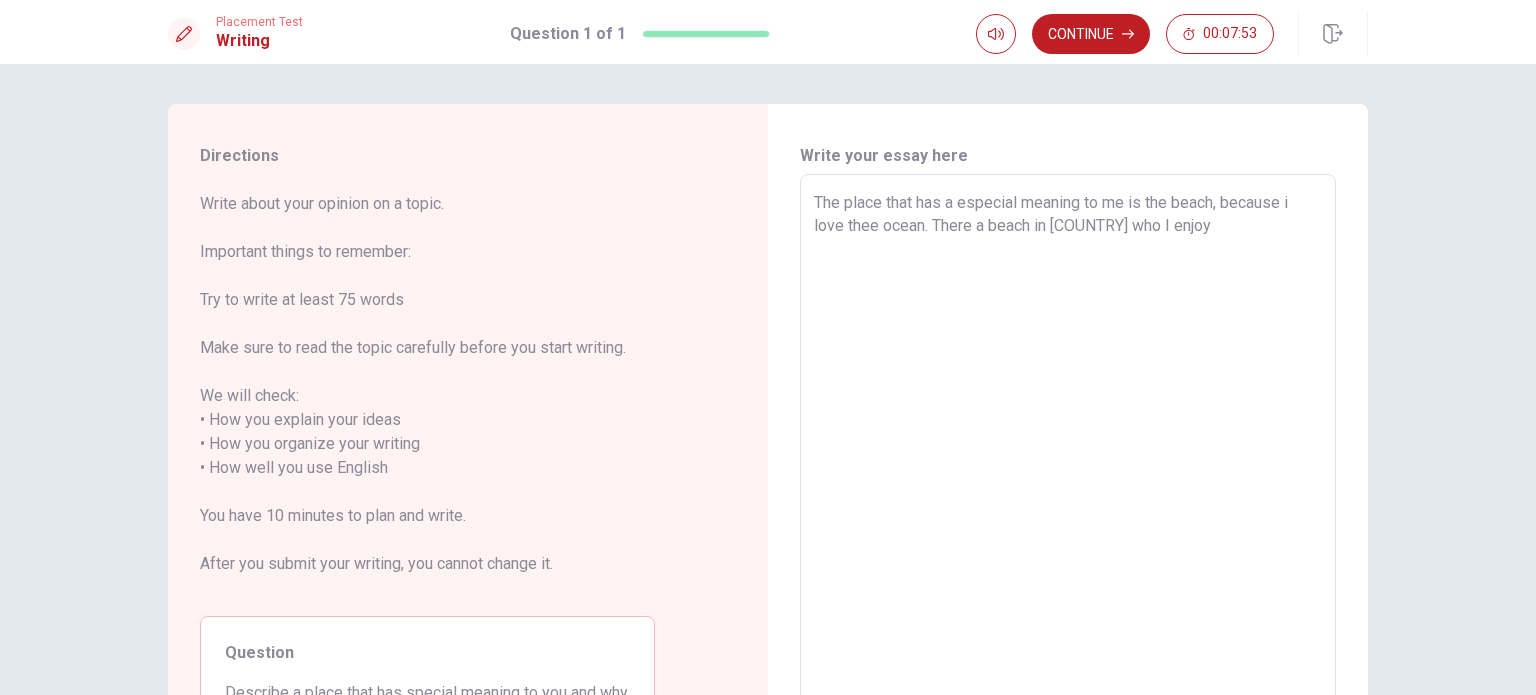 click on "The place that has a especial meaning to me is the beach, because i love thee ocean. There a beach in [COUNTRY] who I enjoy" at bounding box center (1068, 456) 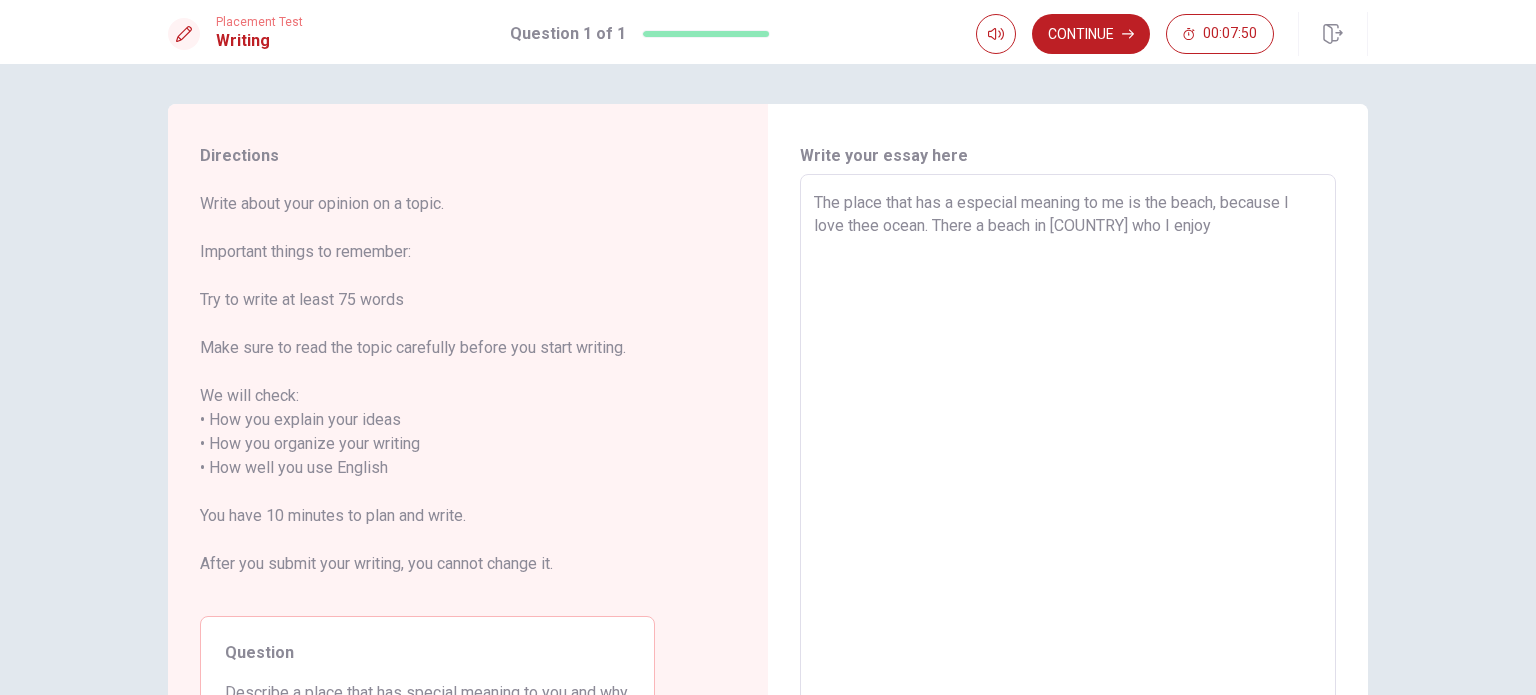 click on "The place that has a especial meaning to me is the beach, because I love thee ocean. There a beach in [COUNTRY] who I enjoy" at bounding box center (1068, 456) 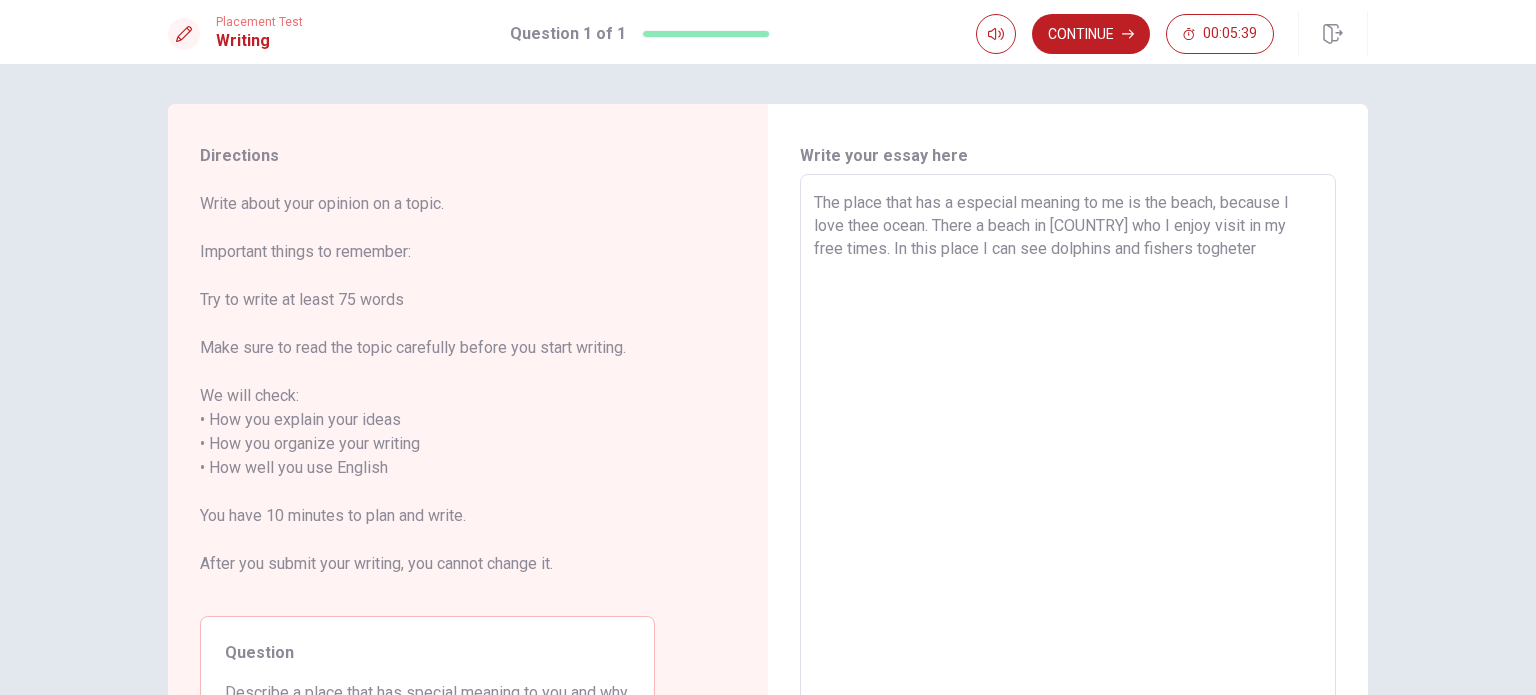 click on "The place that has a especial meaning to me is the beach, because I love thee ocean. There a beach in [COUNTRY] who I enjoy visit in my free times. In this place I can see dolphins and fishers togheter" at bounding box center [1068, 456] 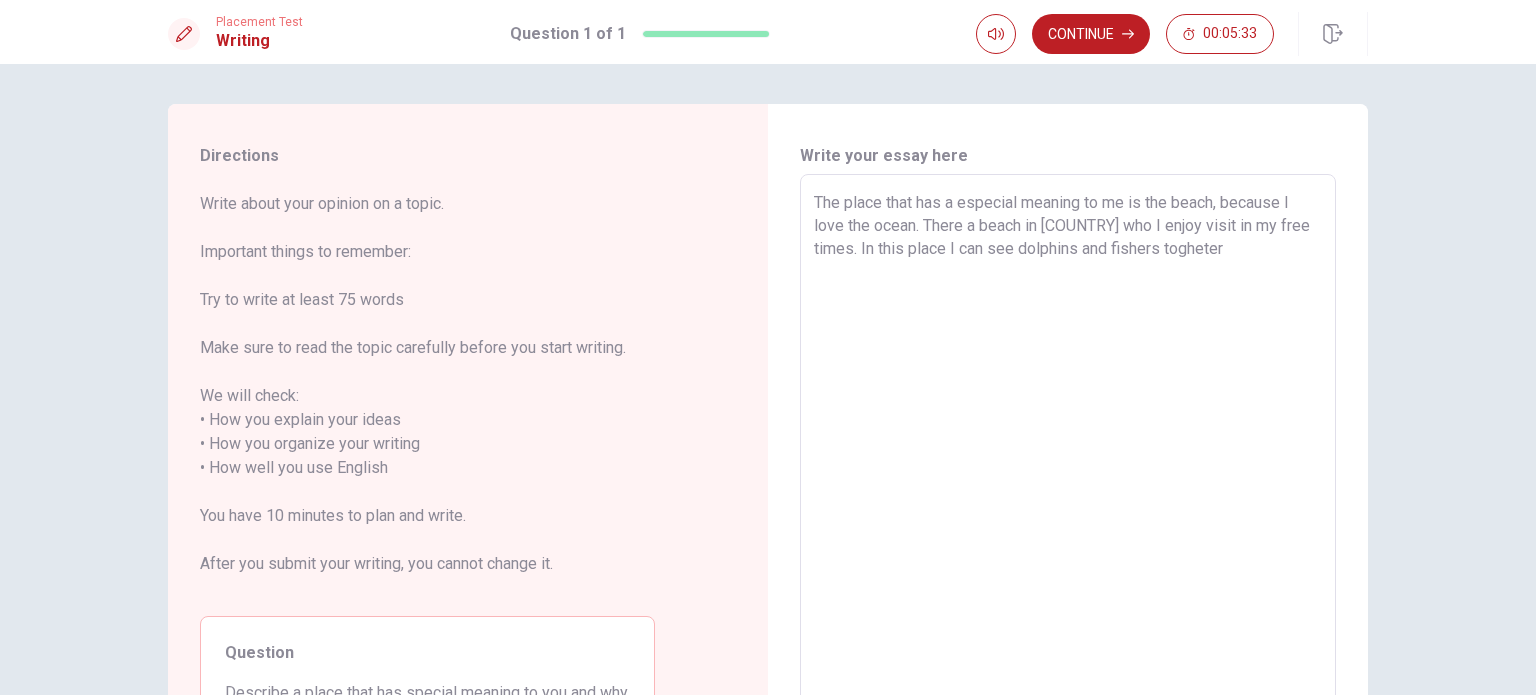 click on "The place that has a especial meaning to me is the beach, because I love the ocean. There a beach in [COUNTRY] who I enjoy visit in my free times. In this place I can see dolphins and fishers togheter" at bounding box center [1068, 456] 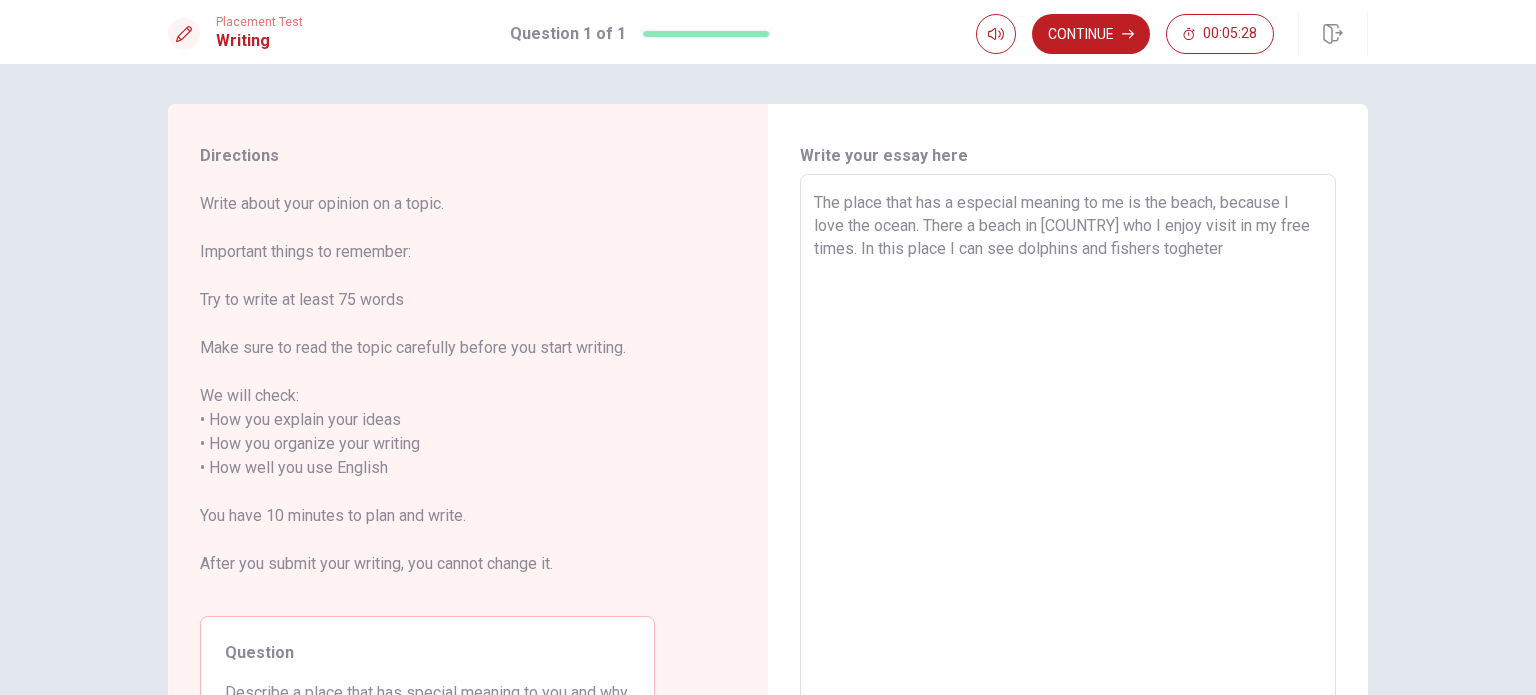 click on "The place that has a especial meaning to me is the beach, because I love the ocean. There a beach in [COUNTRY] who I enjoy visit in my free times. In this place I can see dolphins and fishers togheter" at bounding box center [1068, 456] 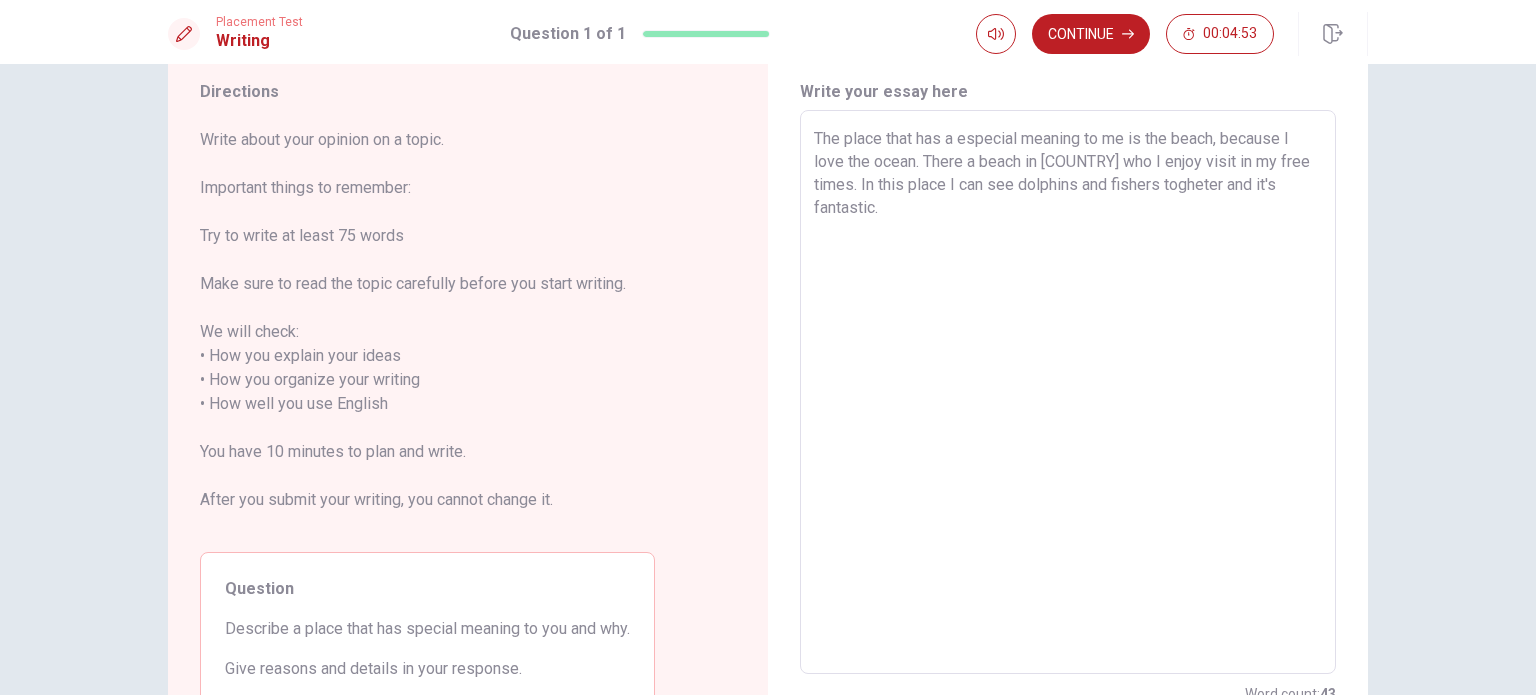 scroll, scrollTop: 100, scrollLeft: 0, axis: vertical 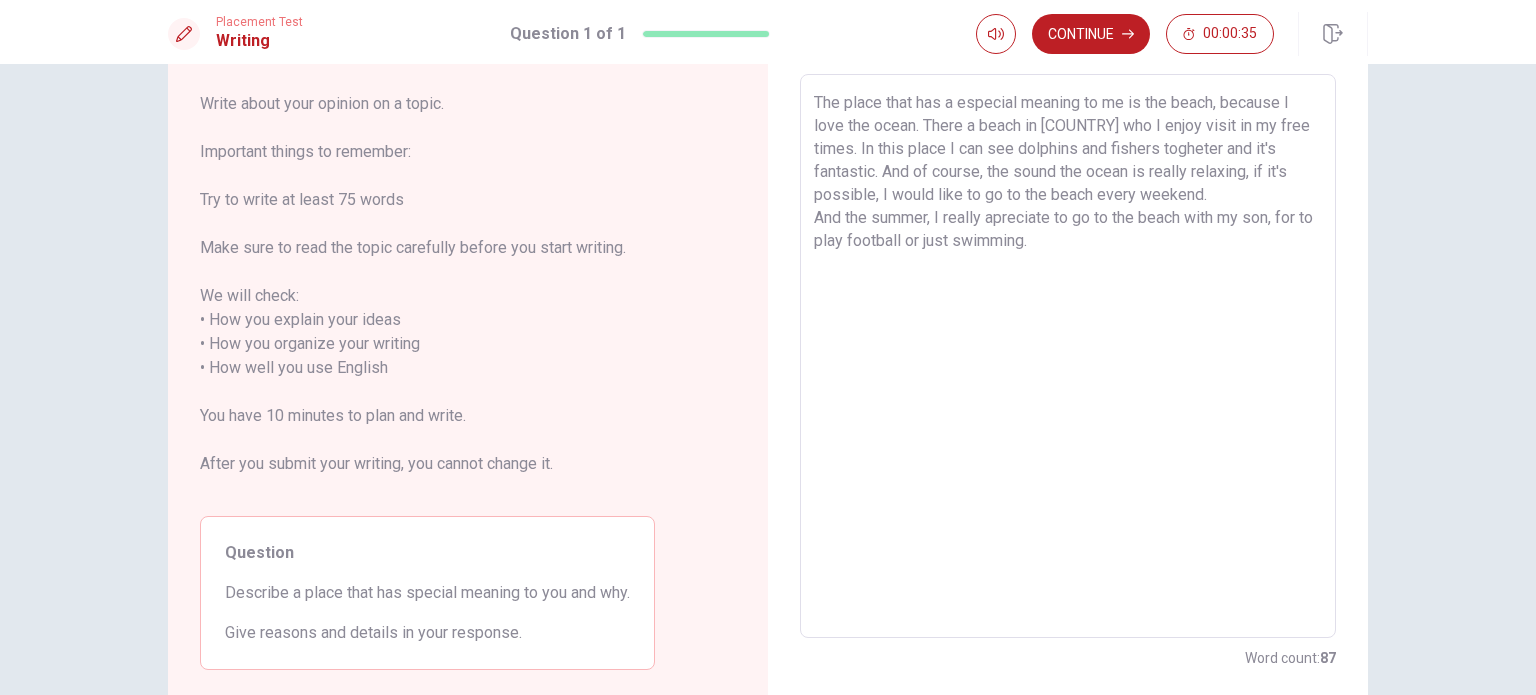 click on "The place that has a especial meaning to me is the beach, because I love the ocean. There a beach in [COUNTRY] who I enjoy visit in my free times. In this place I can see dolphins and fishers togheter and it's fantastic. And of course, the sound the ocean is really relaxing, if it's possible, I would like to go to the beach every weekend.
And the summer, I really apreciate to go to the beach with my son, for to play football or just swimming." at bounding box center (1068, 356) 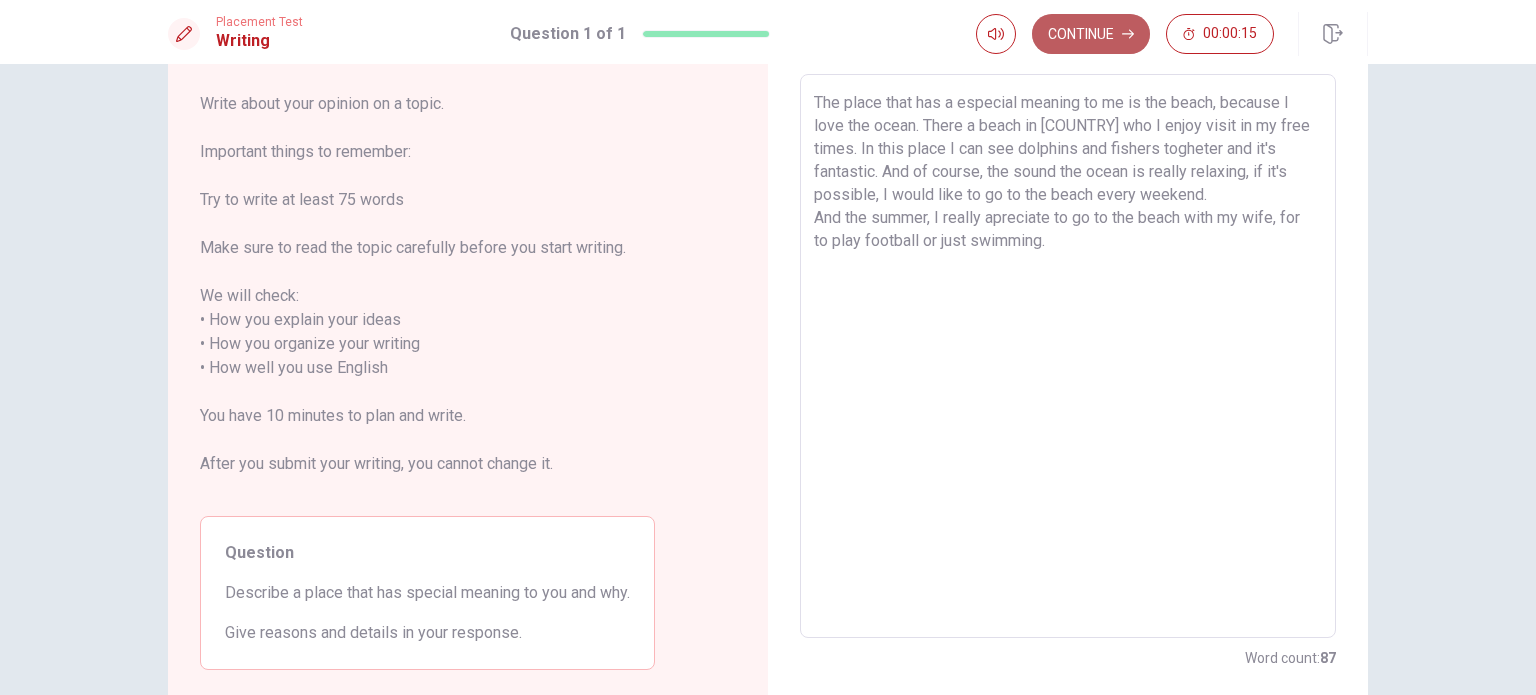 click on "Continue" at bounding box center [1091, 34] 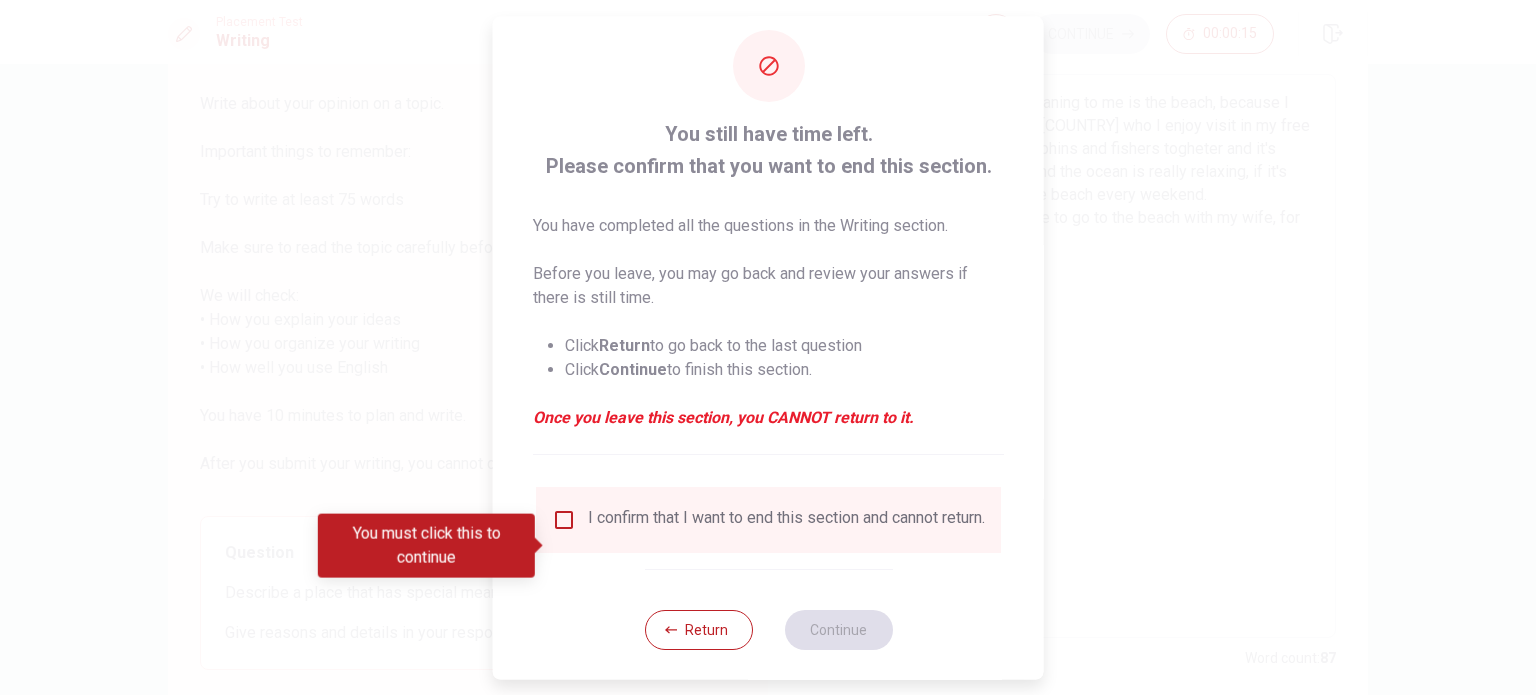 scroll, scrollTop: 50, scrollLeft: 0, axis: vertical 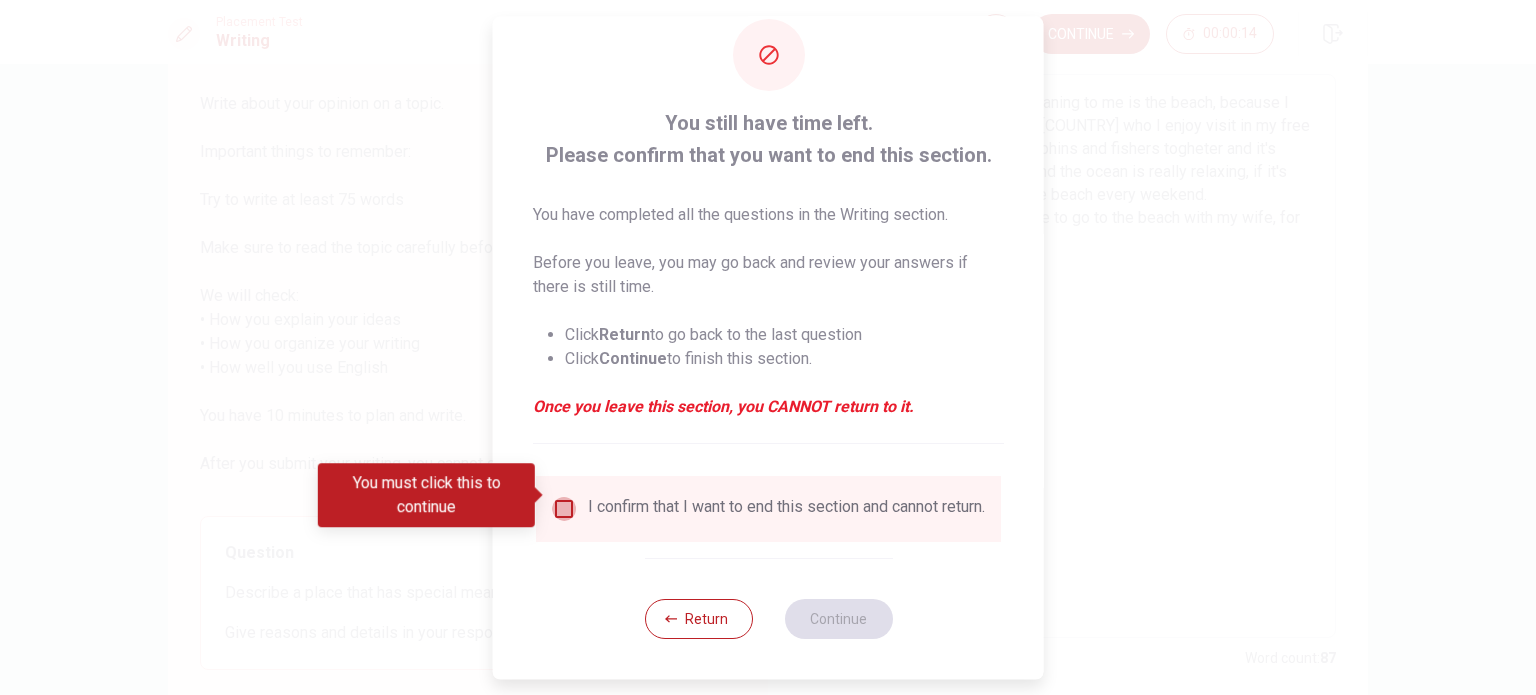 click at bounding box center (564, 509) 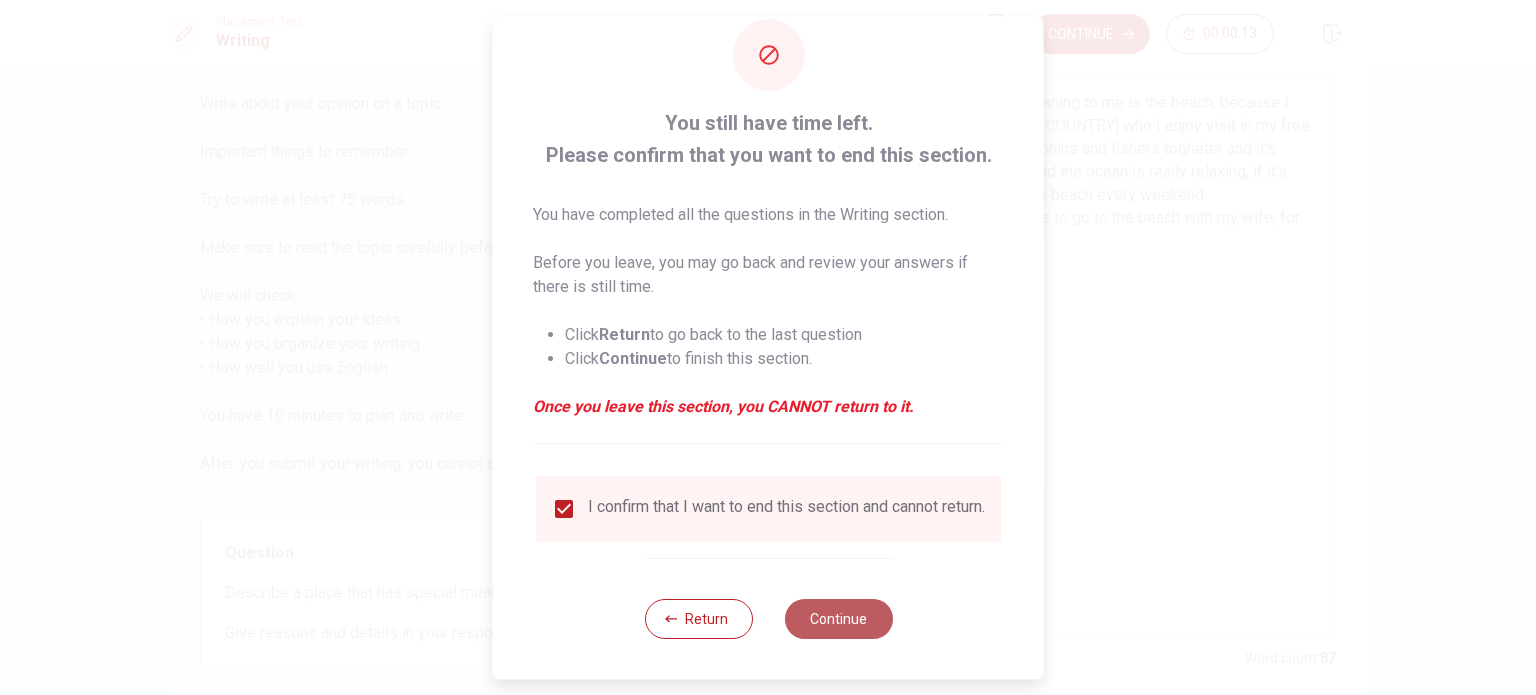 click on "Continue" at bounding box center (838, 619) 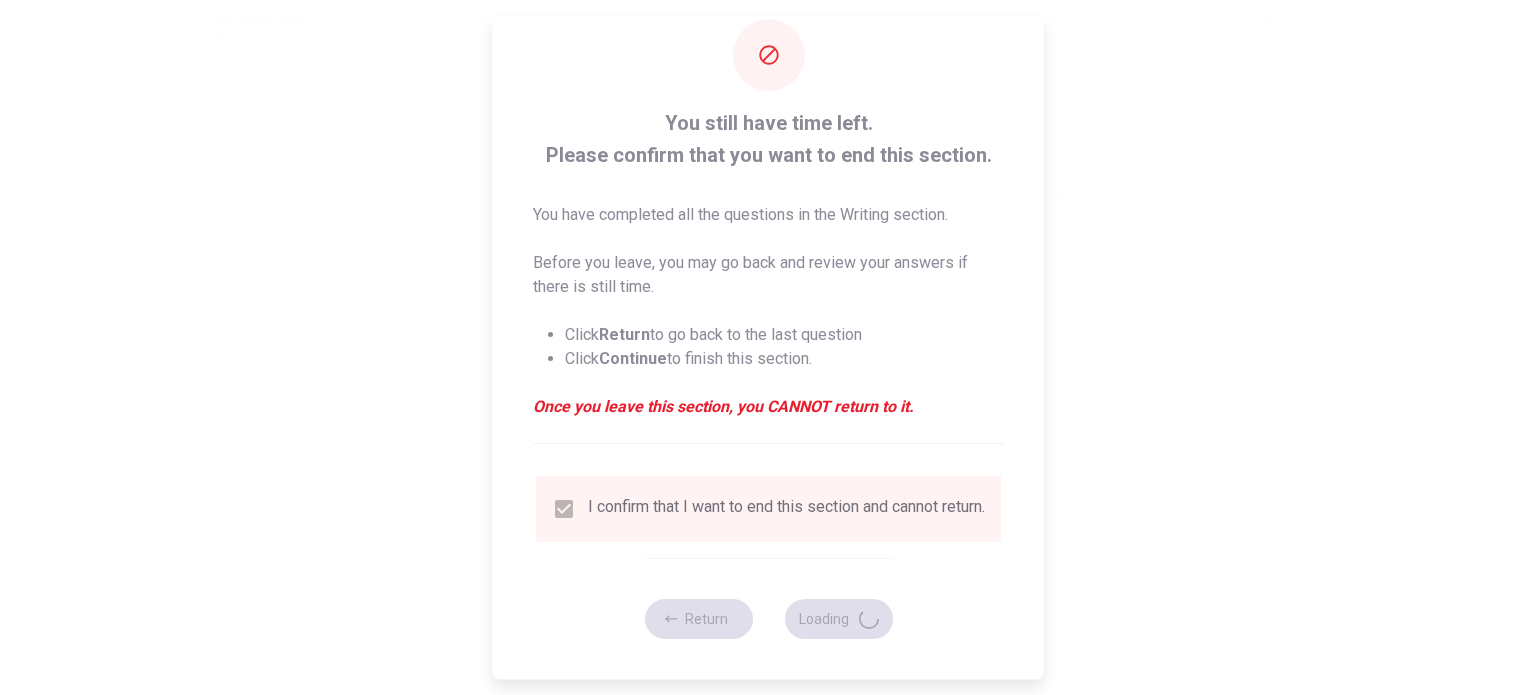 scroll, scrollTop: 0, scrollLeft: 0, axis: both 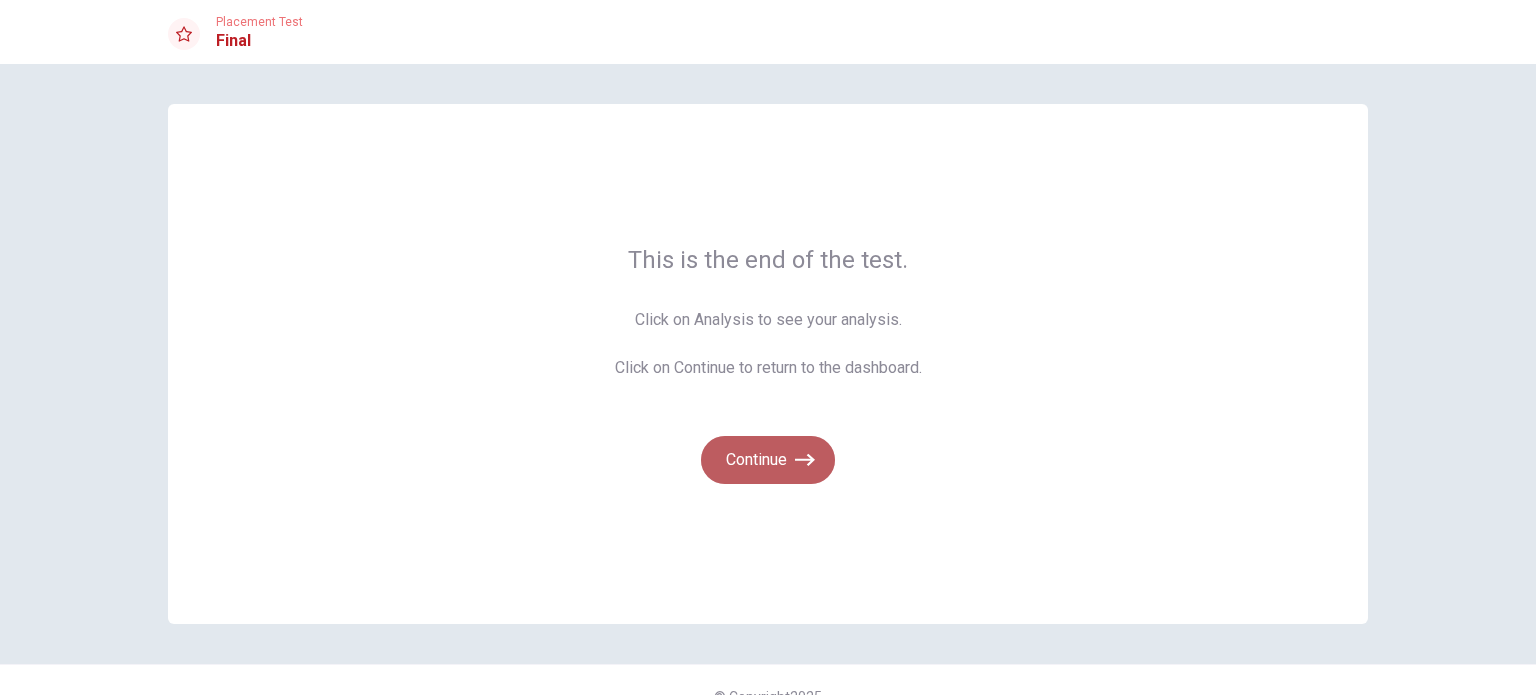 click 